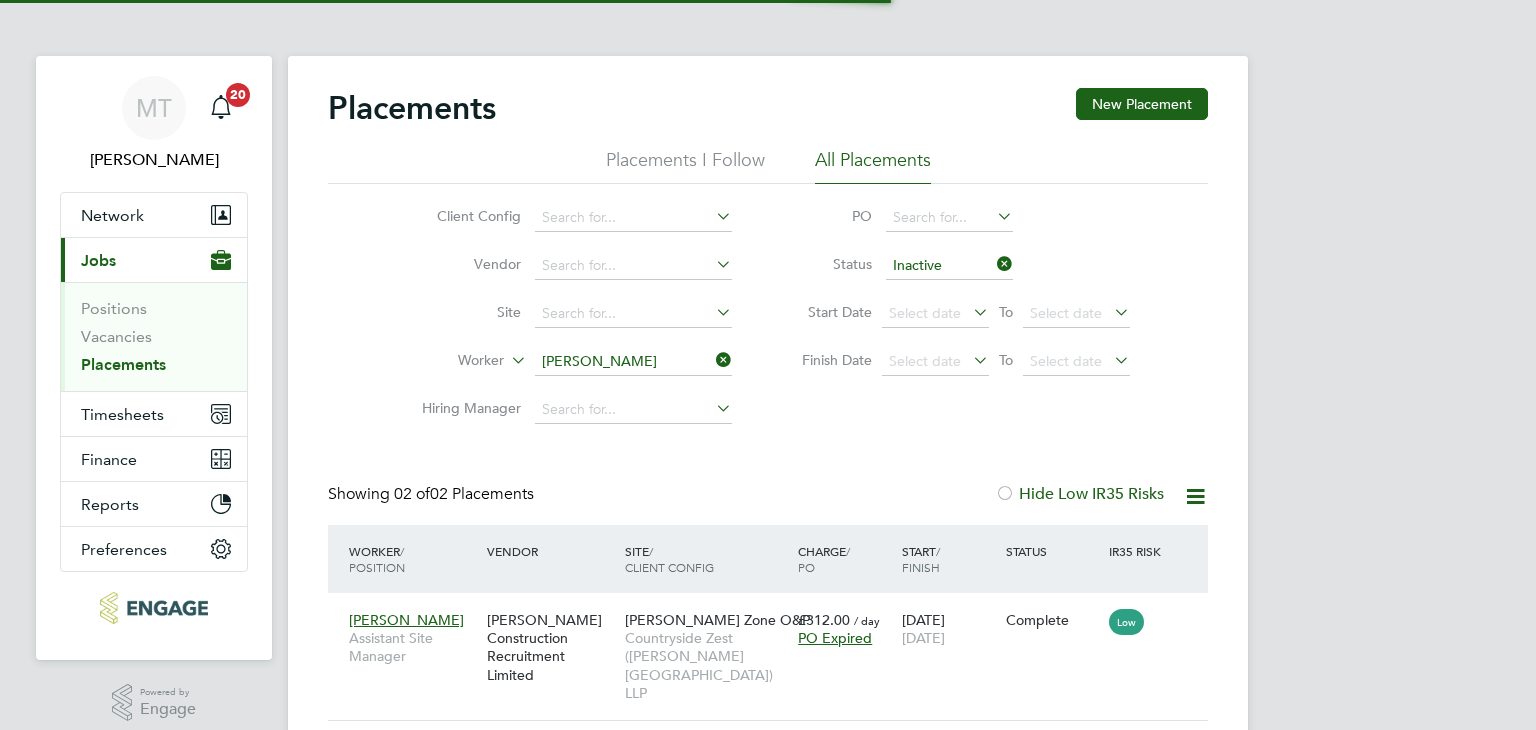 scroll, scrollTop: 0, scrollLeft: 0, axis: both 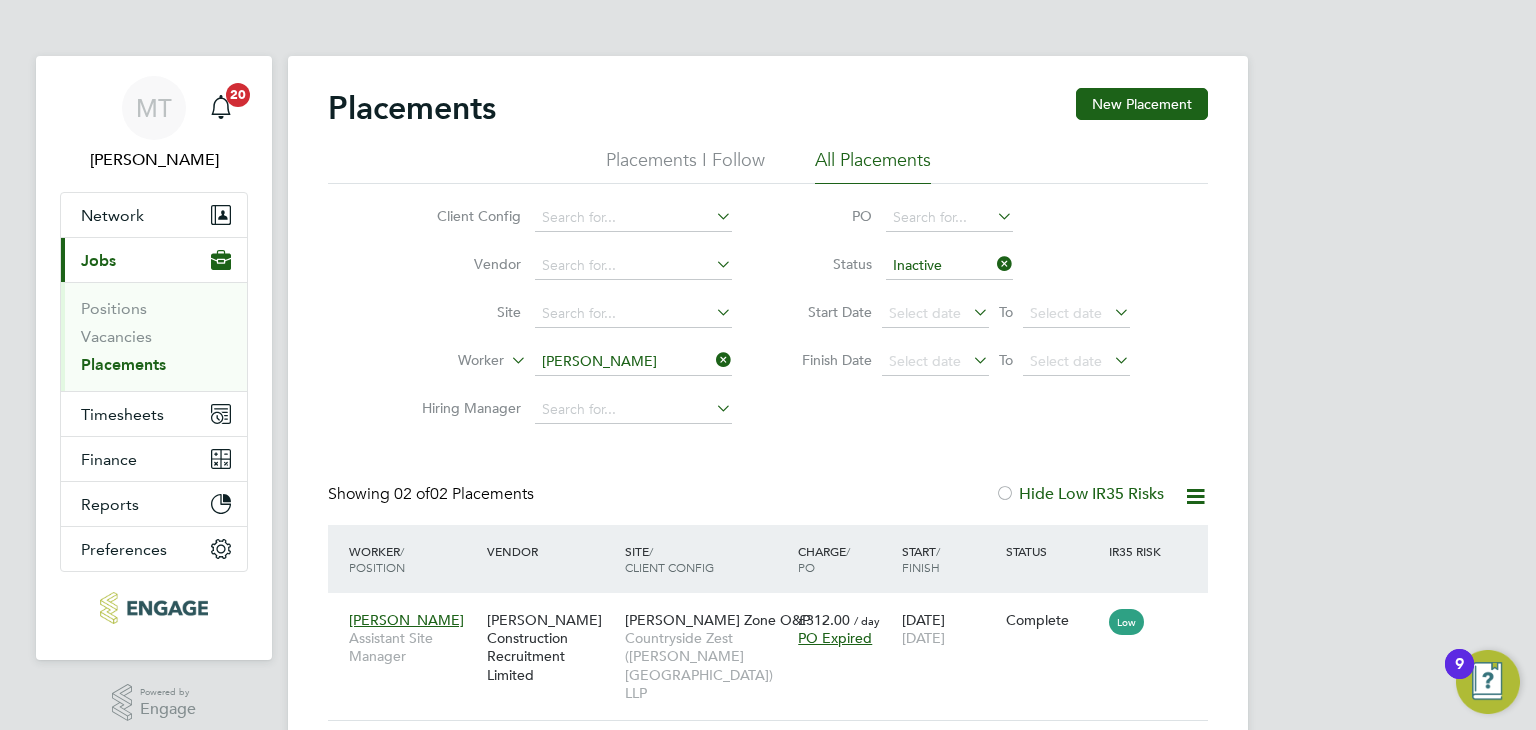 click 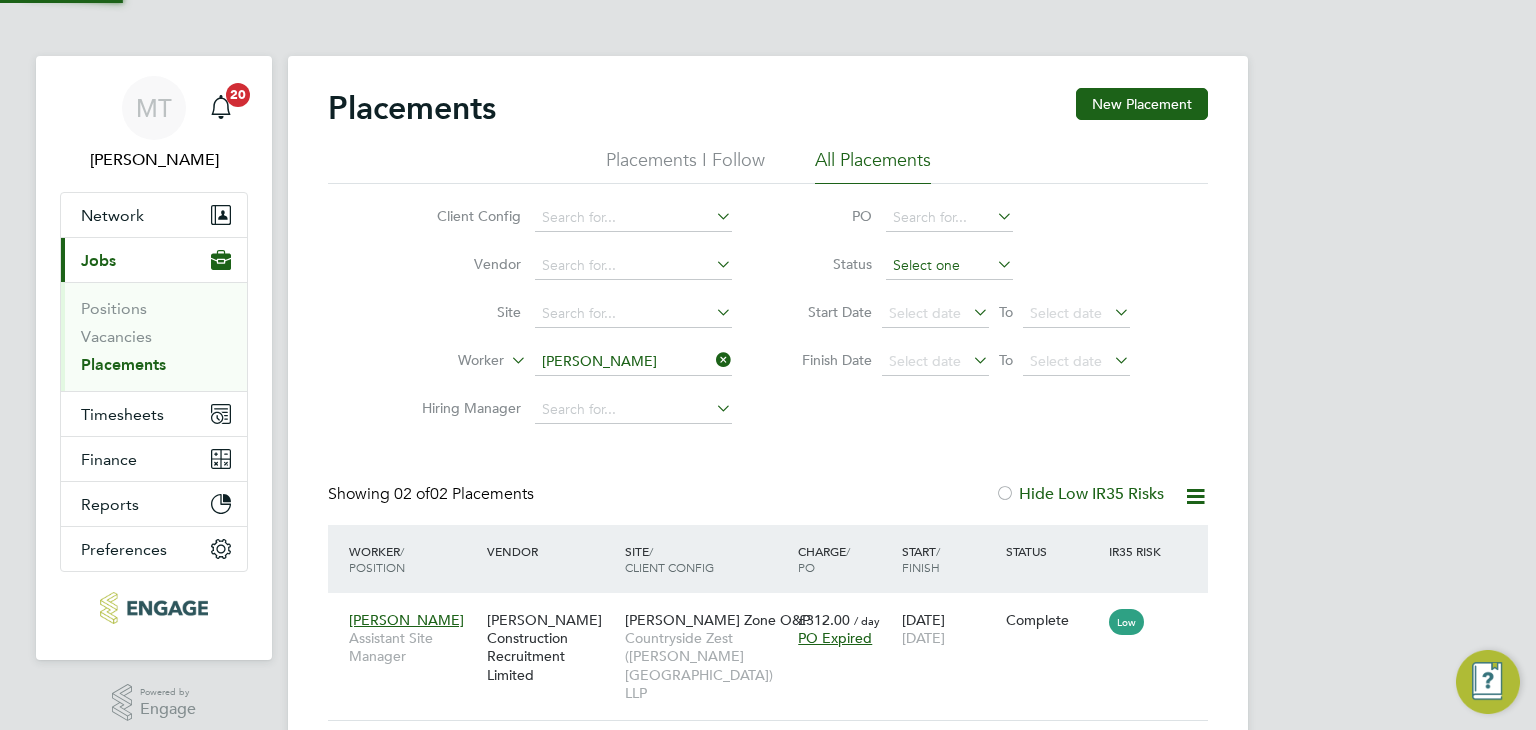 scroll, scrollTop: 10, scrollLeft: 9, axis: both 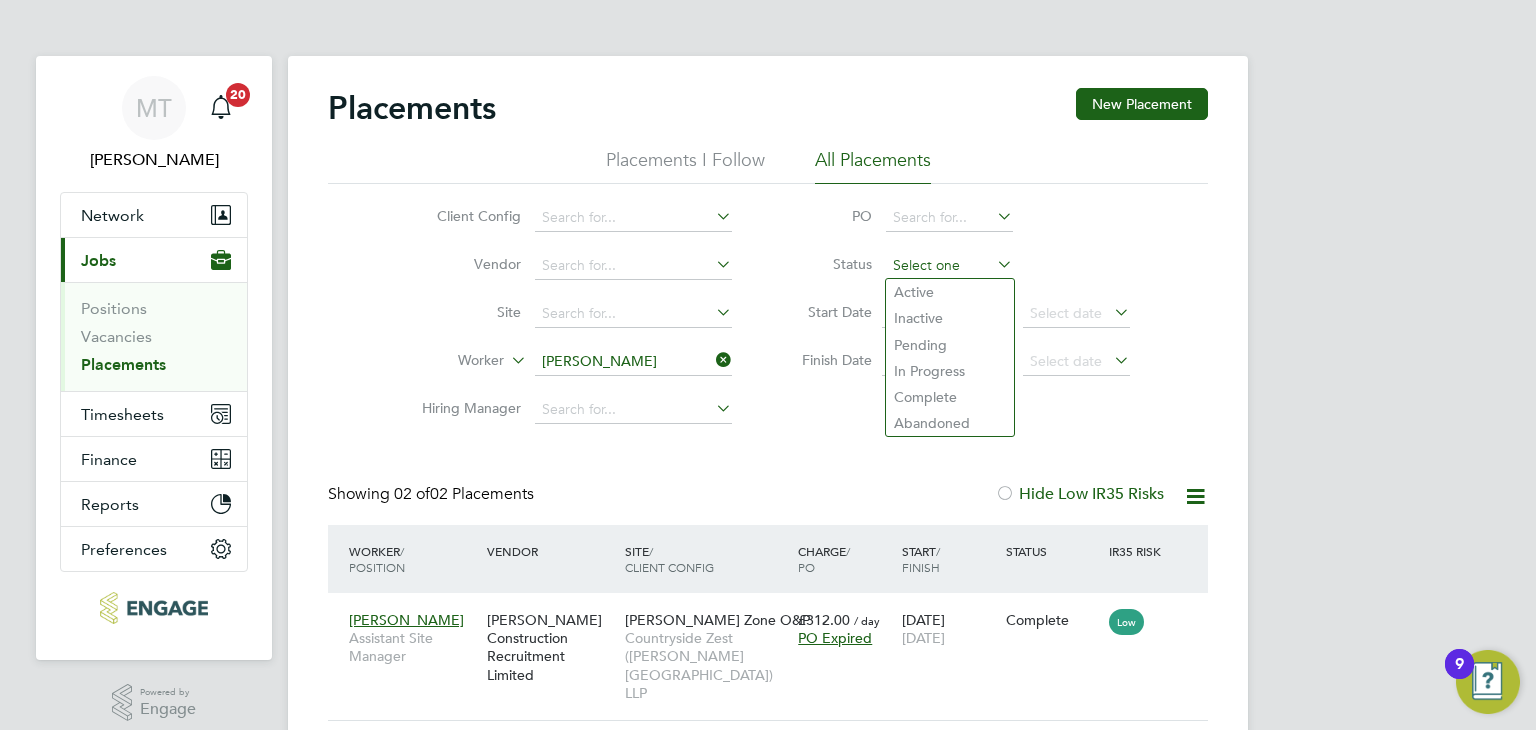 click 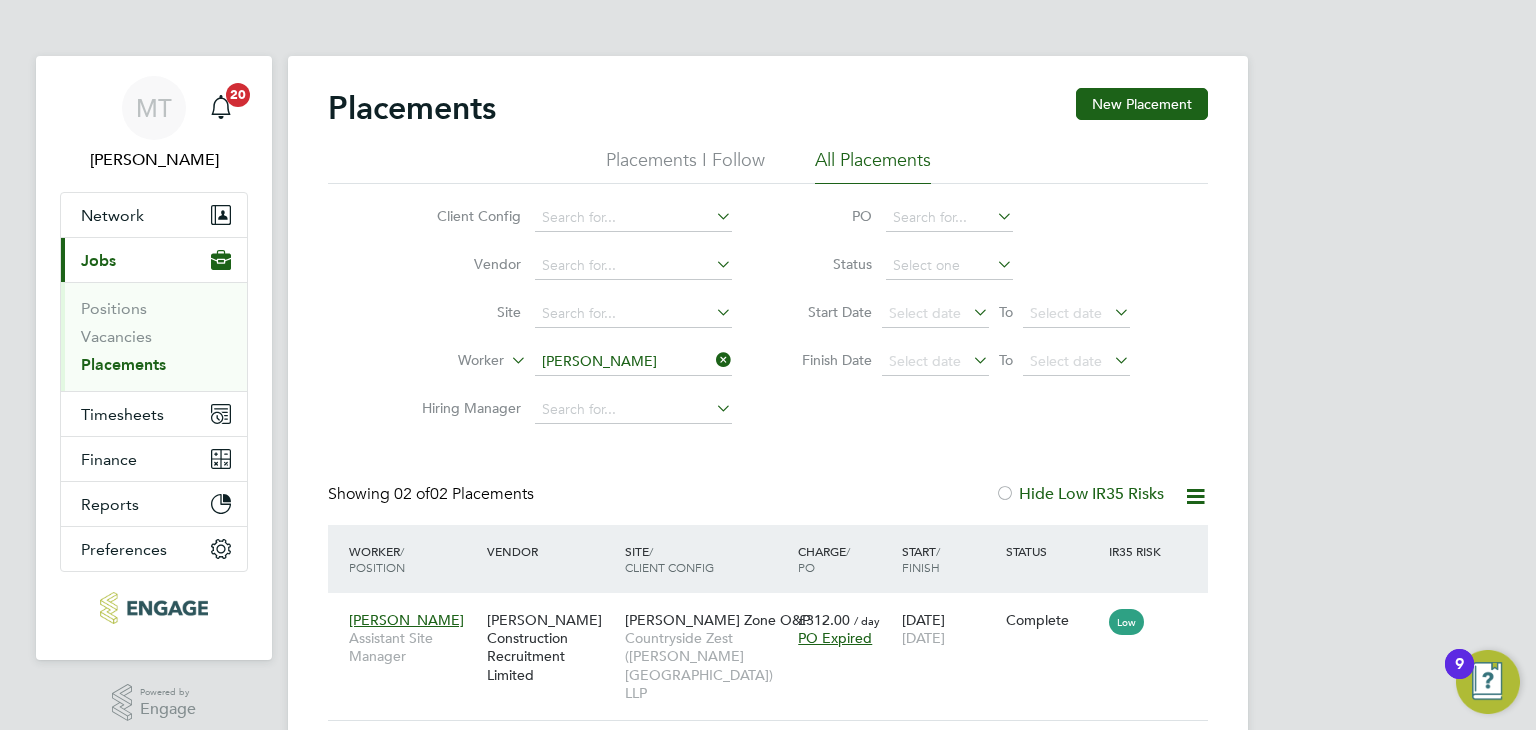 click on "Pending" 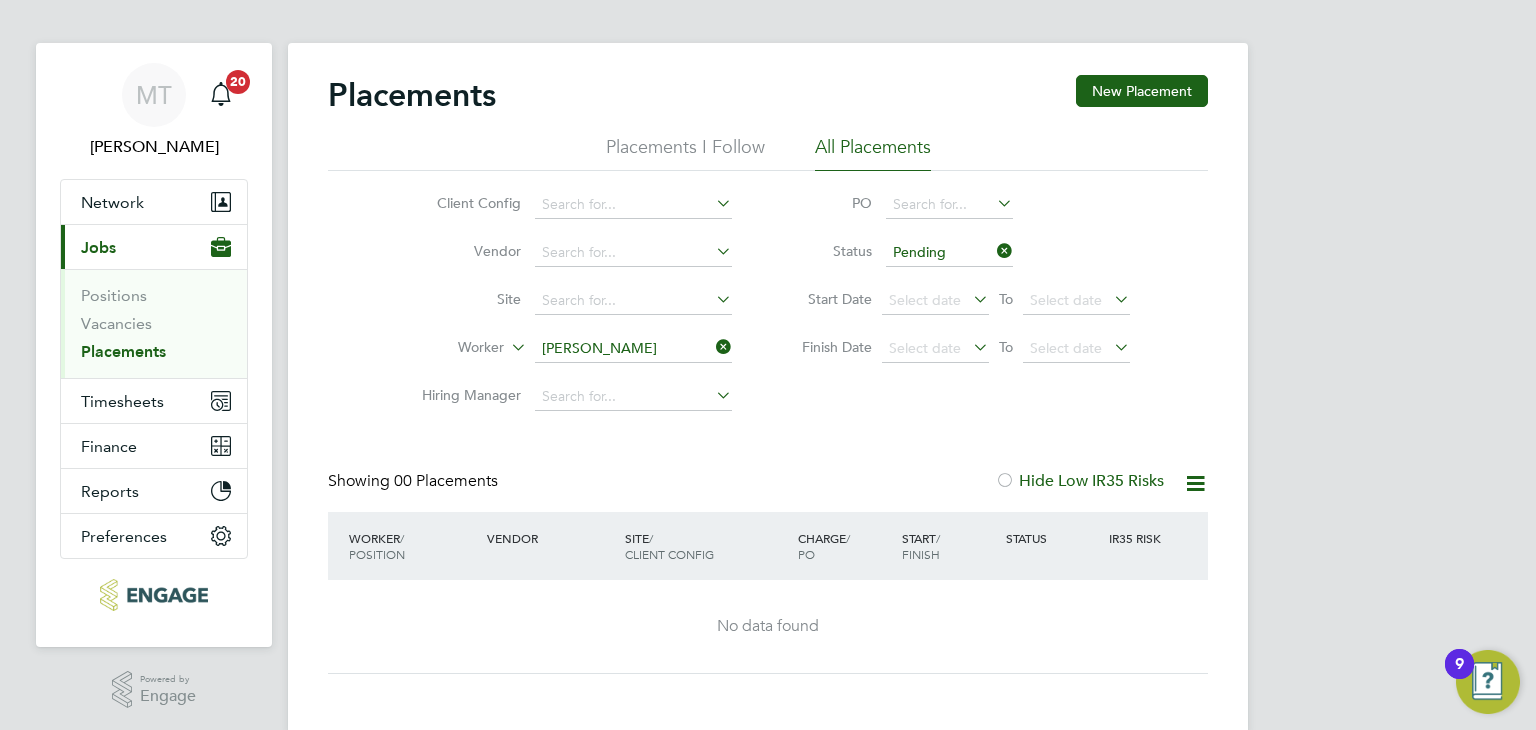 scroll, scrollTop: 0, scrollLeft: 0, axis: both 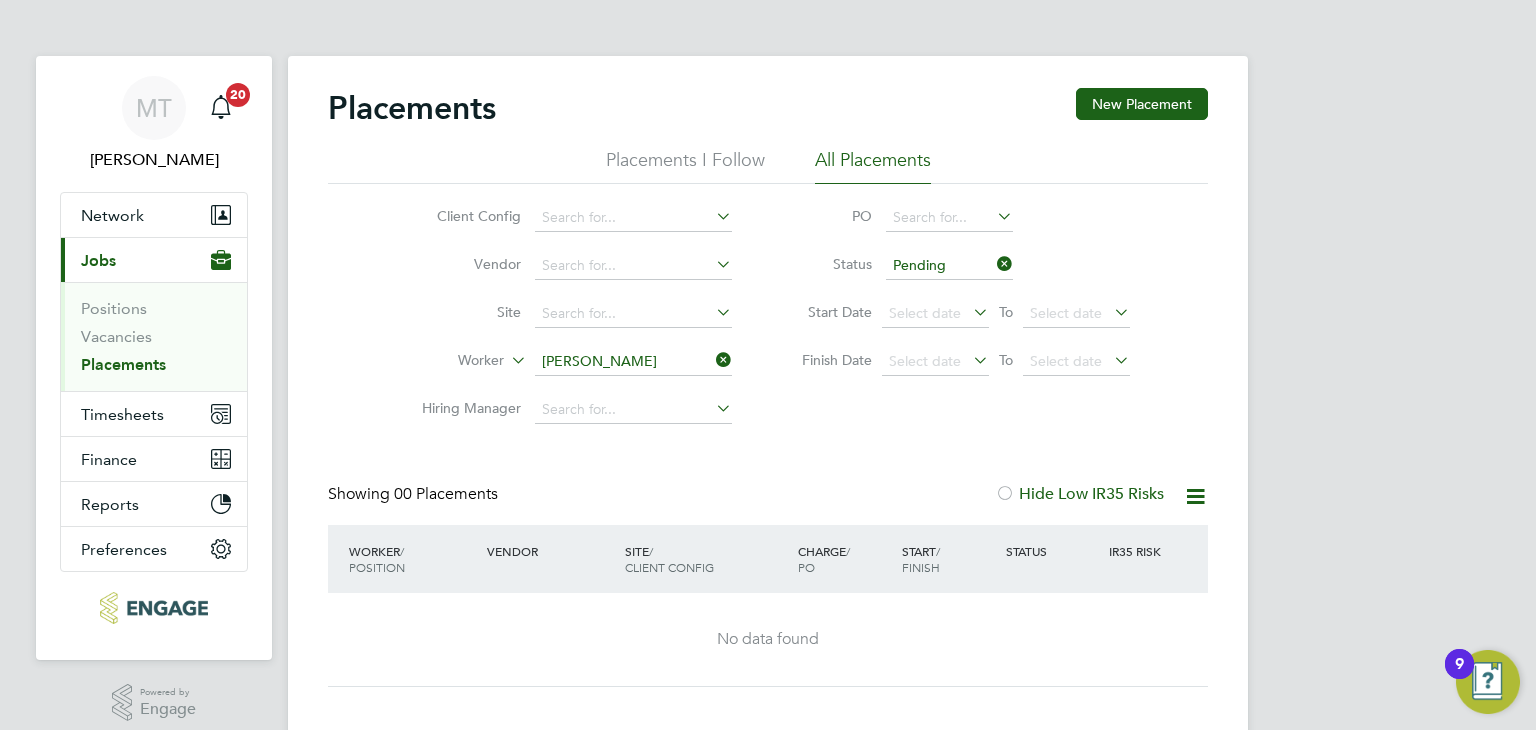 click 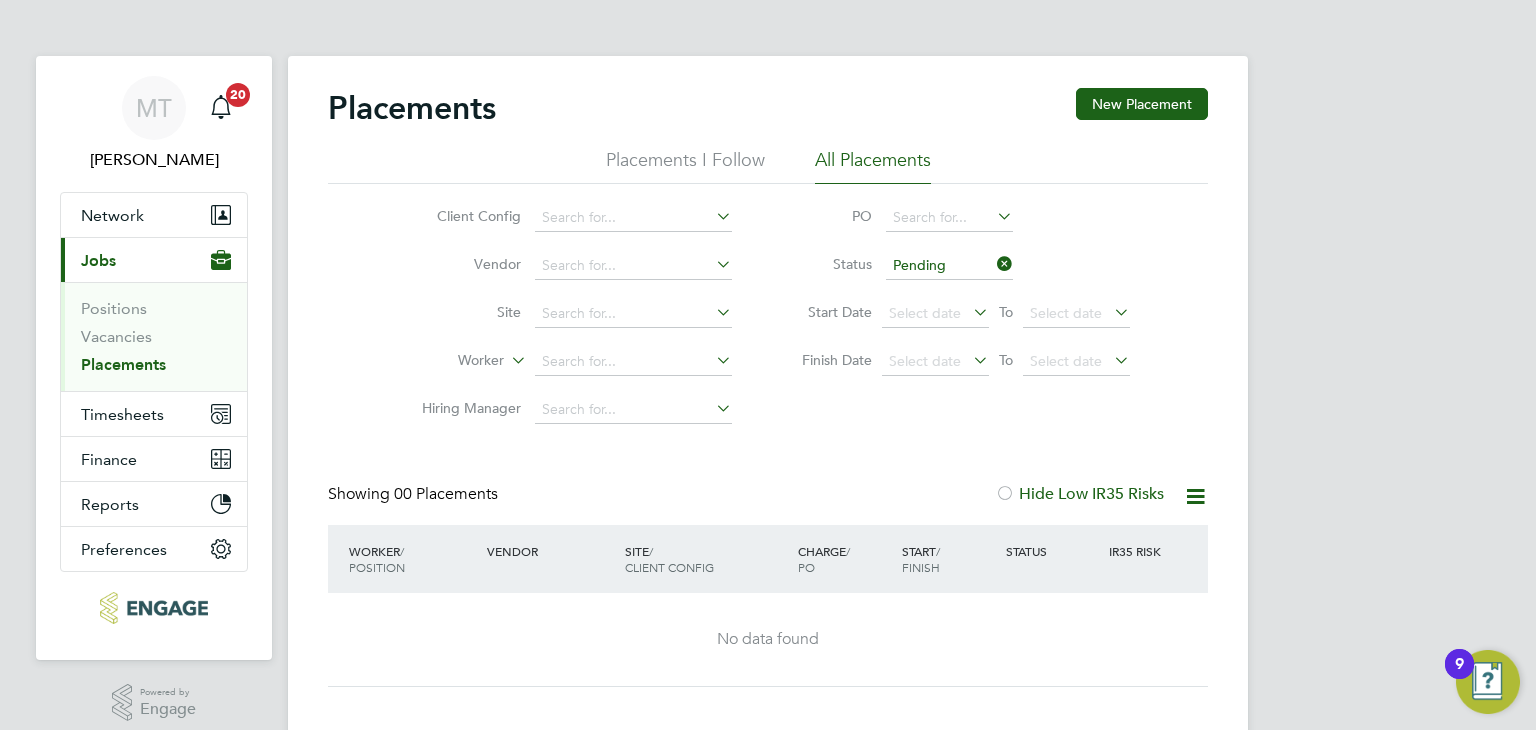 click 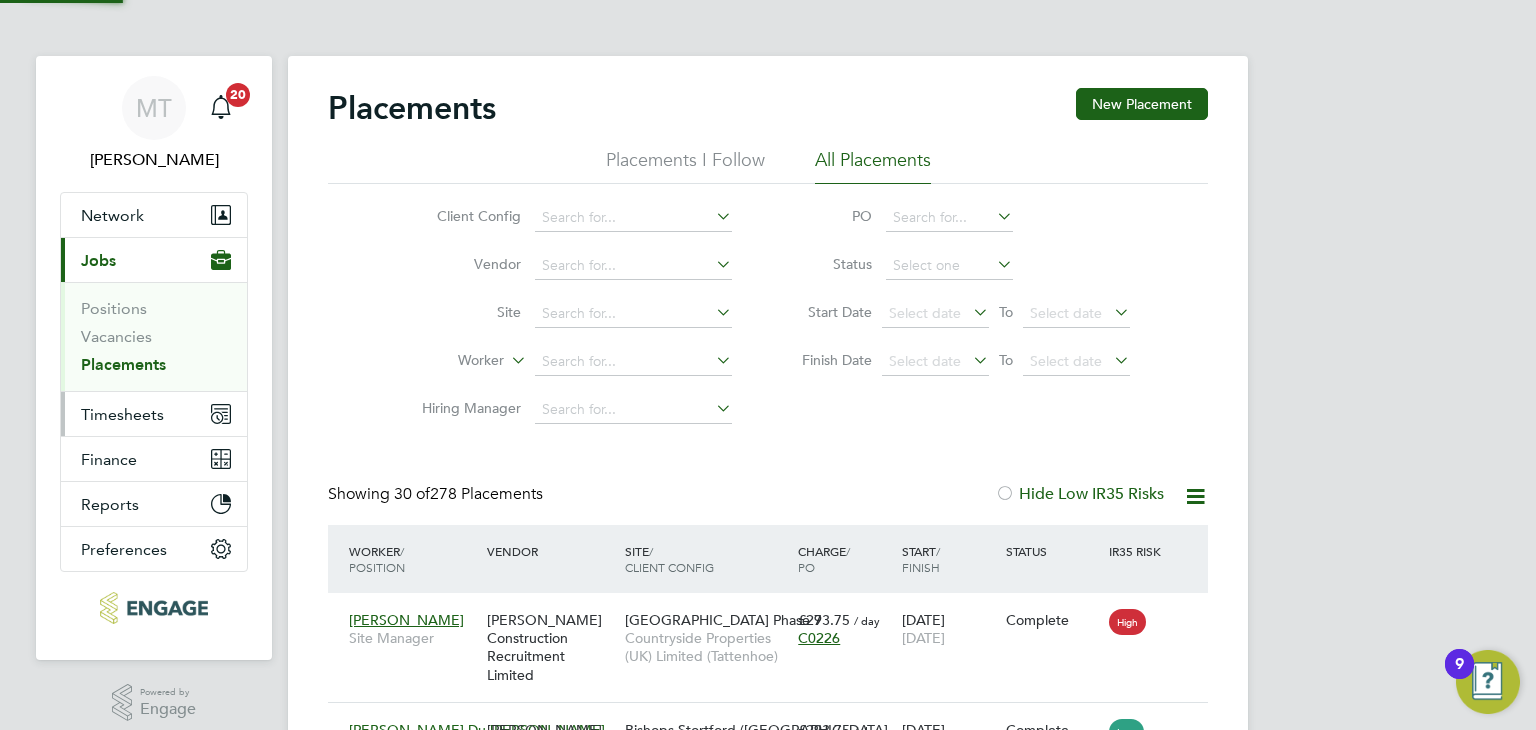 scroll, scrollTop: 9, scrollLeft: 9, axis: both 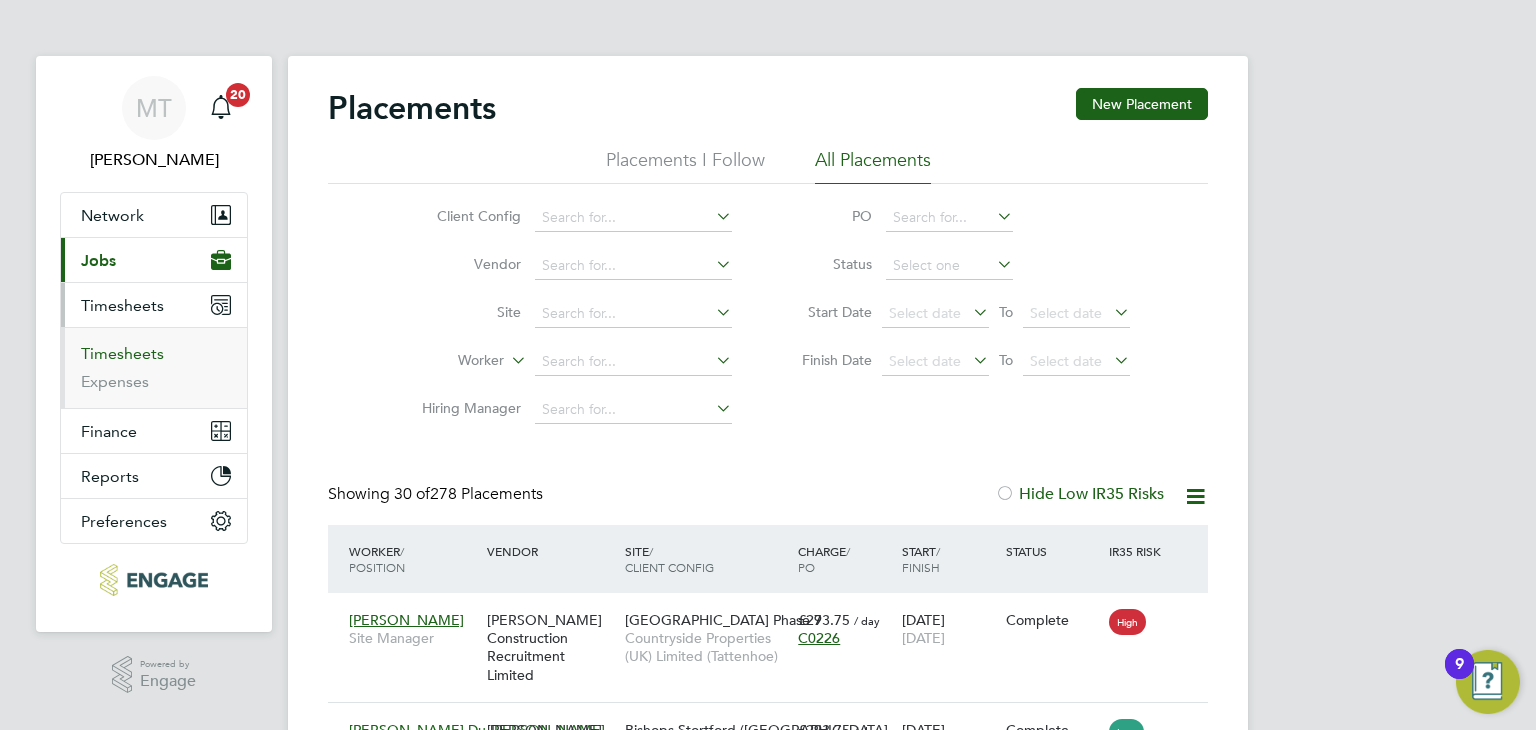click on "Timesheets" at bounding box center (122, 353) 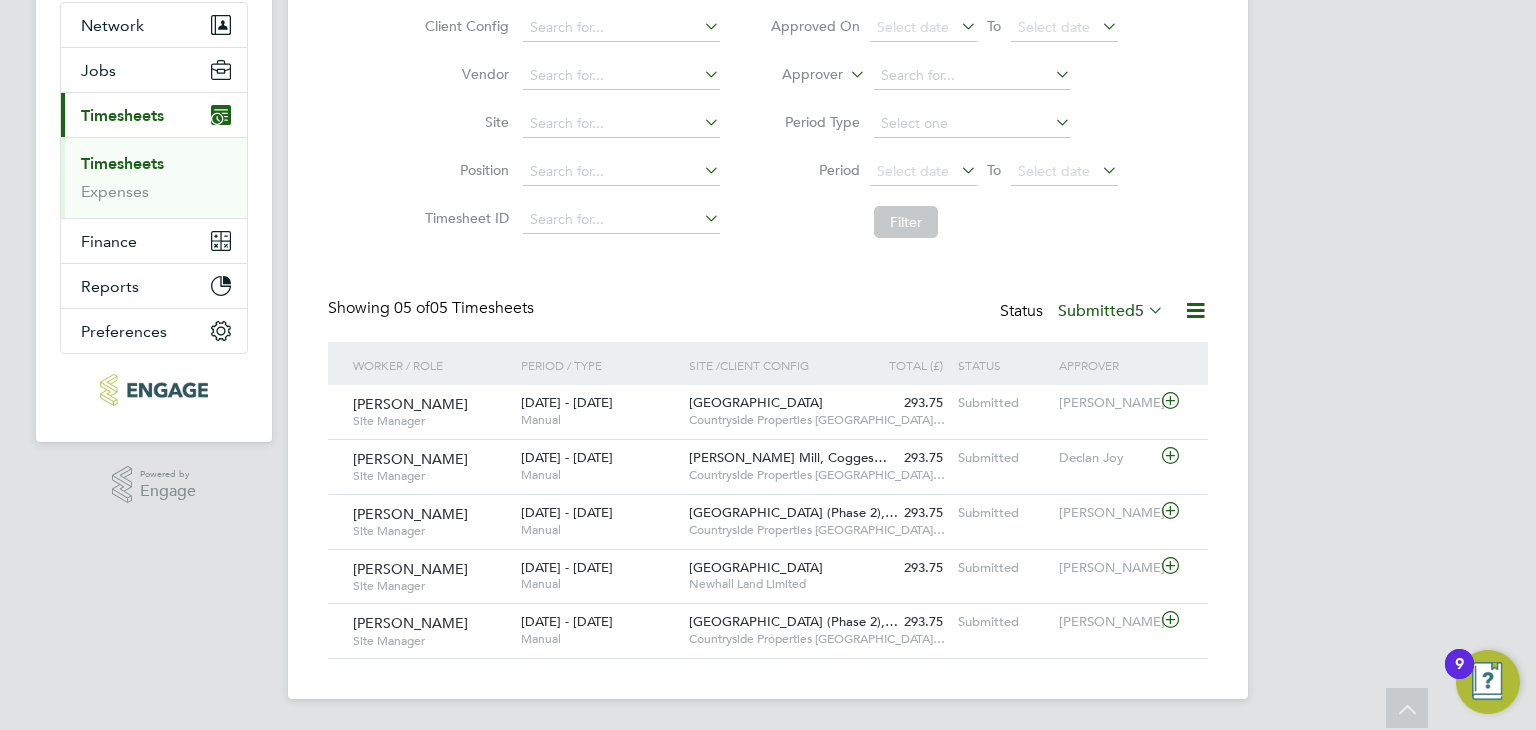 click on "Submitted  5" 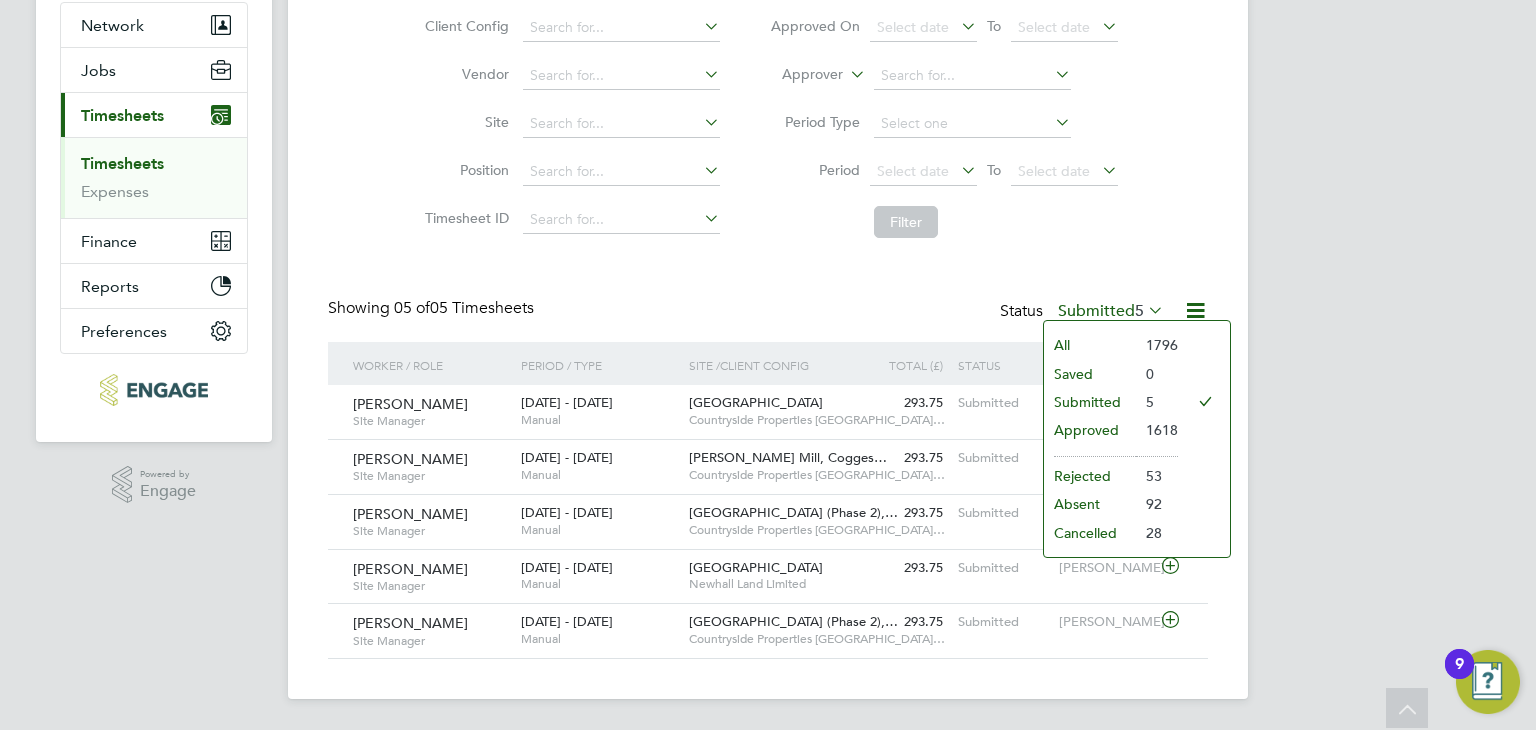 click on "Submitted" 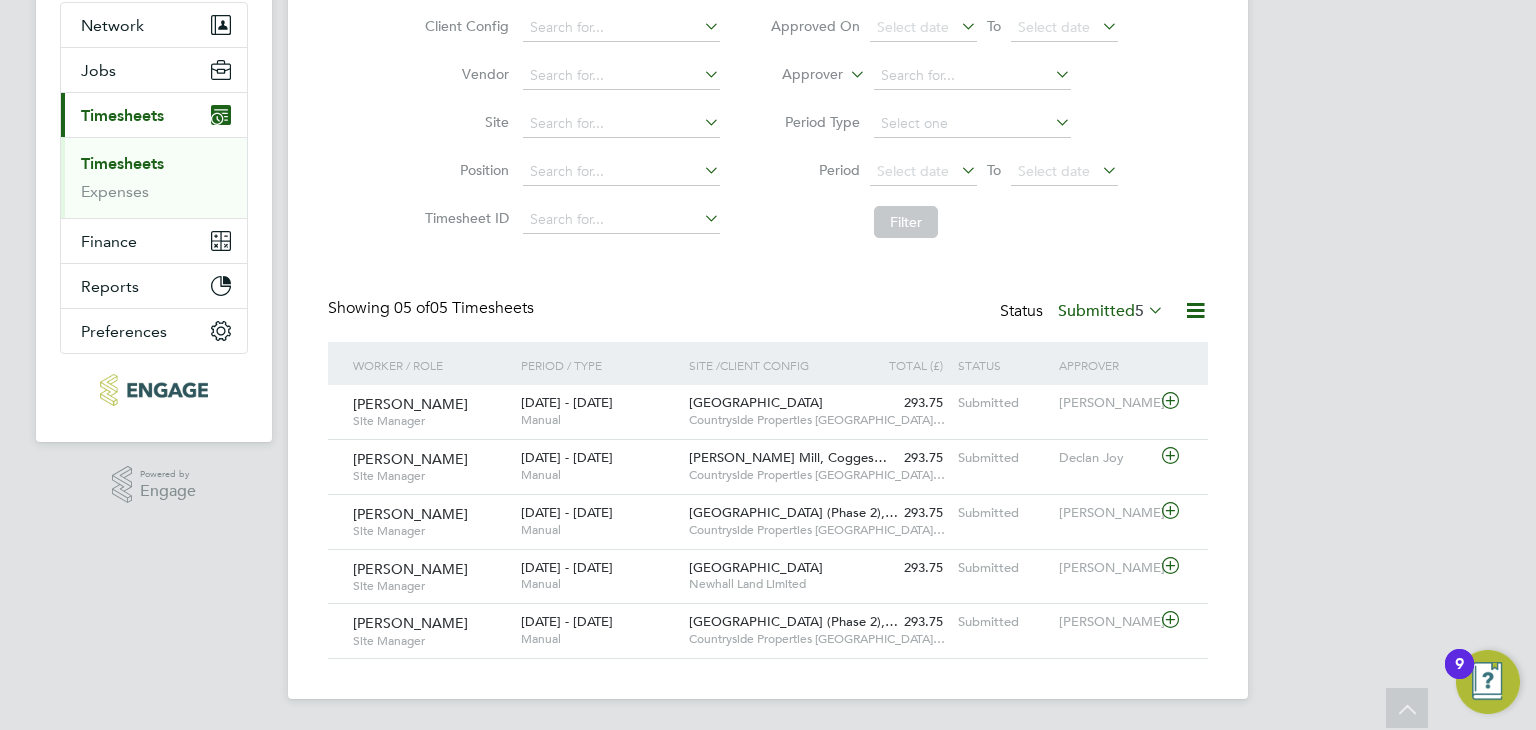 click on "Timesheets" at bounding box center (122, 163) 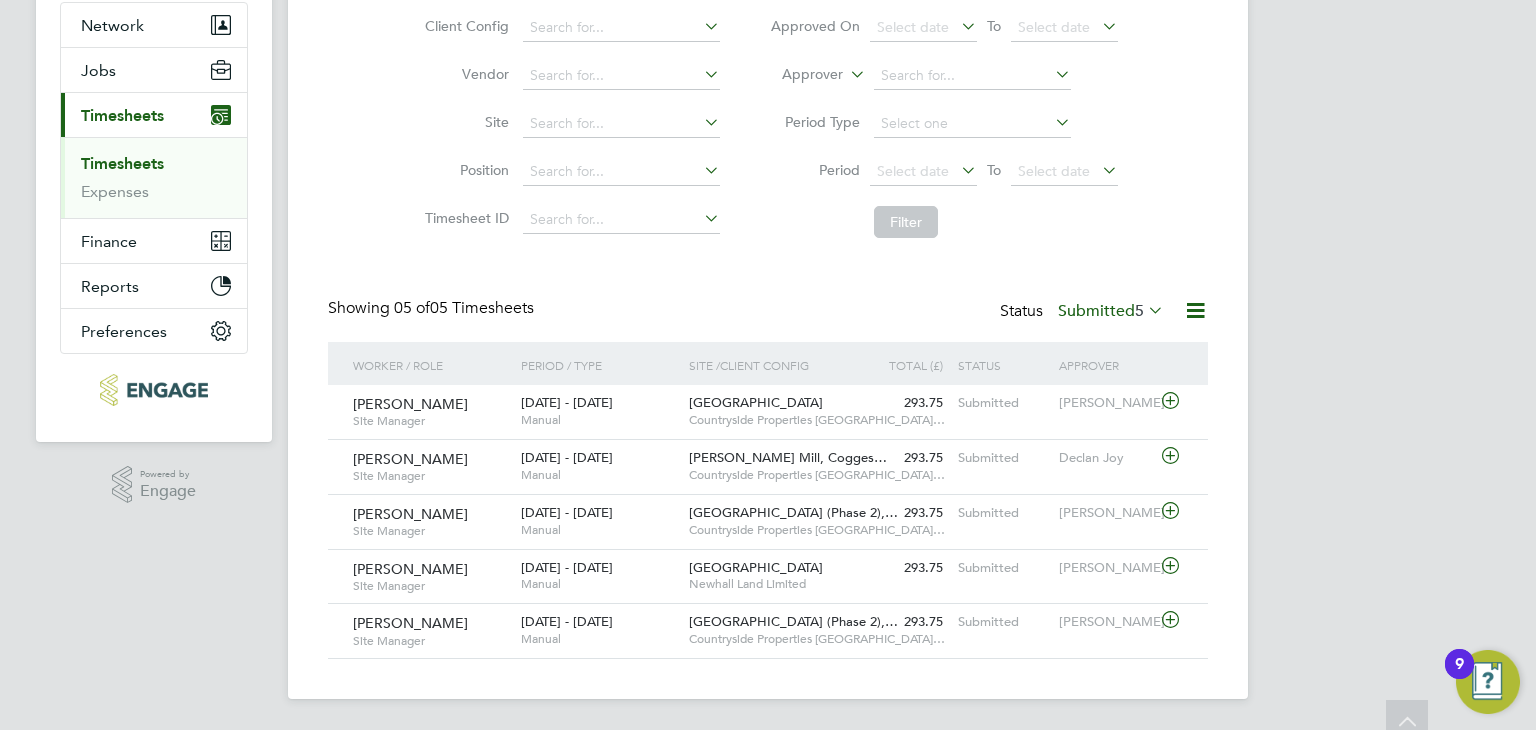 scroll, scrollTop: 0, scrollLeft: 0, axis: both 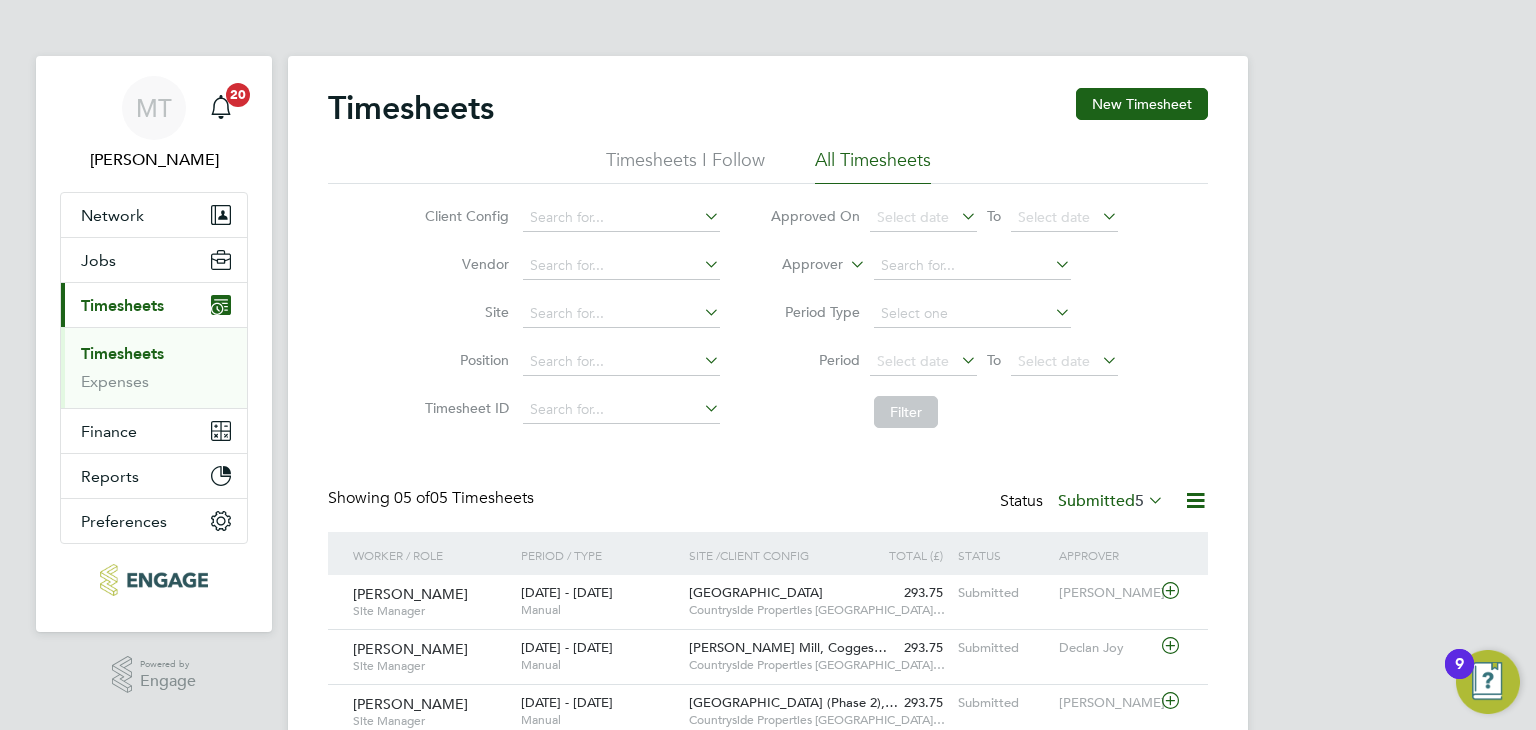 click on "Submitted  5" 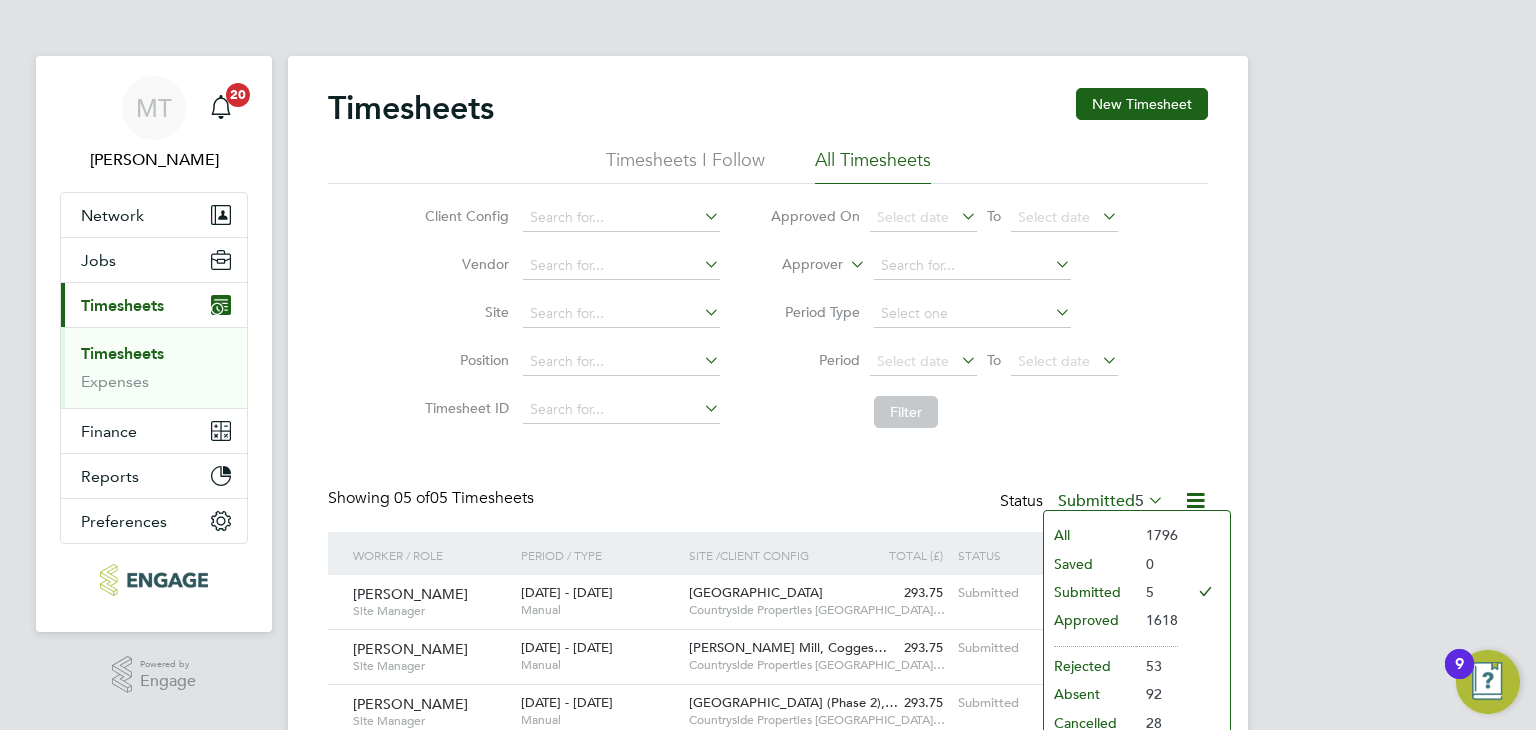 click on "Submitted" 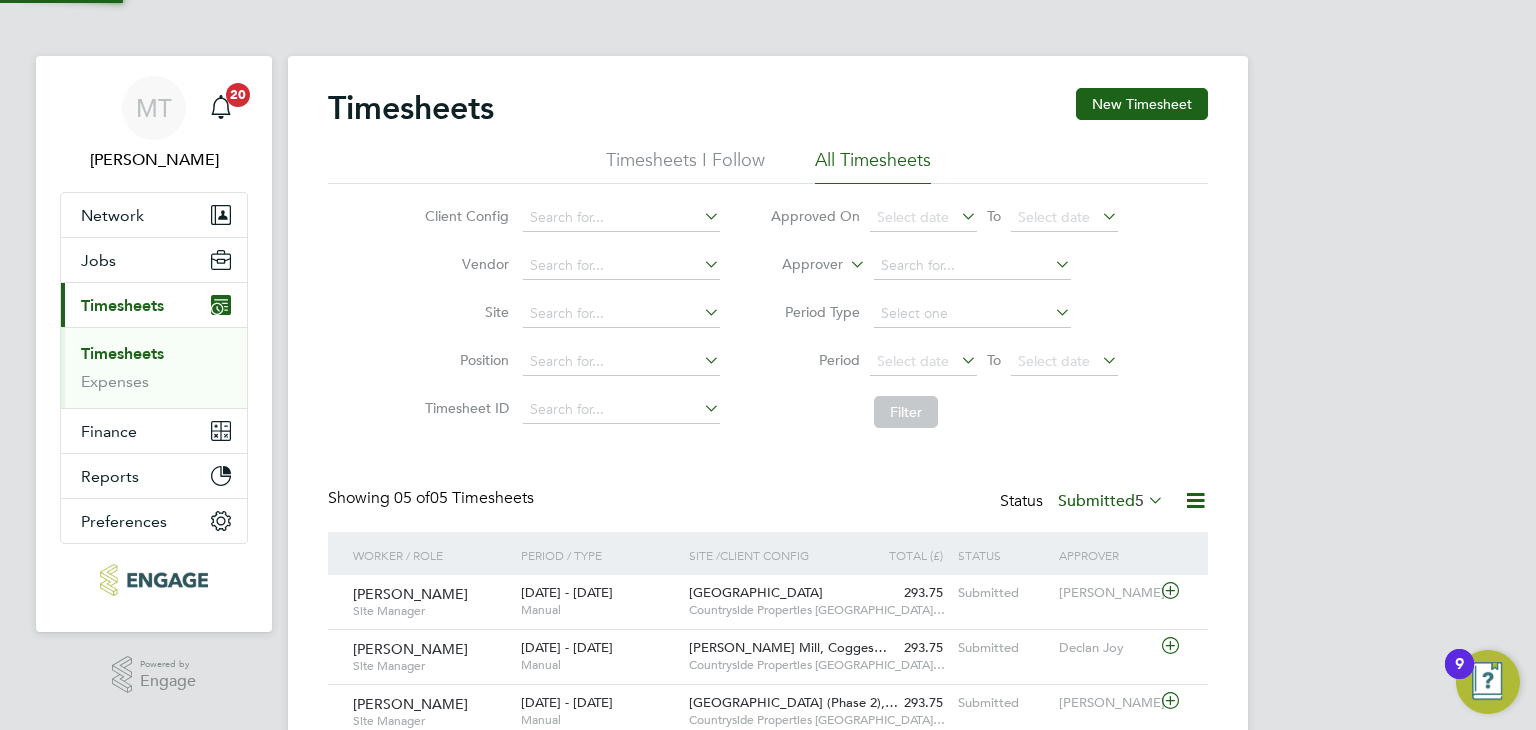 scroll, scrollTop: 9, scrollLeft: 10, axis: both 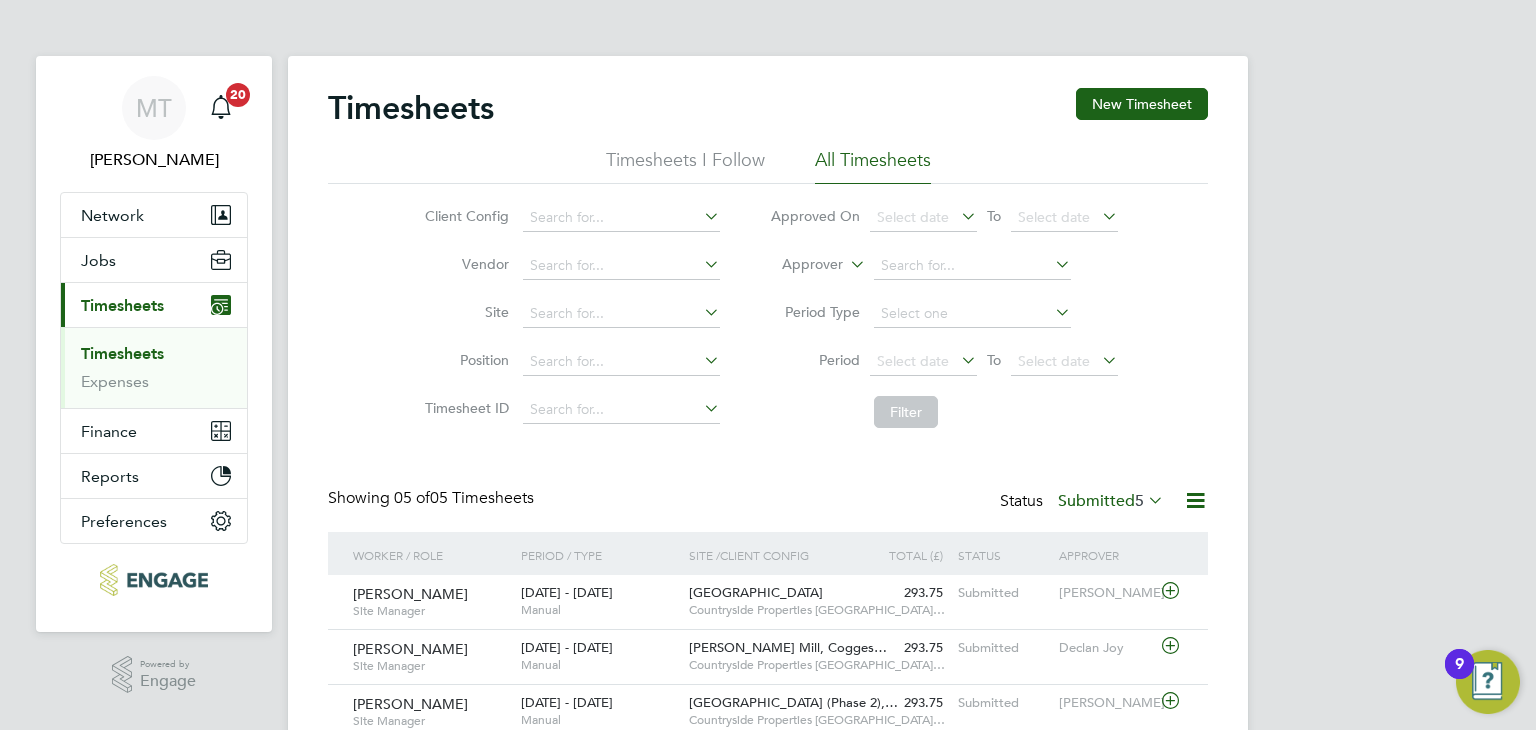 click on "Timesheet ID" 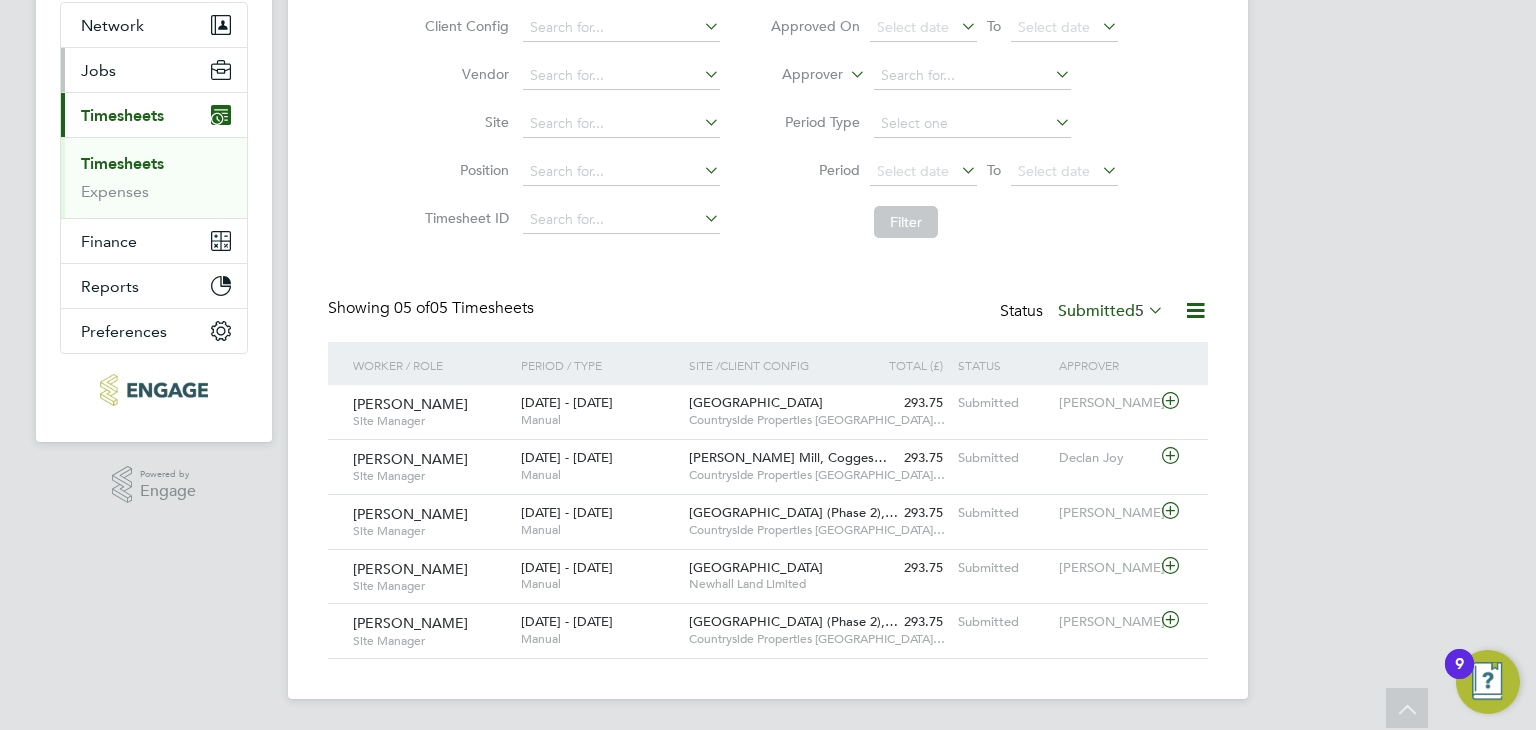 click on "Jobs" at bounding box center (98, 70) 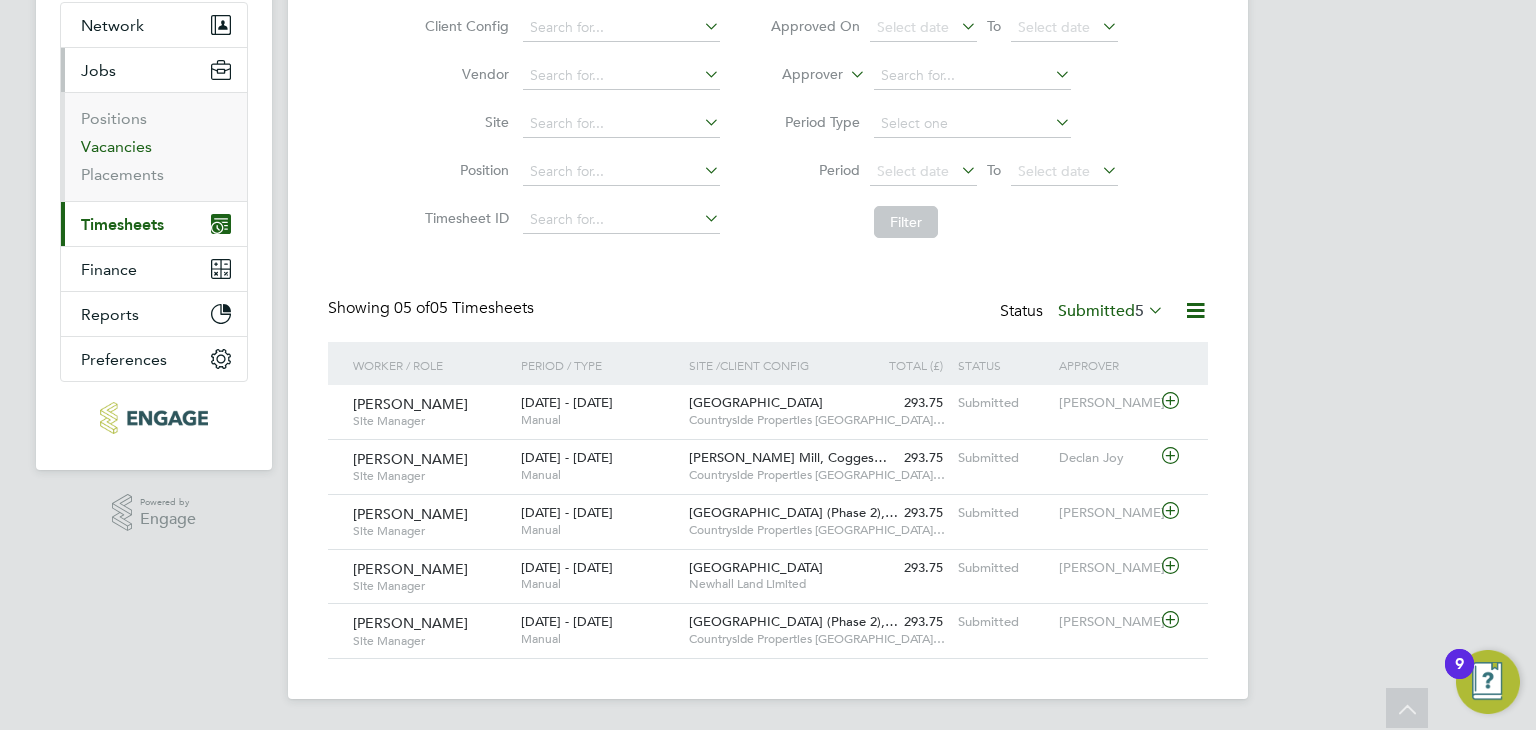 click on "Vacancies" at bounding box center [116, 146] 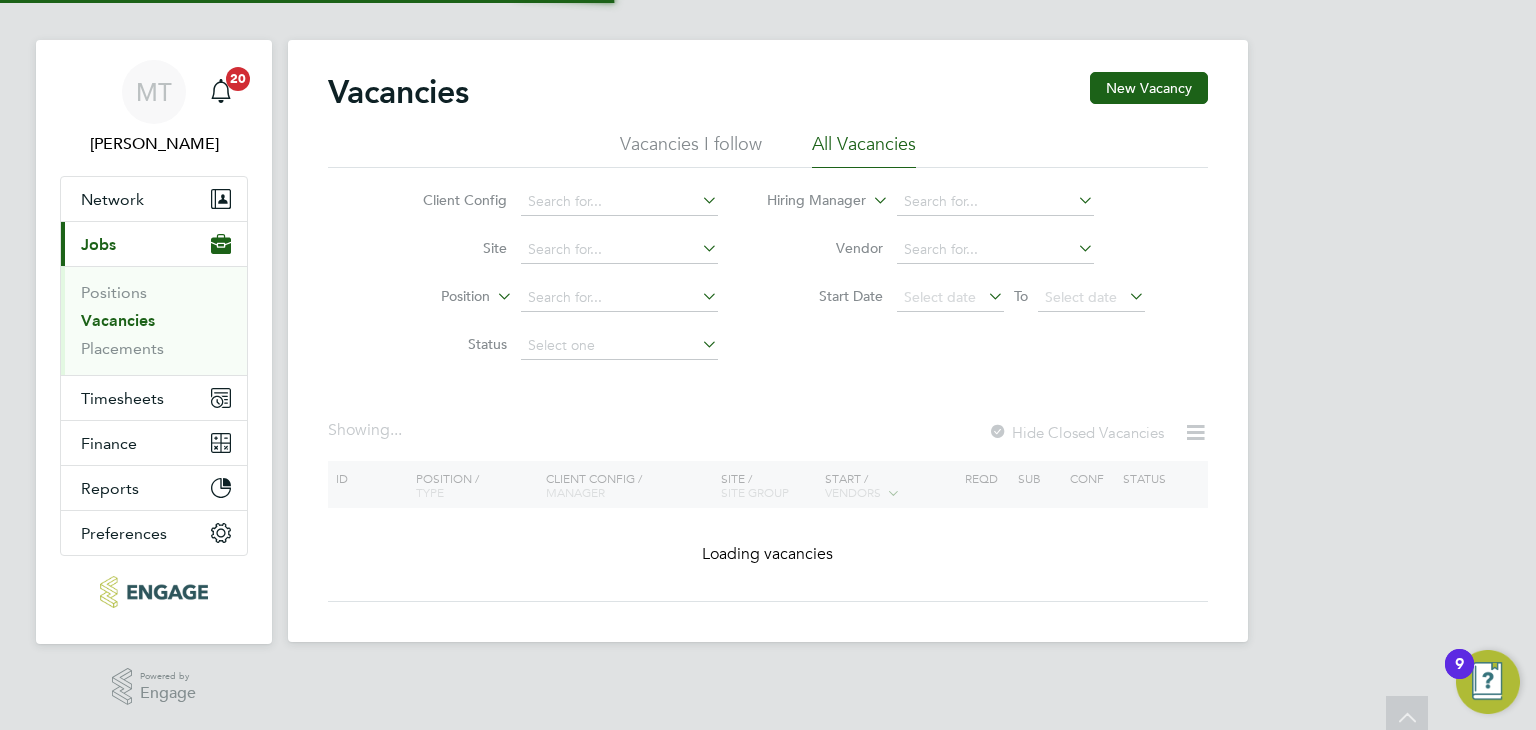 scroll, scrollTop: 0, scrollLeft: 0, axis: both 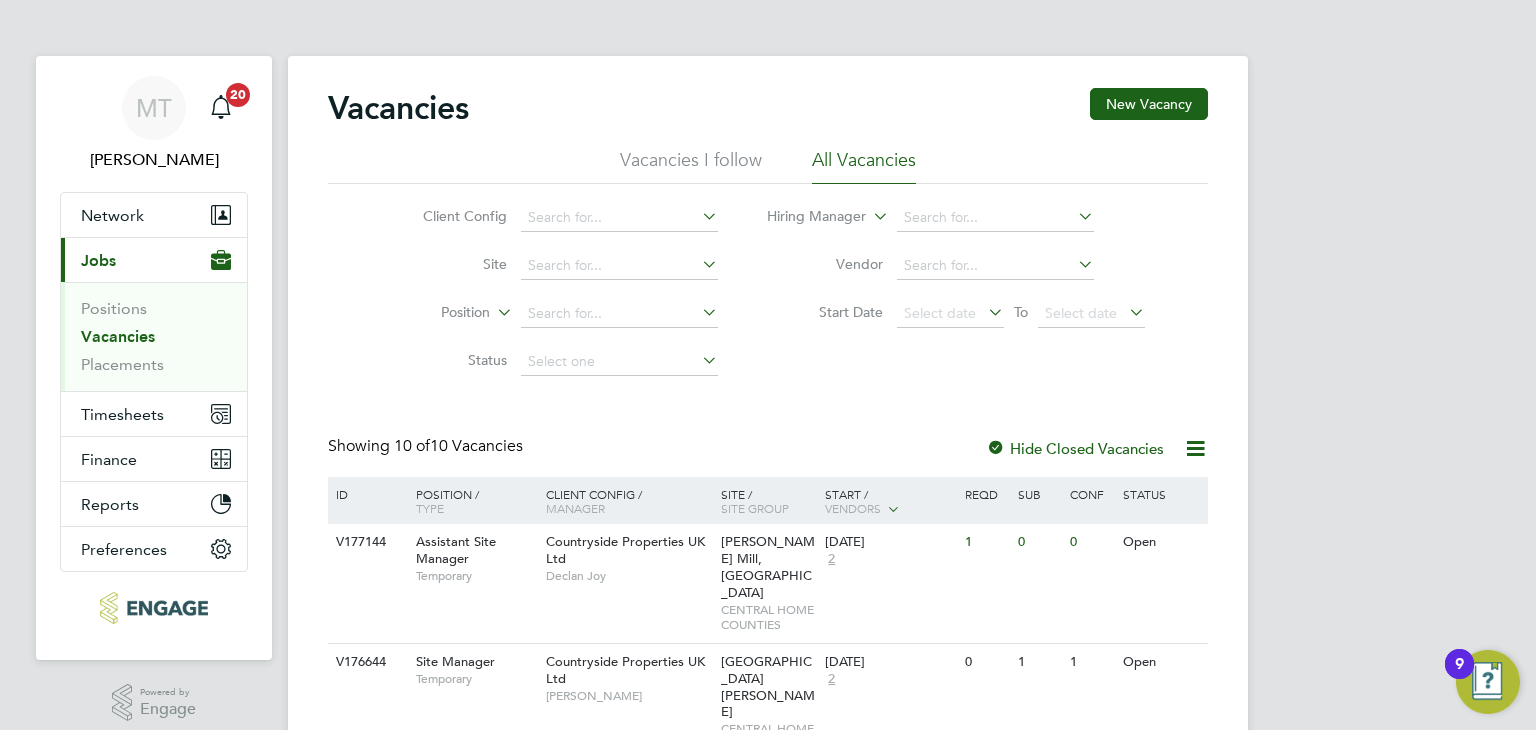 click on "Client Config     Site     Position     Status   Hiring Manager     Vendor   Start Date
Select date
To
Select date" 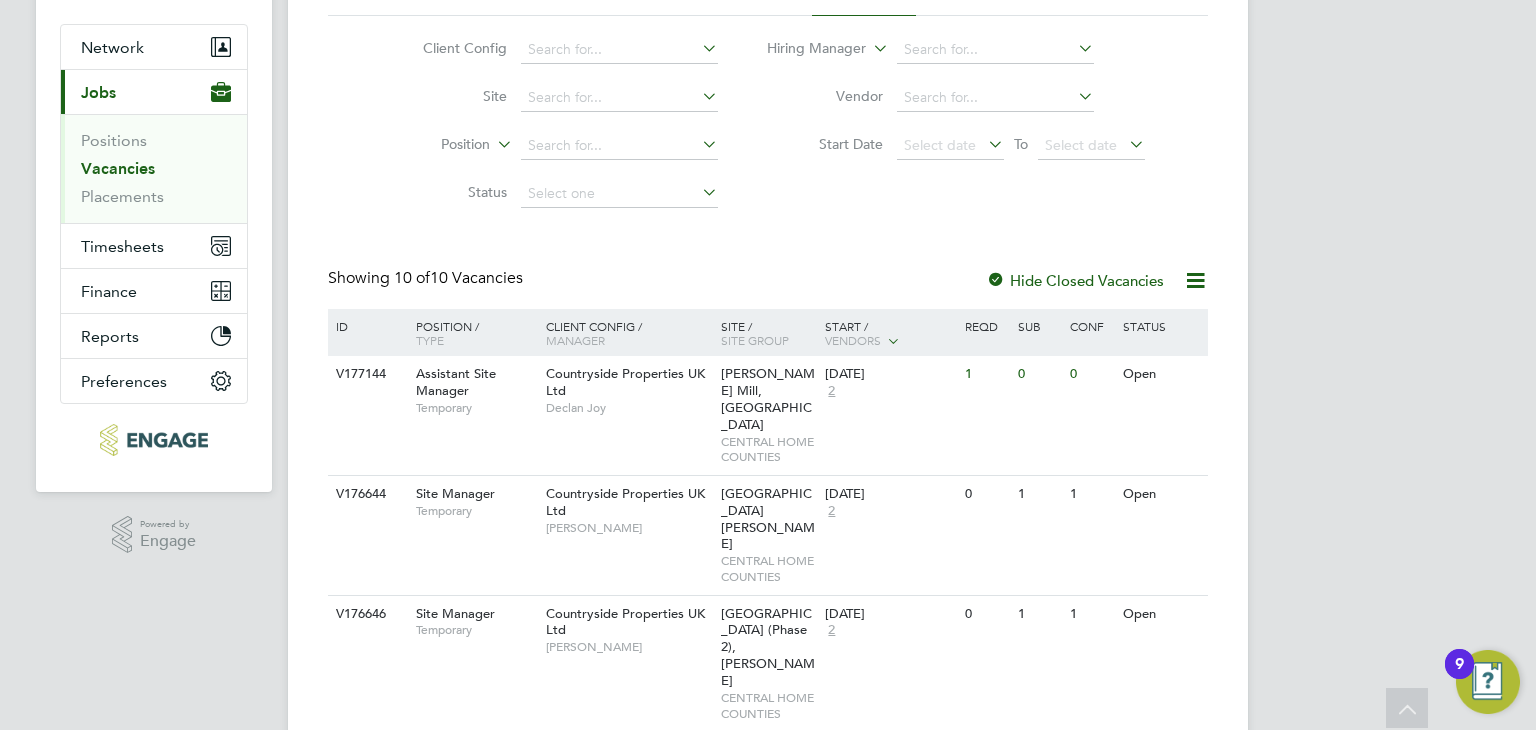 scroll, scrollTop: 165, scrollLeft: 0, axis: vertical 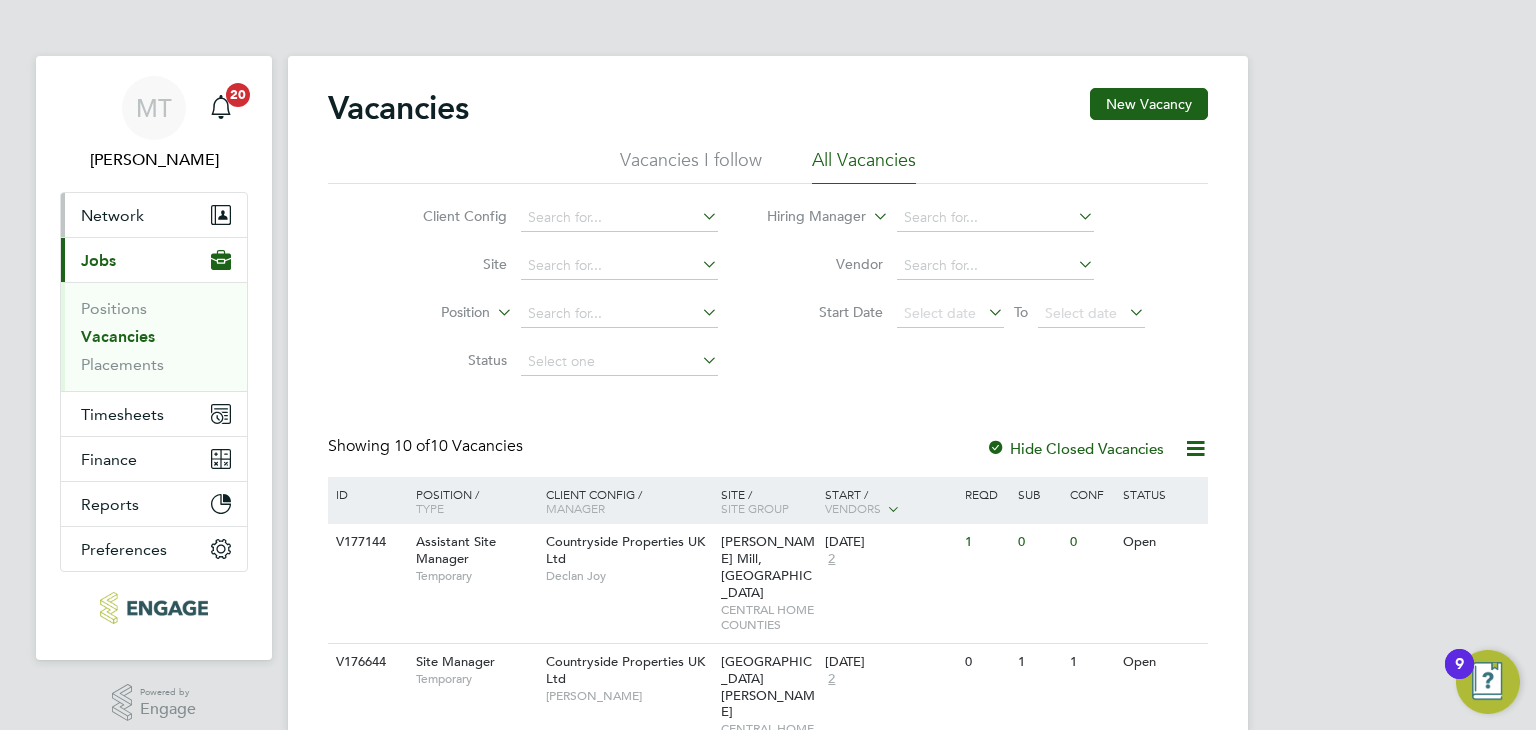 click on "Network" at bounding box center (112, 215) 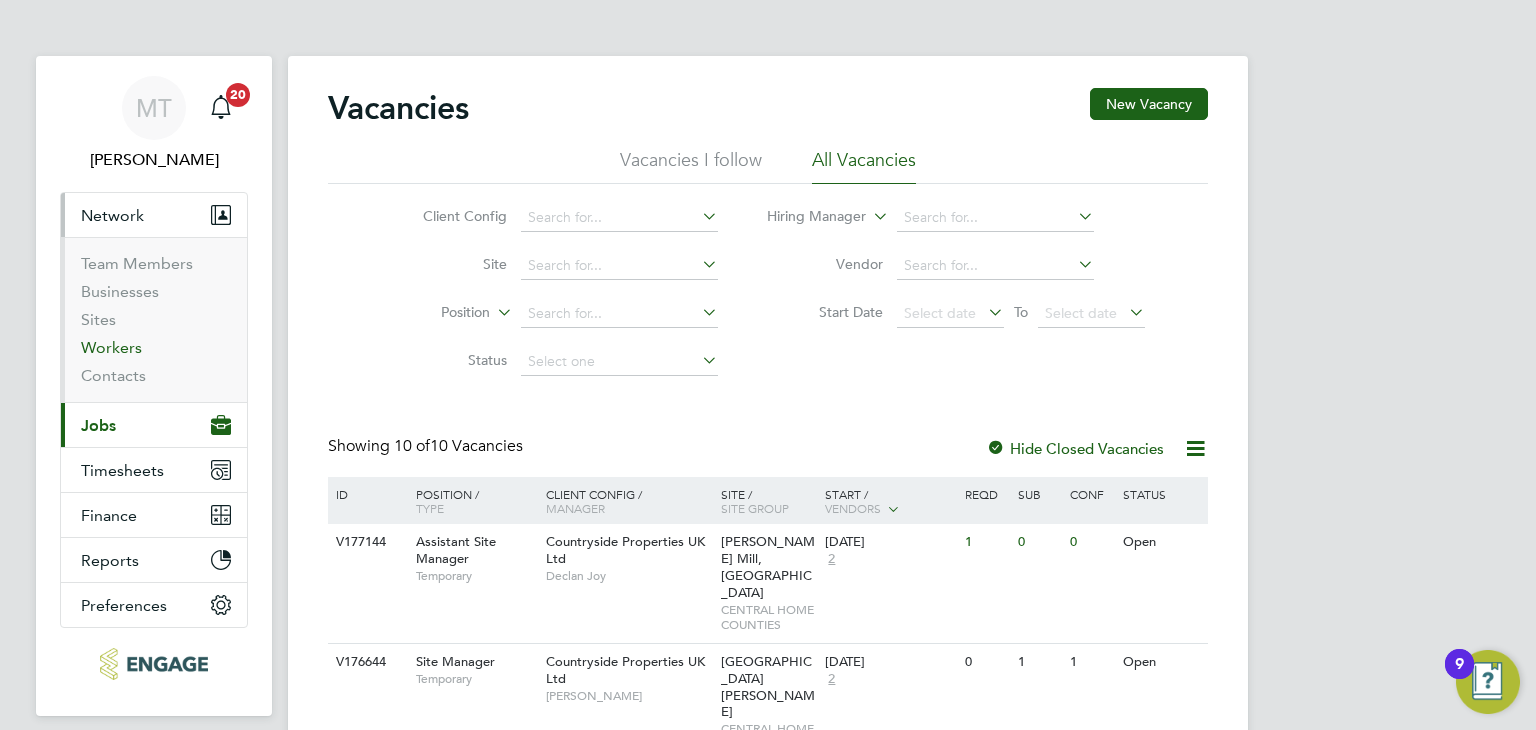 click on "Workers" at bounding box center (111, 347) 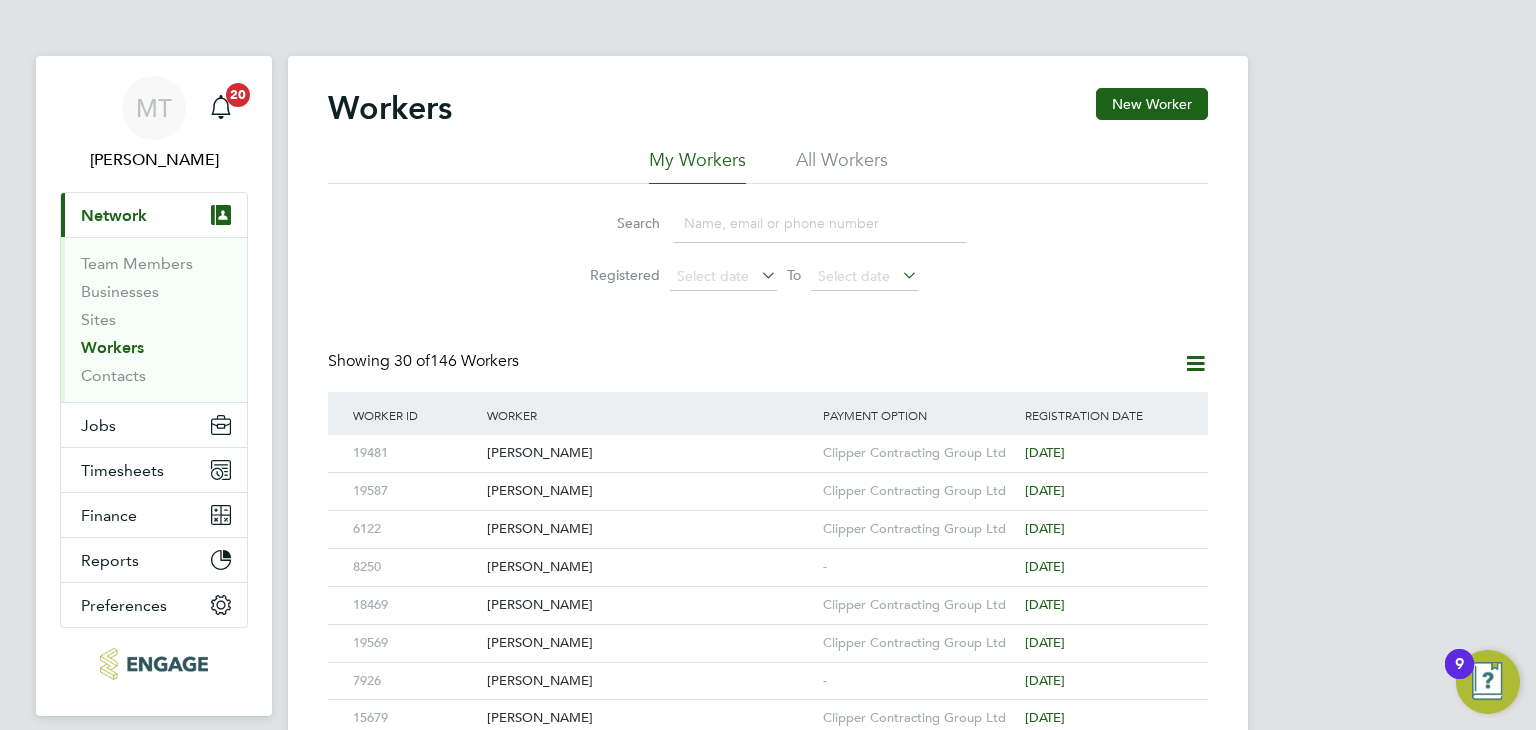 click 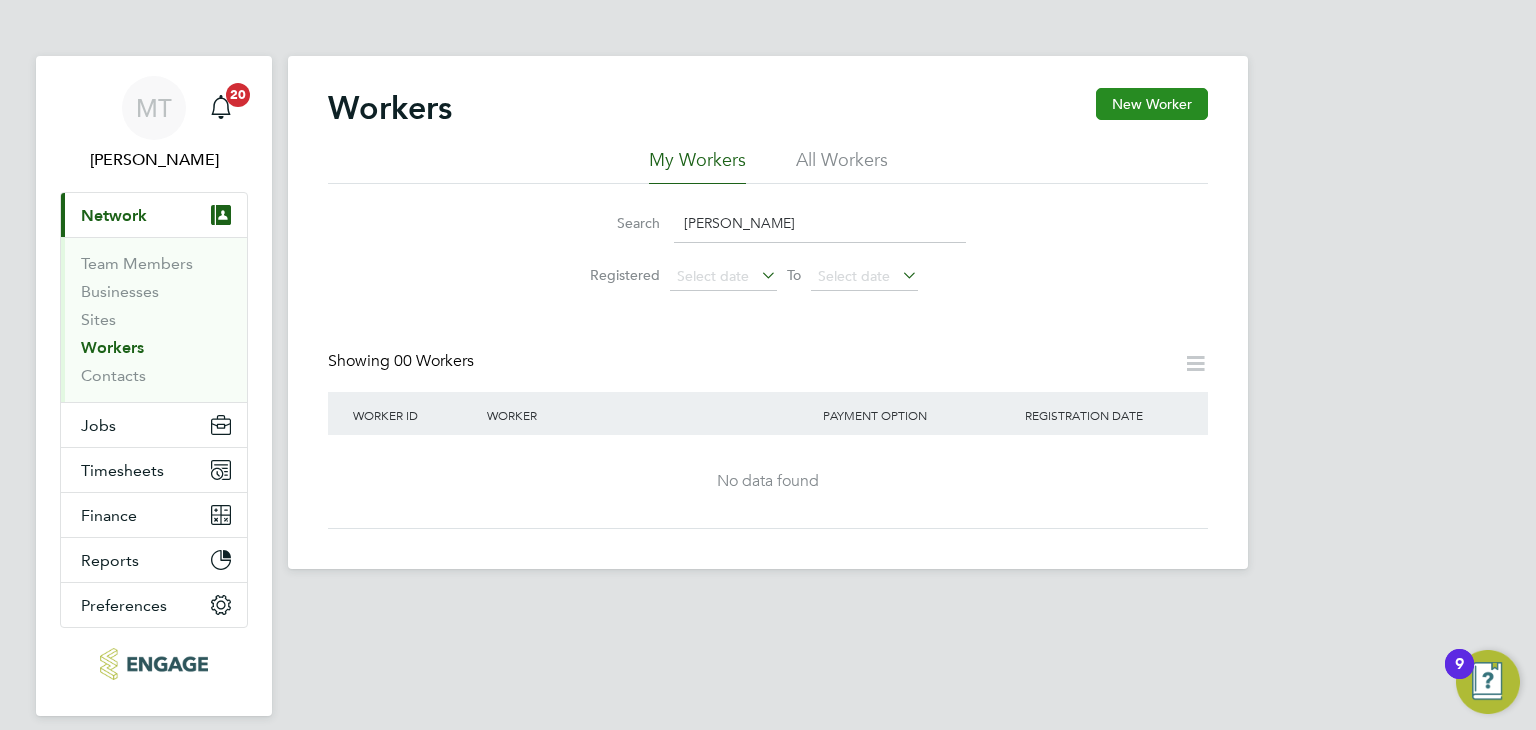 type on "[PERSON_NAME]" 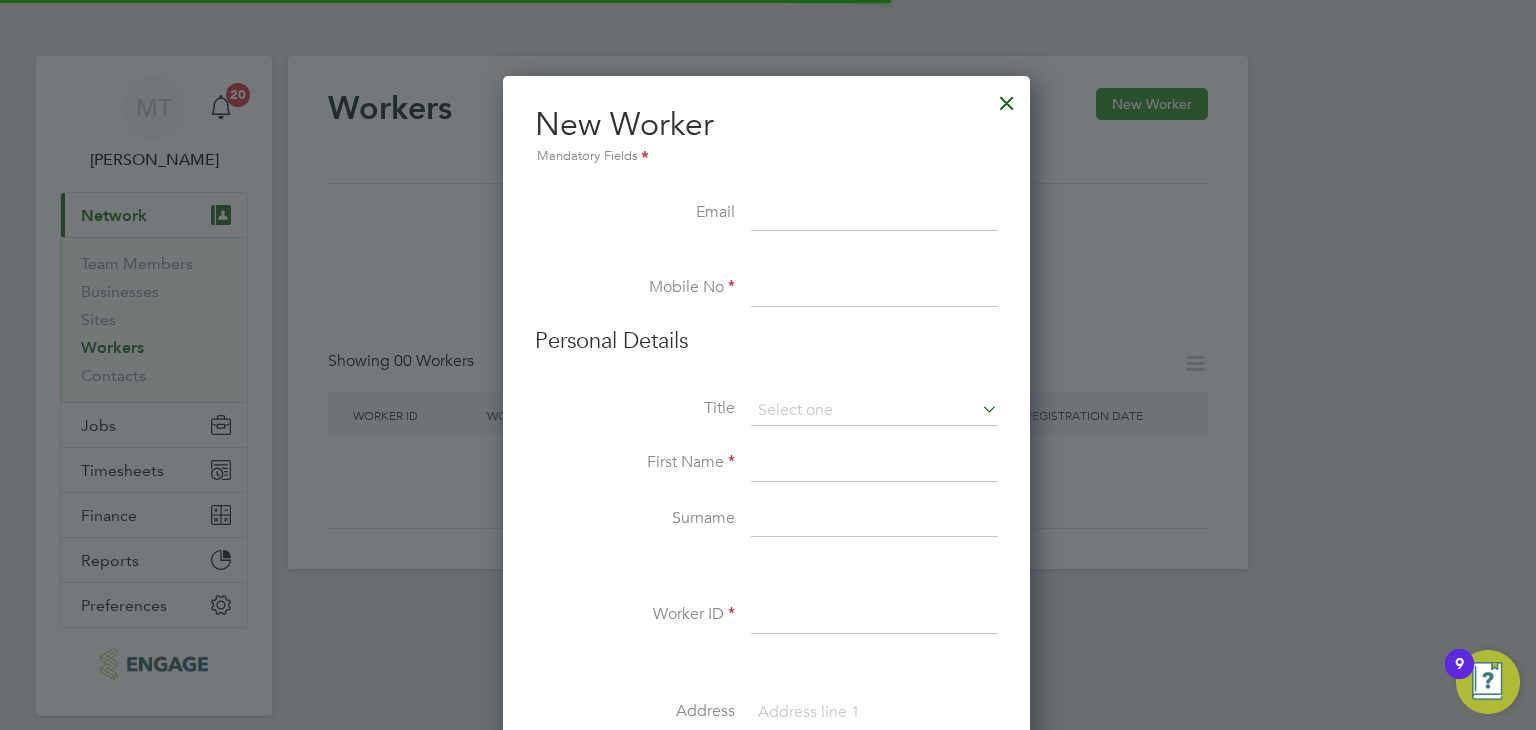 scroll, scrollTop: 10, scrollLeft: 10, axis: both 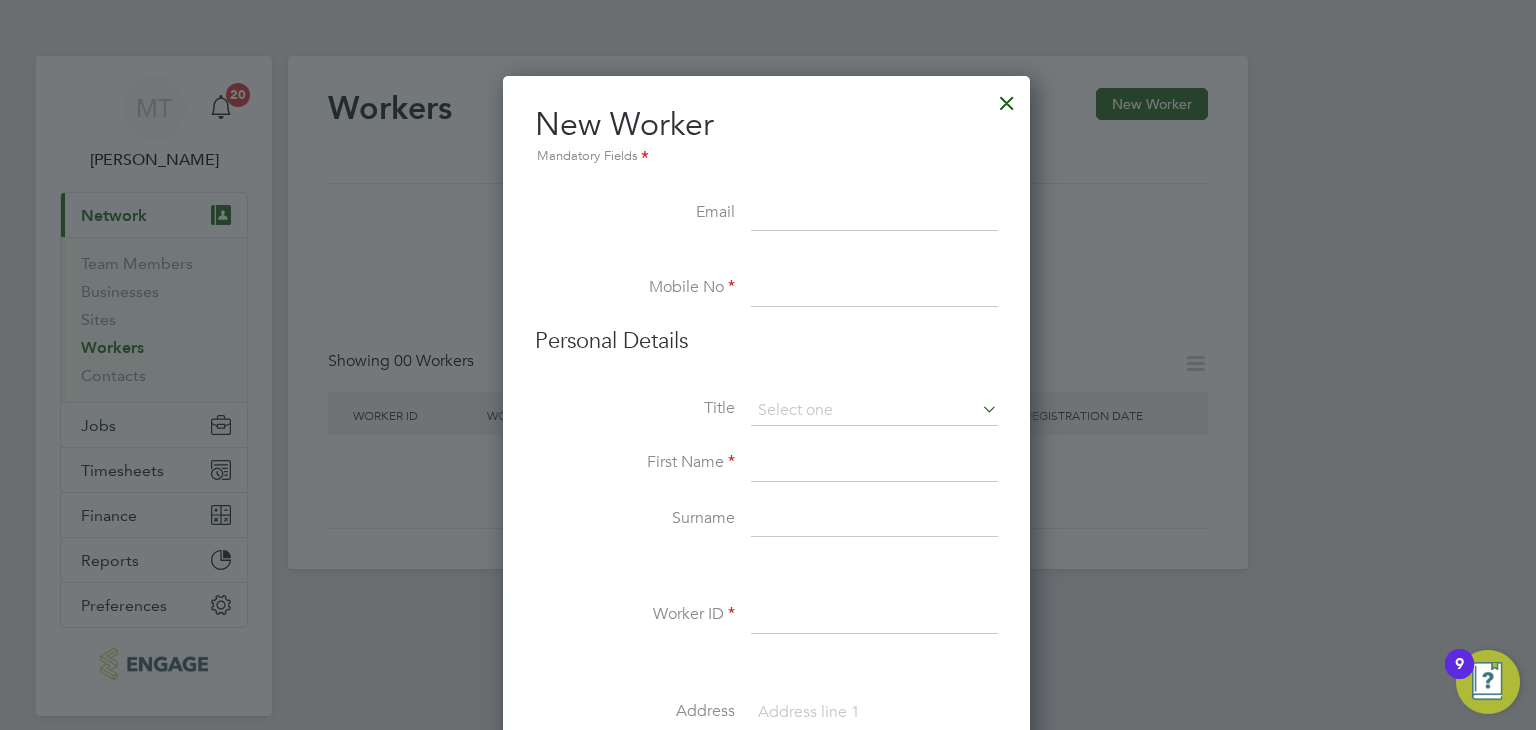 click at bounding box center (874, 289) 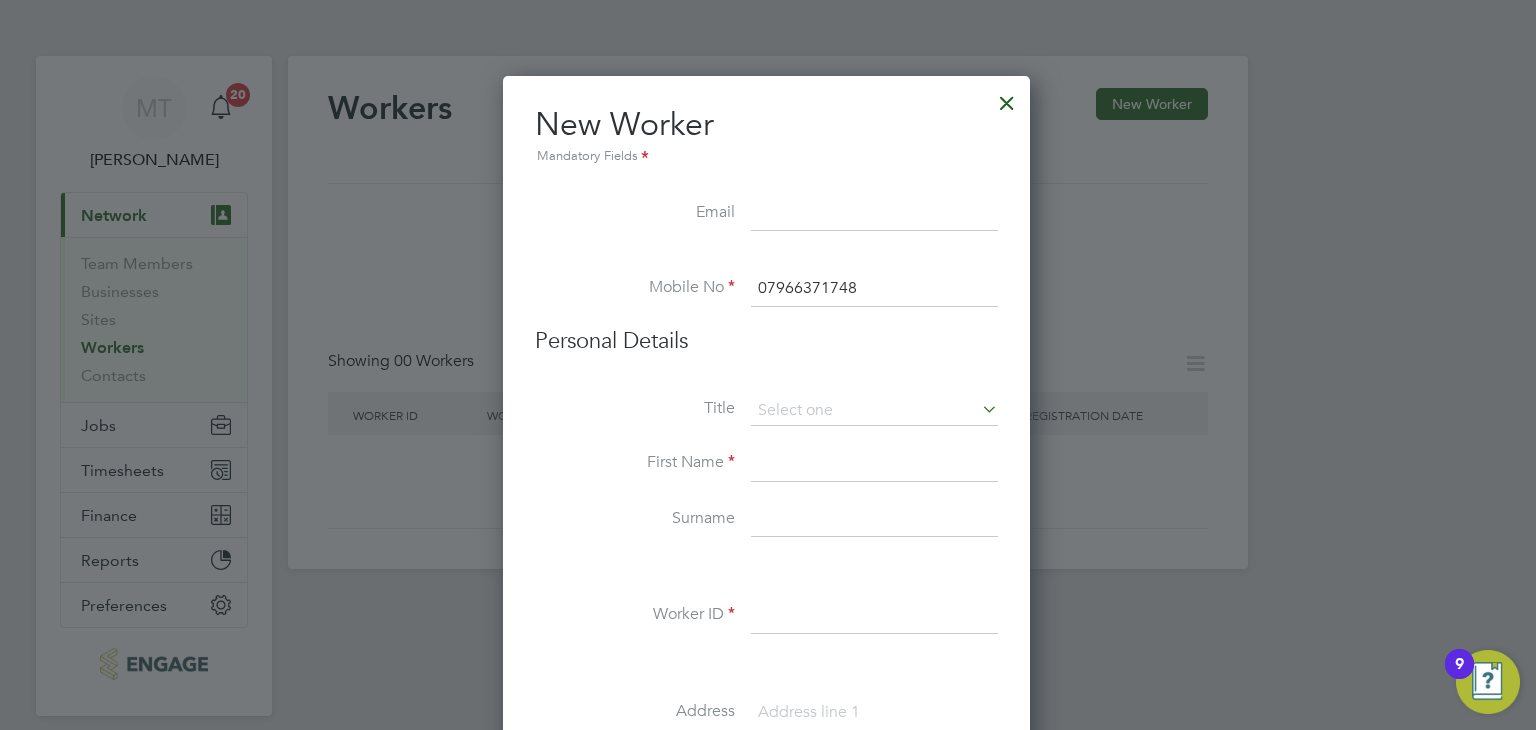 type on "07966371748" 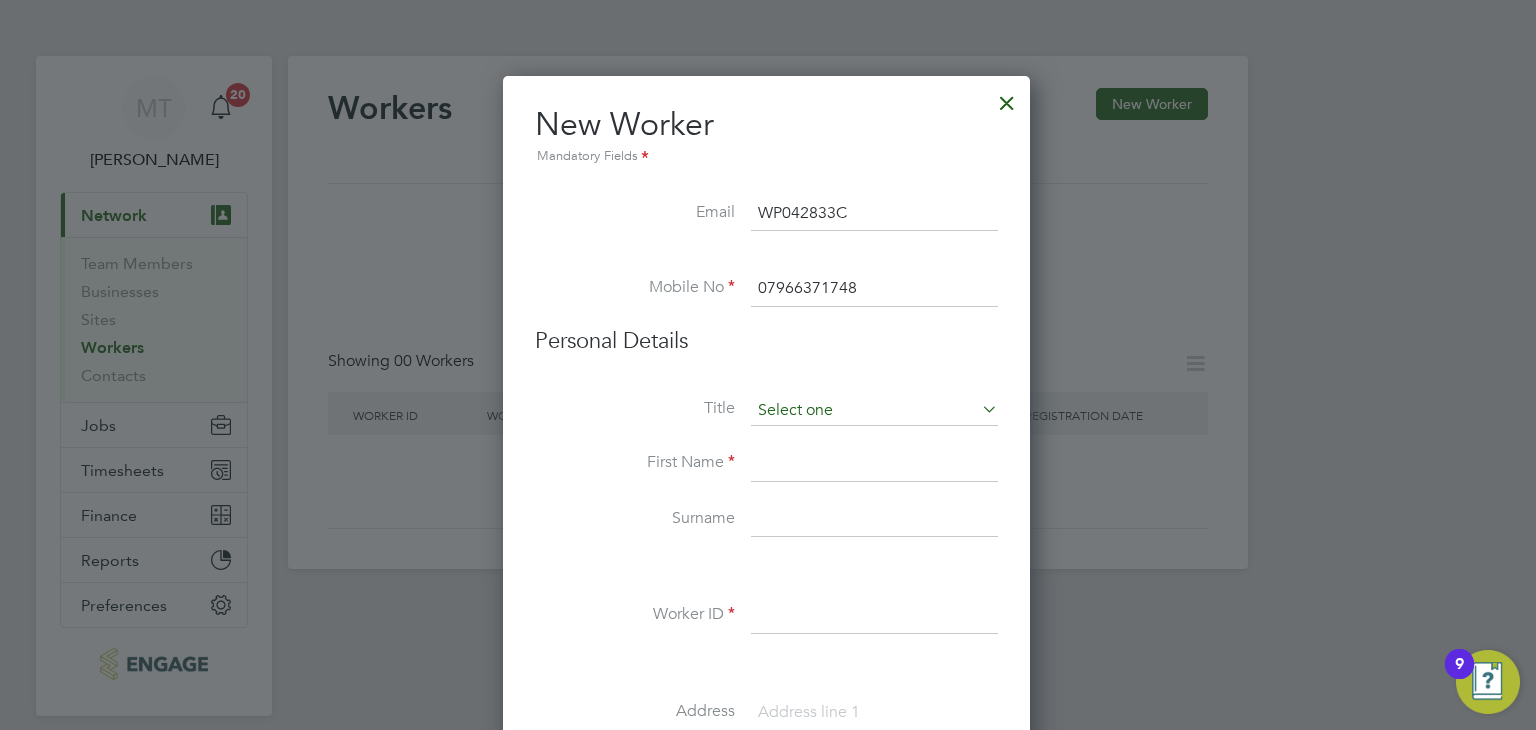 type on "WP042833C" 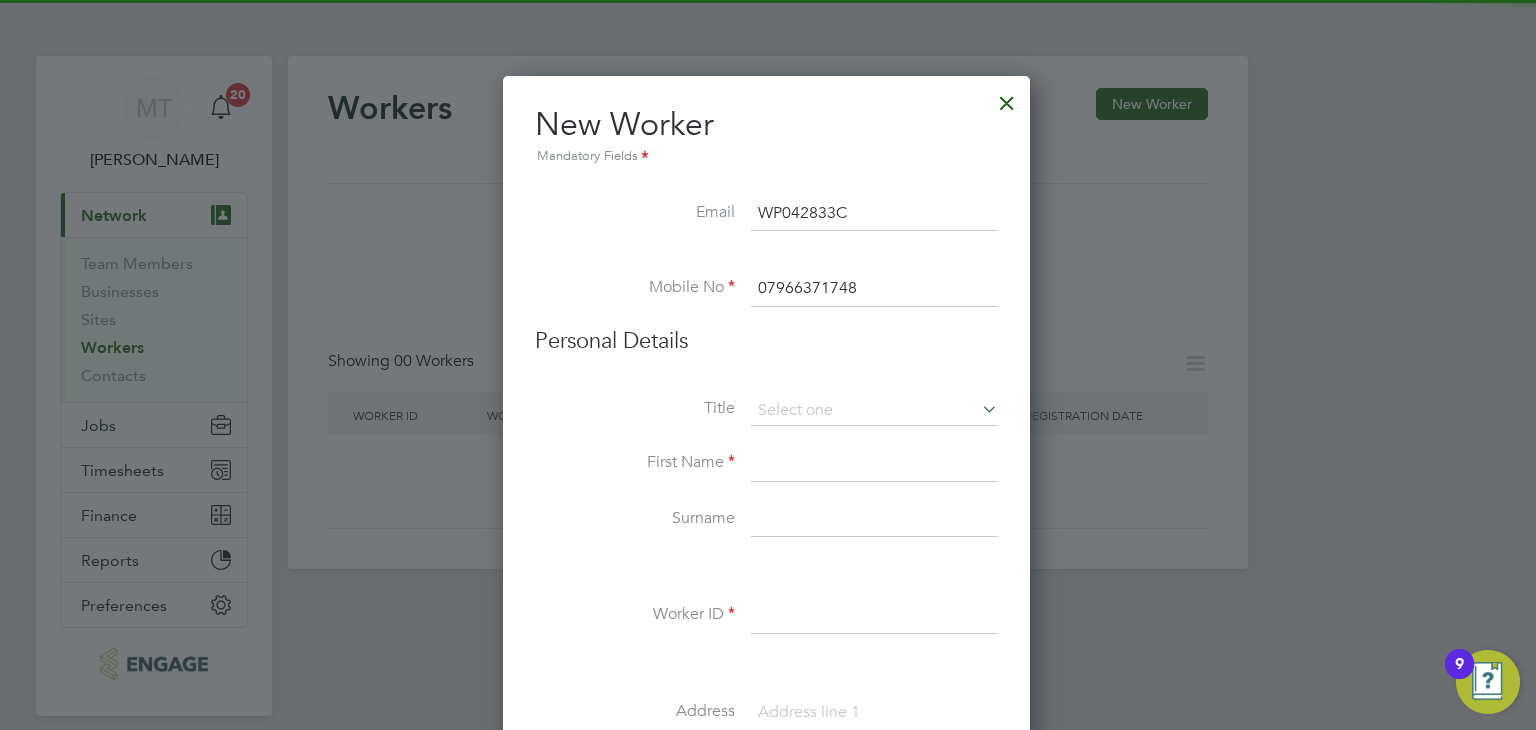 click on "Mr" 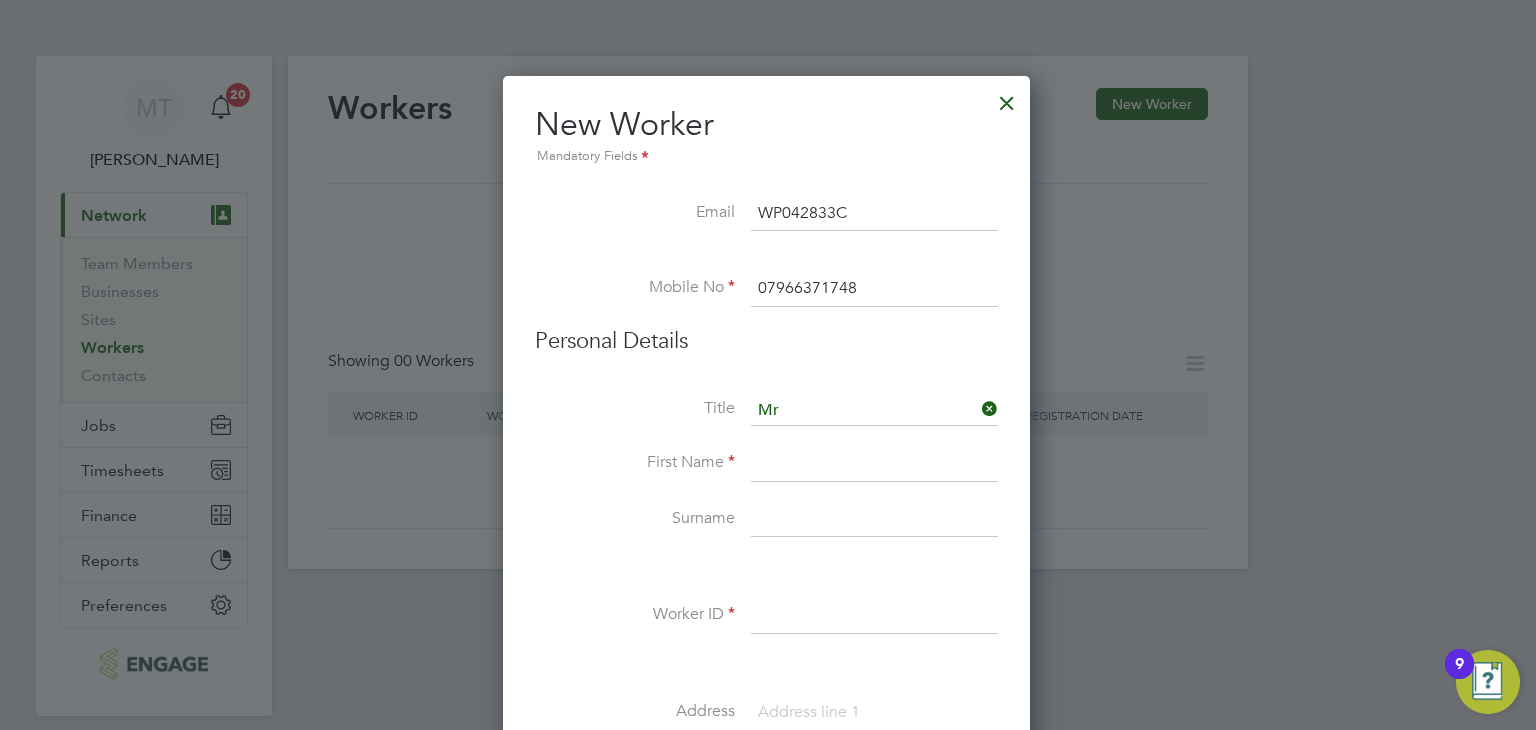 click at bounding box center [874, 464] 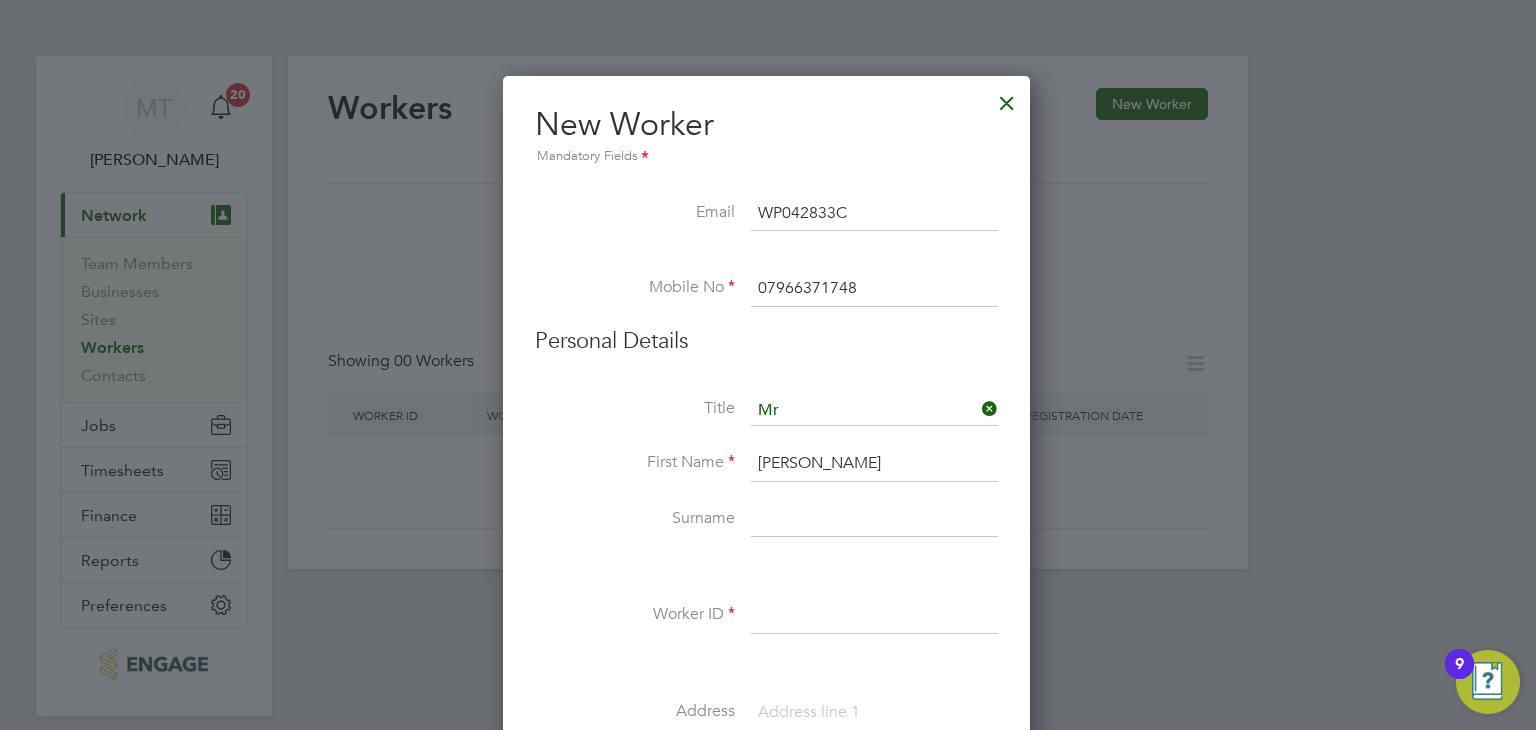 type on "[PERSON_NAME]" 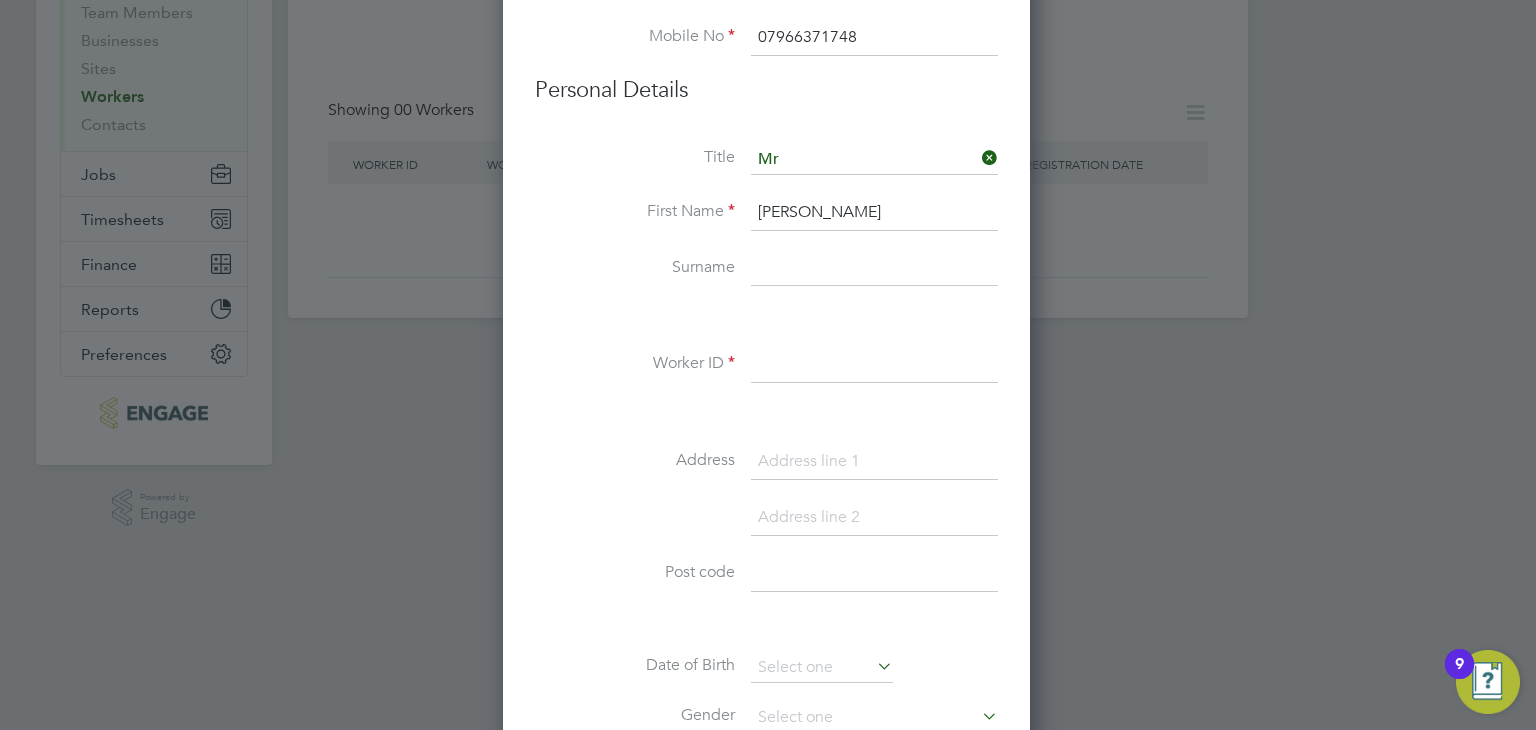scroll, scrollTop: 256, scrollLeft: 0, axis: vertical 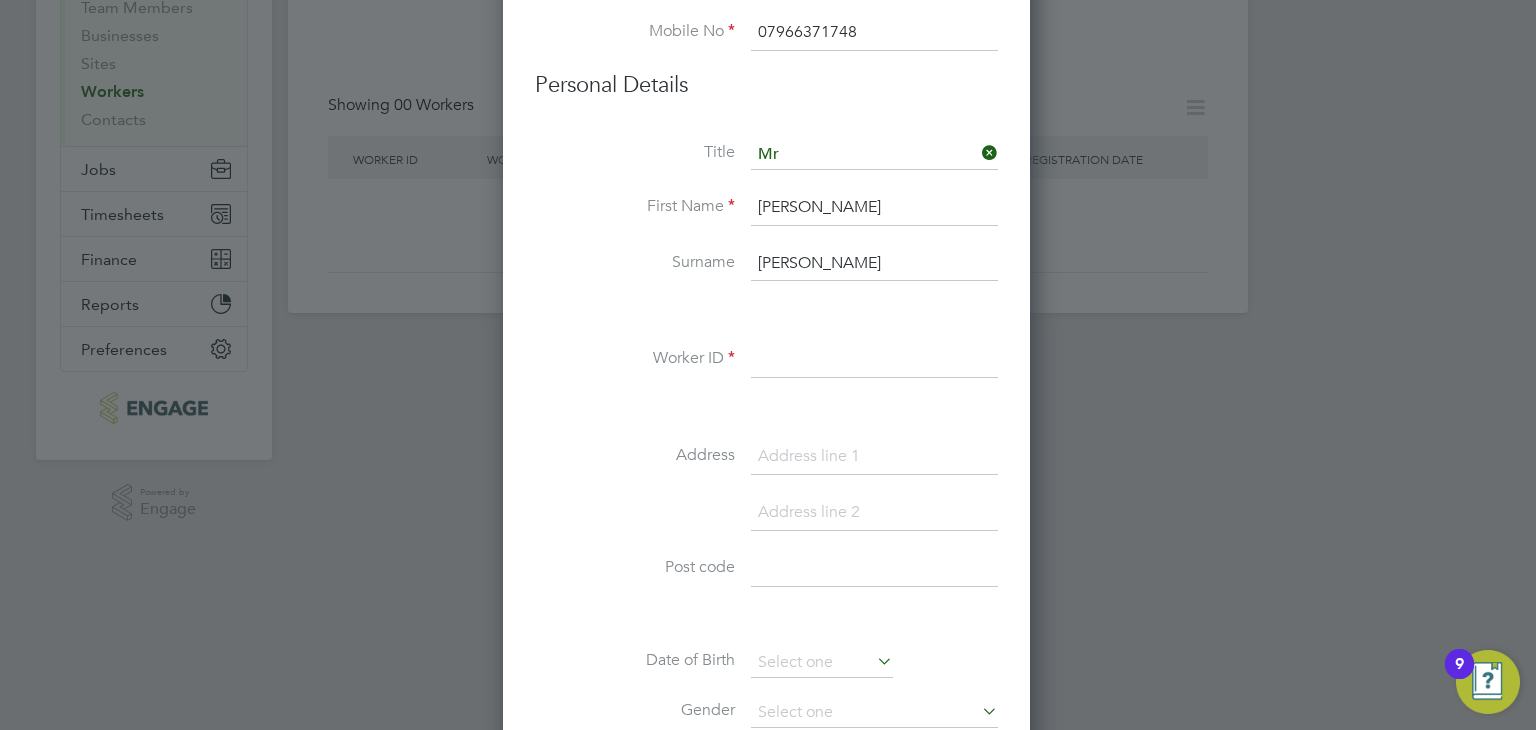 type on "[PERSON_NAME]" 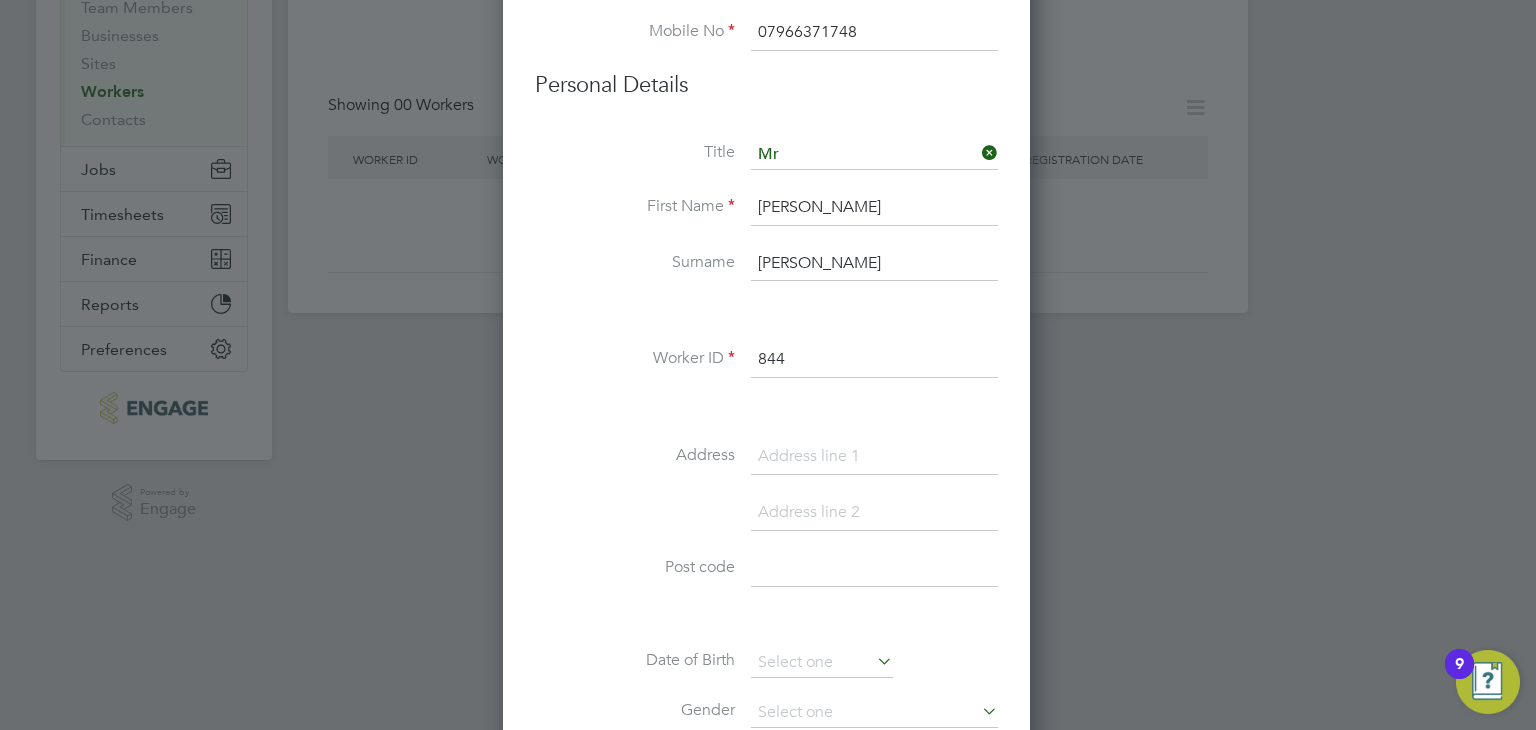 type on "844" 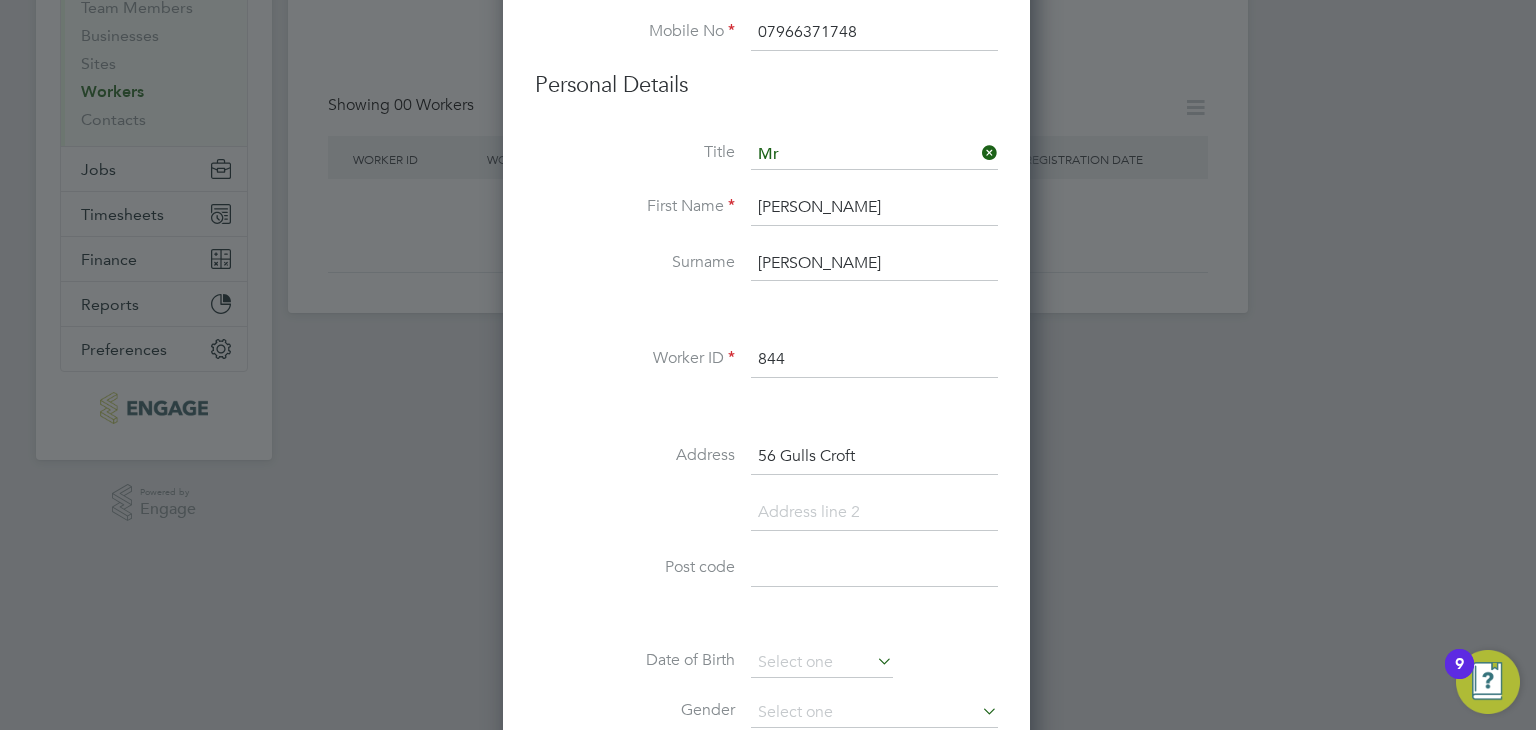 type on "56 Gulls Croft" 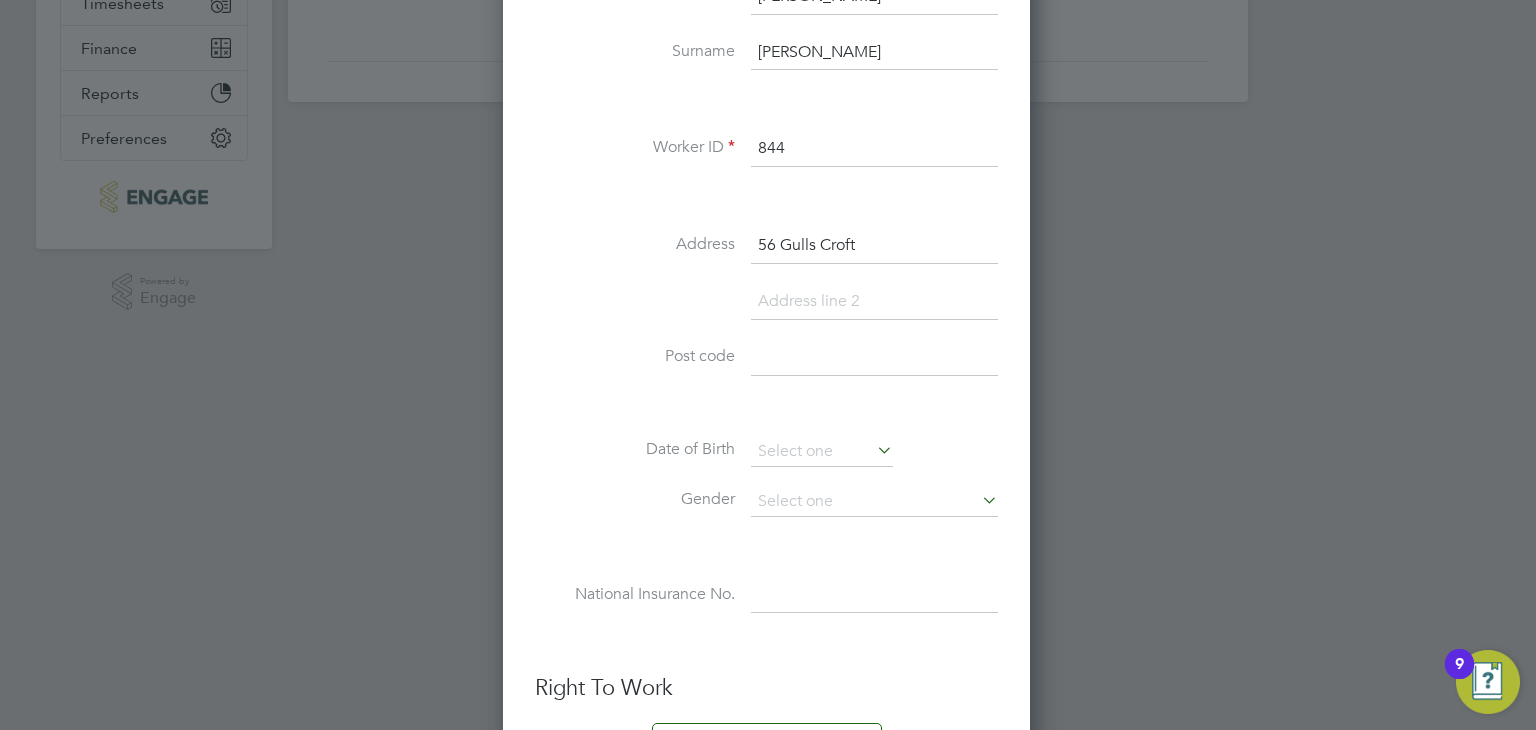 scroll, scrollTop: 505, scrollLeft: 0, axis: vertical 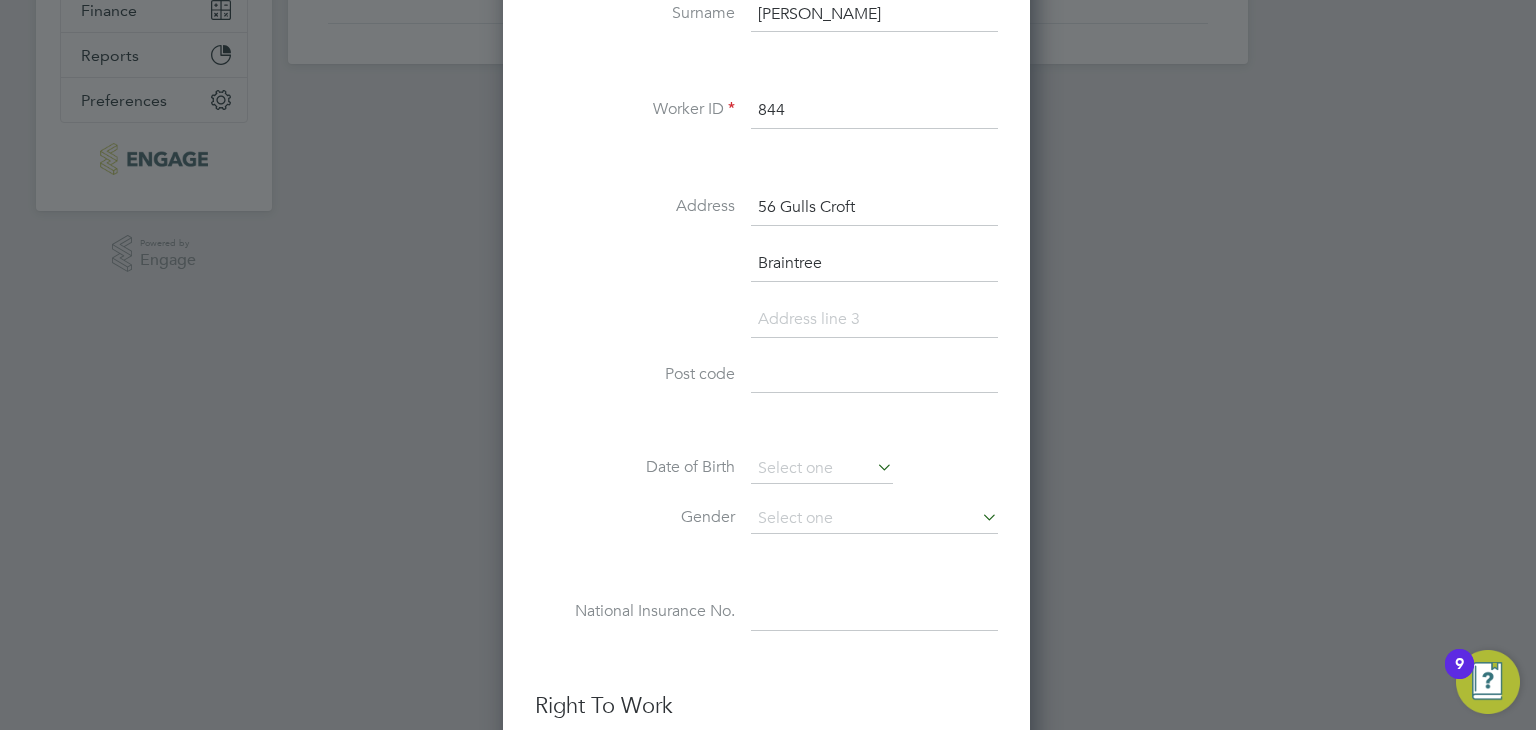 type on "Braintree" 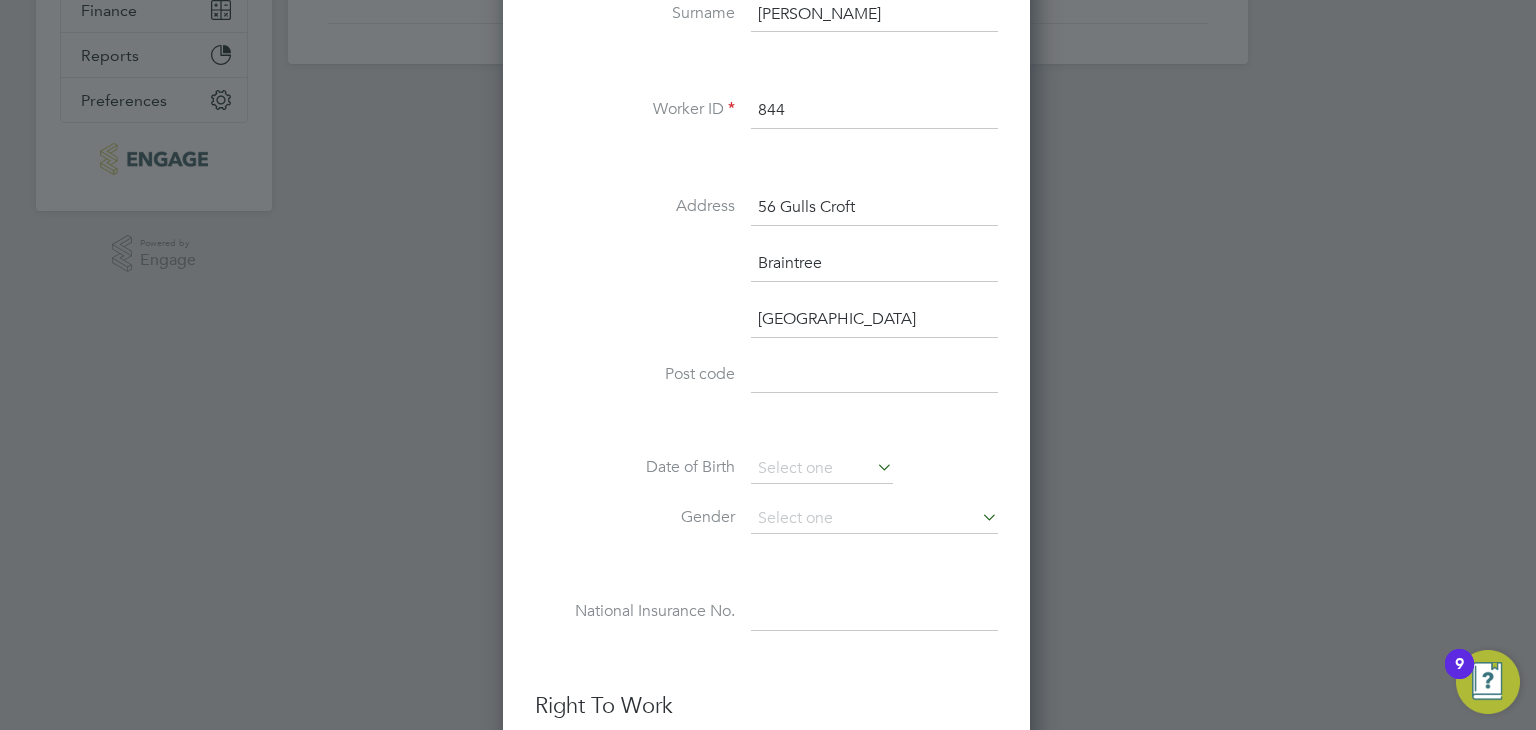 type on "[GEOGRAPHIC_DATA]" 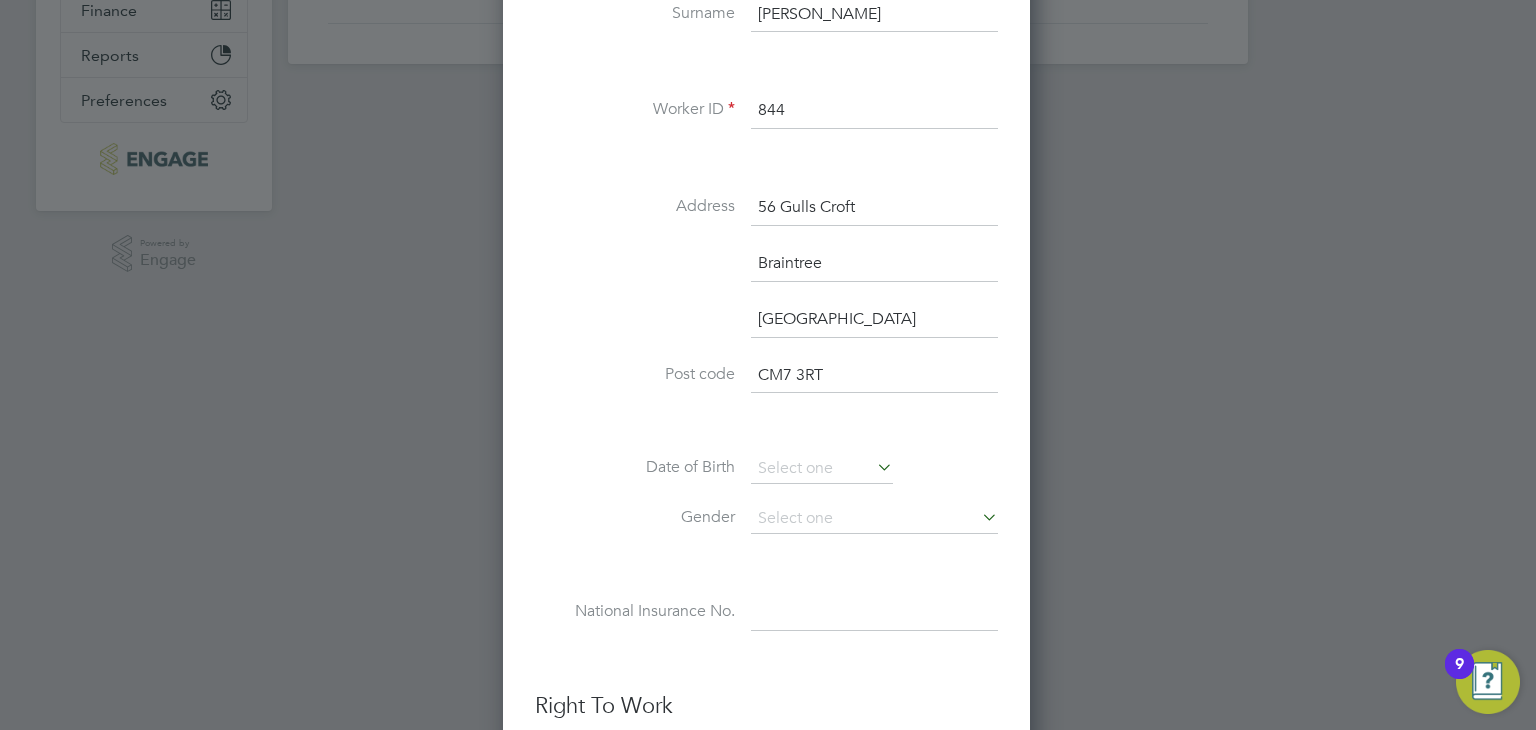 type on "CM7 3RT" 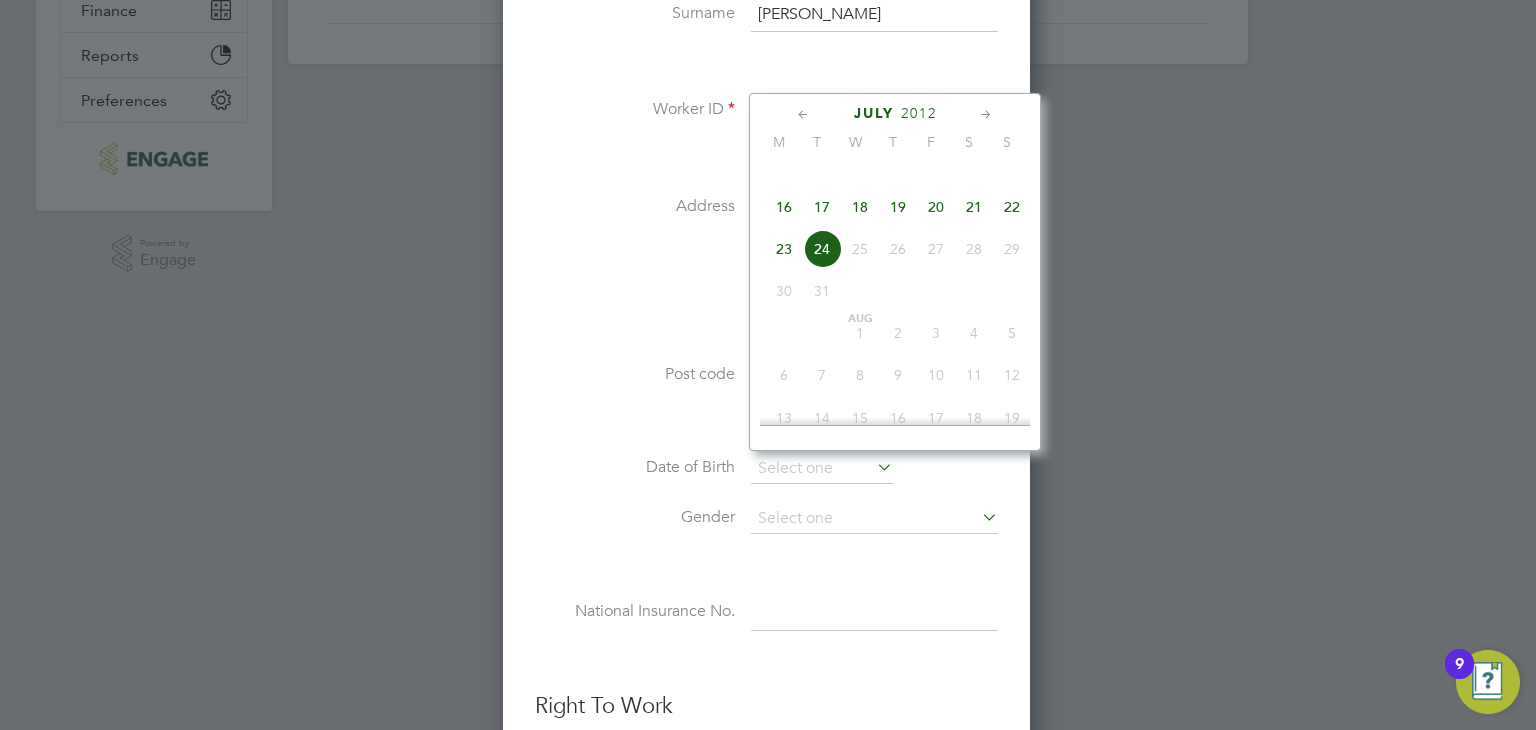 click on "2012" 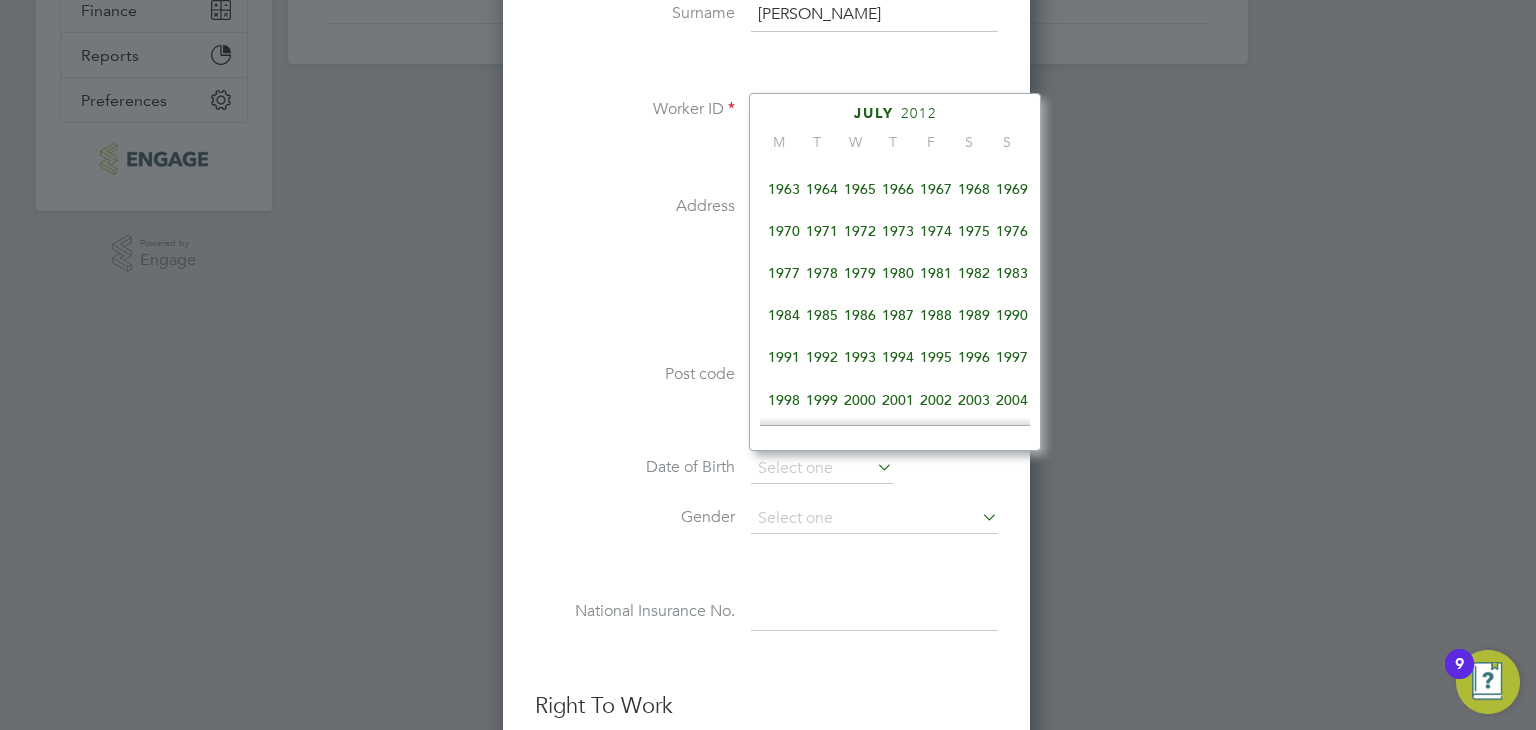 scroll, scrollTop: 311, scrollLeft: 0, axis: vertical 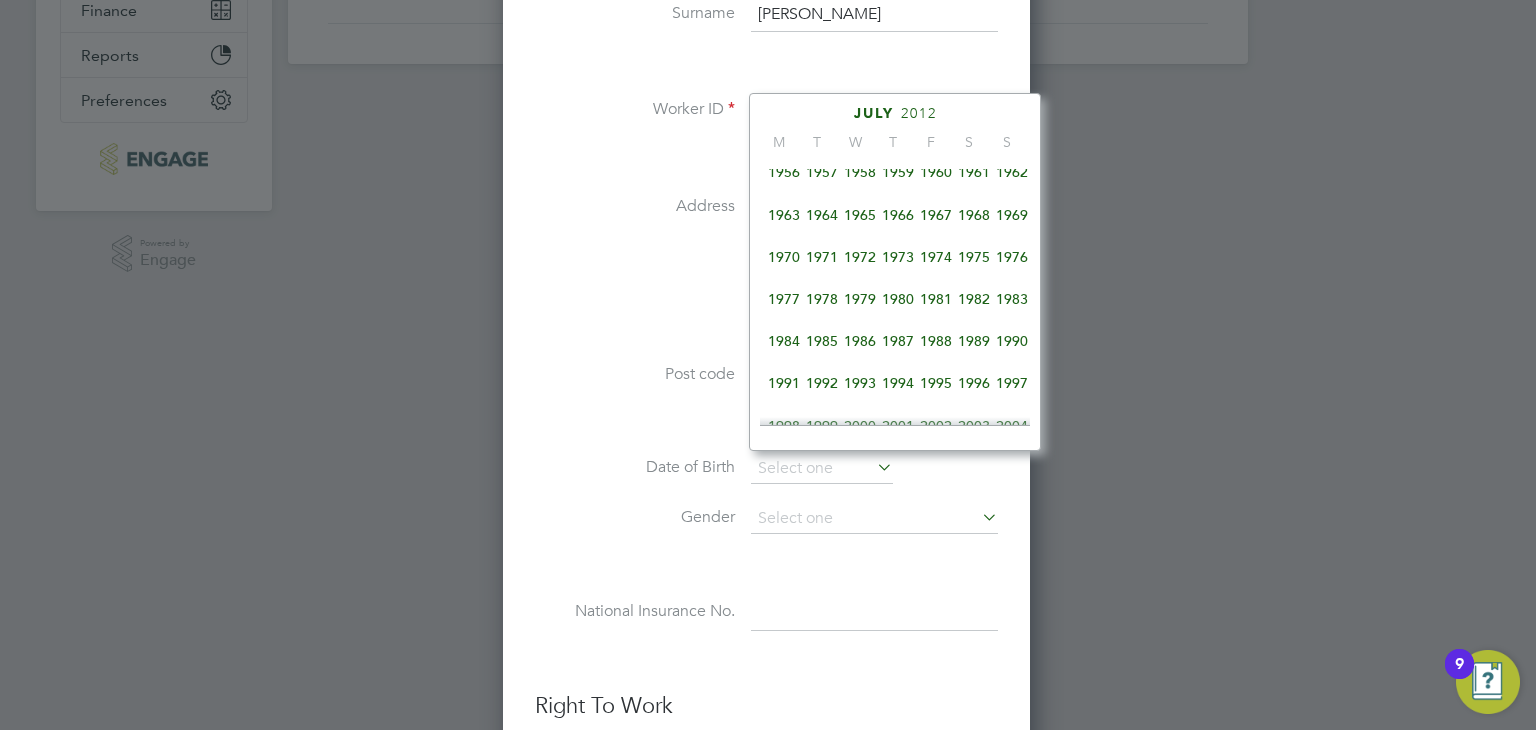 click on "1962" 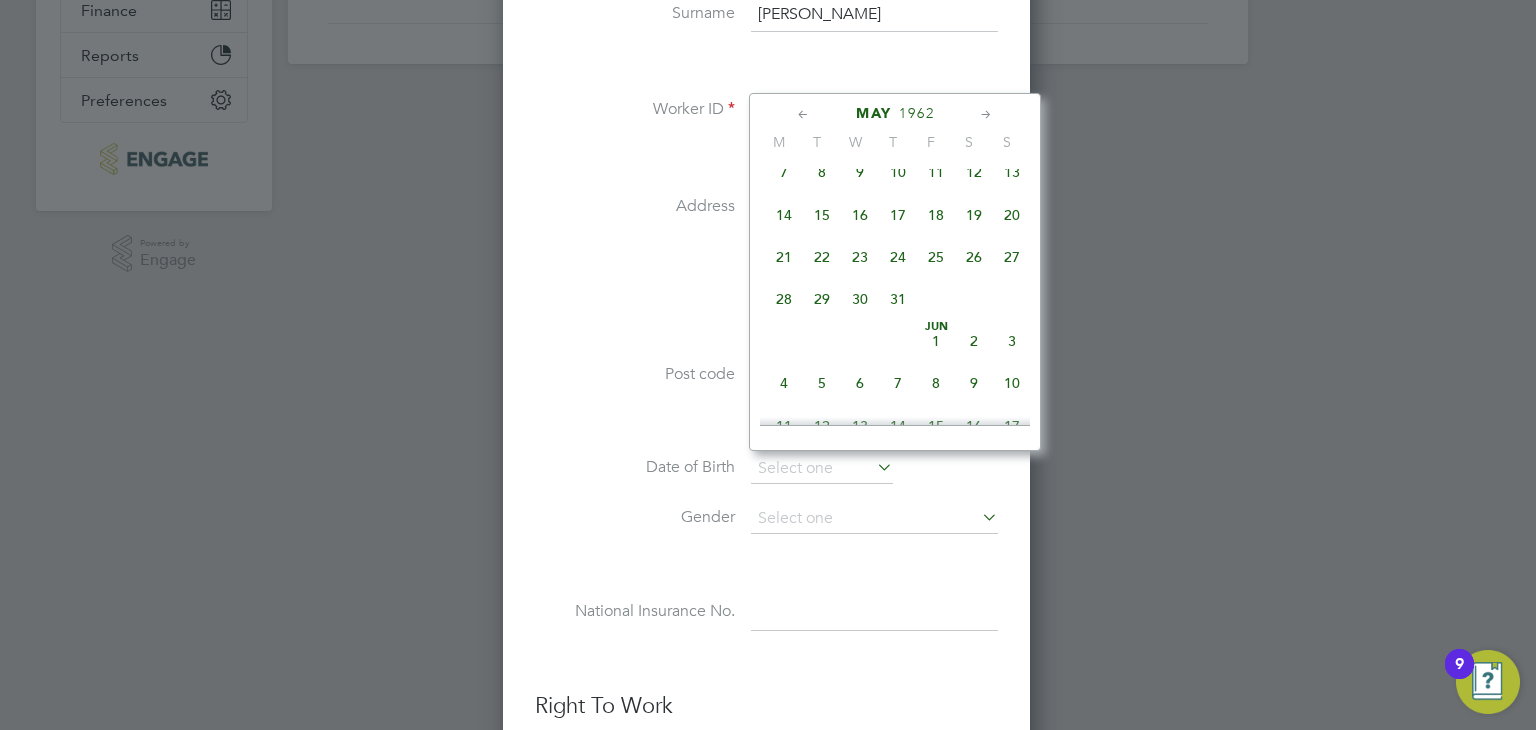 click 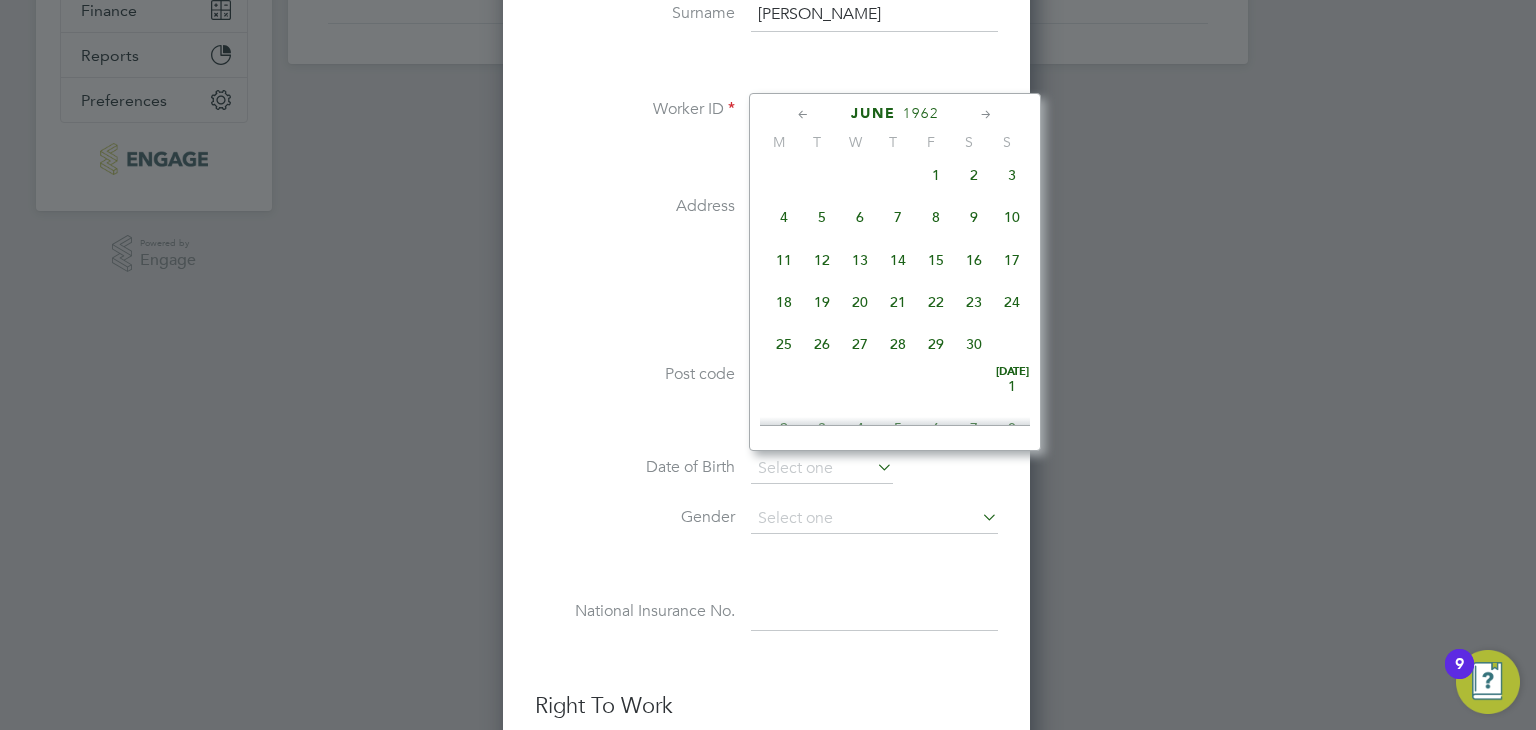 click on "25" 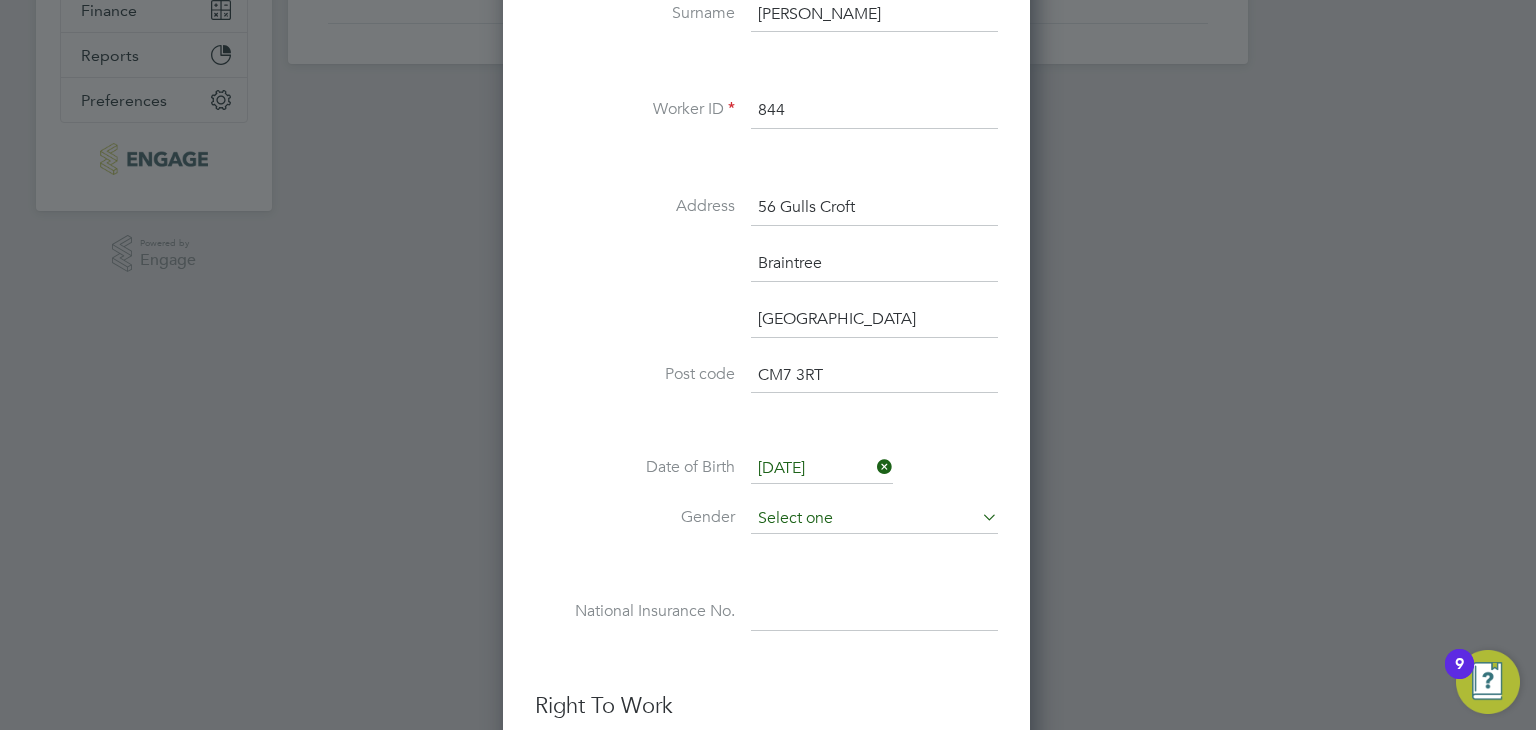 click at bounding box center (874, 519) 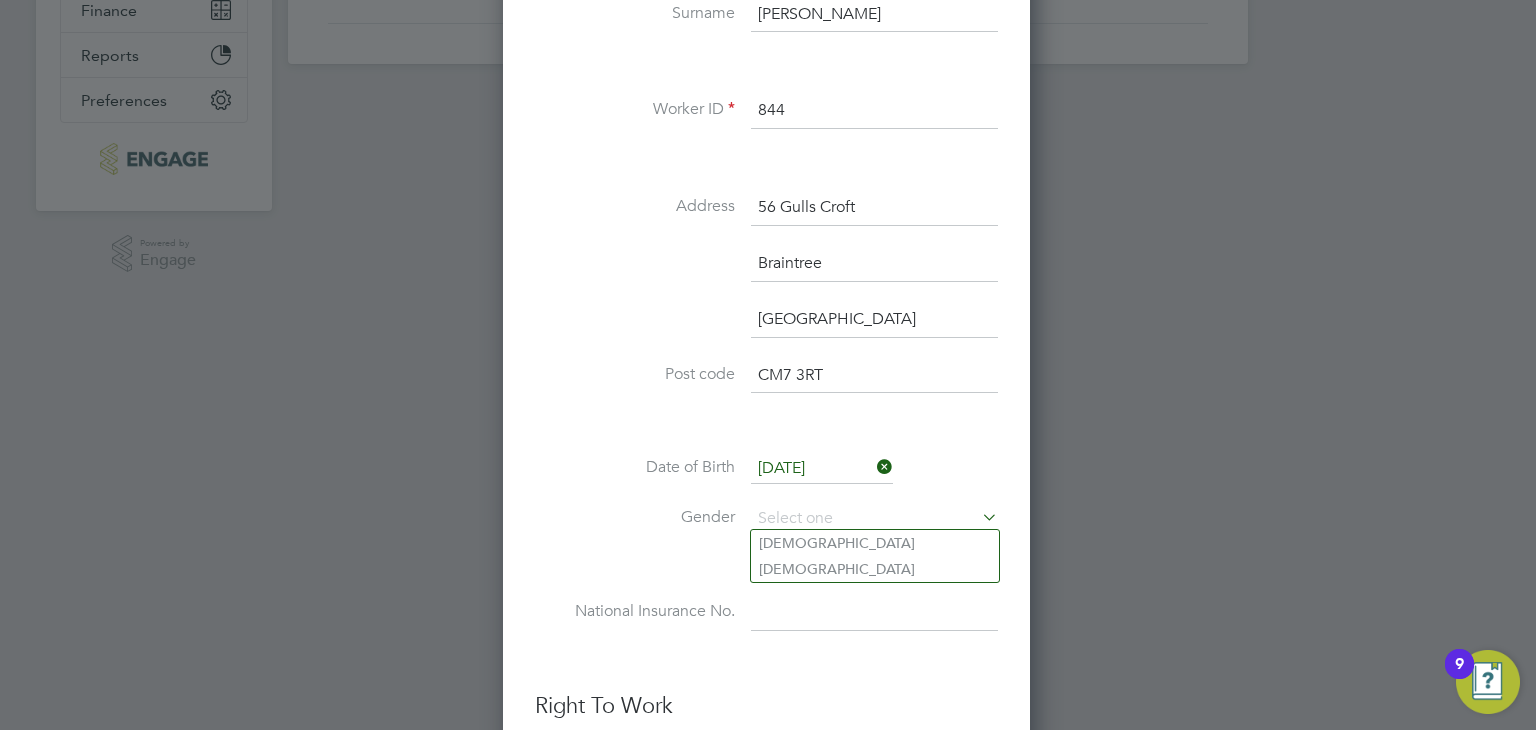 drag, startPoint x: 802, startPoint y: 538, endPoint x: 744, endPoint y: 547, distance: 58.694122 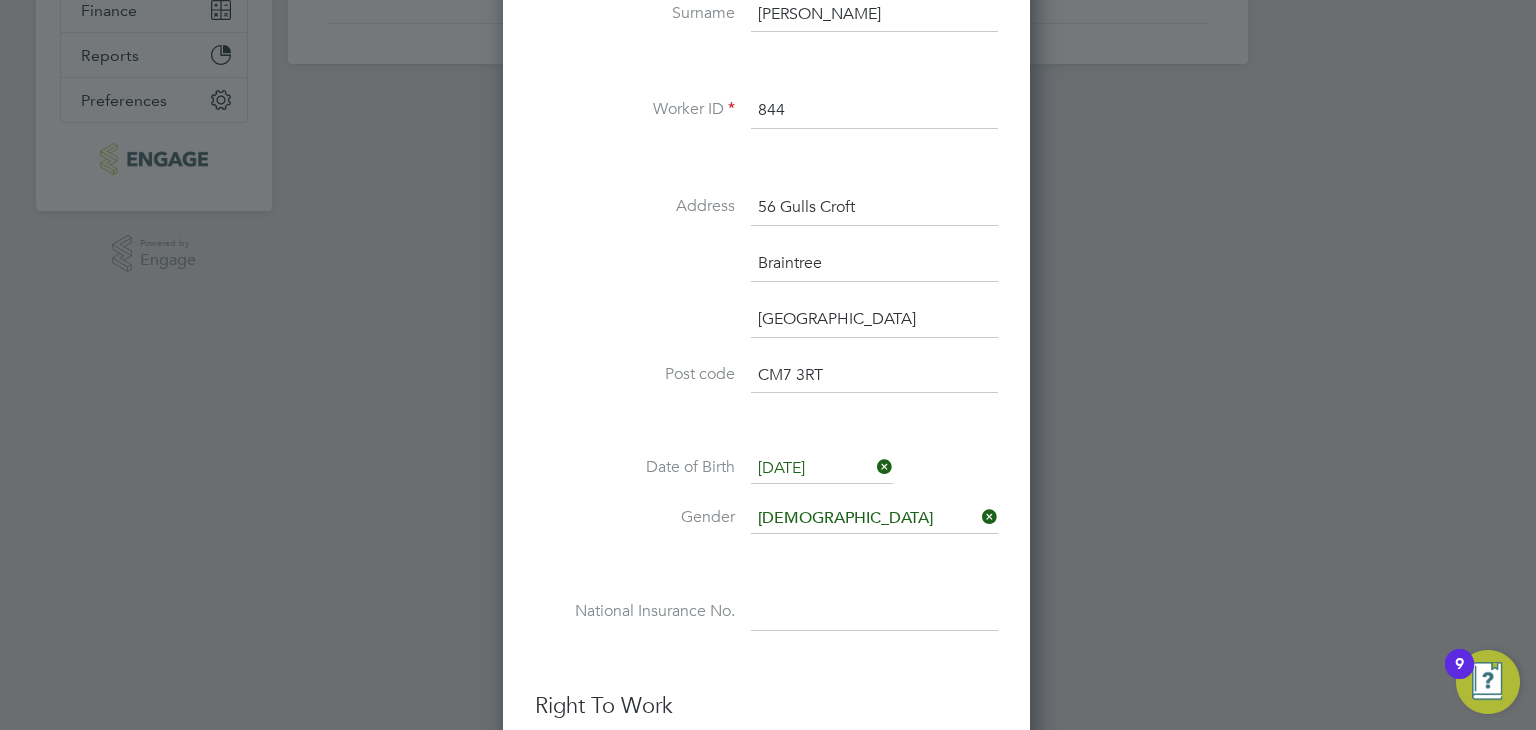 click at bounding box center (874, 613) 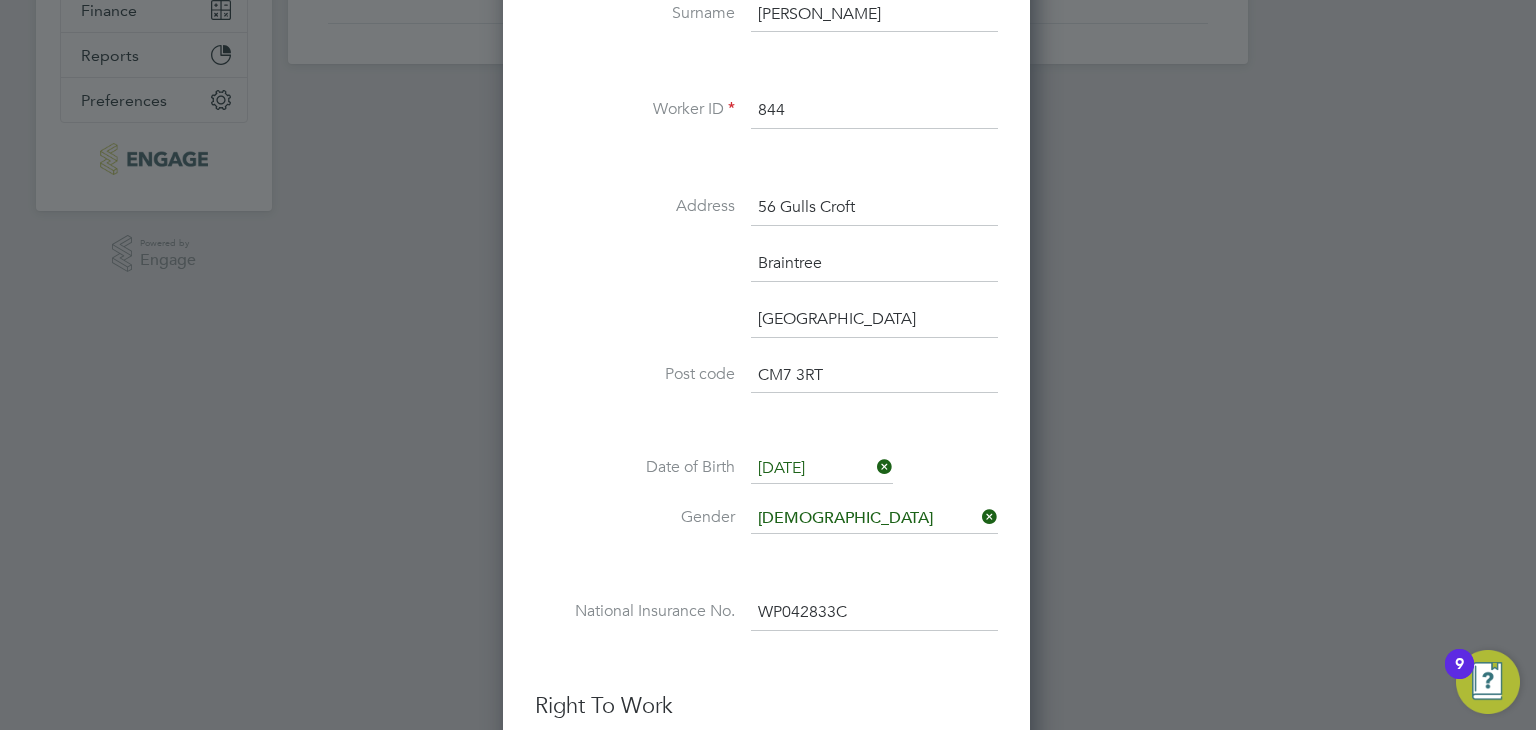 type on "WP 04 28 33 C" 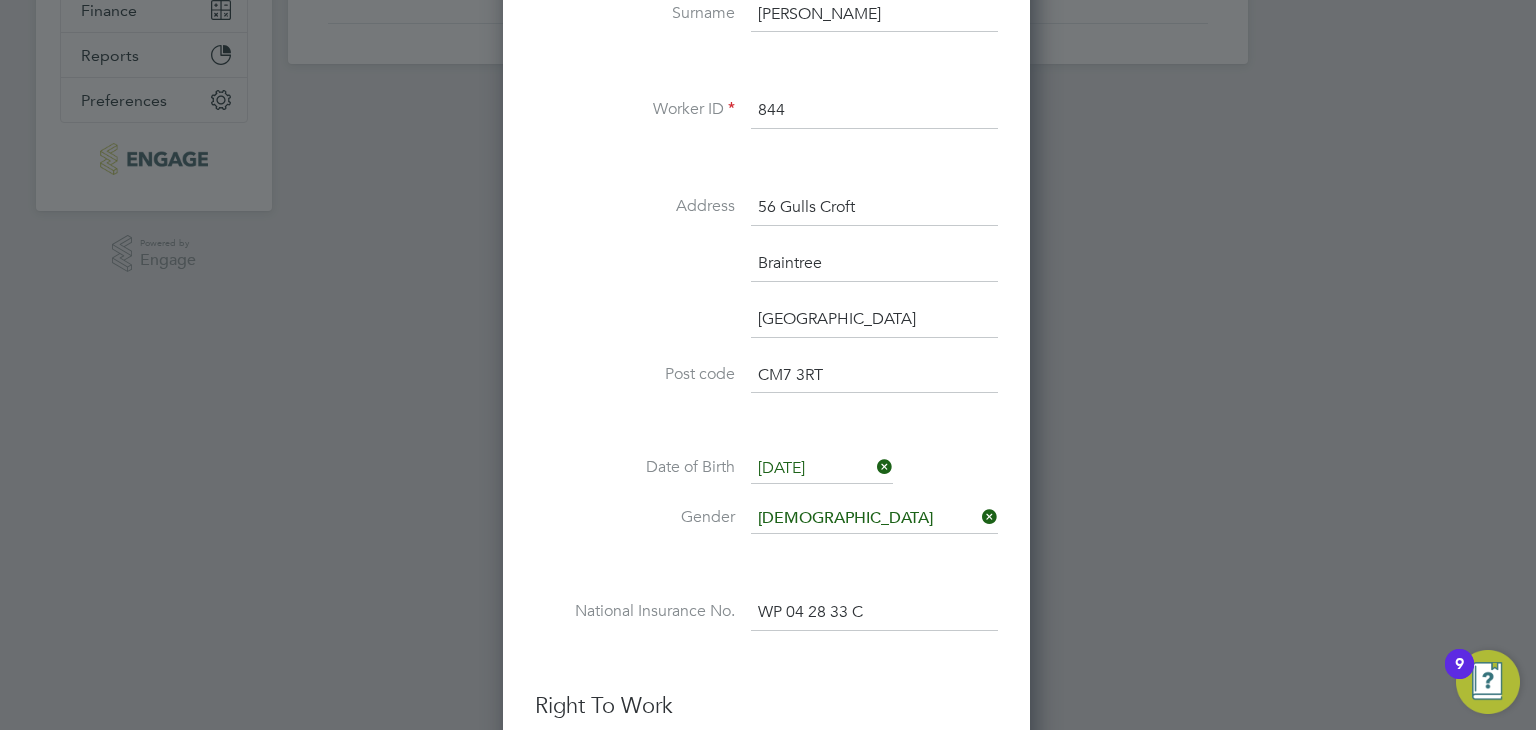 click on "Title   Mr First Name   [PERSON_NAME] Surname   [PERSON_NAME] Worker ID   844 Address   [STREET_ADDRESS] Date of Birth   [DEMOGRAPHIC_DATA] Gender   [DEMOGRAPHIC_DATA] National Insurance No.   WP 04 28 33 C" at bounding box center (766, 281) 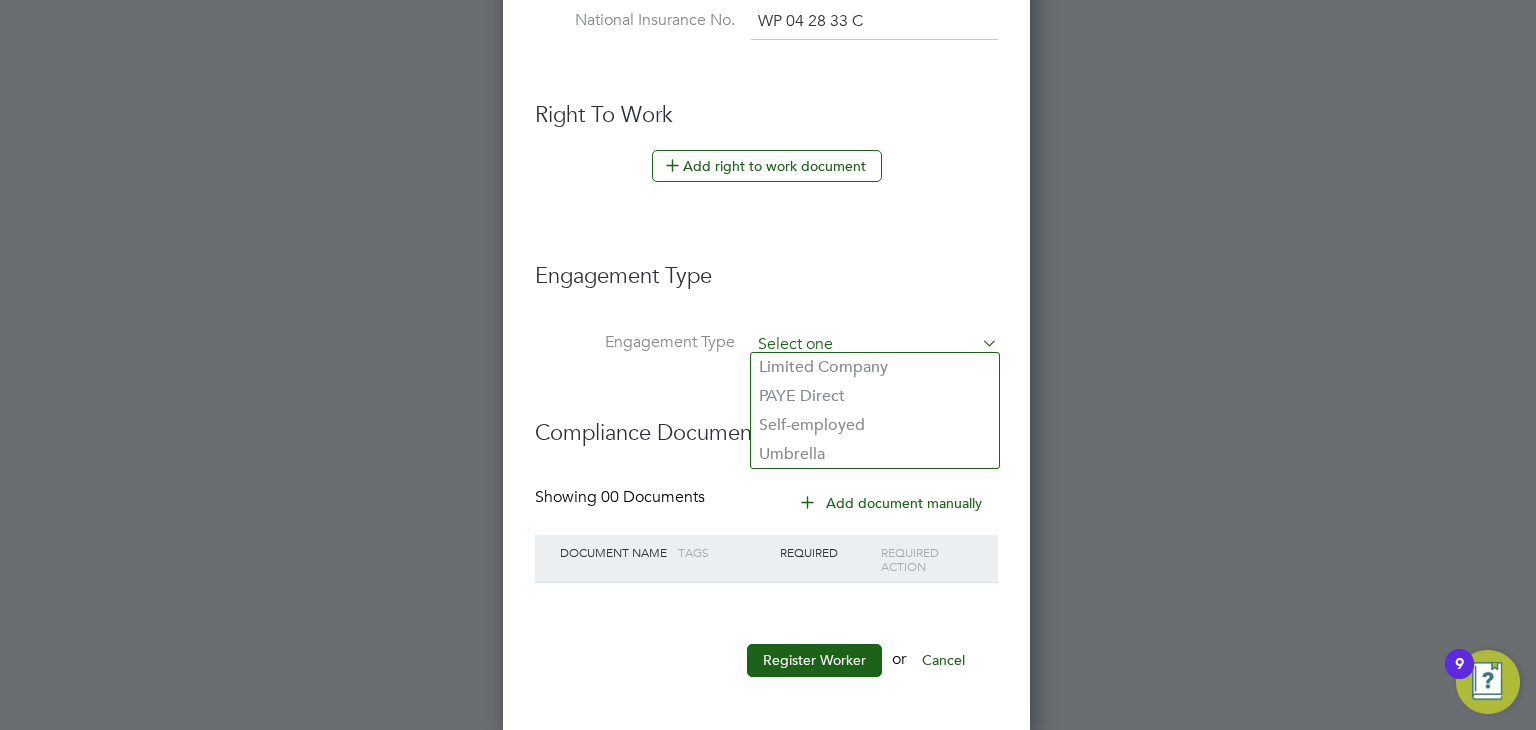 click at bounding box center (874, 345) 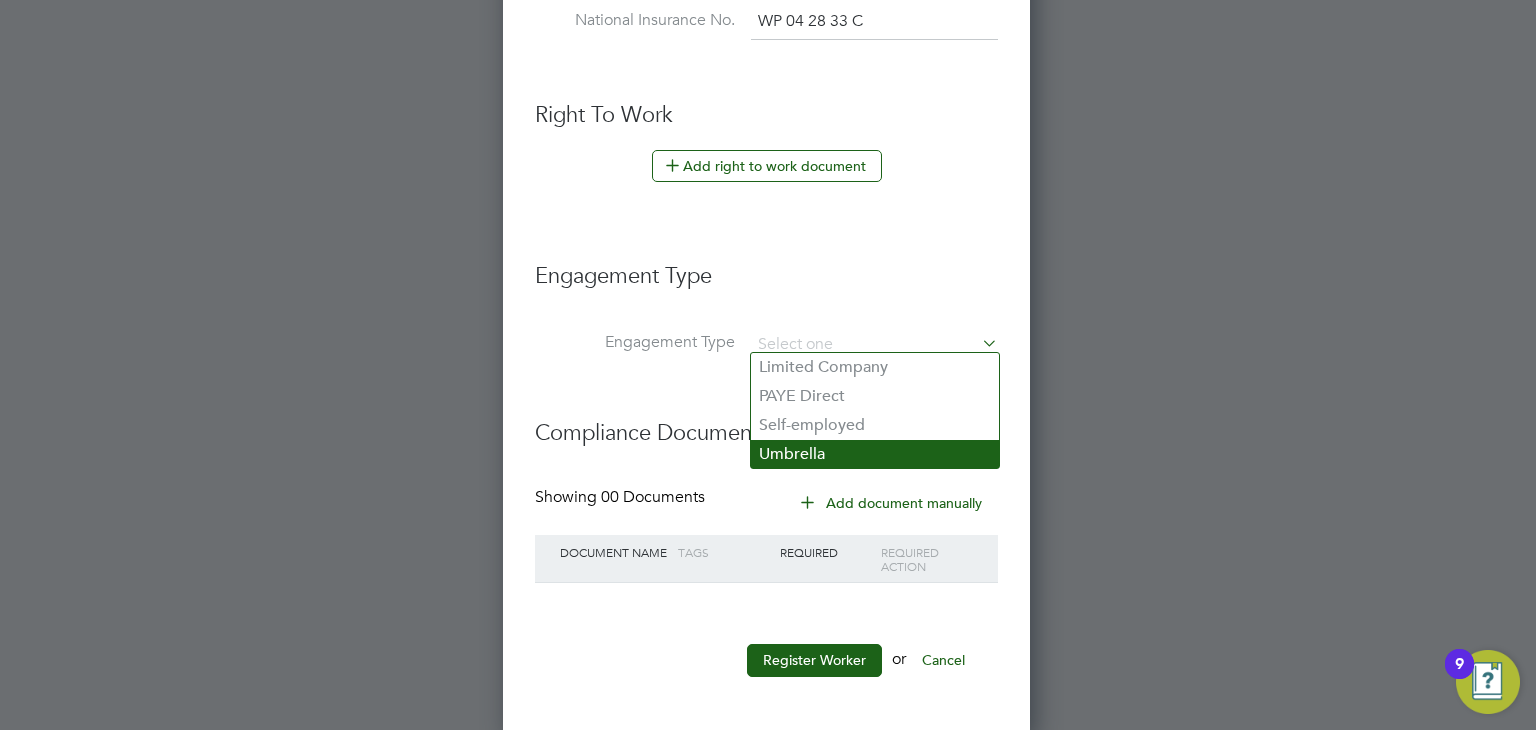 click on "Umbrella" 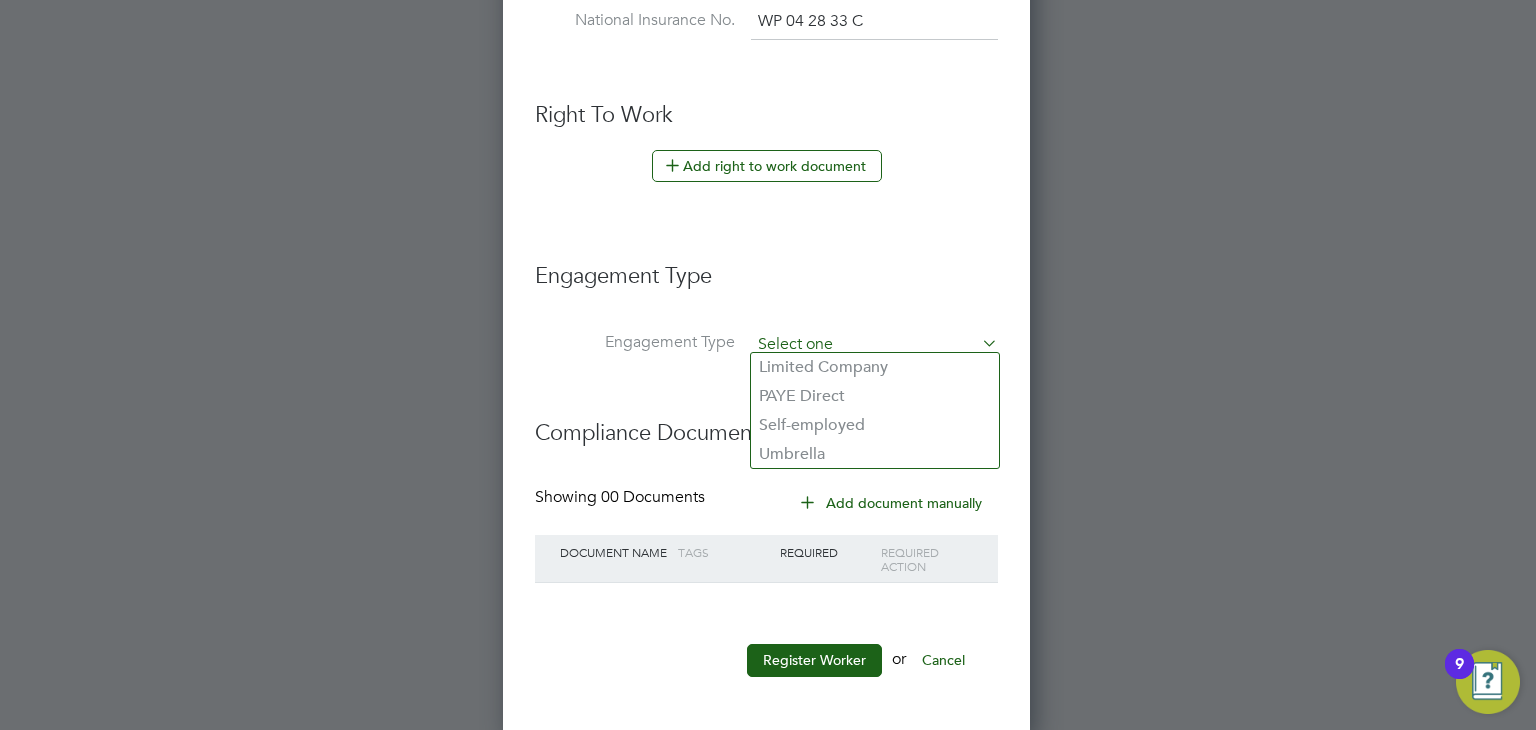 type on "Umbrella" 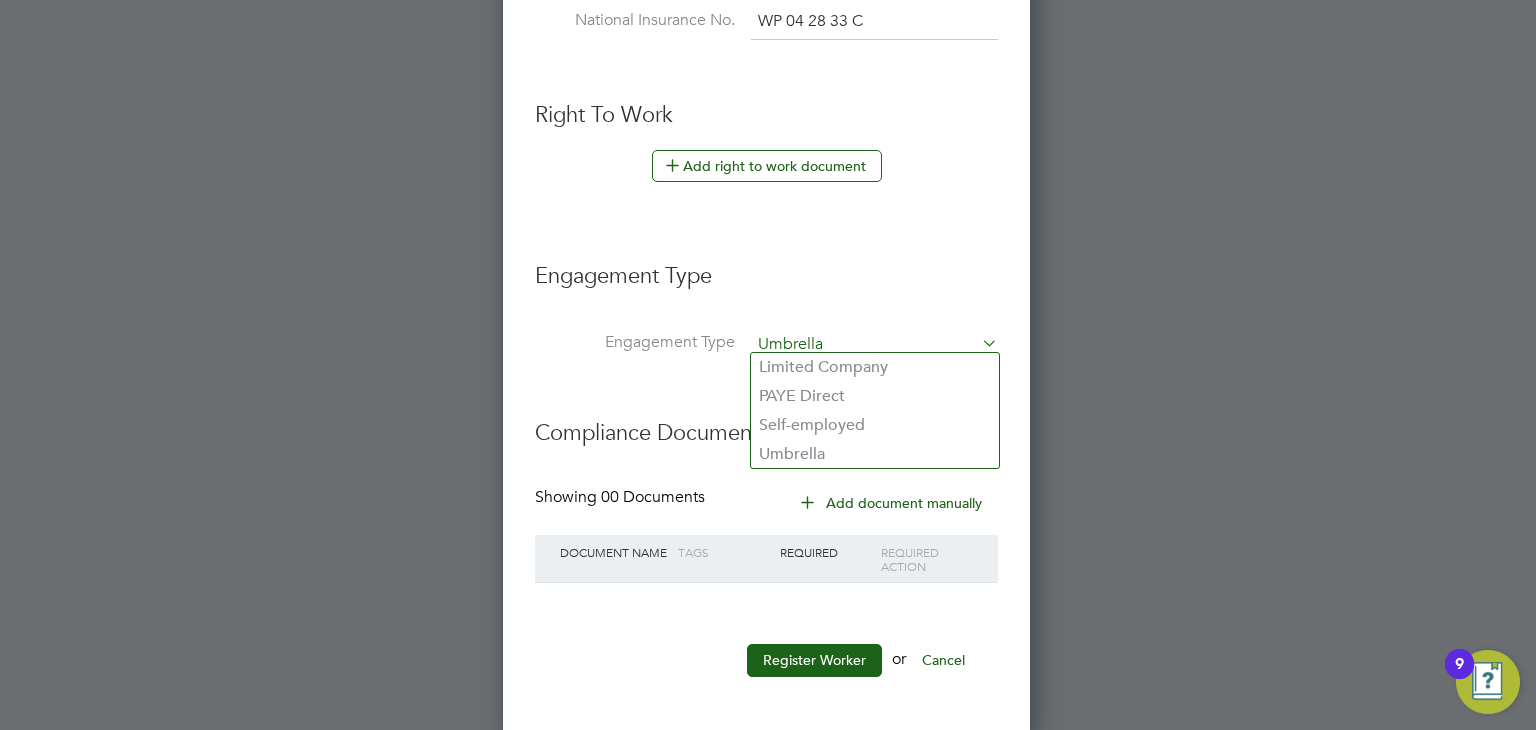 scroll, scrollTop: 10, scrollLeft: 10, axis: both 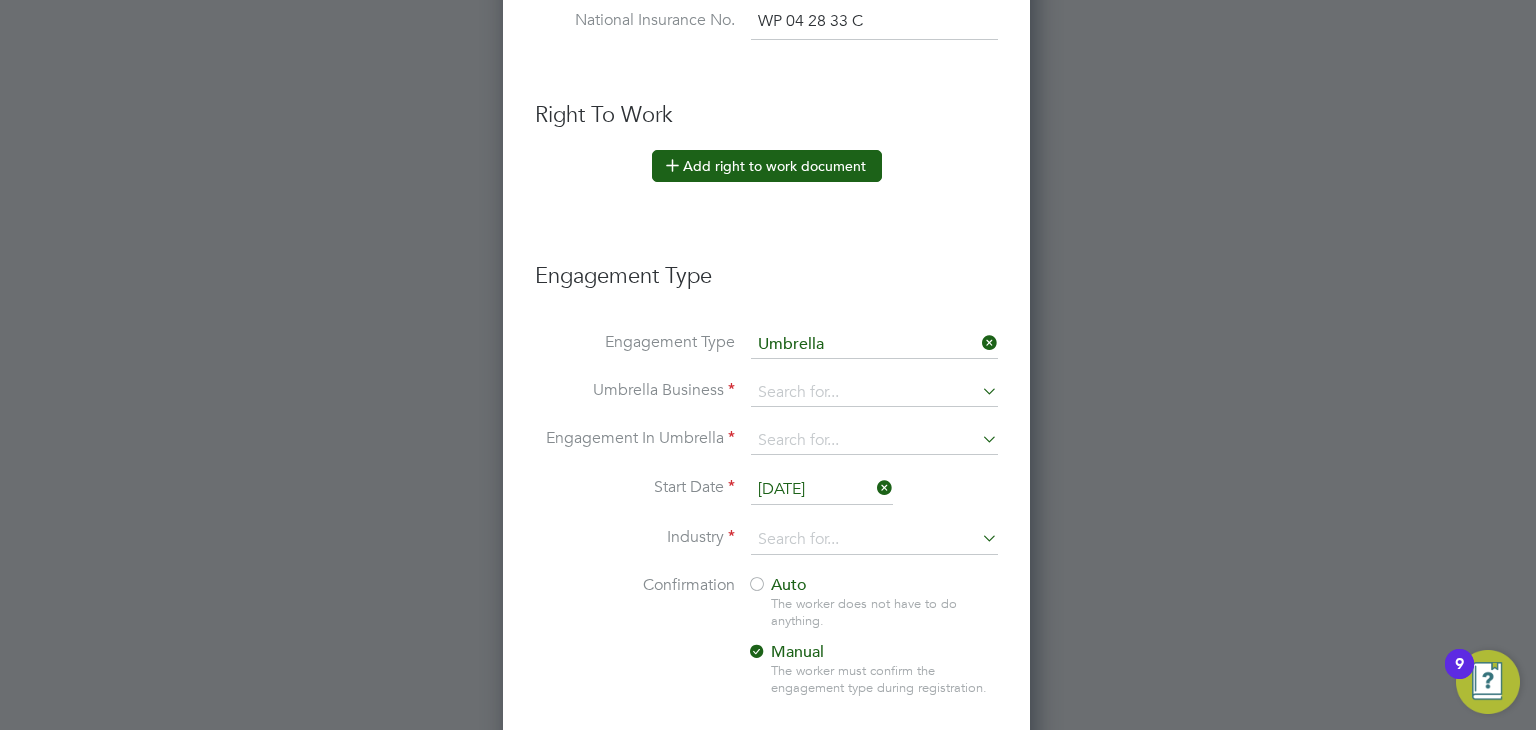 click on "Add right to work document" at bounding box center [767, 166] 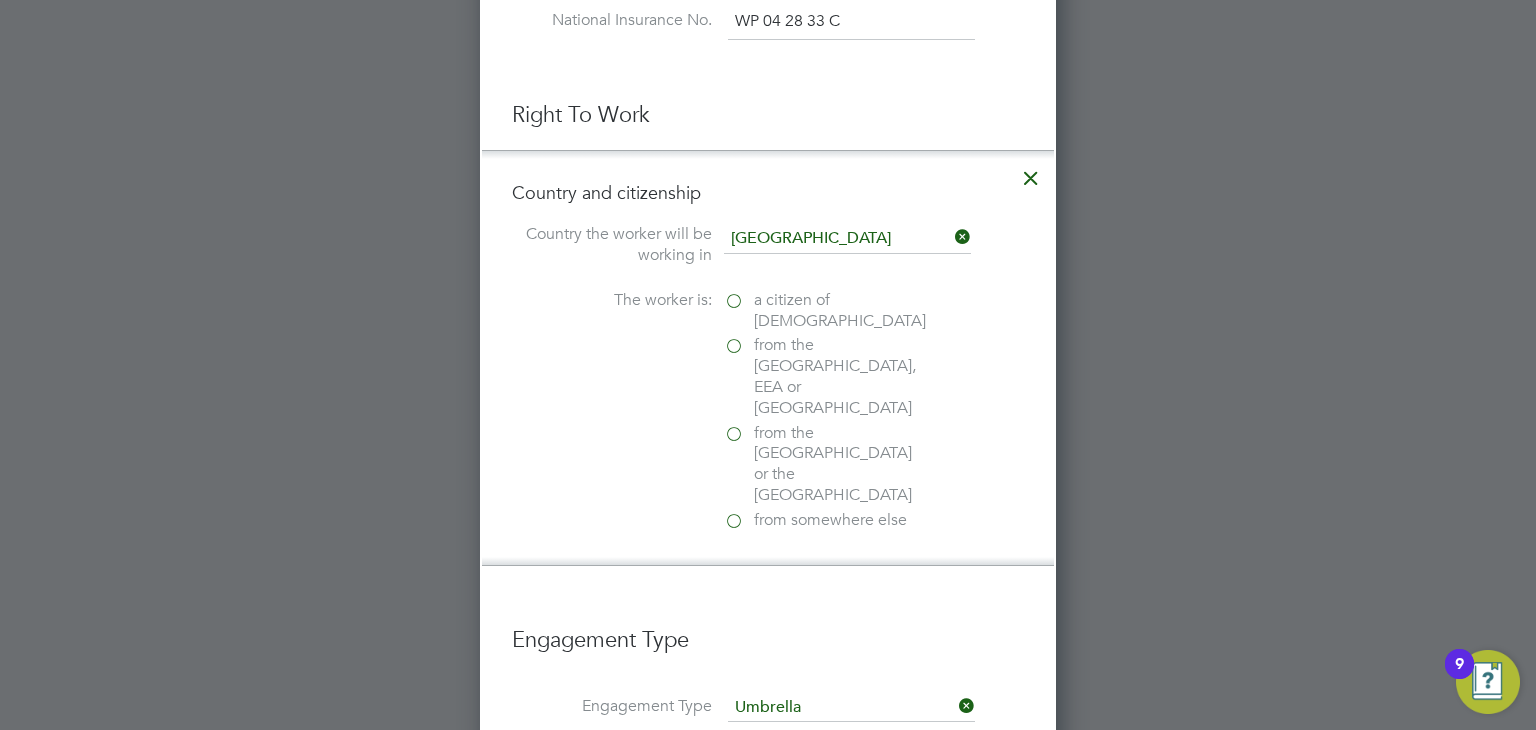 scroll, scrollTop: 10, scrollLeft: 10, axis: both 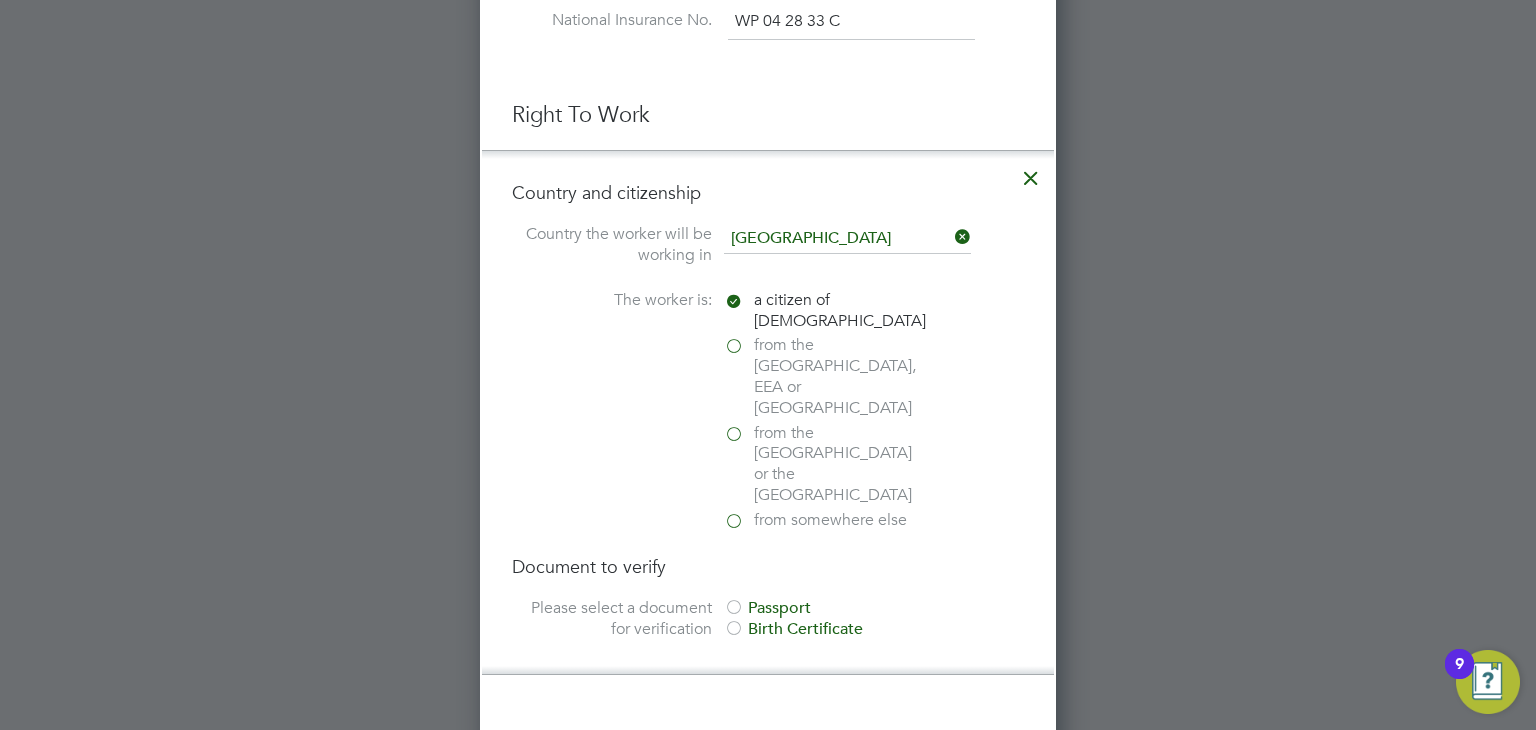 click at bounding box center [734, 609] 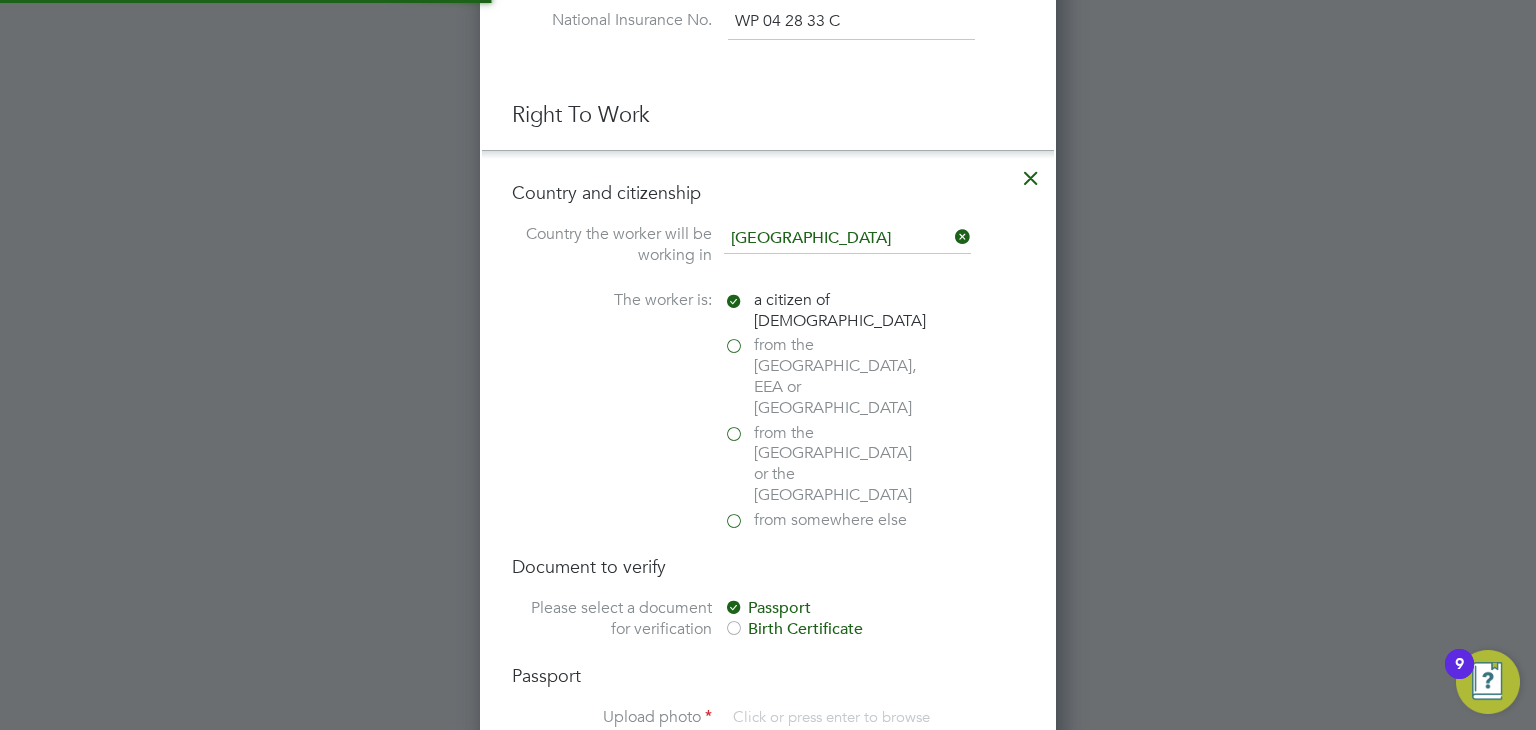 scroll, scrollTop: 9, scrollLeft: 10, axis: both 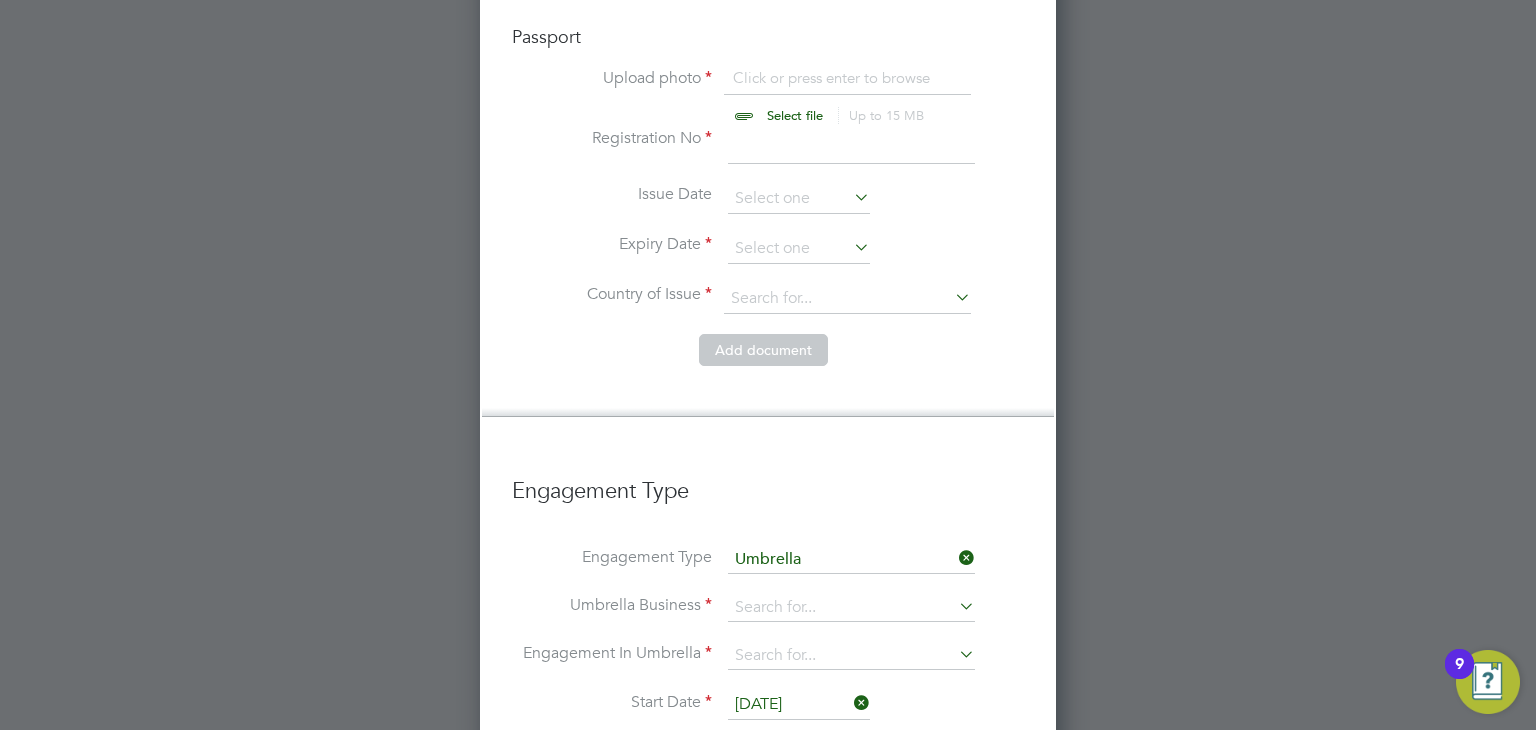 click at bounding box center (814, 98) 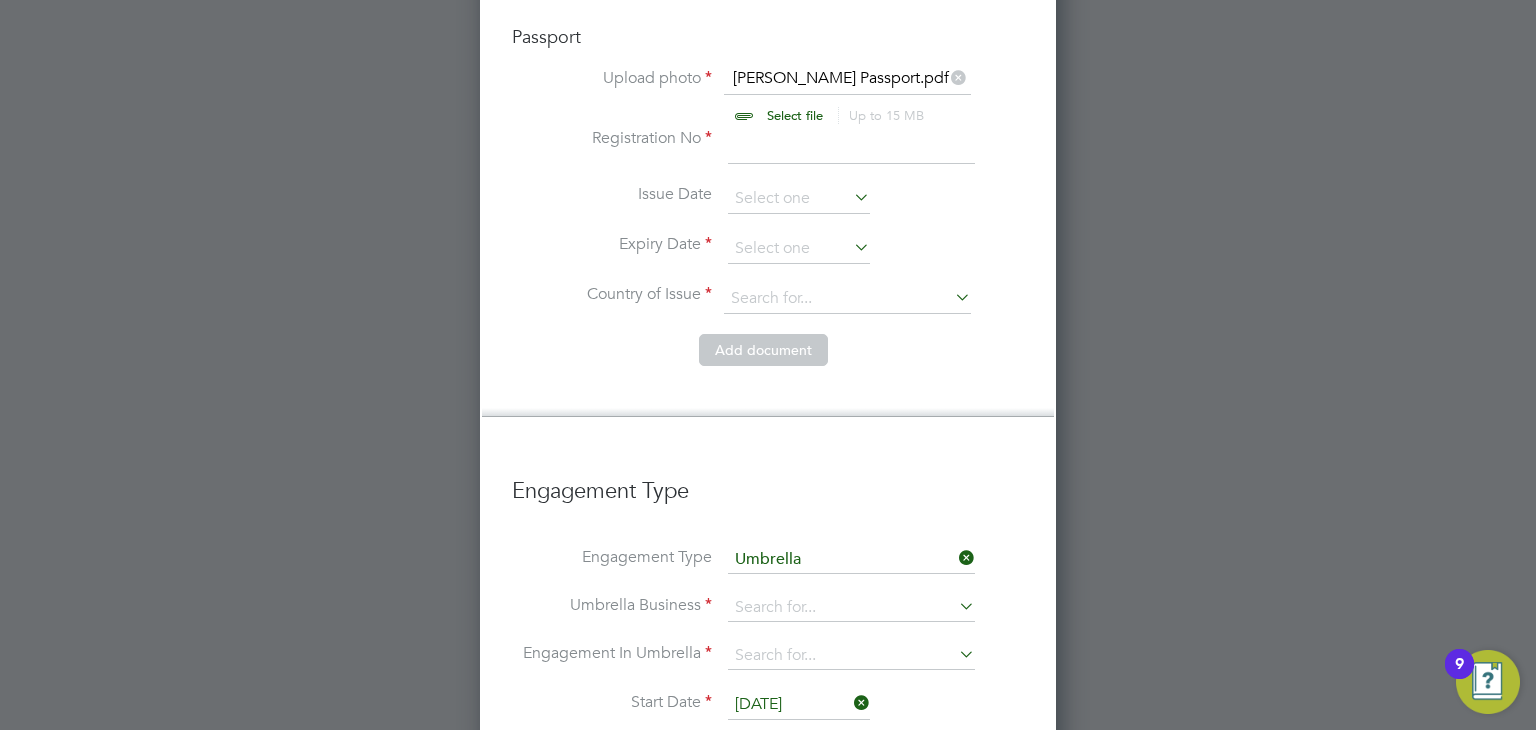drag, startPoint x: 792, startPoint y: 82, endPoint x: 810, endPoint y: 56, distance: 31.622776 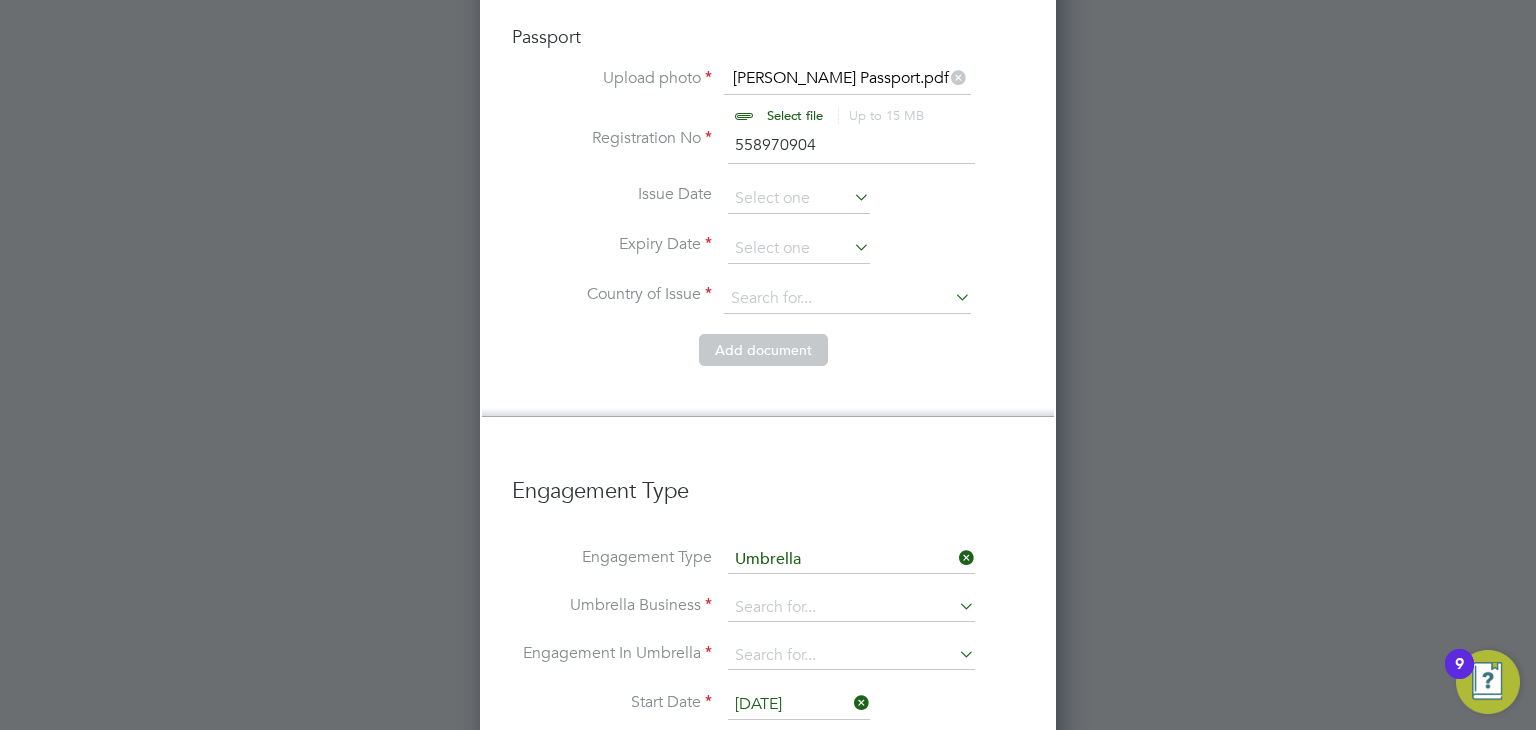 type on "558970904" 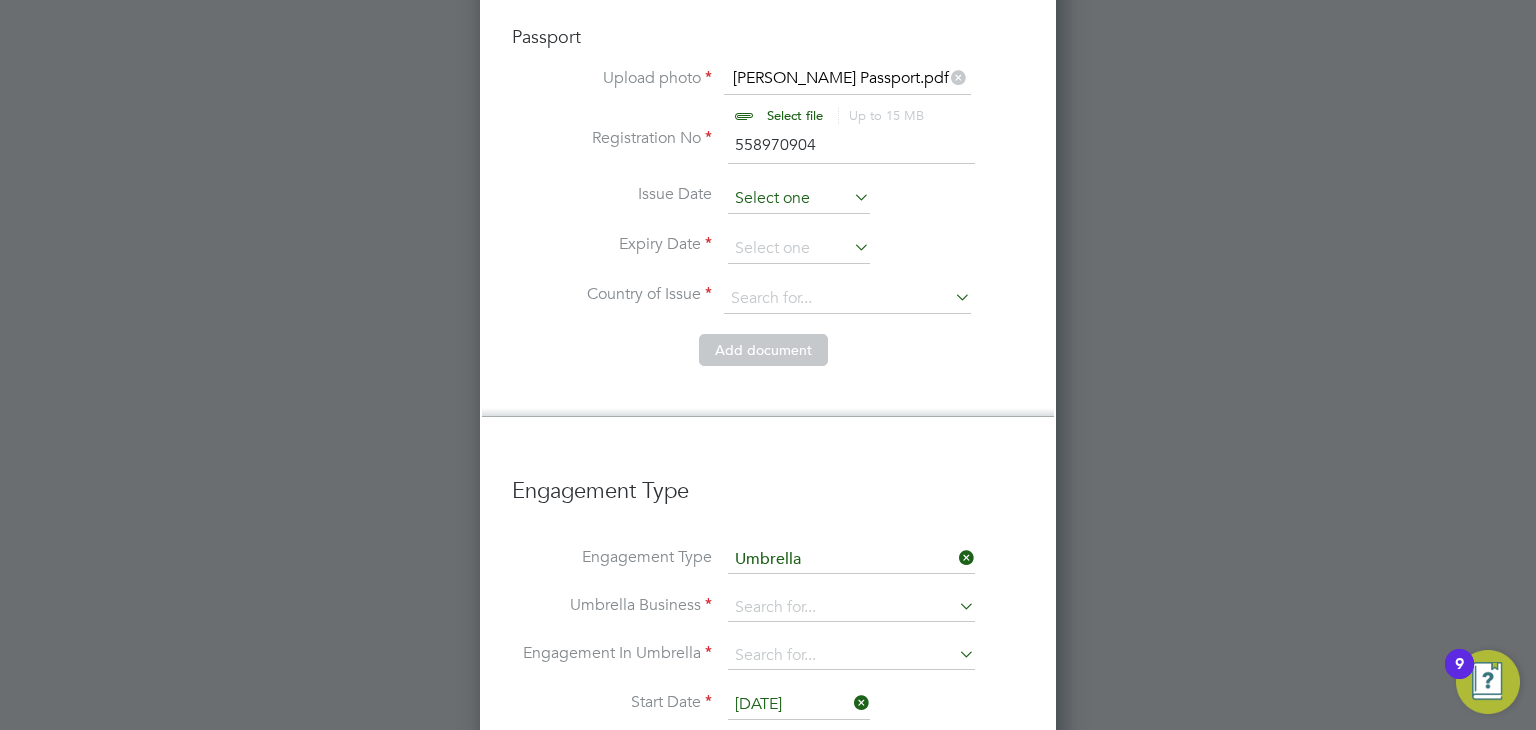 click at bounding box center [799, 199] 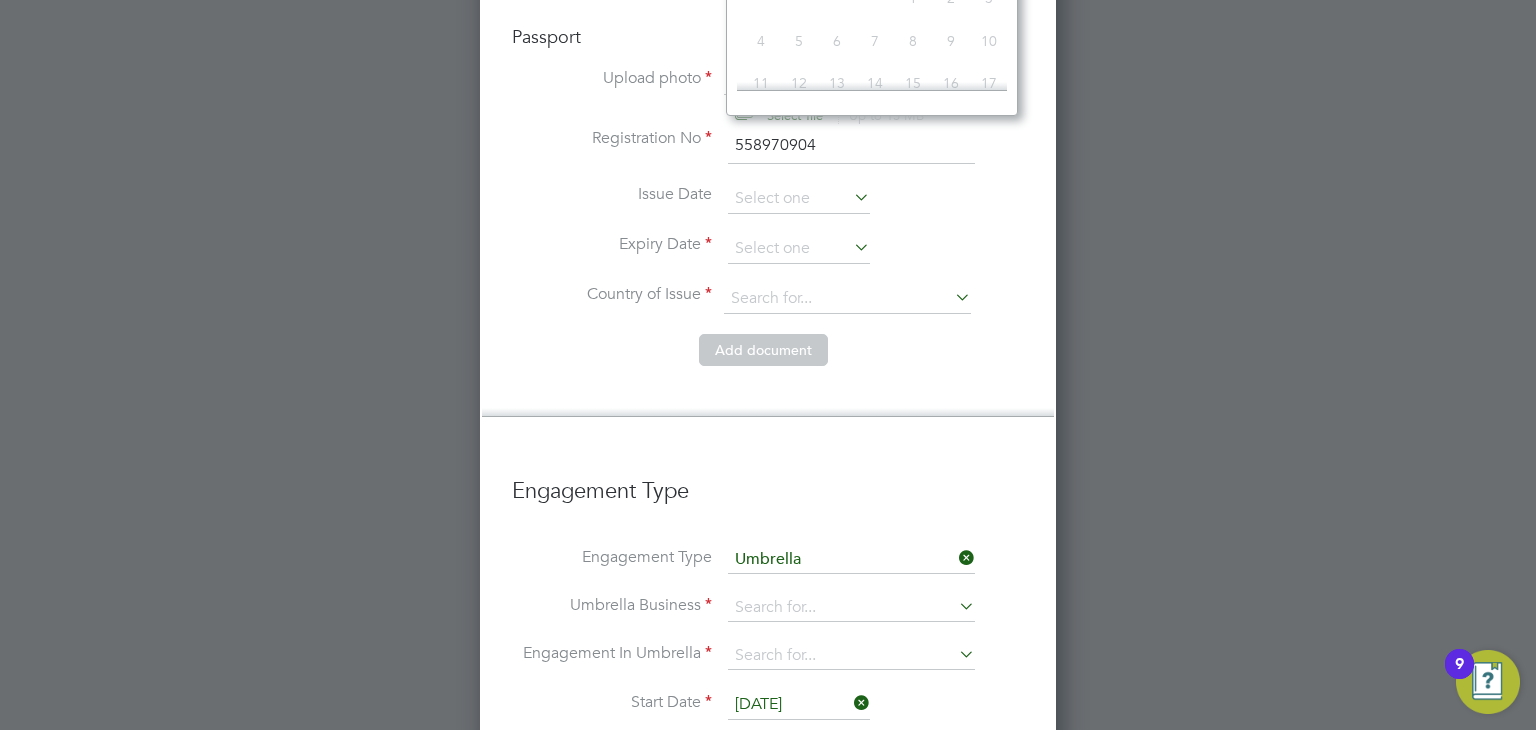 scroll, scrollTop: 1096, scrollLeft: 0, axis: vertical 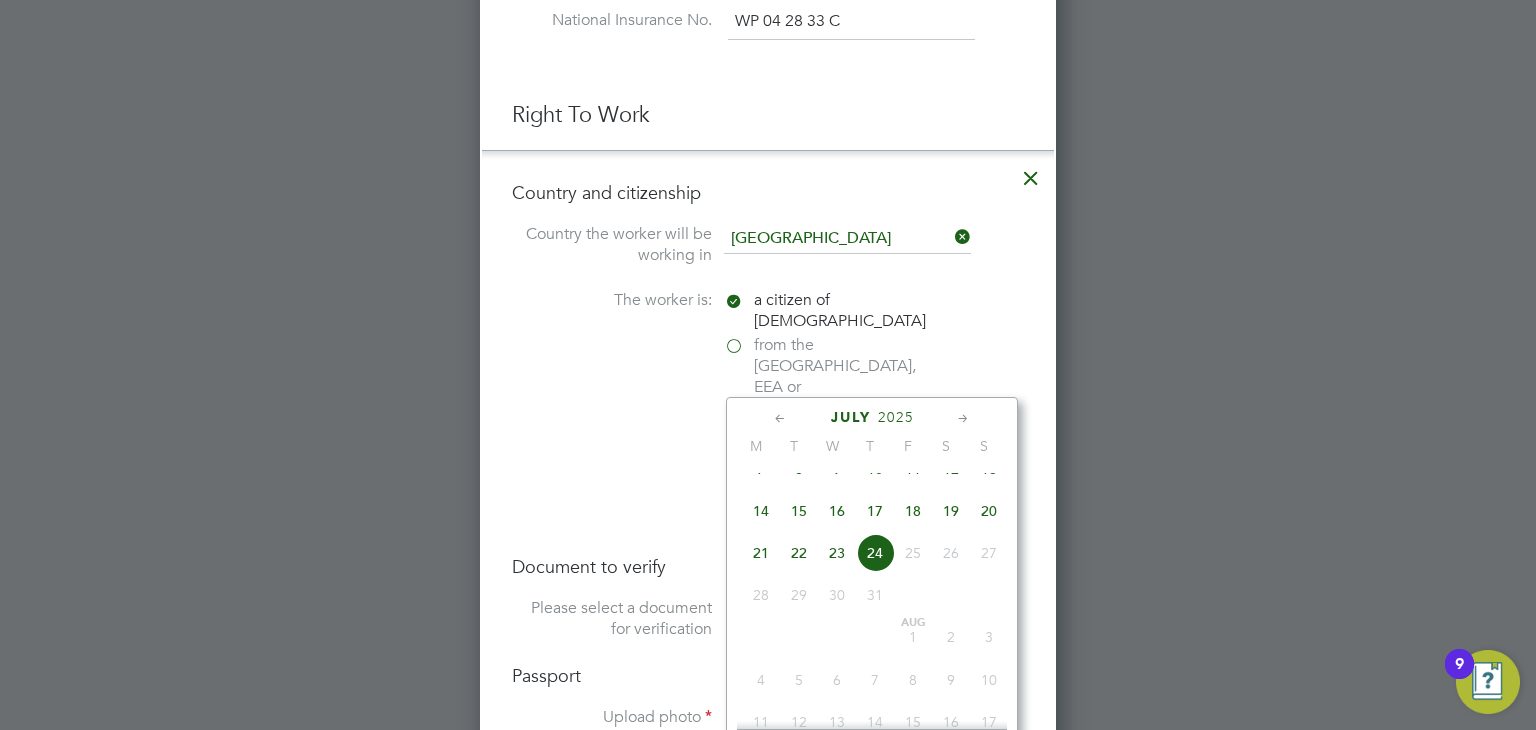 click on "2025" 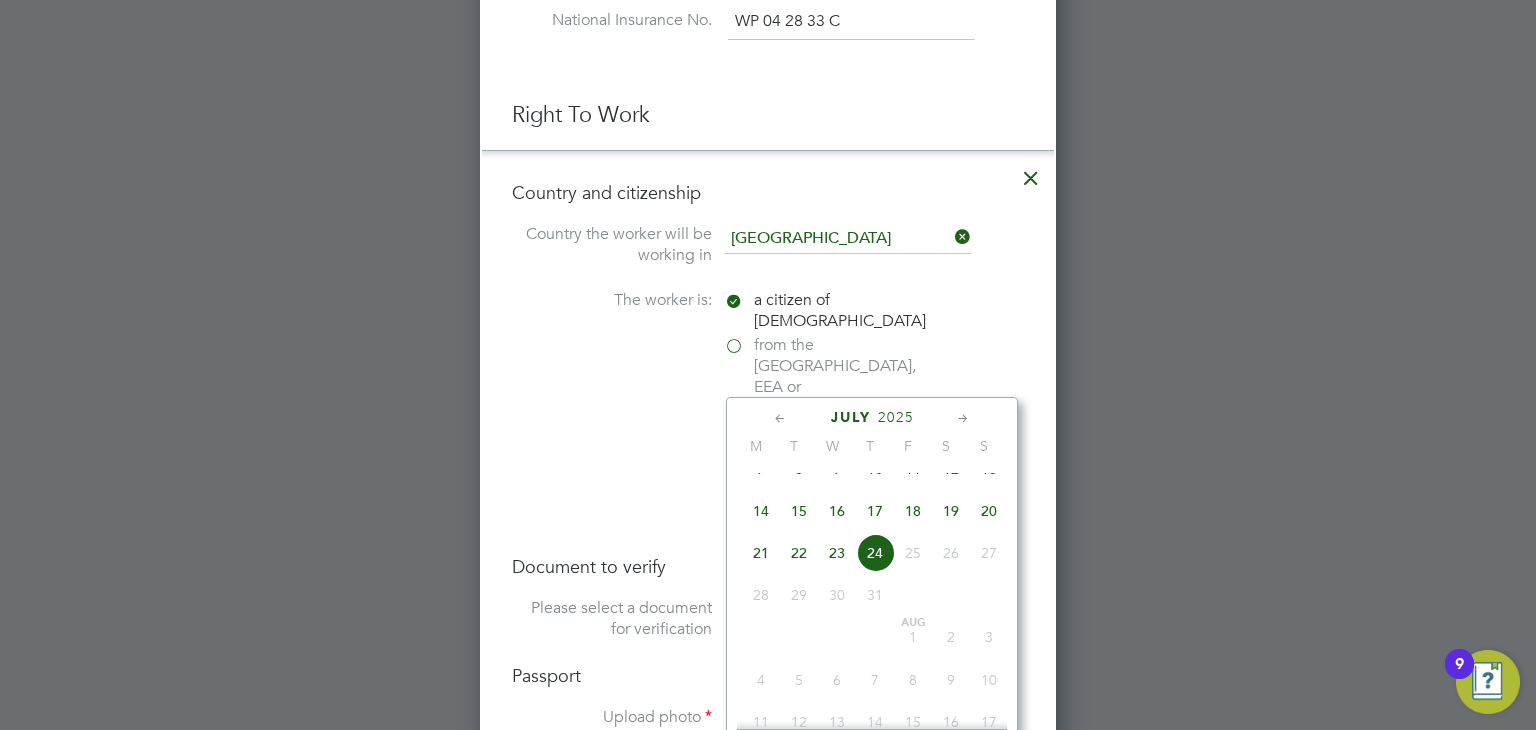 scroll, scrollTop: 1500, scrollLeft: 0, axis: vertical 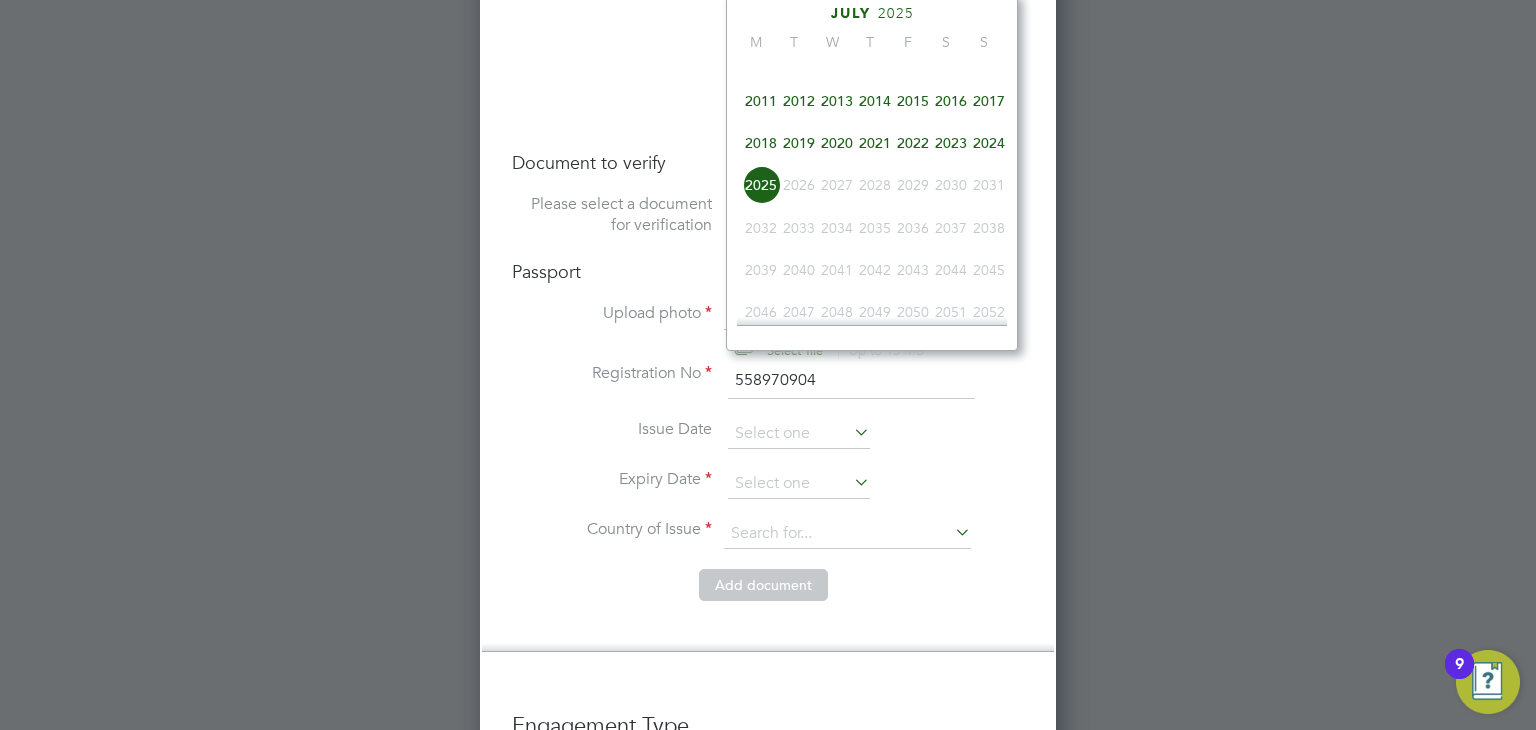 click on "2019" 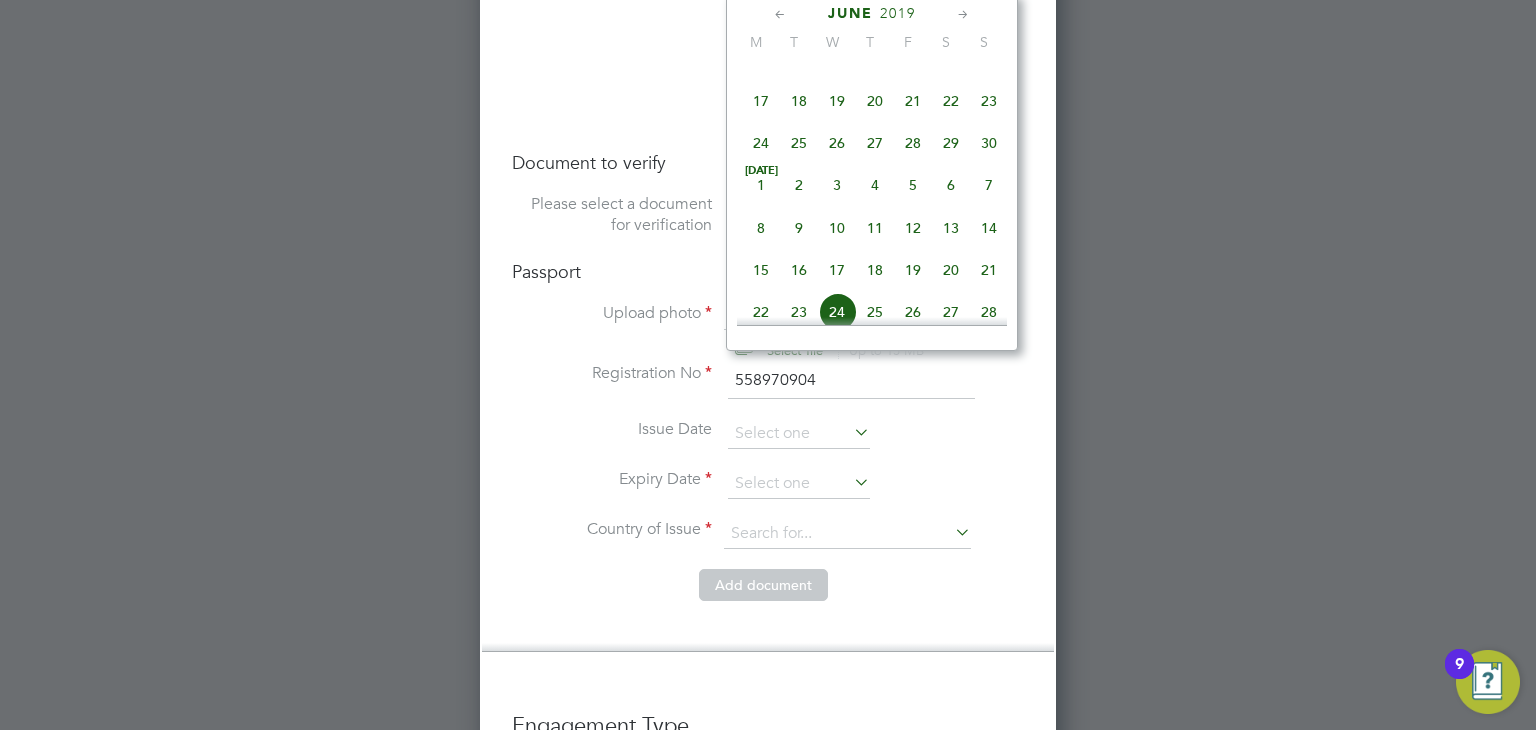 click 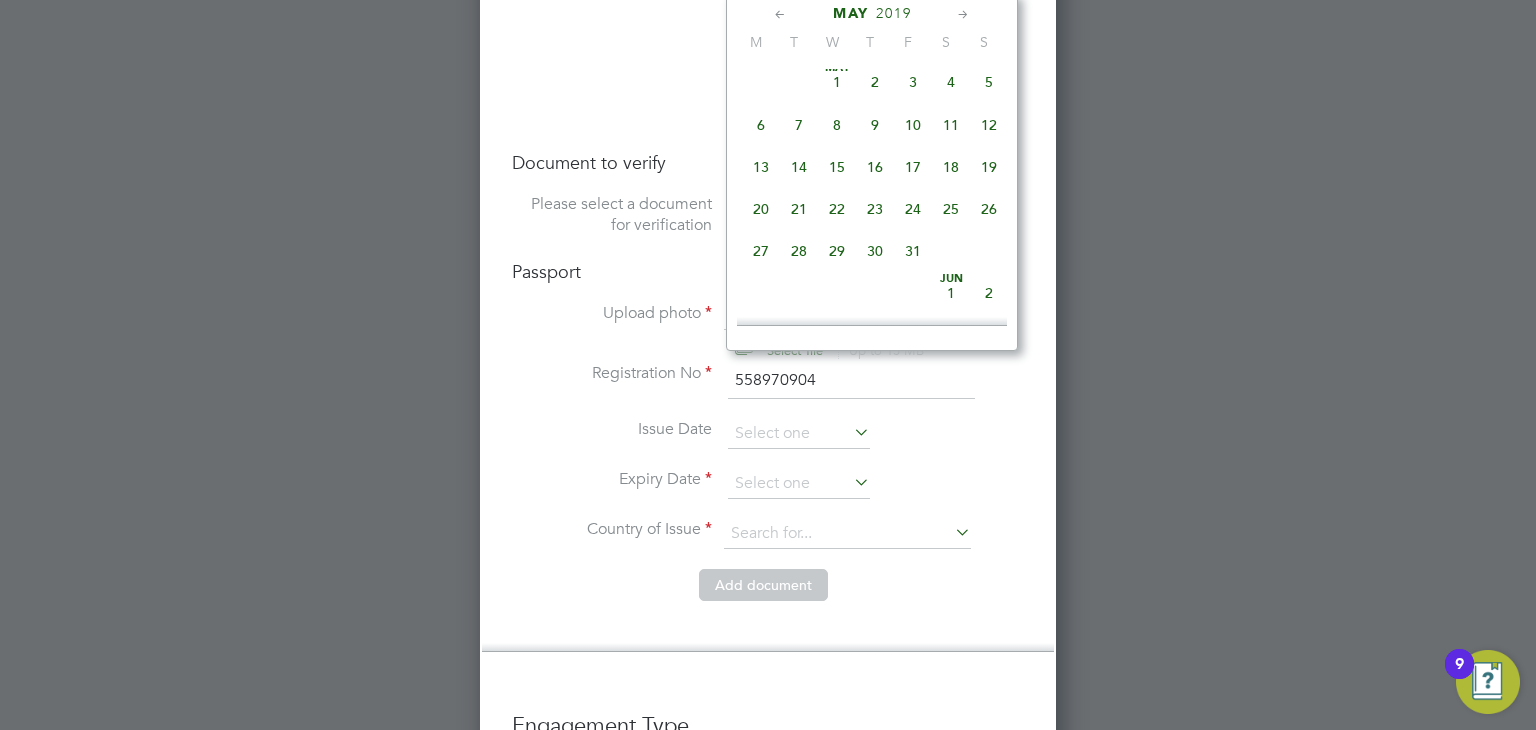 click 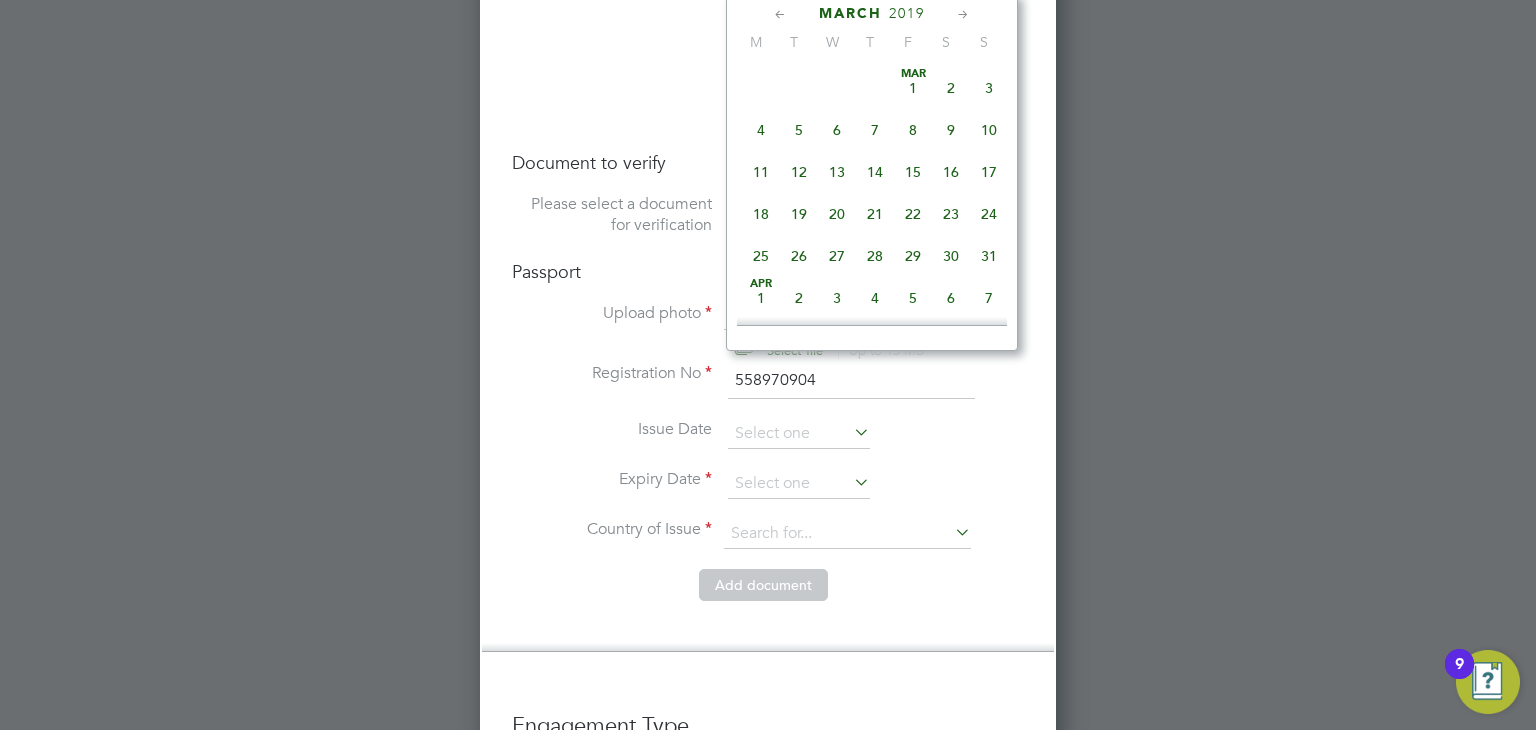 click 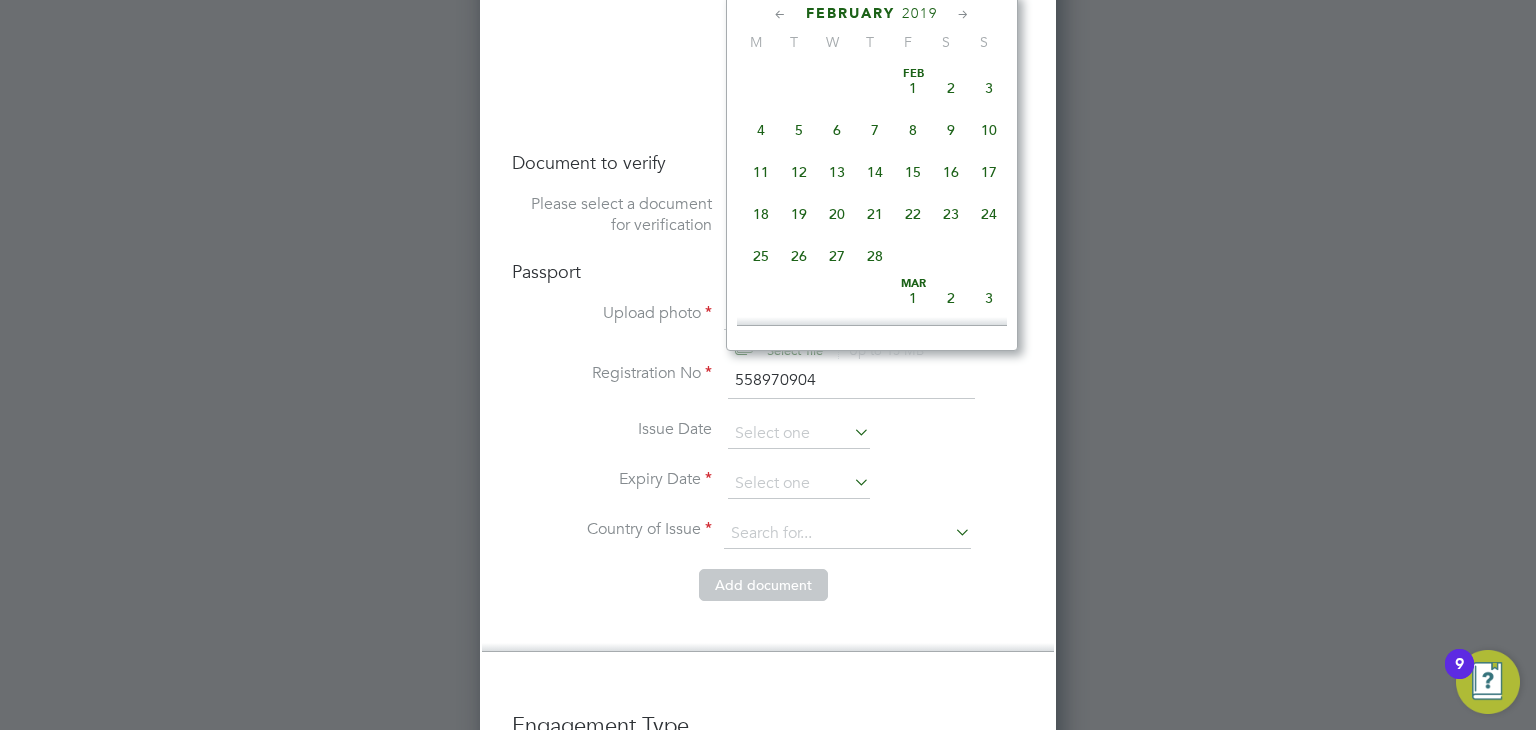 click on "8" 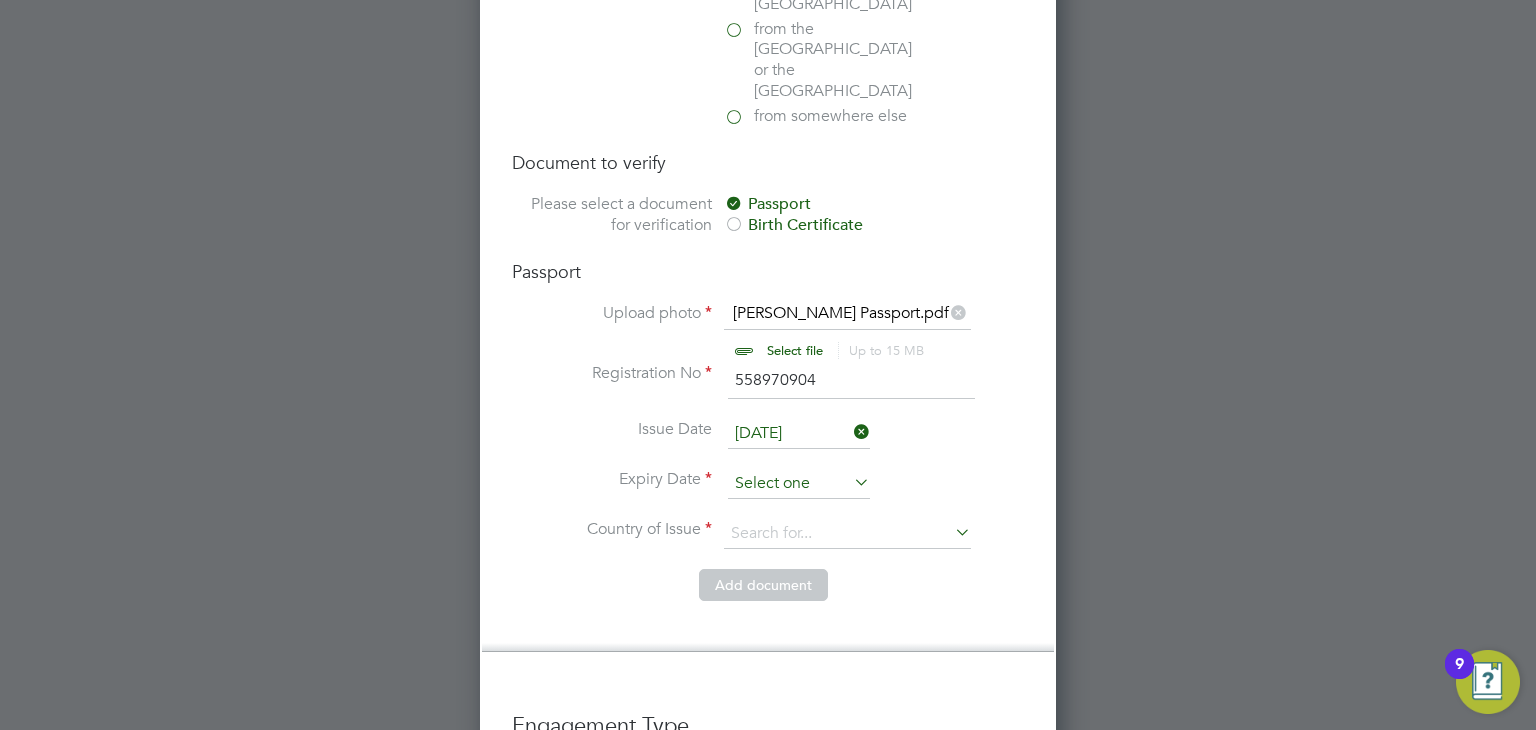 click at bounding box center (799, 484) 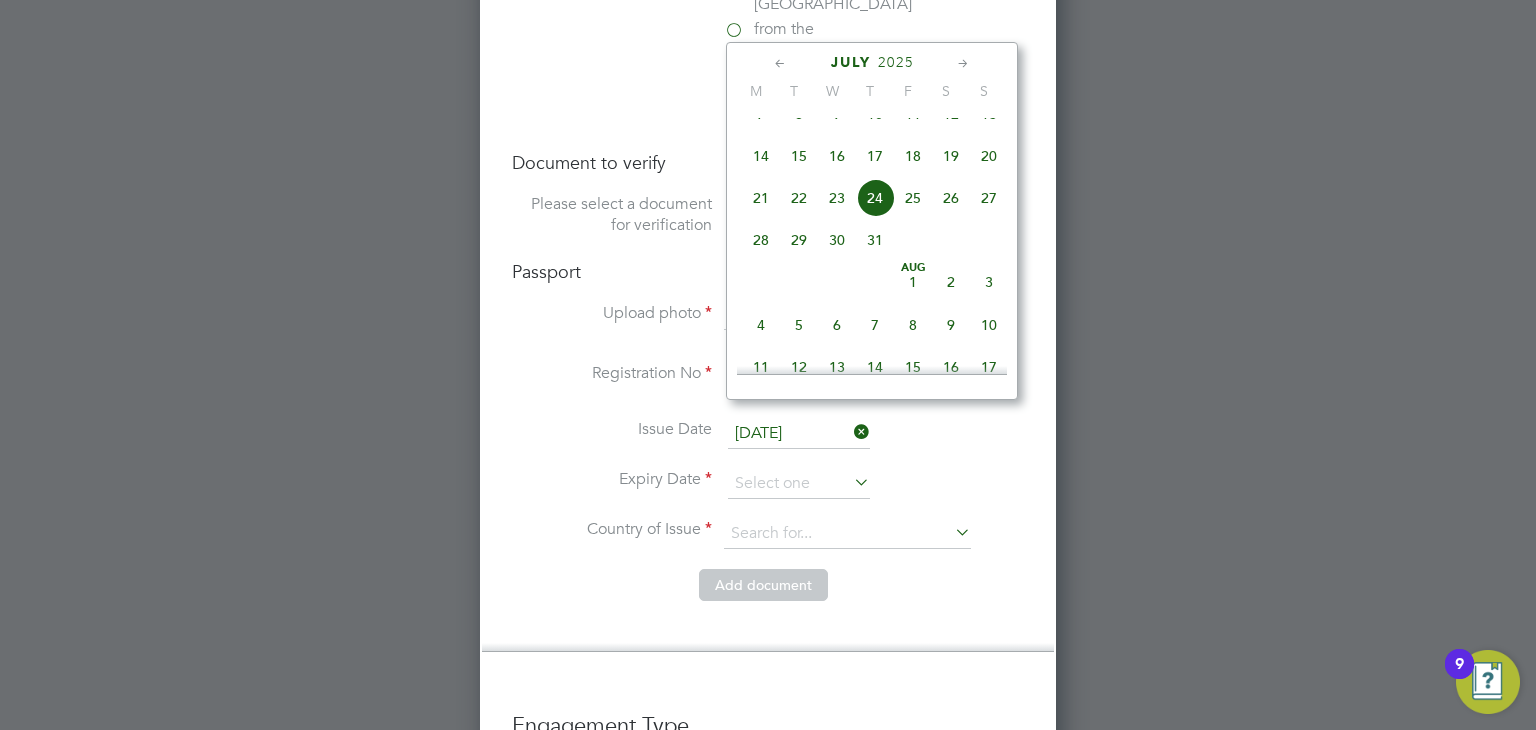 click on "2025" 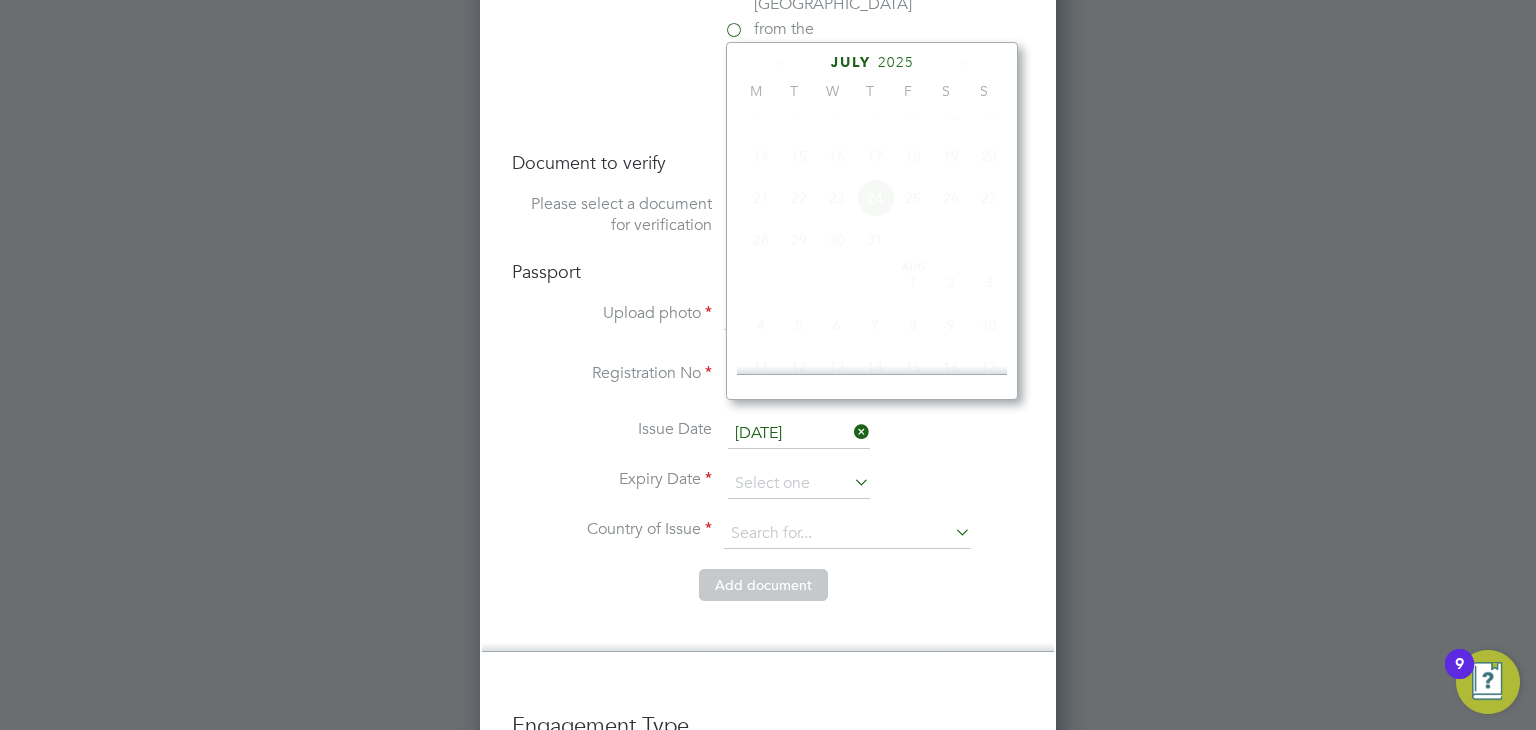 scroll, scrollTop: 535, scrollLeft: 0, axis: vertical 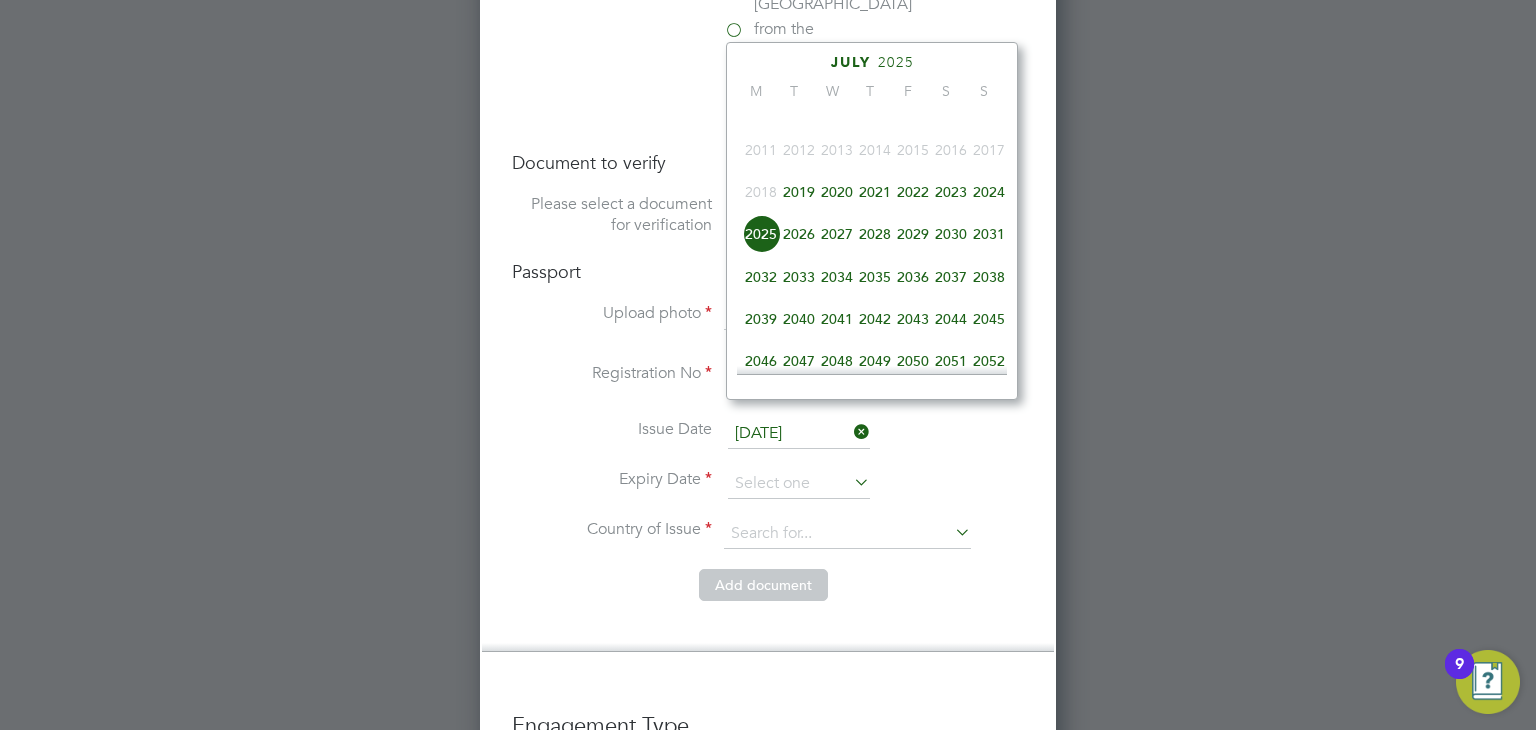 click on "2029" 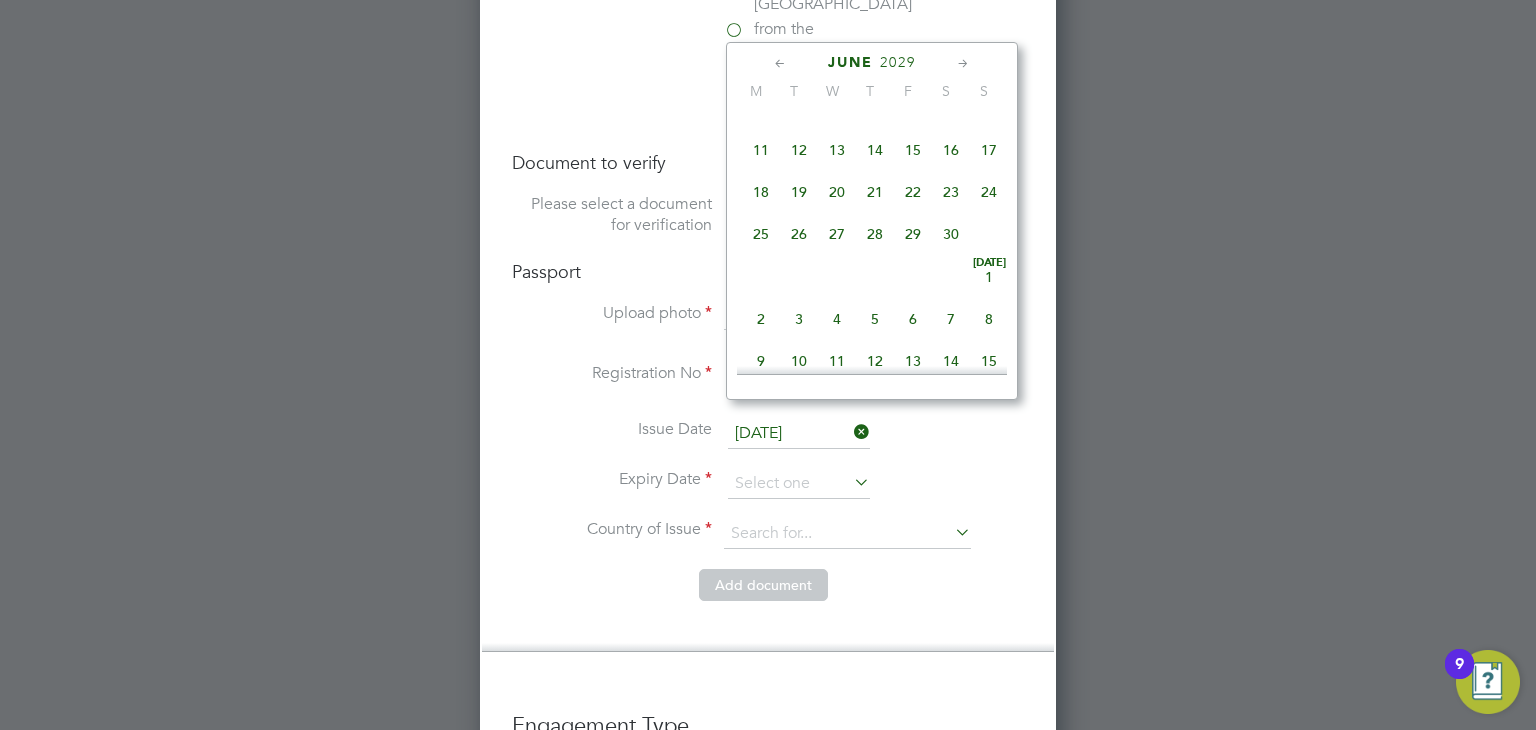 click 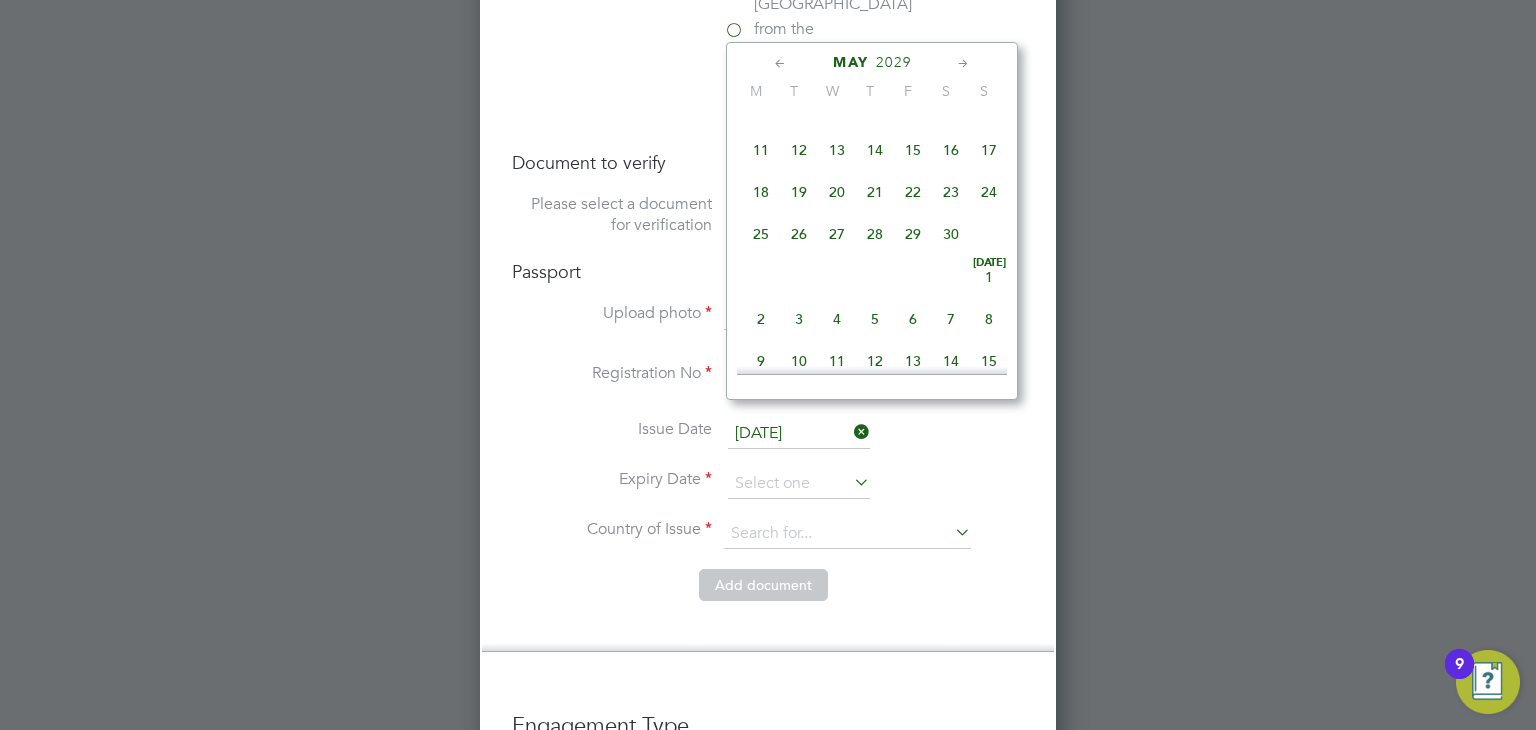 scroll, scrollTop: 260, scrollLeft: 0, axis: vertical 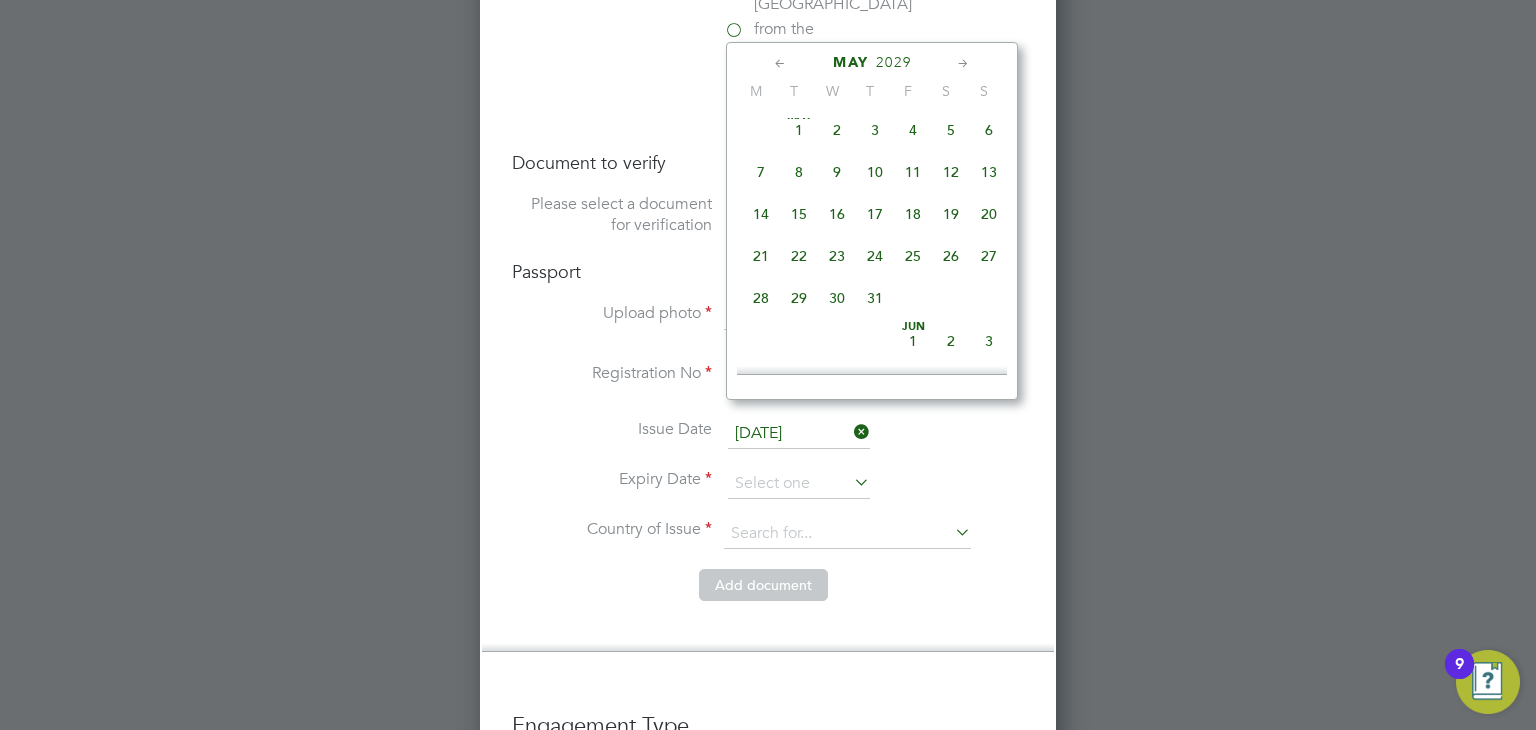 click 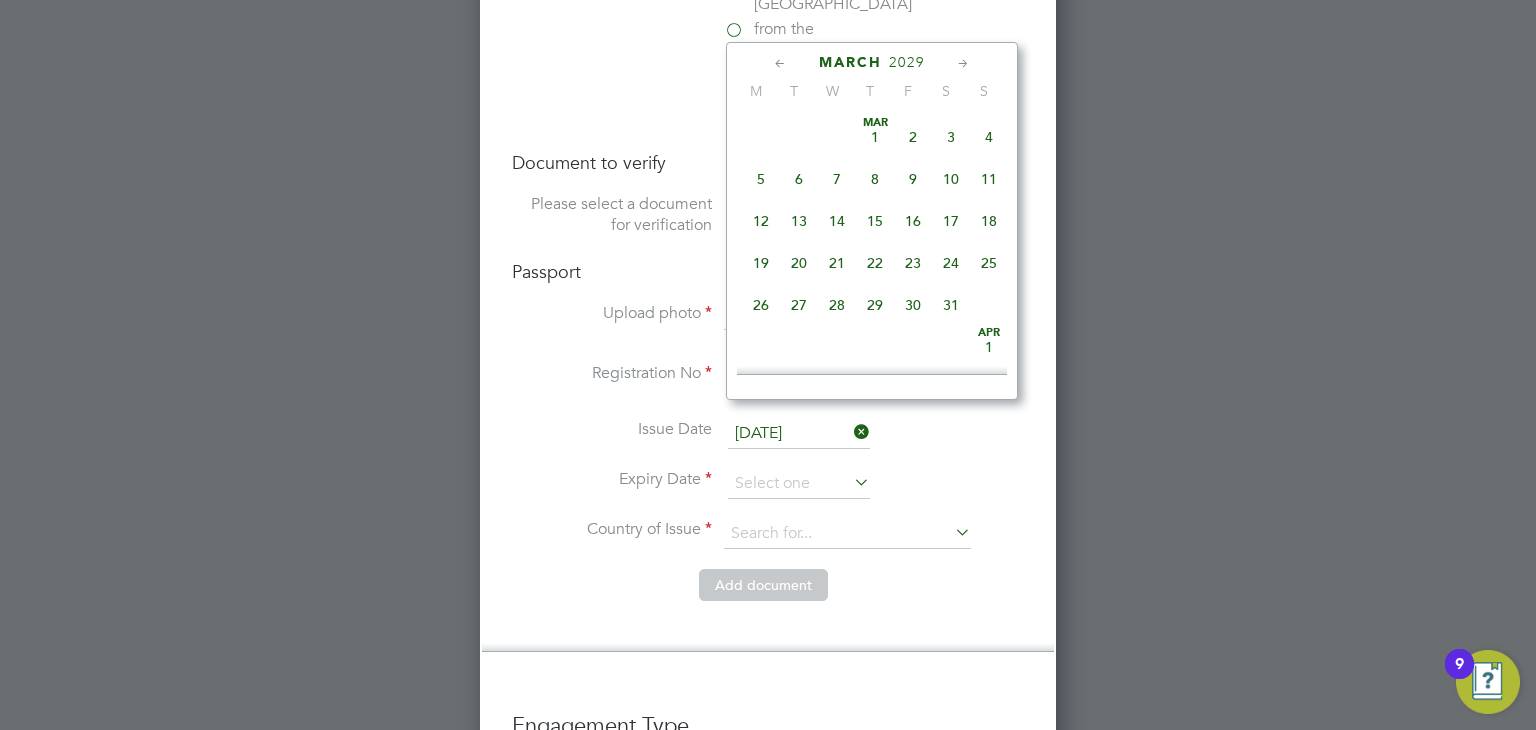 click 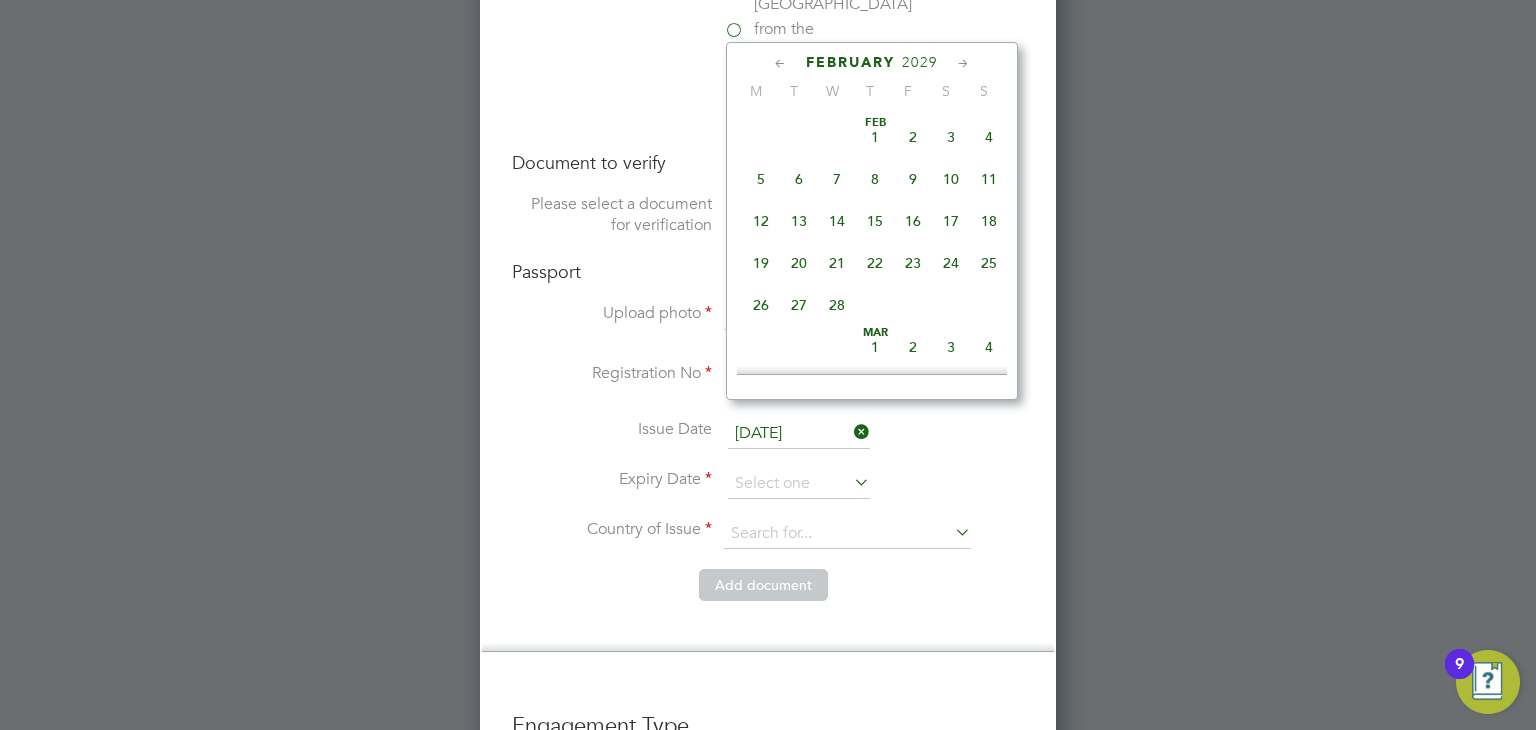 click on "8" 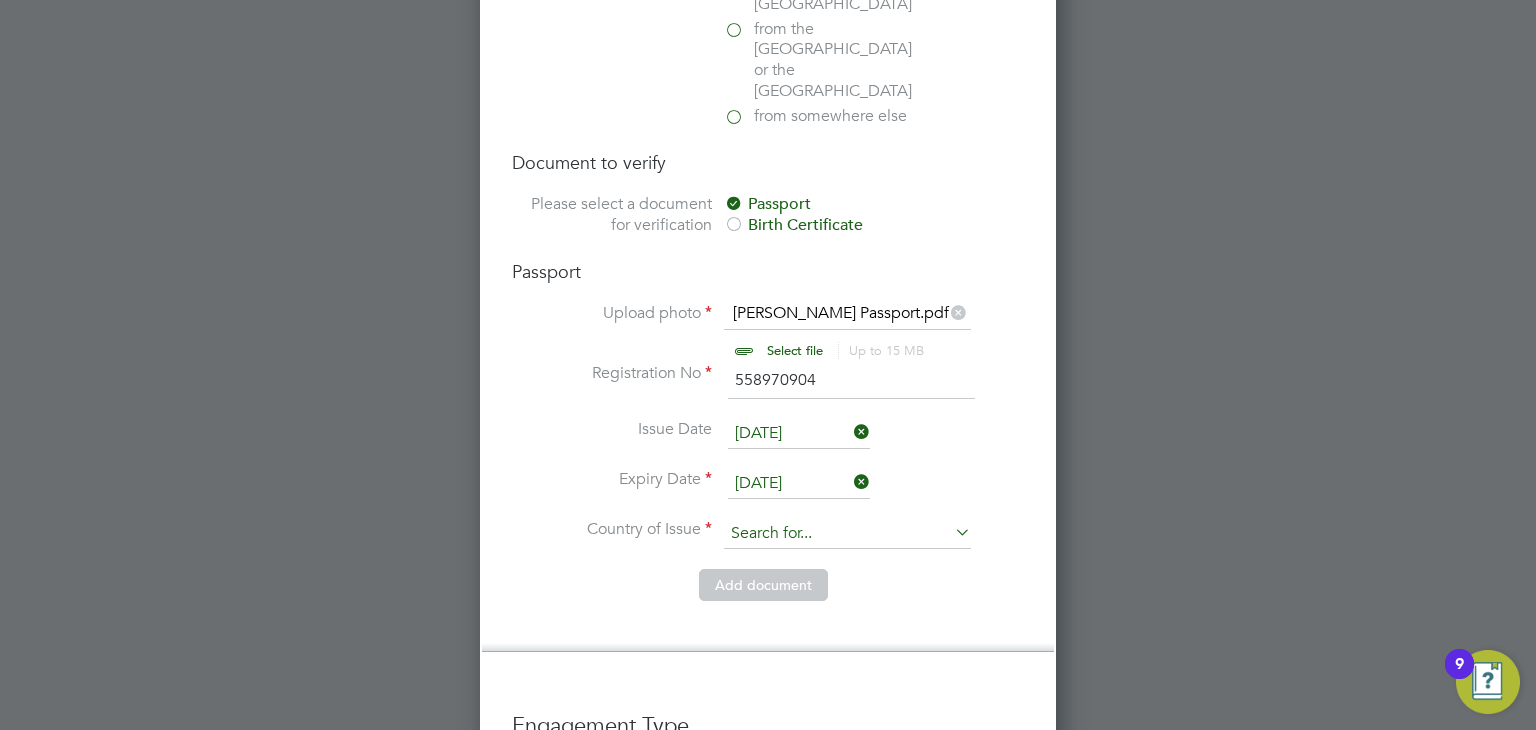 click at bounding box center [847, 534] 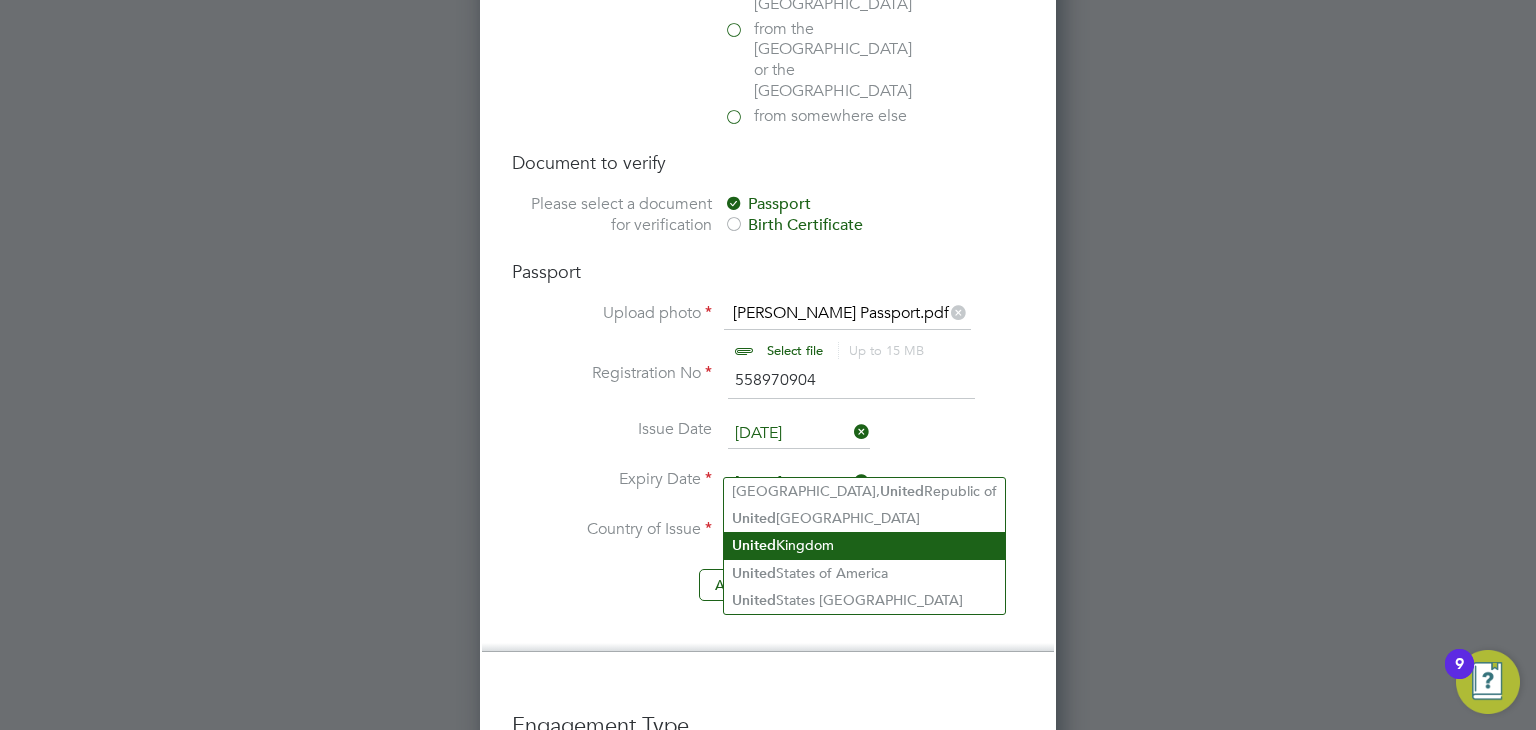 type on "[GEOGRAPHIC_DATA]" 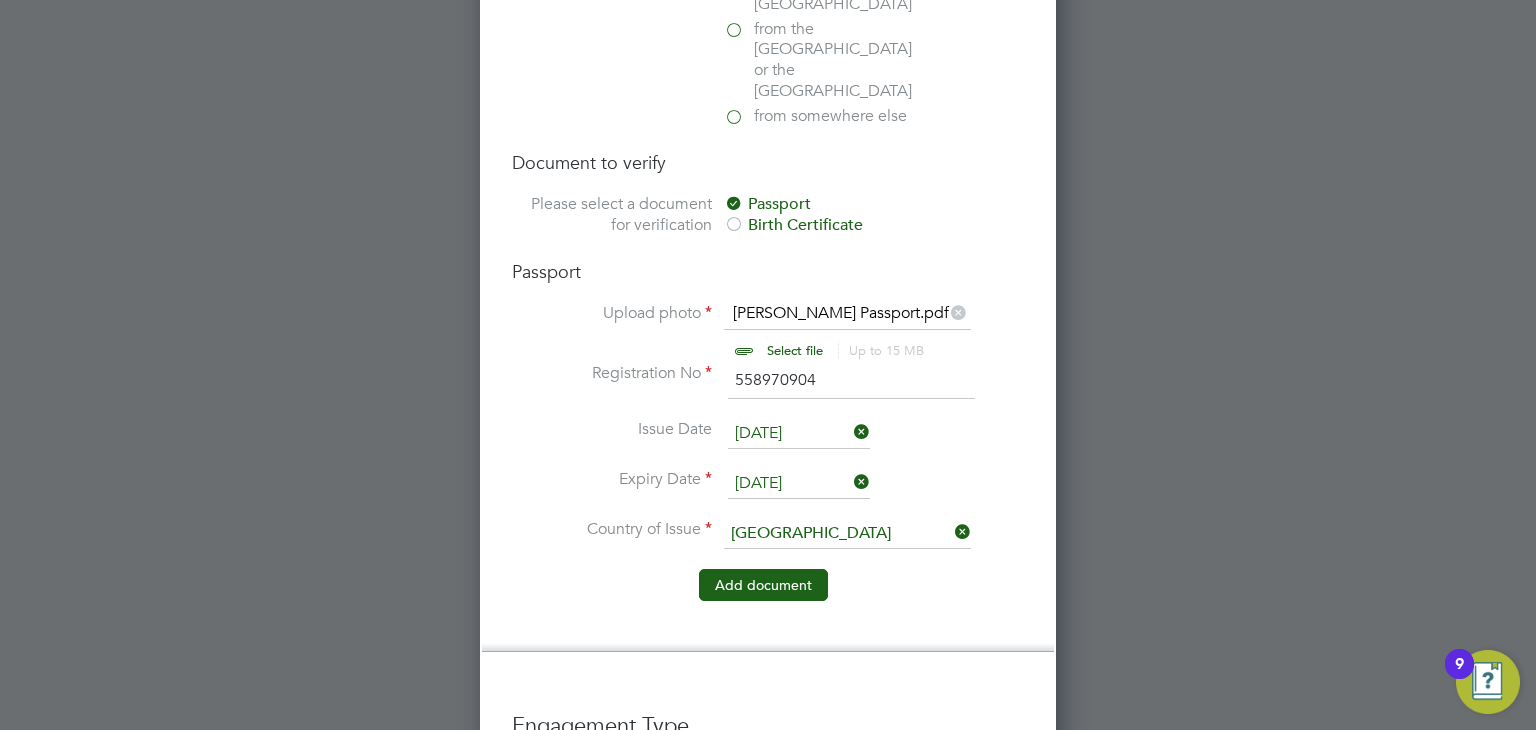click on "Add document" at bounding box center [763, 585] 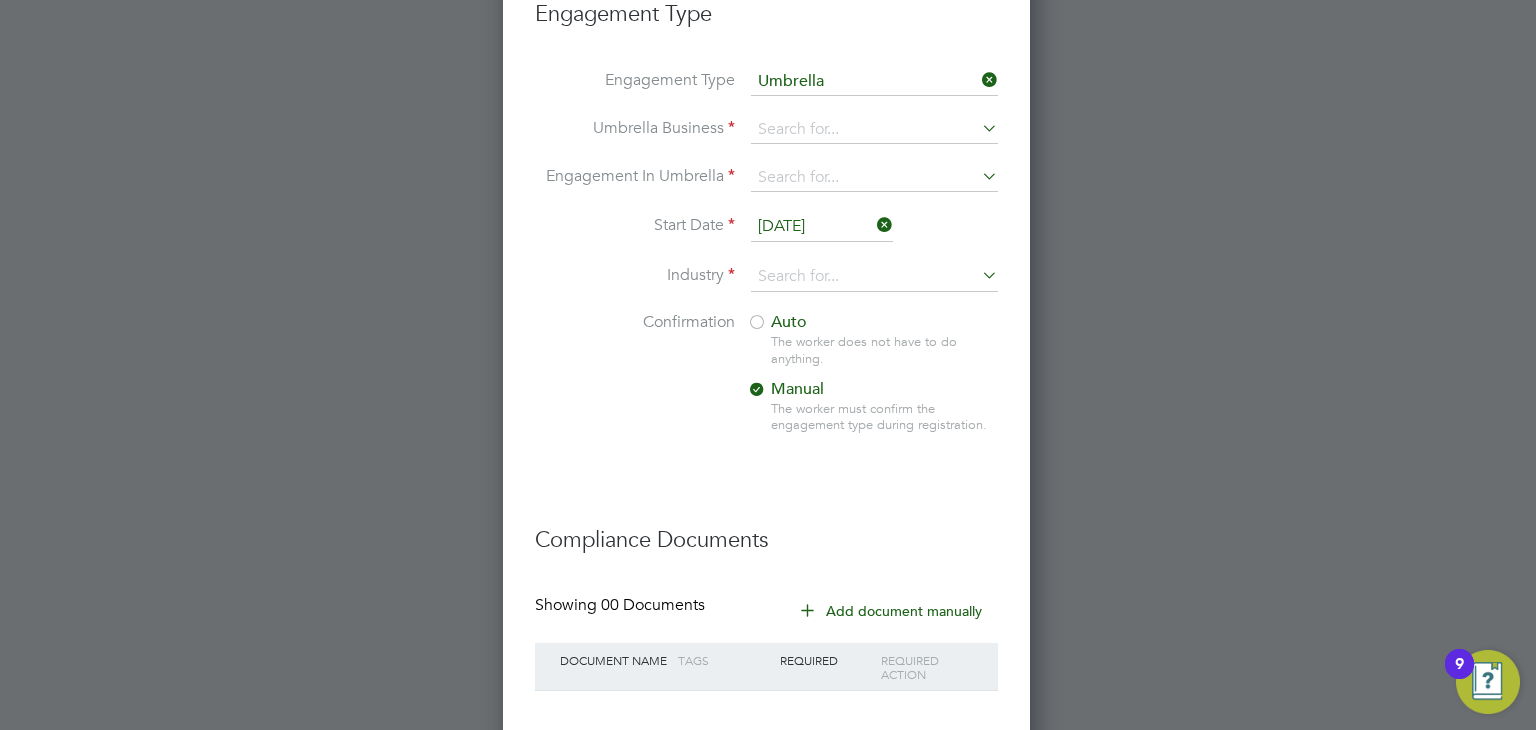 scroll, scrollTop: 1192, scrollLeft: 0, axis: vertical 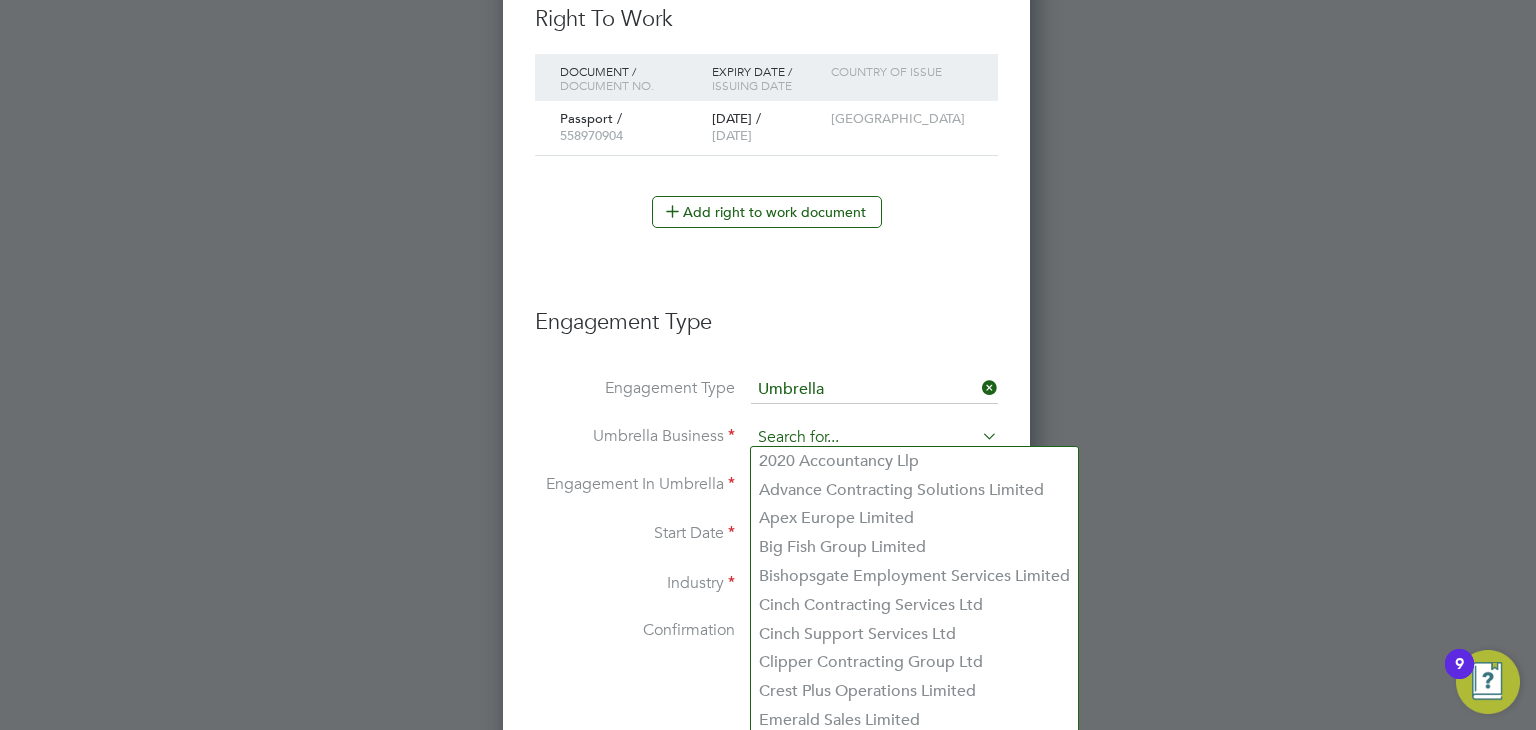 click at bounding box center [874, 438] 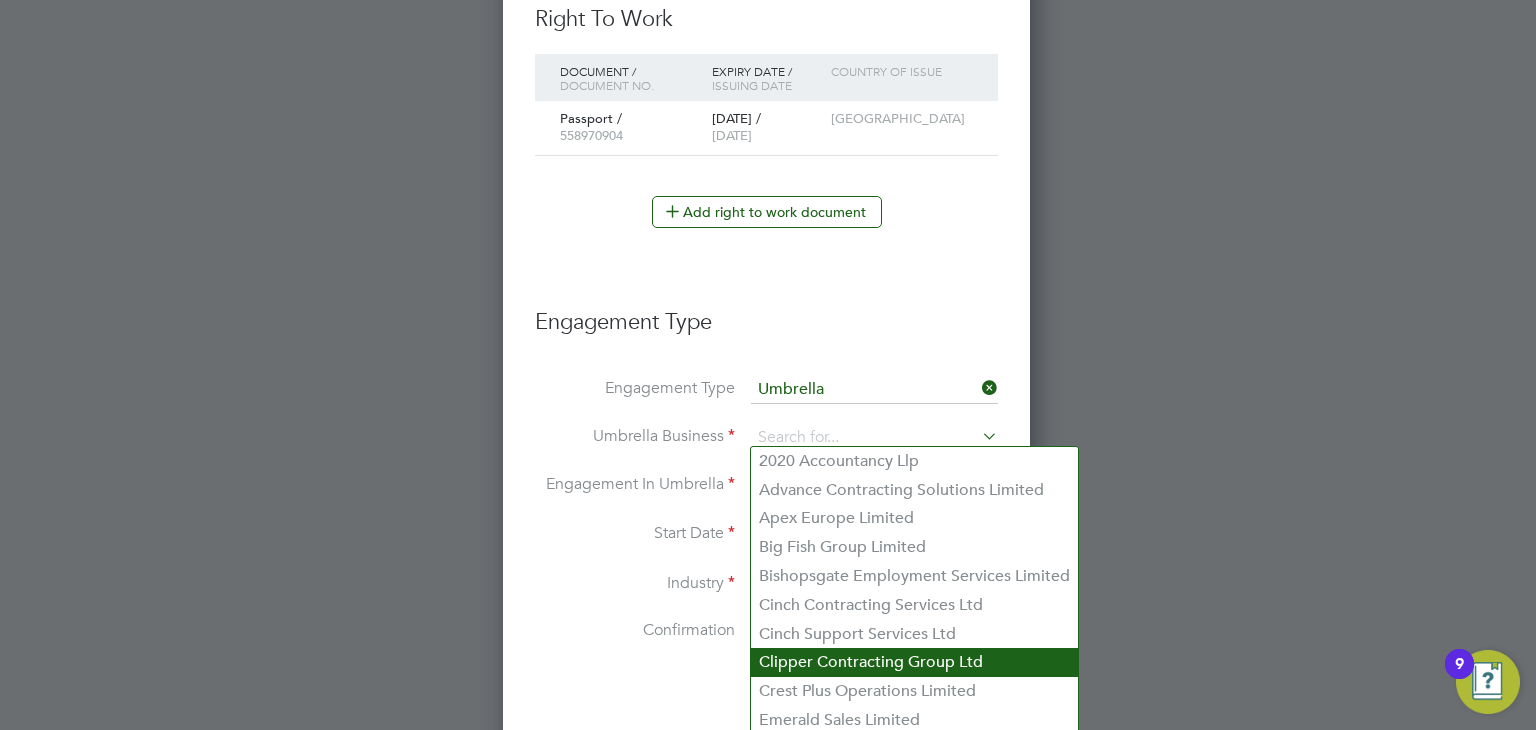 click on "Clipper Contracting Group Ltd" 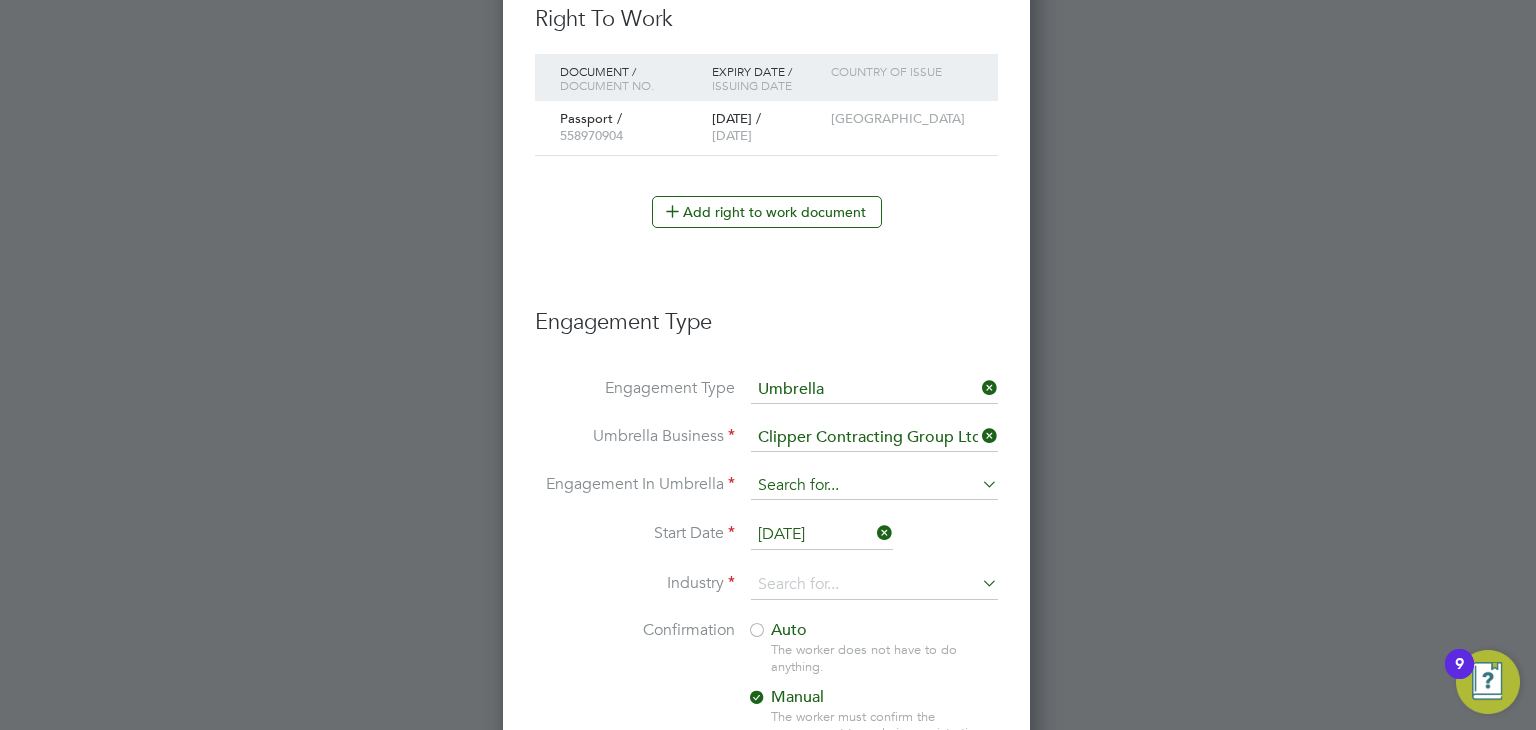 click at bounding box center [874, 486] 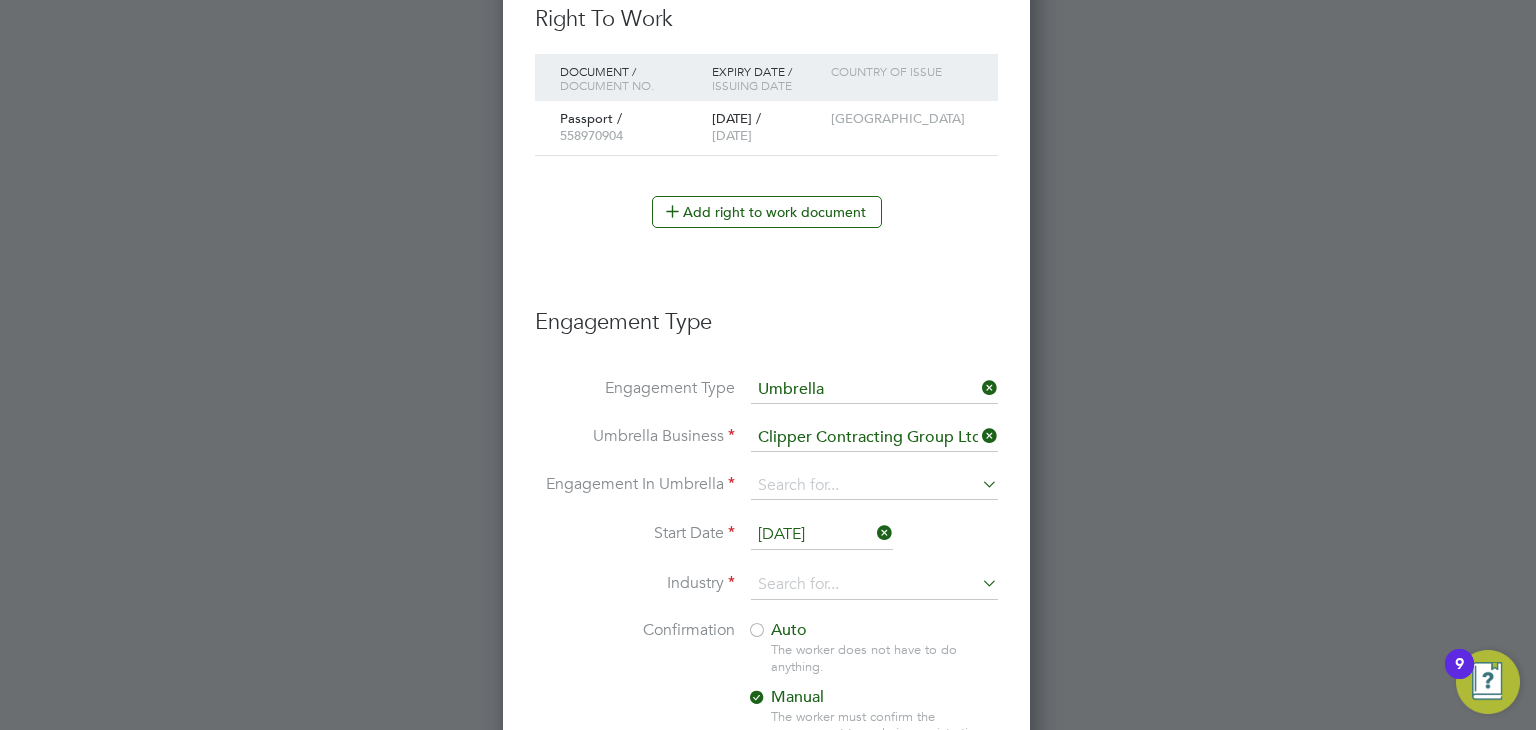 click on "Self-employed" 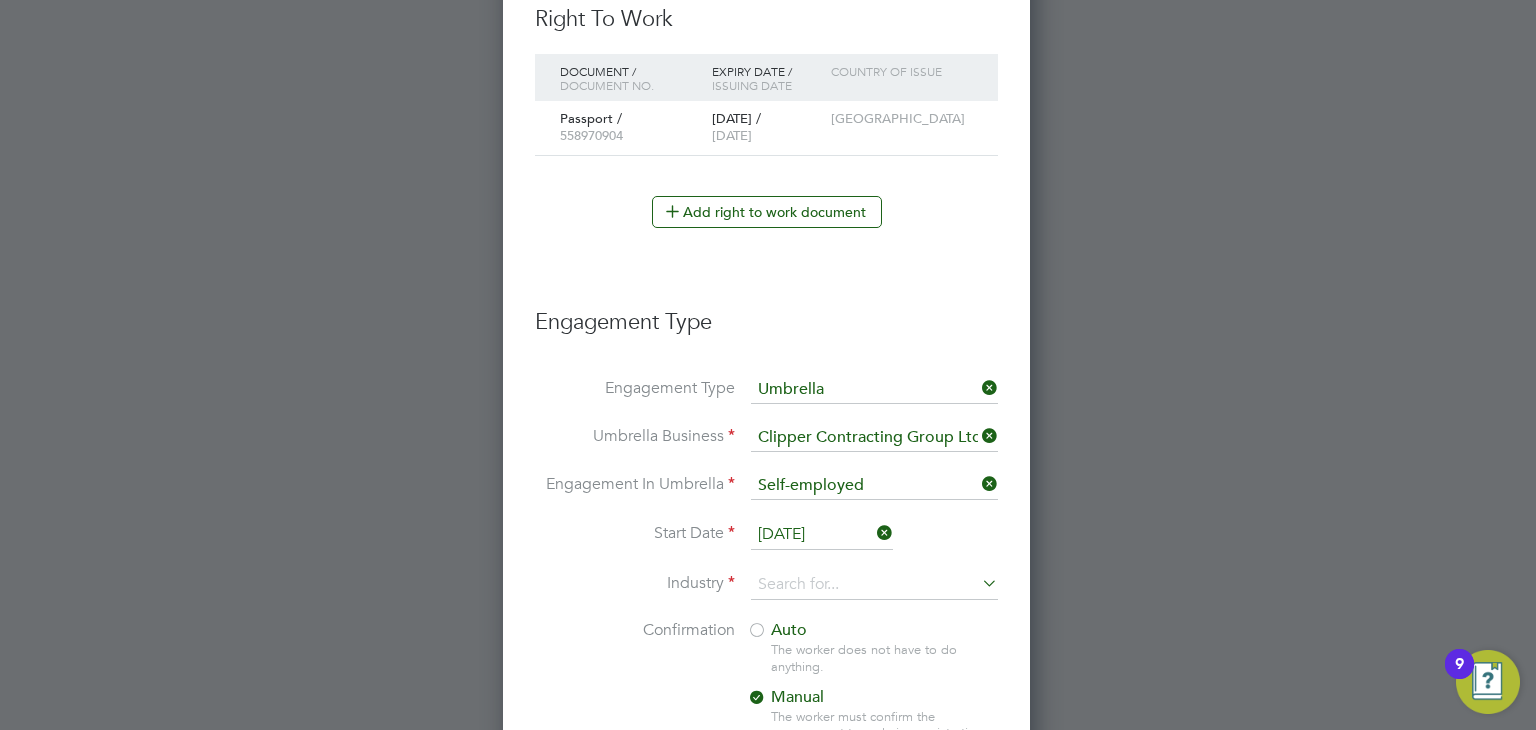 click at bounding box center (978, 484) 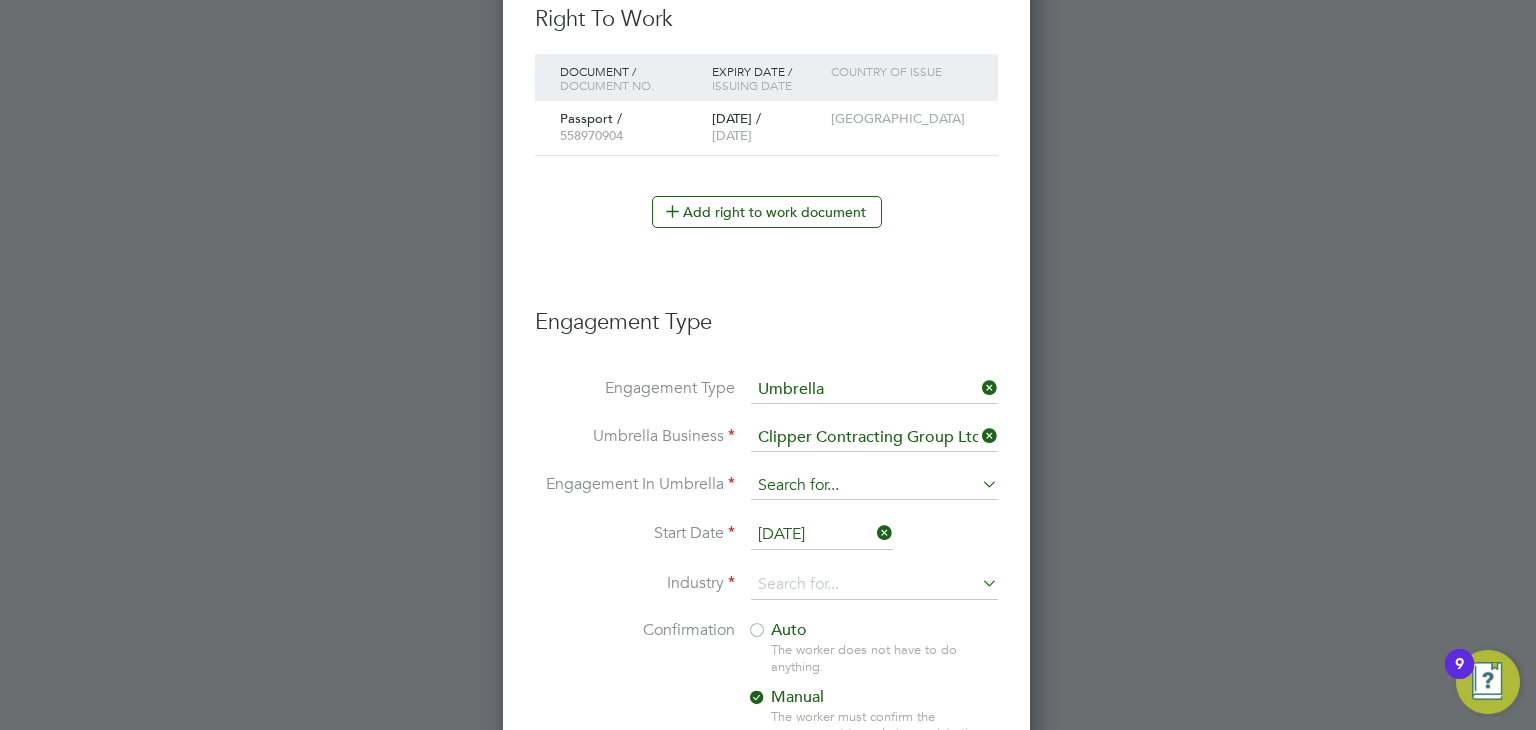 click at bounding box center (874, 486) 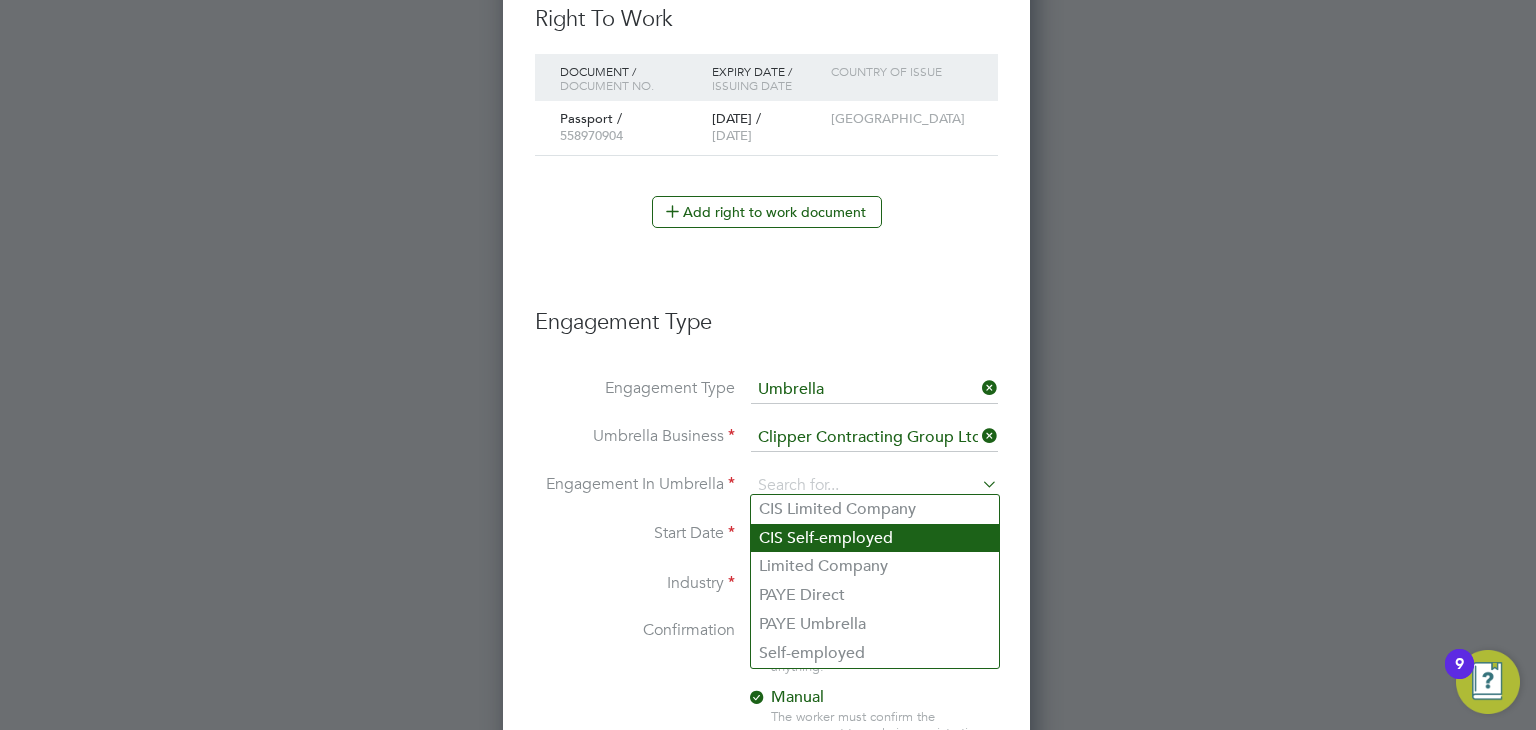 click on "CIS Self-employed" 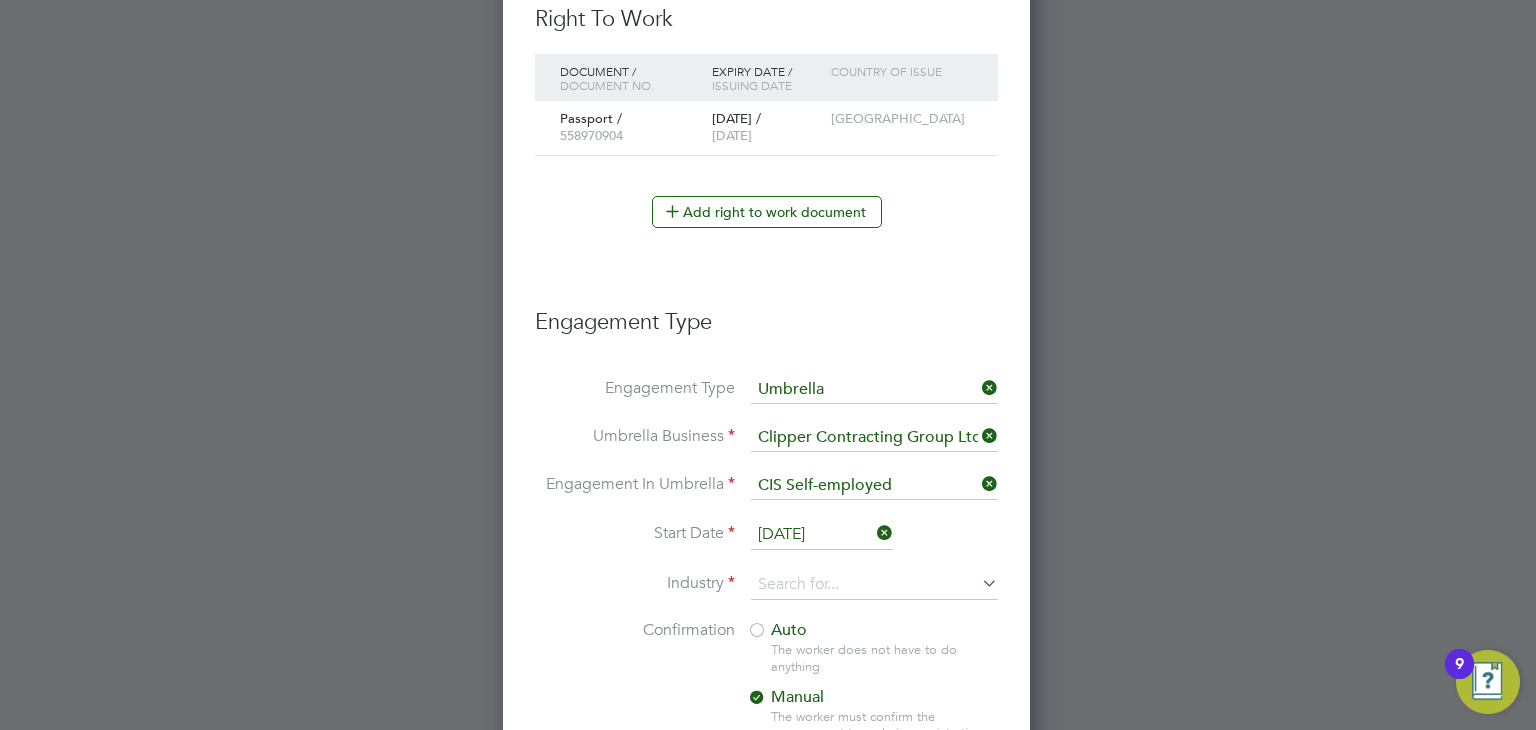 click on "[DATE]" at bounding box center (822, 535) 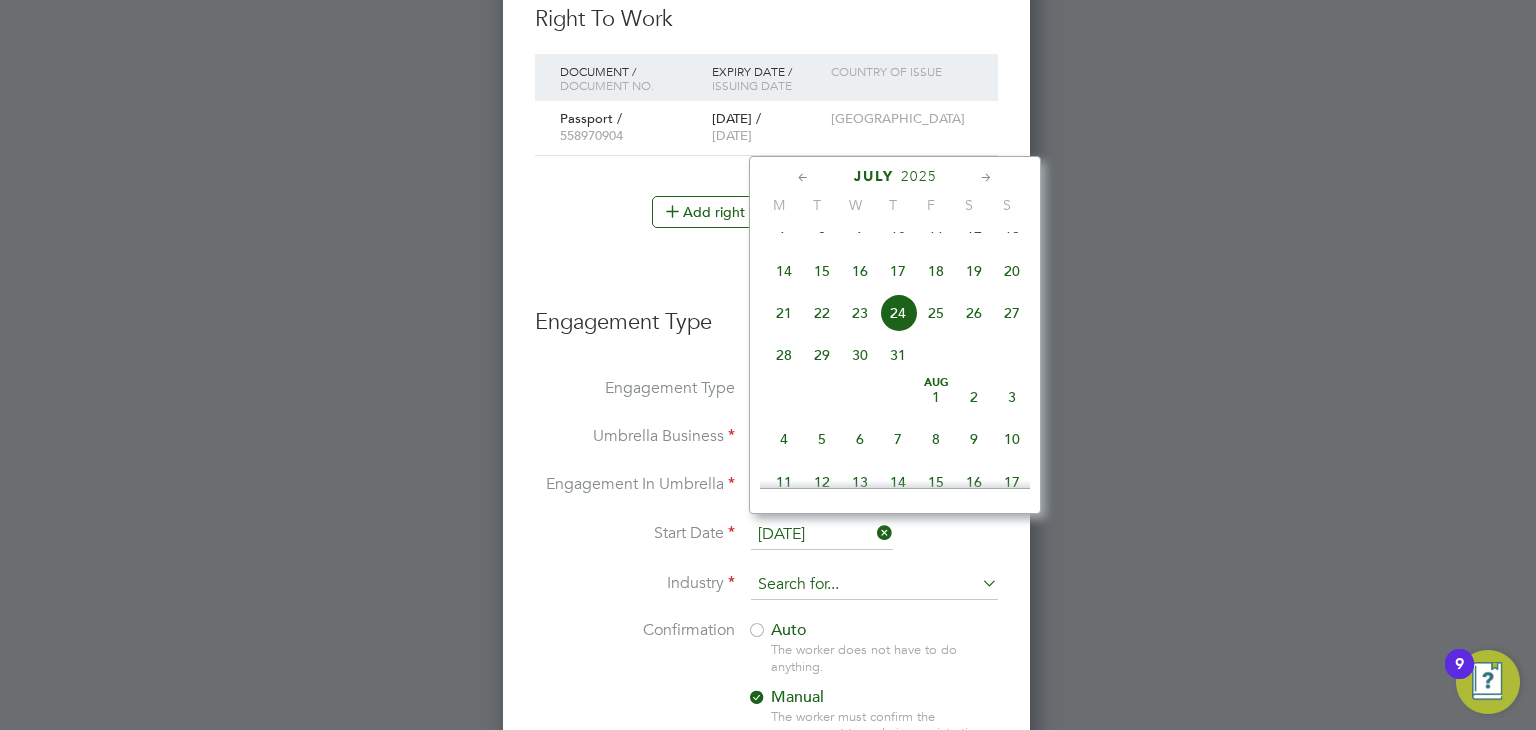 click at bounding box center [874, 585] 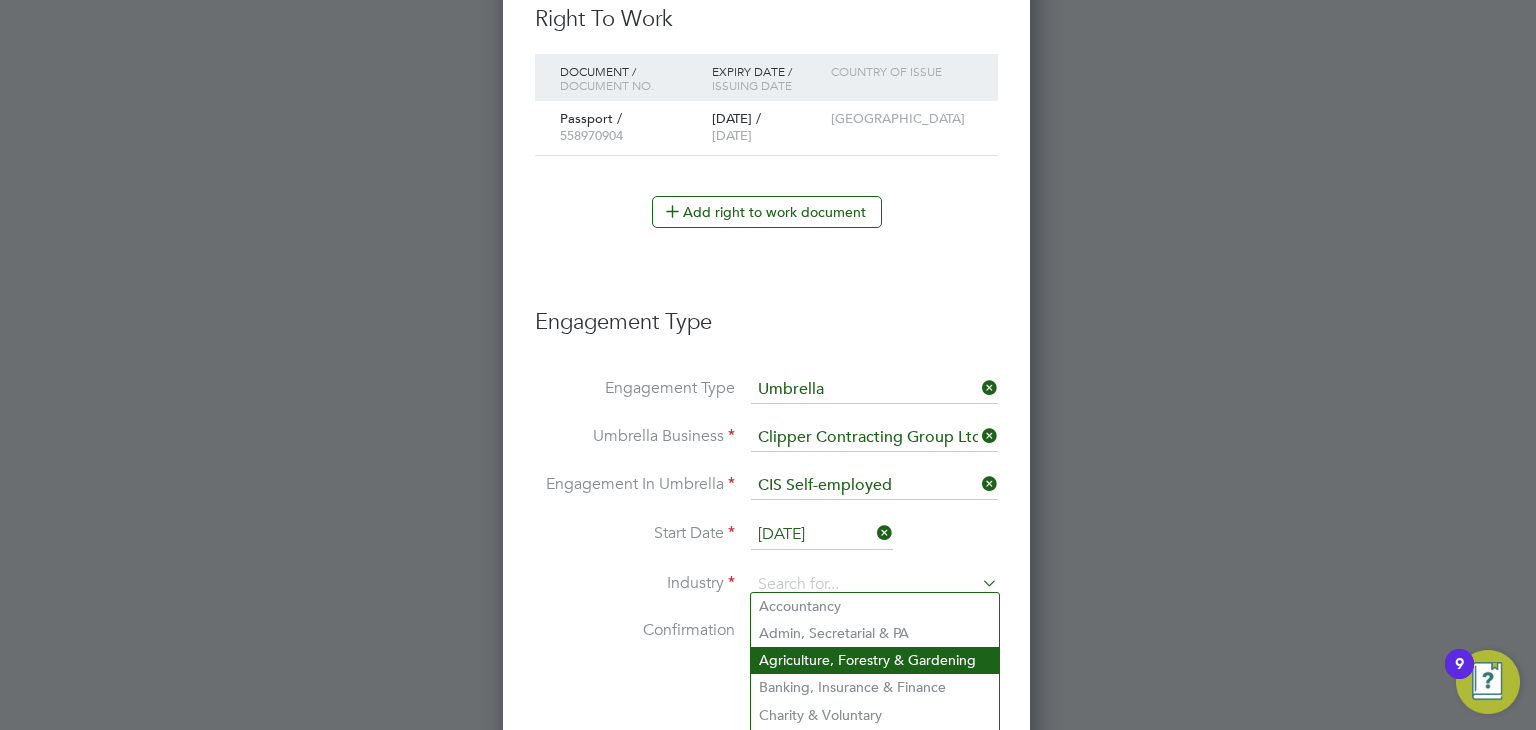 scroll, scrollTop: 1606, scrollLeft: 0, axis: vertical 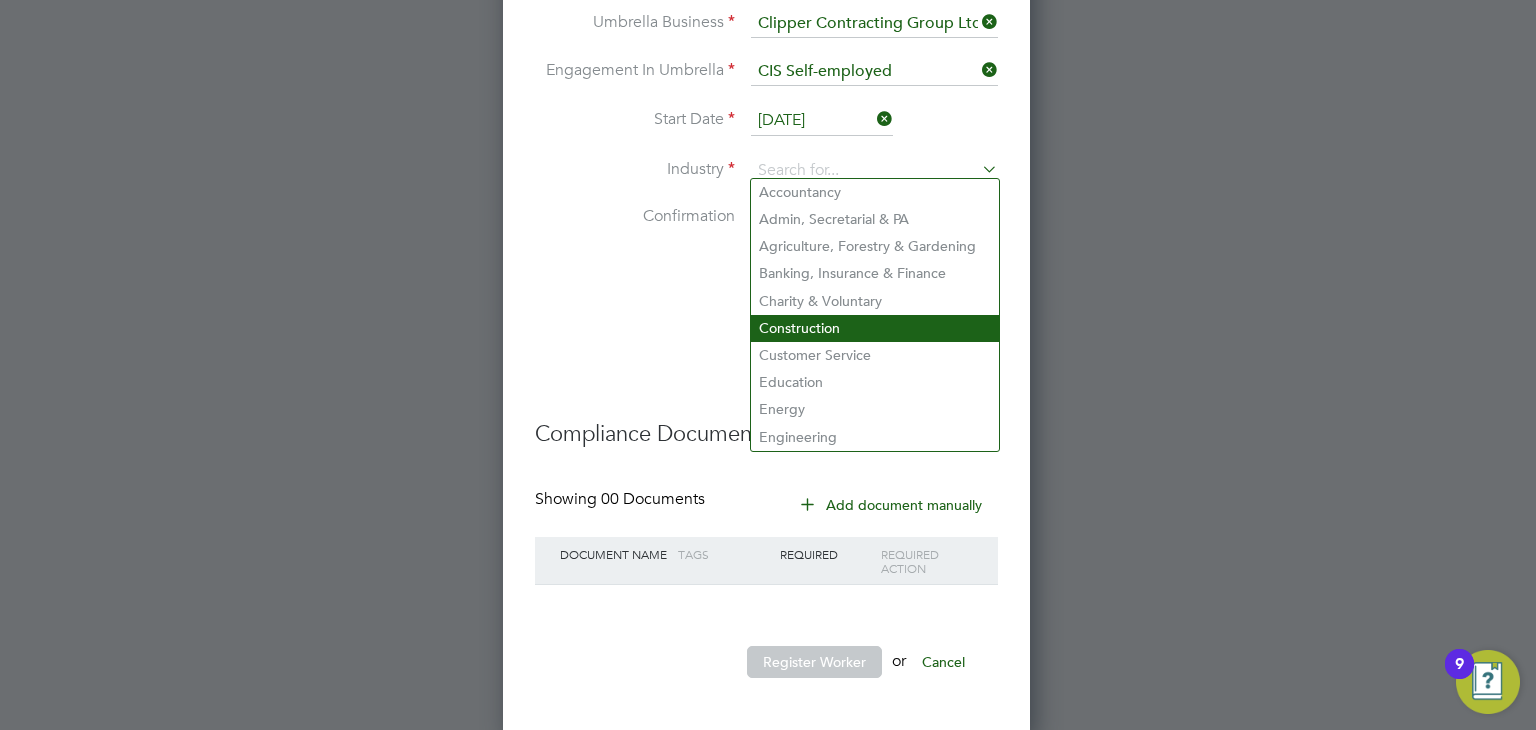 click on "Construction" 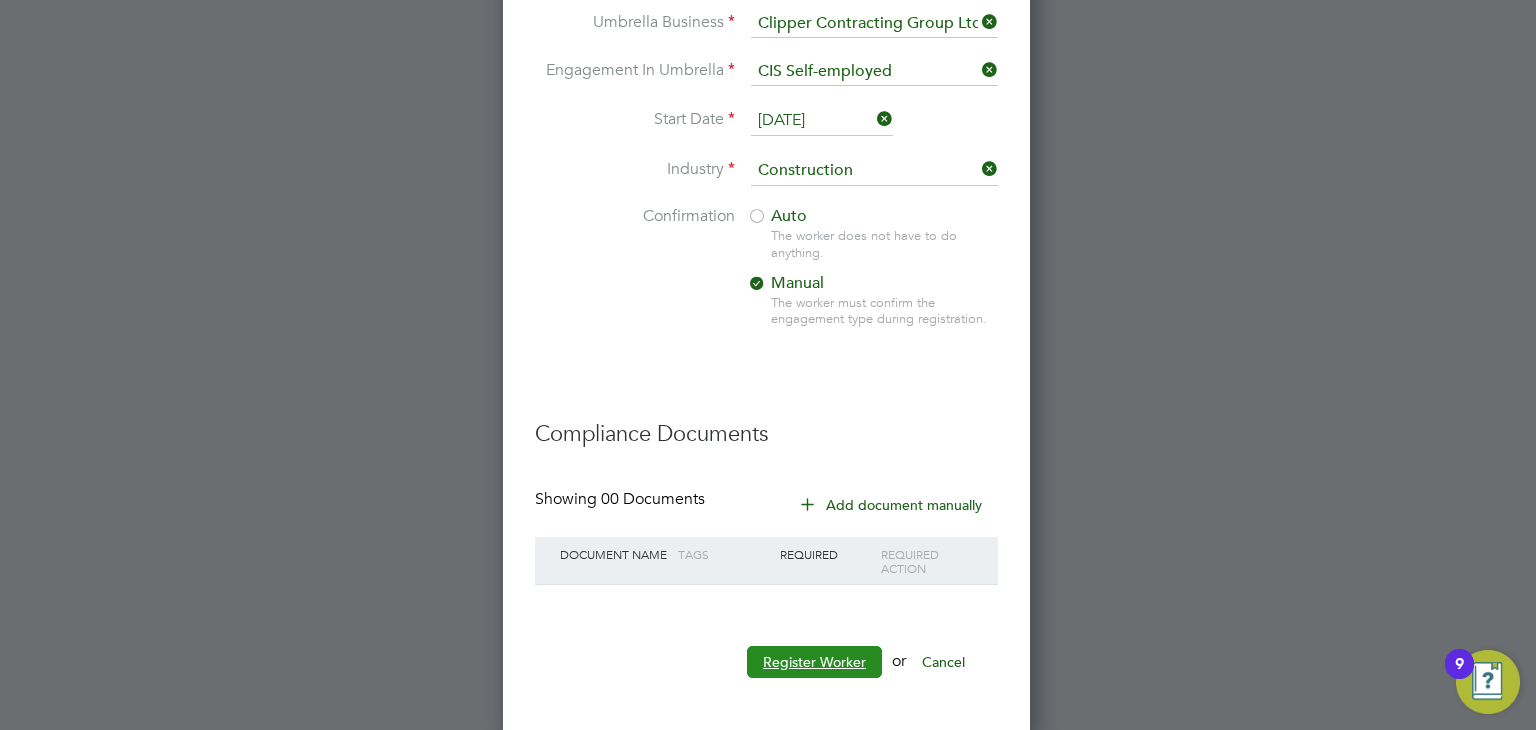 click on "Register Worker" at bounding box center [814, 662] 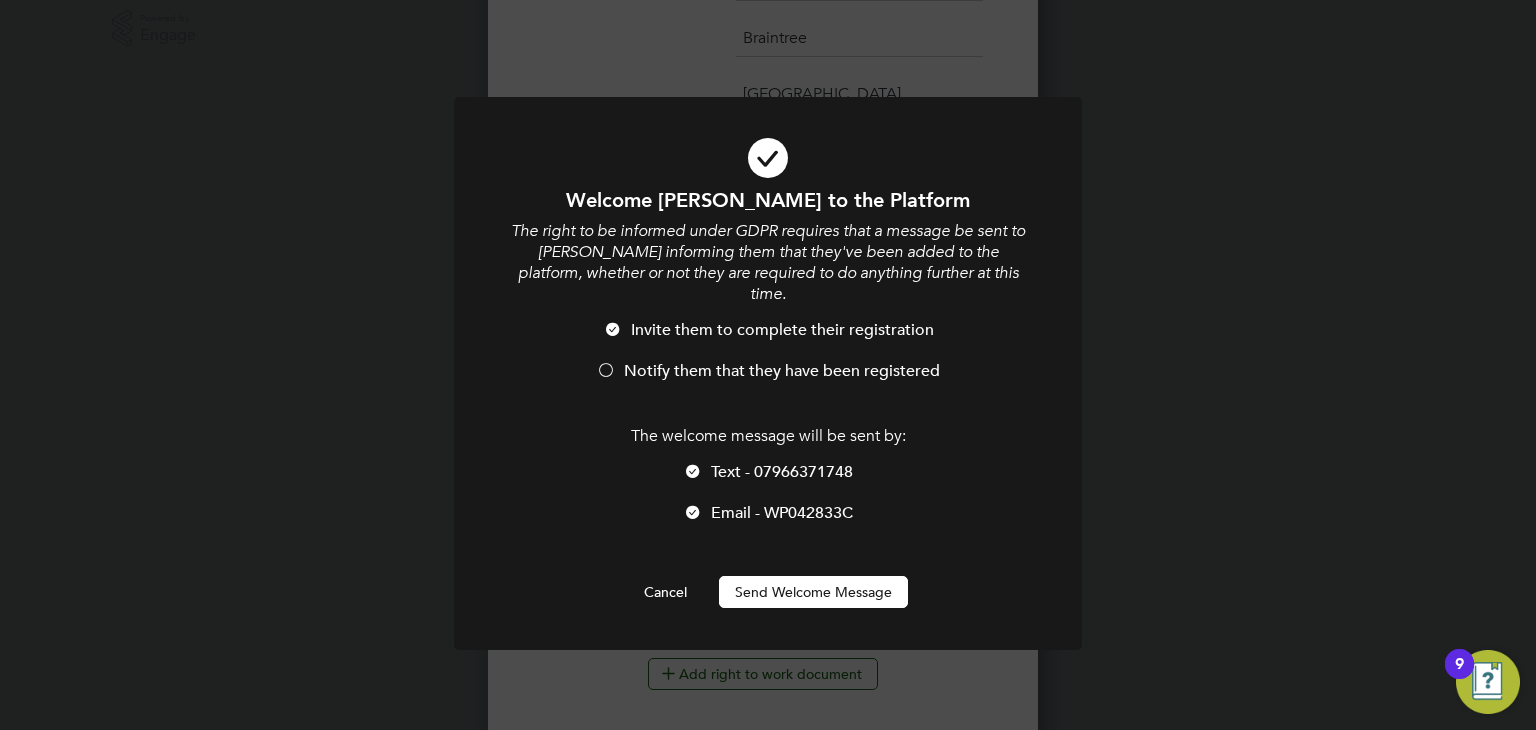 click at bounding box center (606, 372) 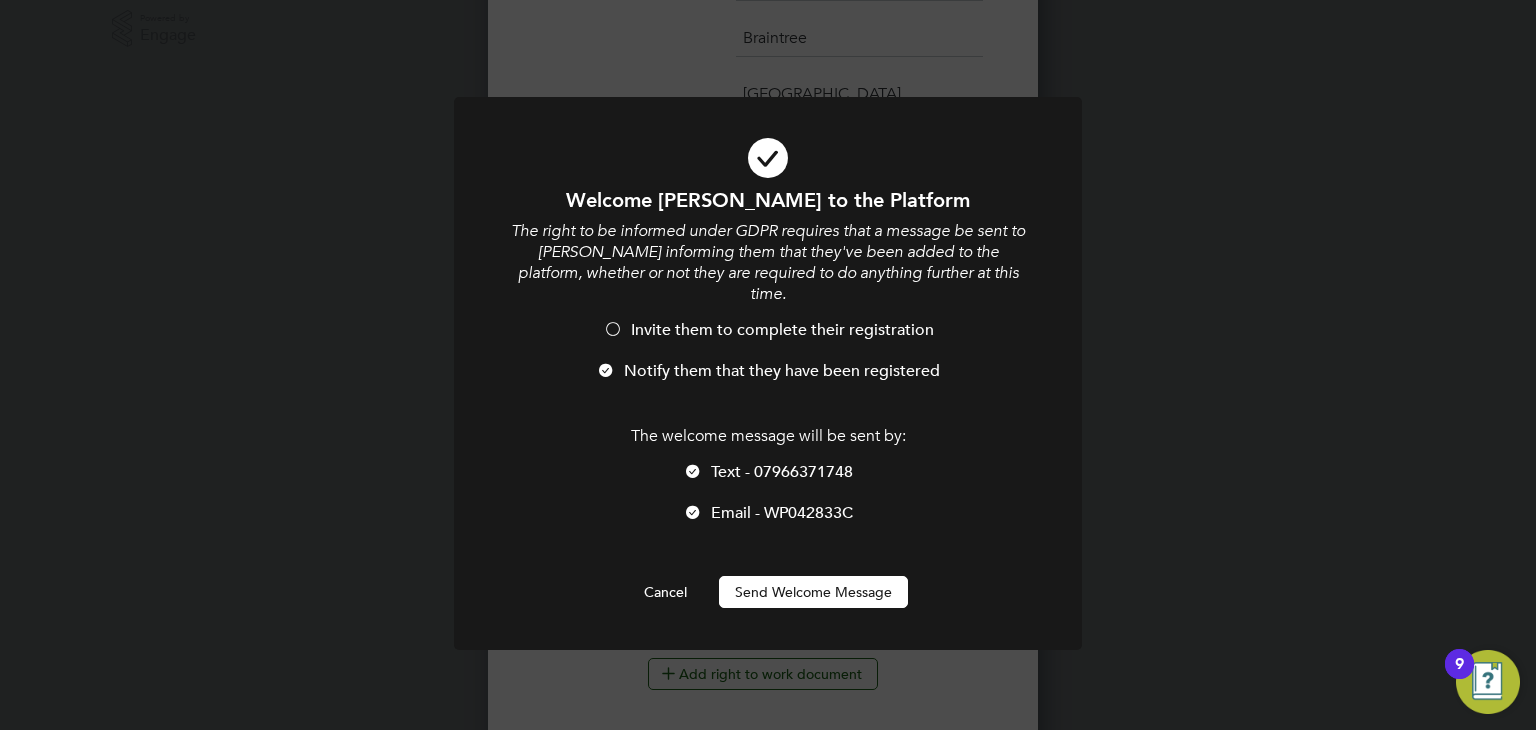 scroll, scrollTop: 2260, scrollLeft: 529, axis: both 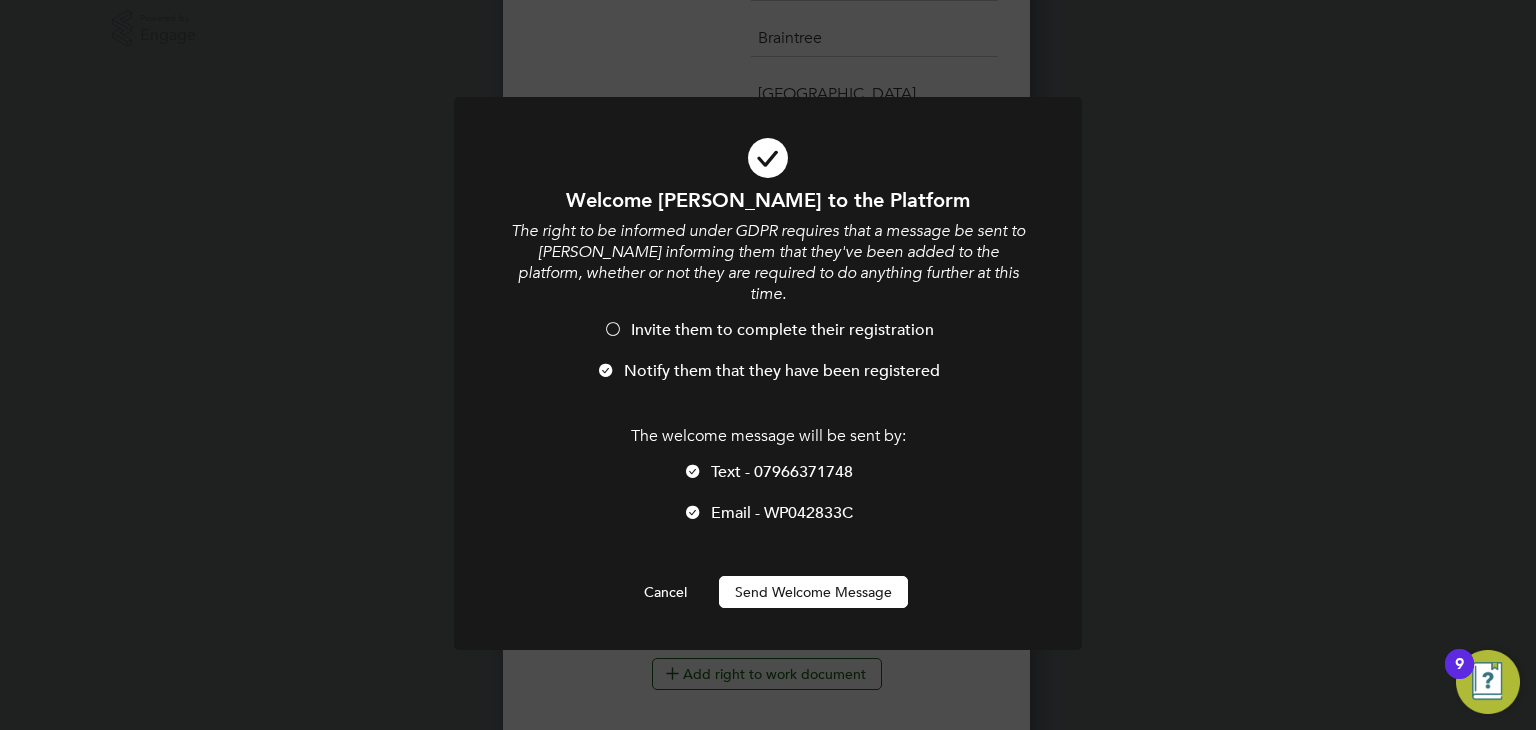 click on "Send Welcome Message" at bounding box center [813, 592] 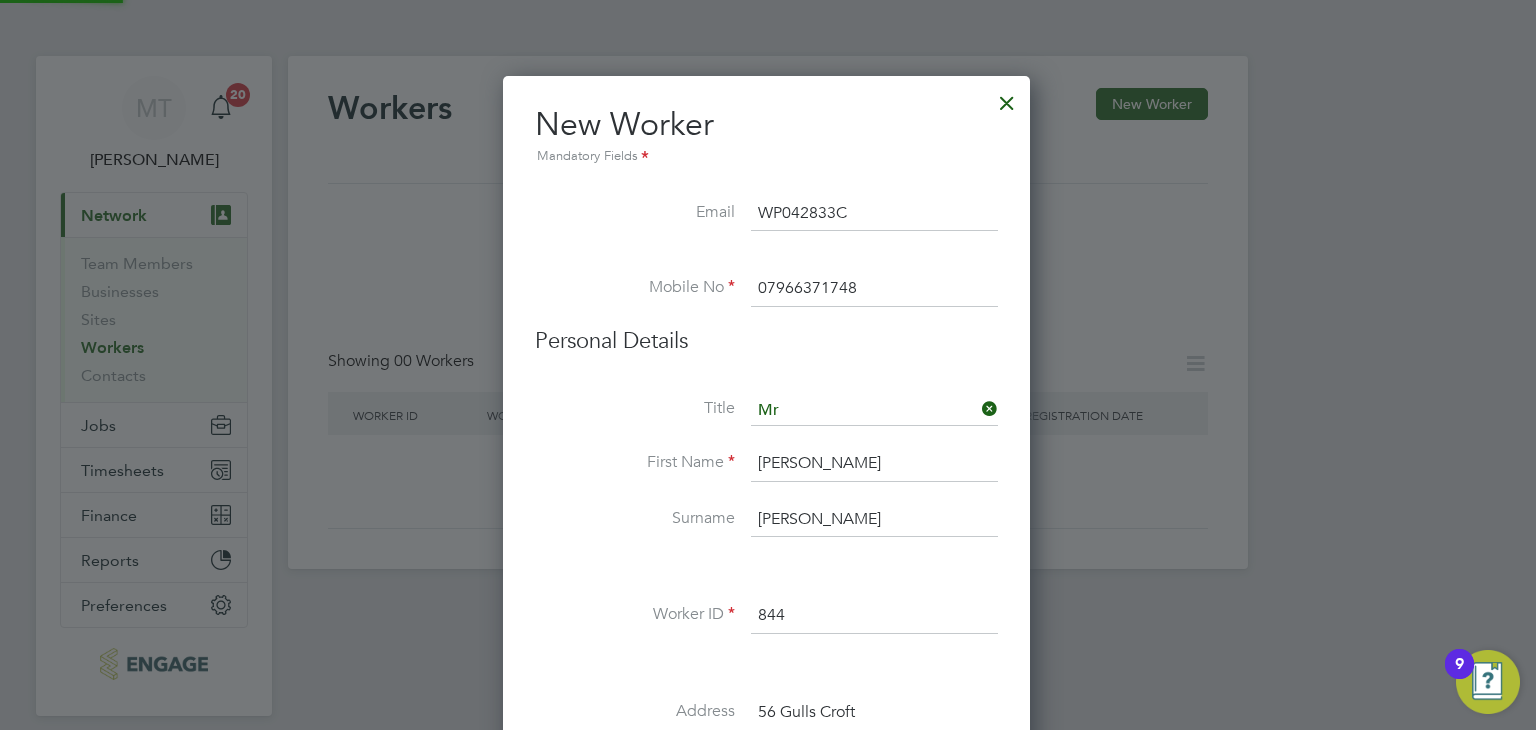 scroll, scrollTop: 730, scrollLeft: 0, axis: vertical 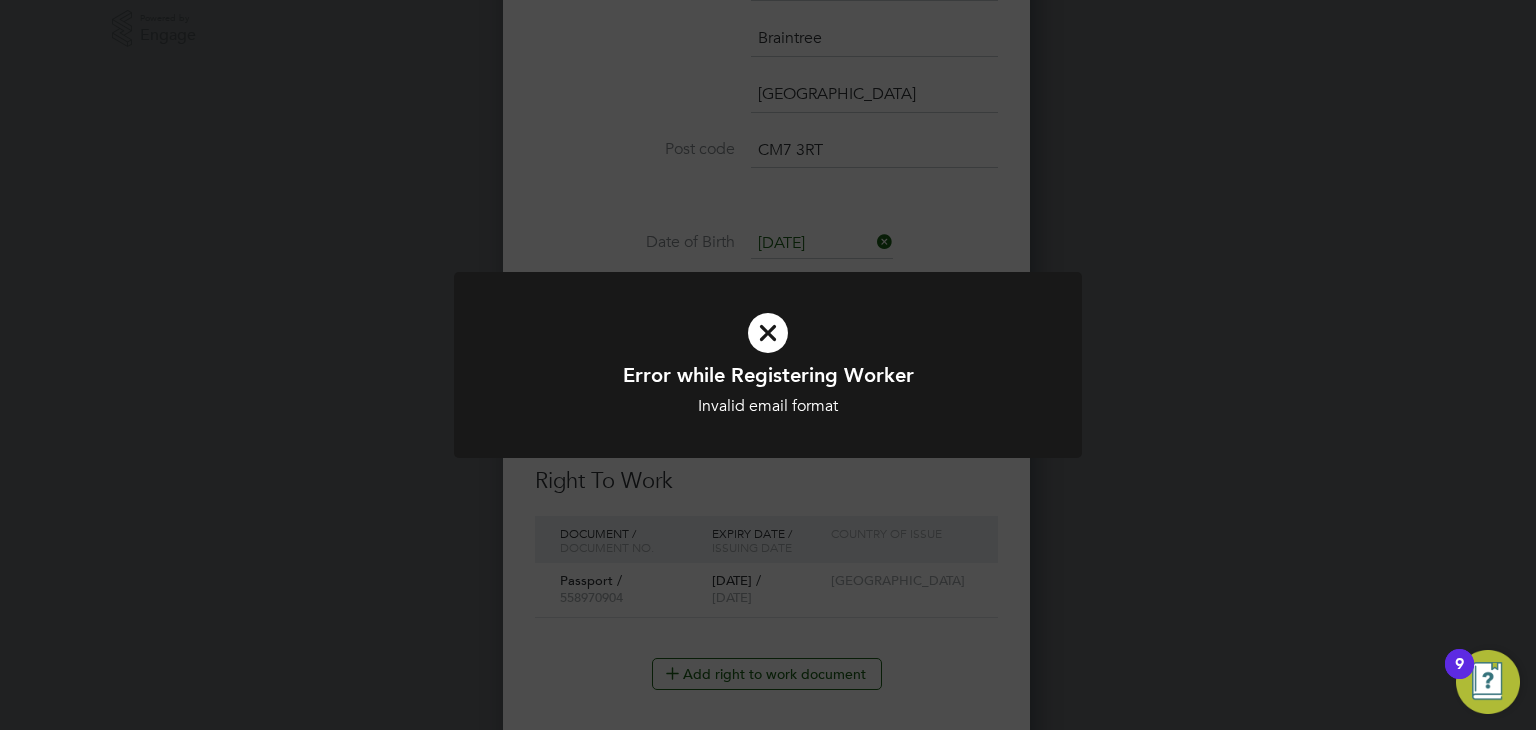 click on "Error while Registering Worker Invalid email format Cancel Okay" 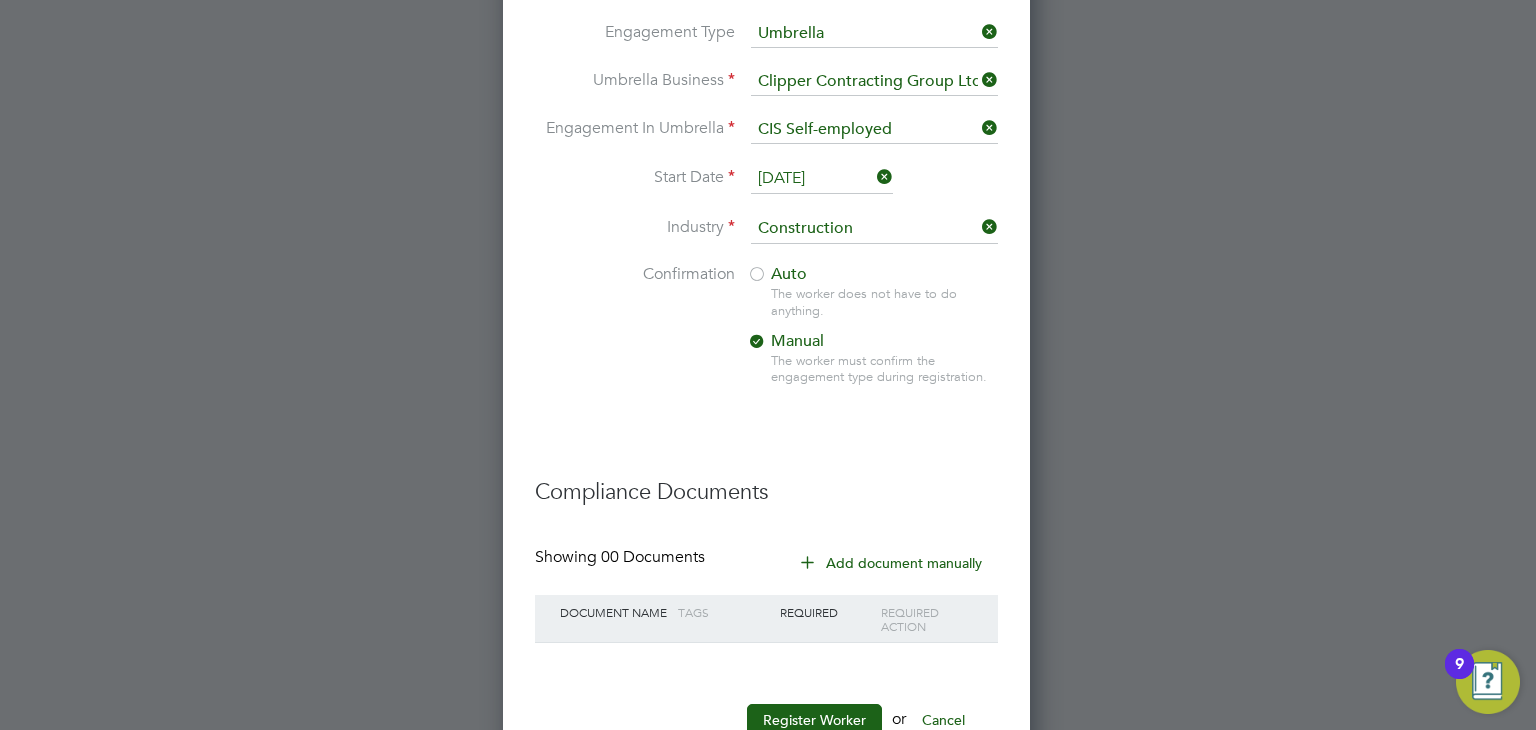 scroll, scrollTop: 1606, scrollLeft: 0, axis: vertical 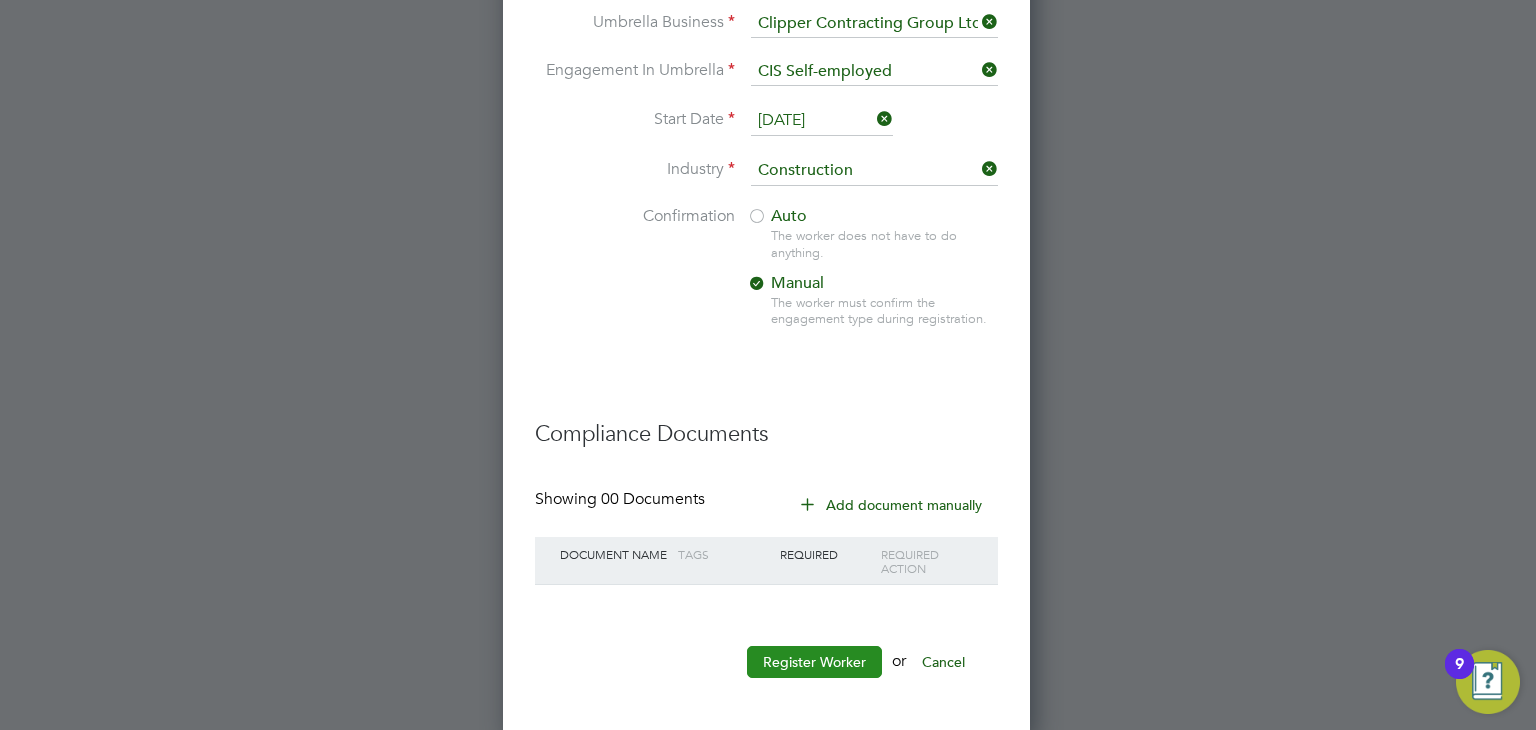 click on "Register Worker" at bounding box center [814, 662] 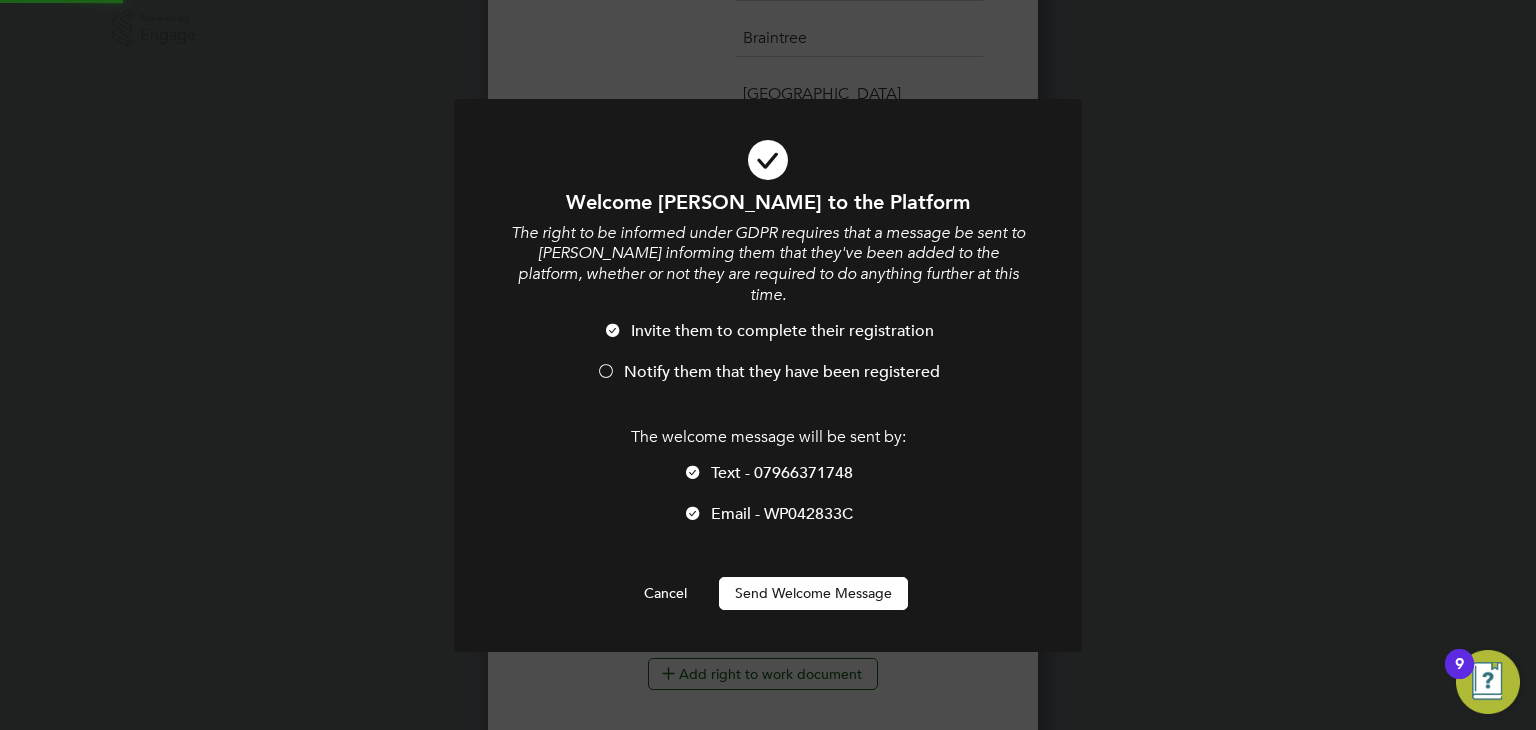 scroll, scrollTop: 0, scrollLeft: 0, axis: both 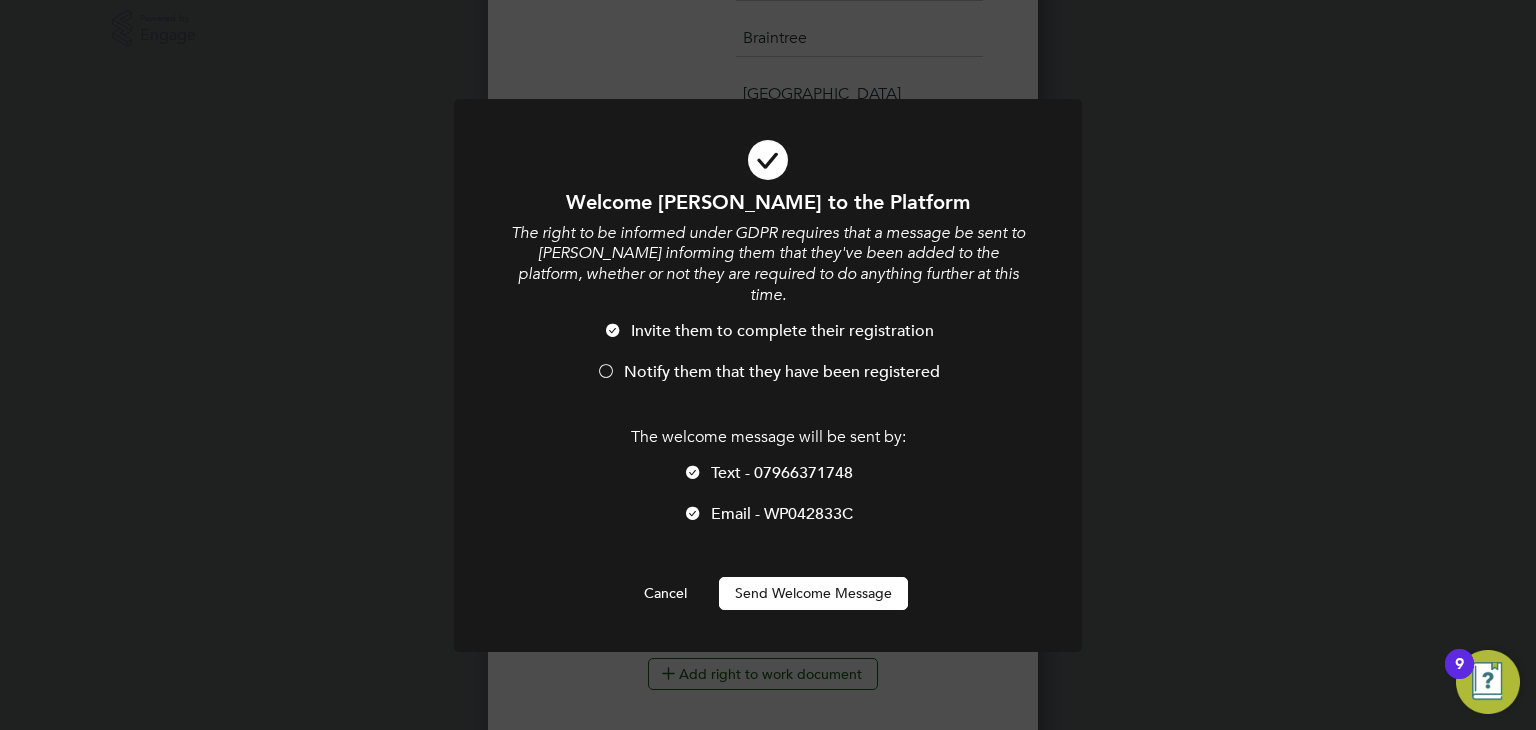 click at bounding box center [606, 373] 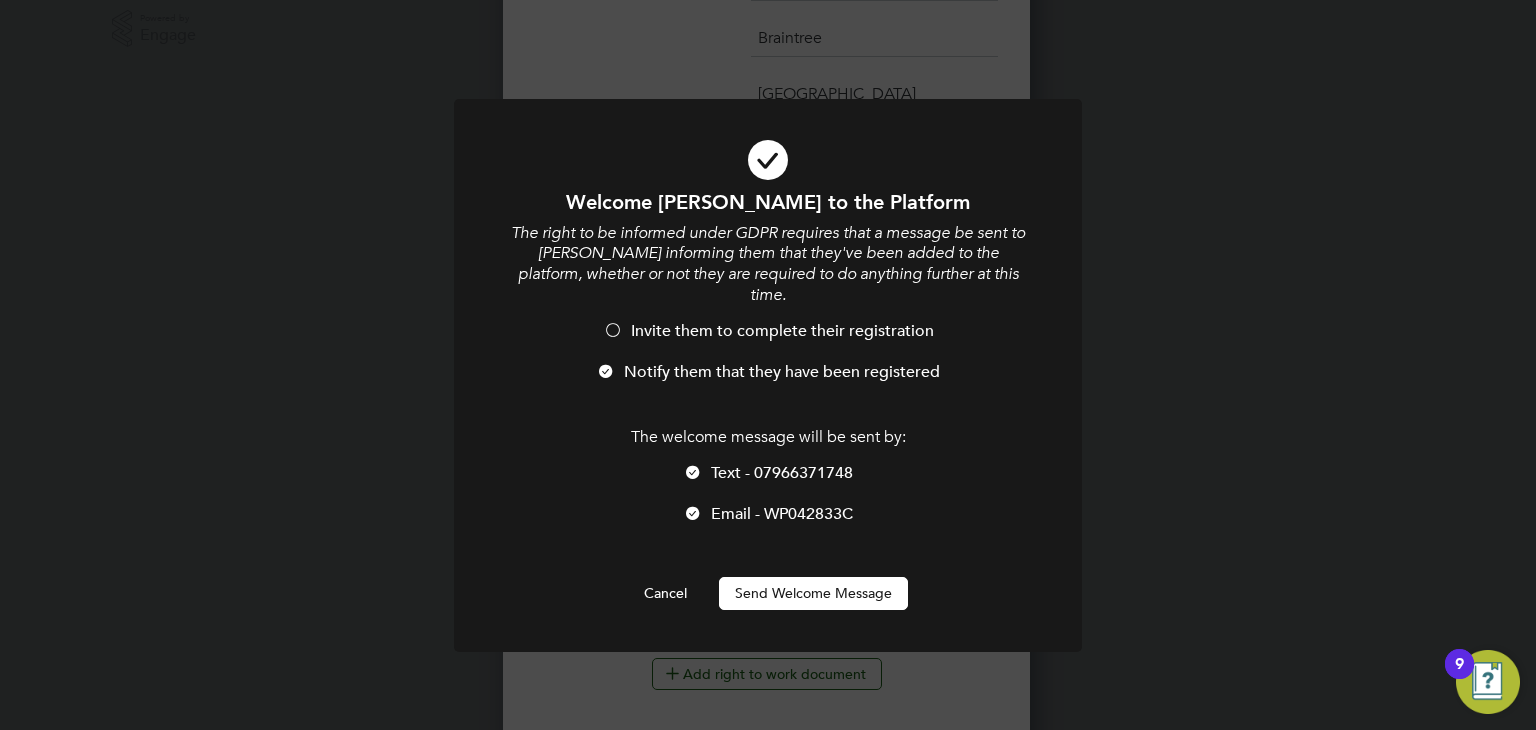 click on "Send Welcome Message" at bounding box center [813, 593] 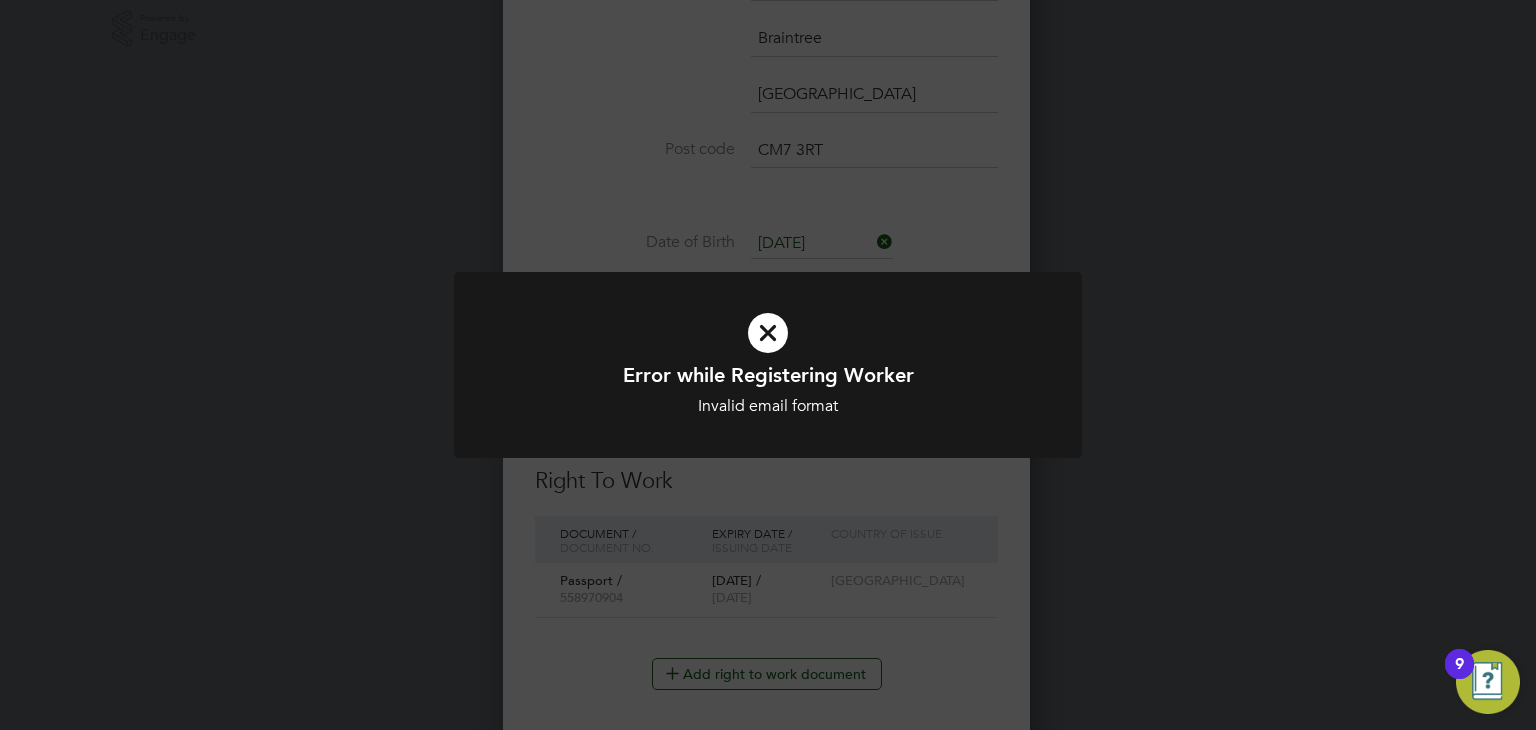 click on "Error while Registering Worker Invalid email format Cancel Okay" 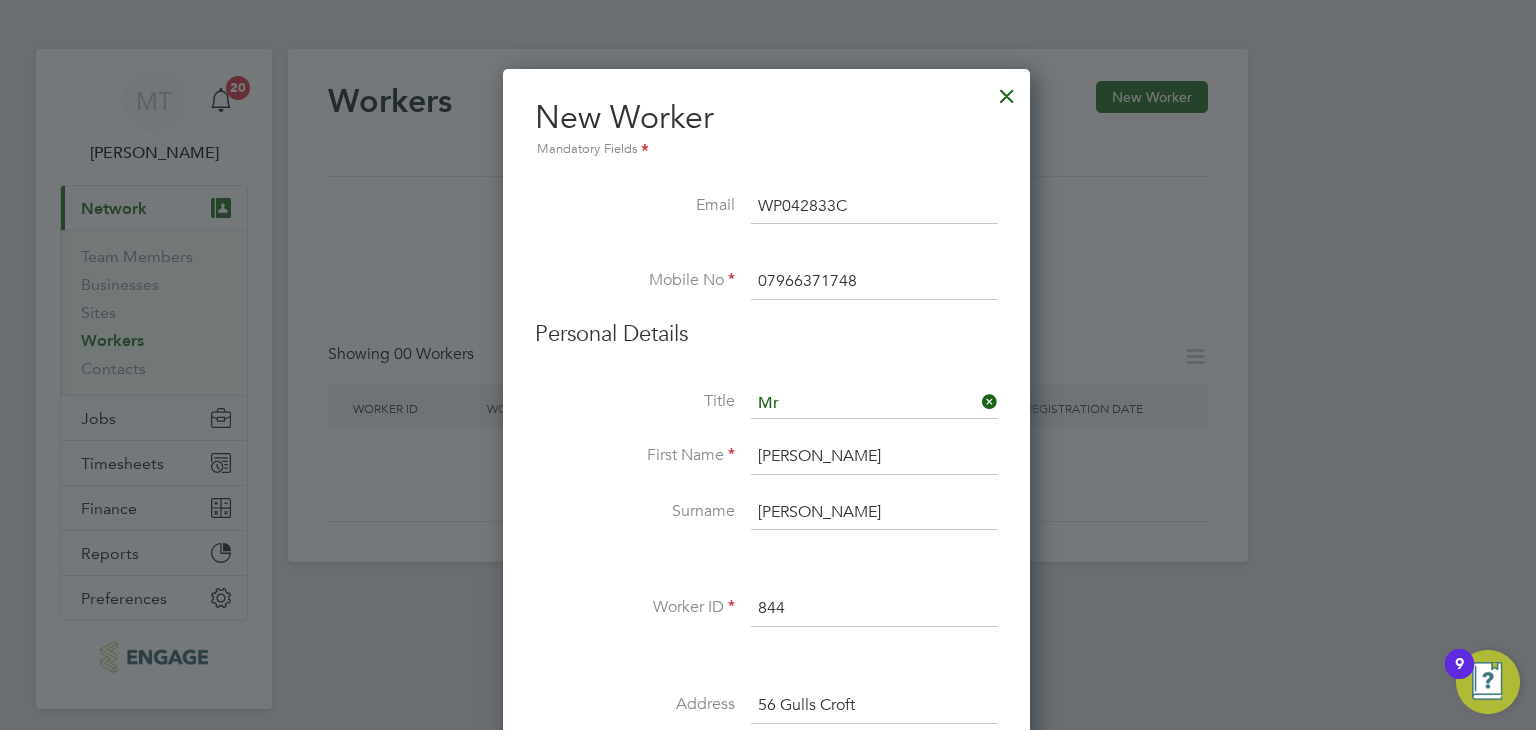 scroll, scrollTop: 0, scrollLeft: 0, axis: both 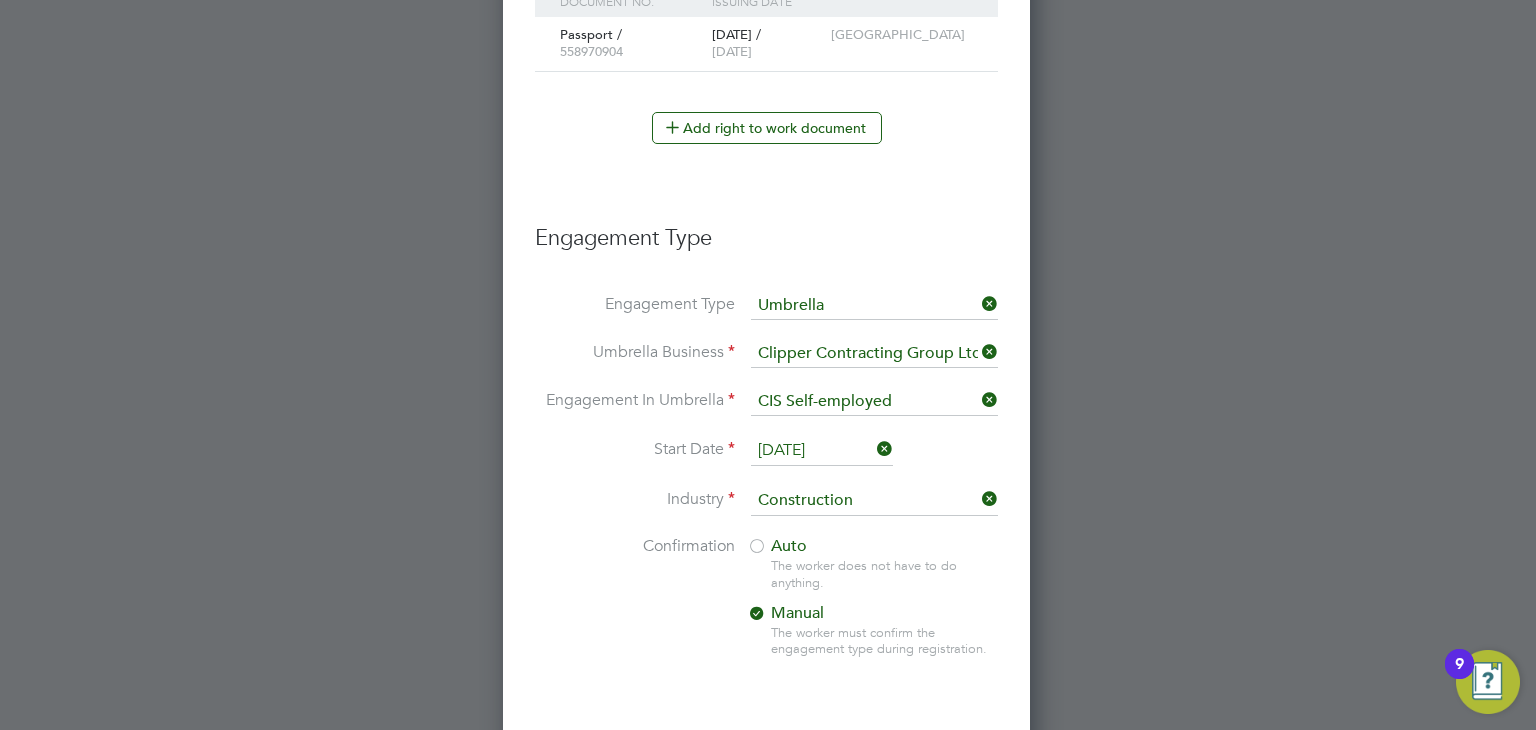 drag, startPoint x: 760, startPoint y: 535, endPoint x: 742, endPoint y: 542, distance: 19.313208 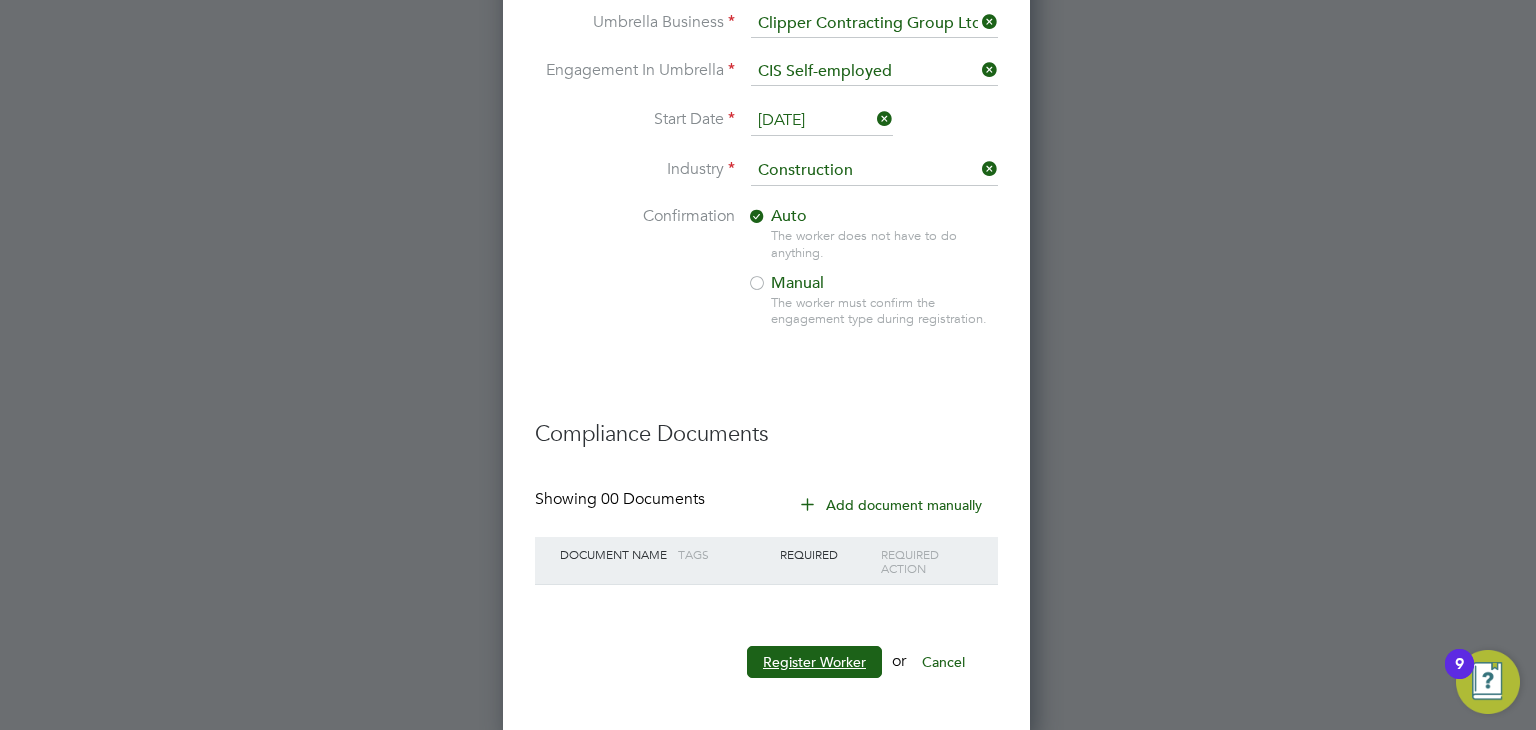 click on "Register Worker" at bounding box center (814, 662) 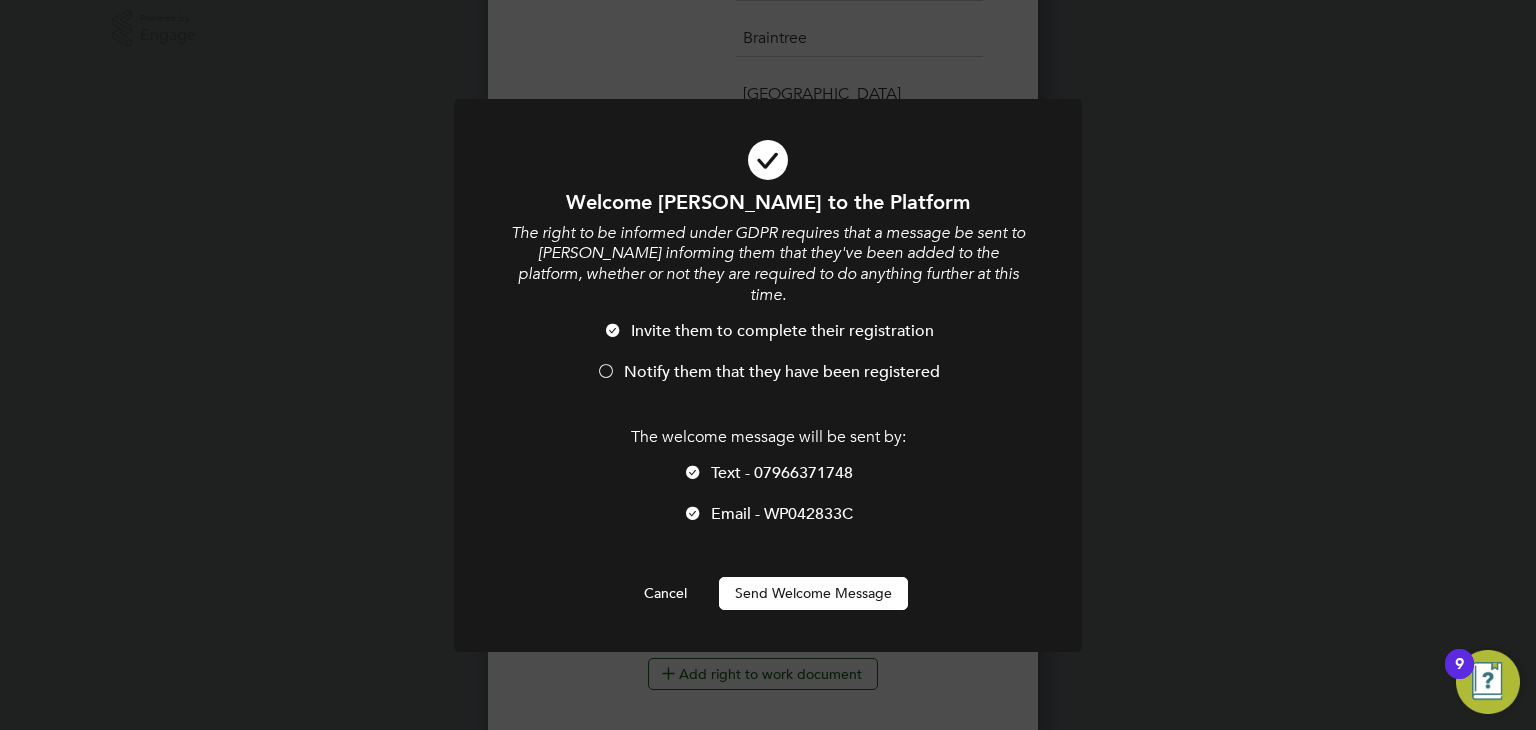 click at bounding box center (606, 373) 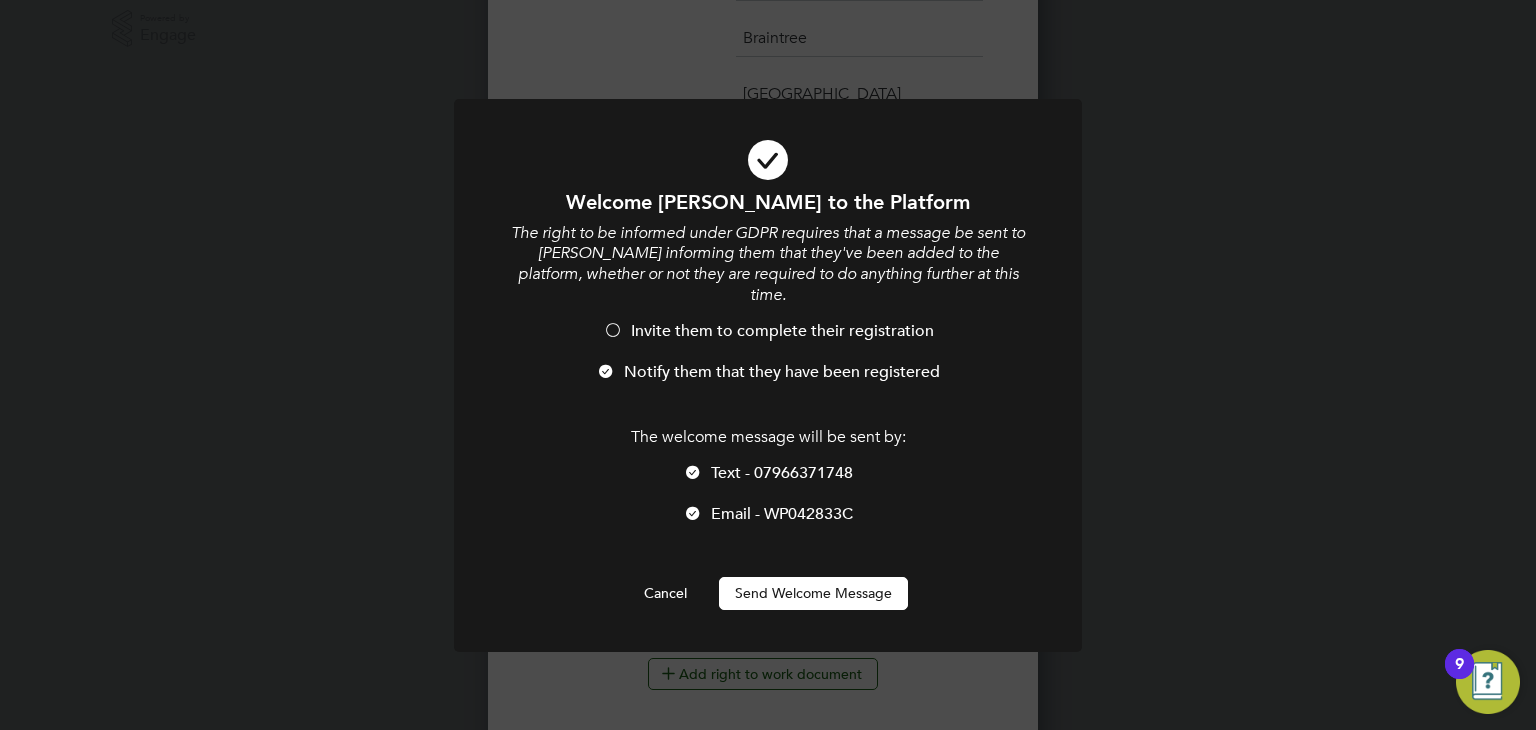click on "Send Welcome Message" at bounding box center [813, 593] 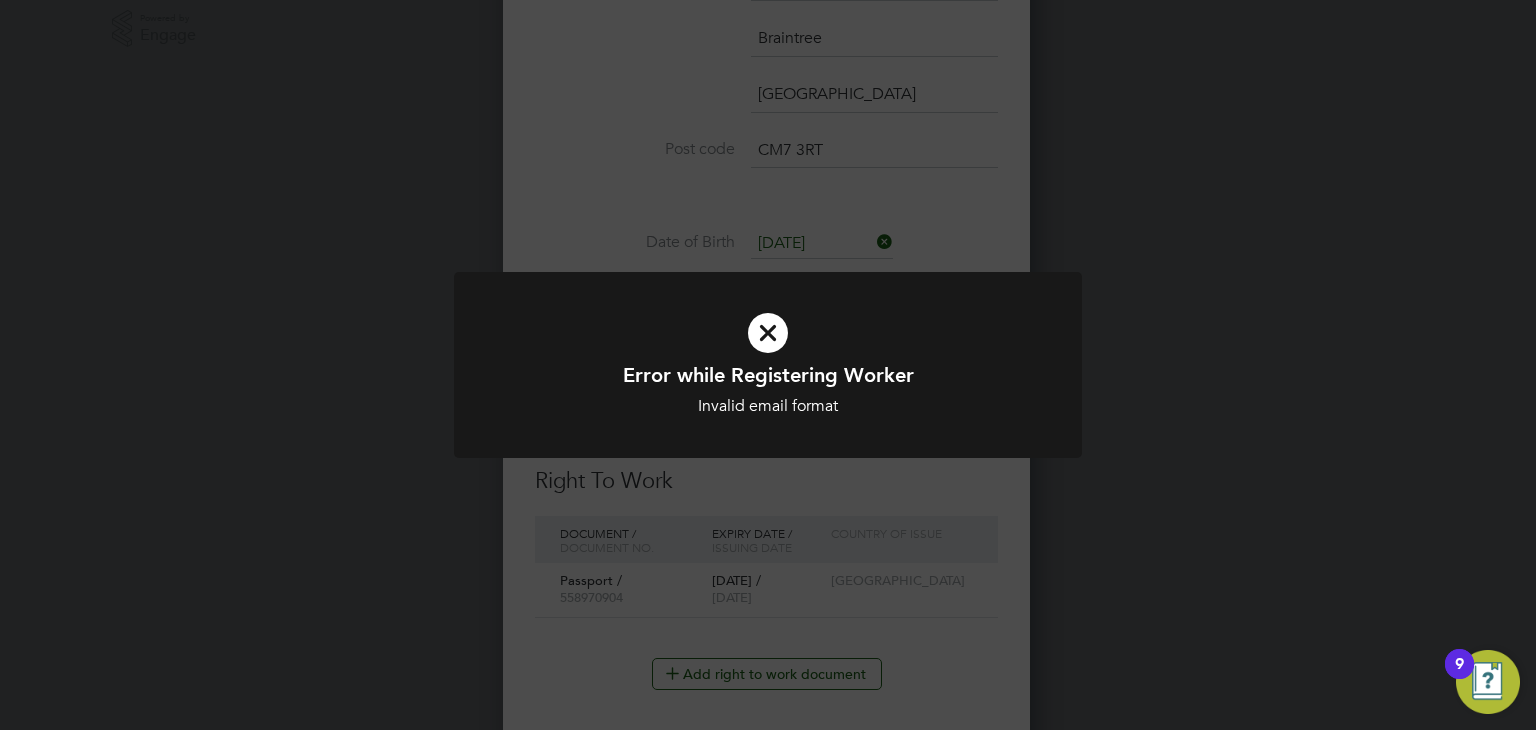 click on "Error while Registering Worker Invalid email format Cancel Okay" at bounding box center [768, 377] 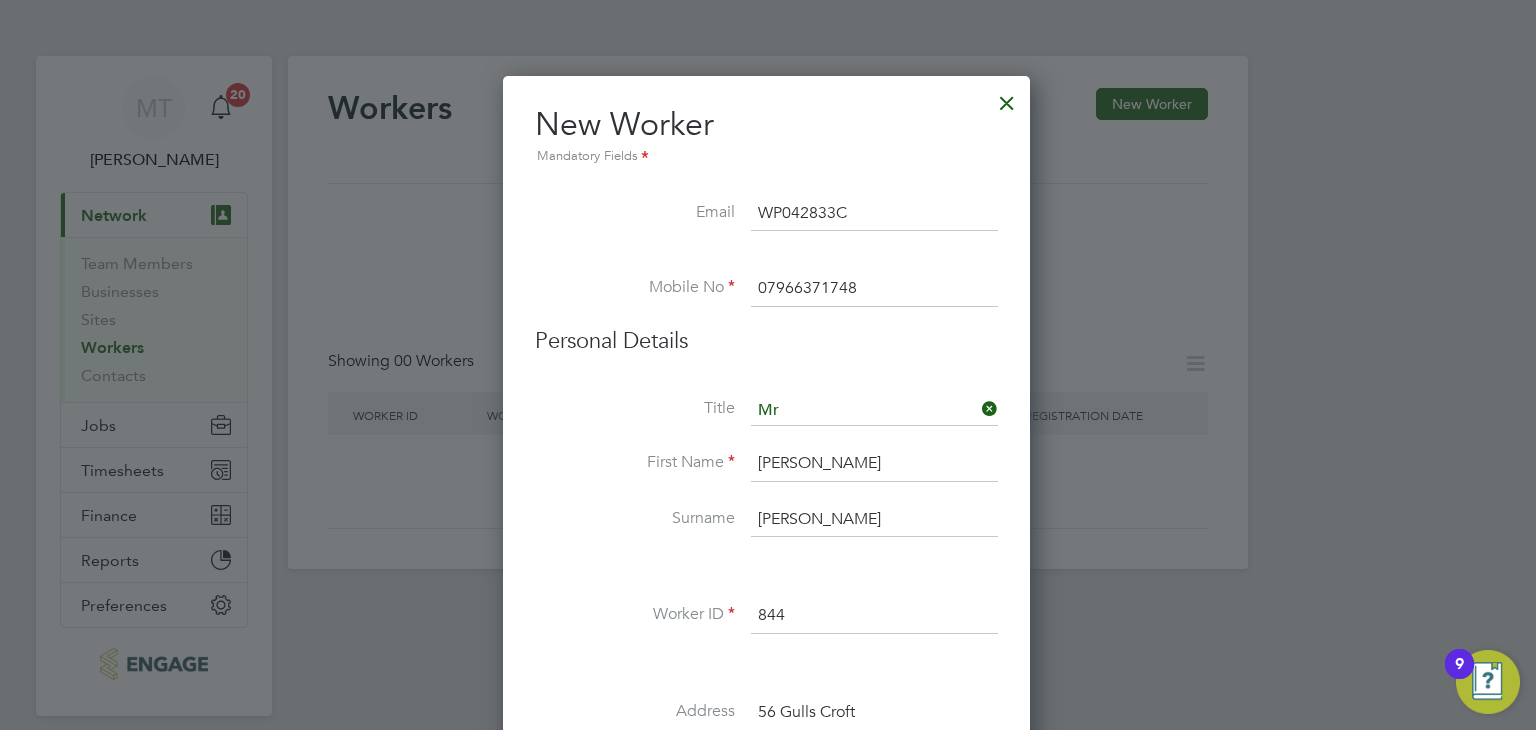 drag, startPoint x: 867, startPoint y: 213, endPoint x: 672, endPoint y: 218, distance: 195.06409 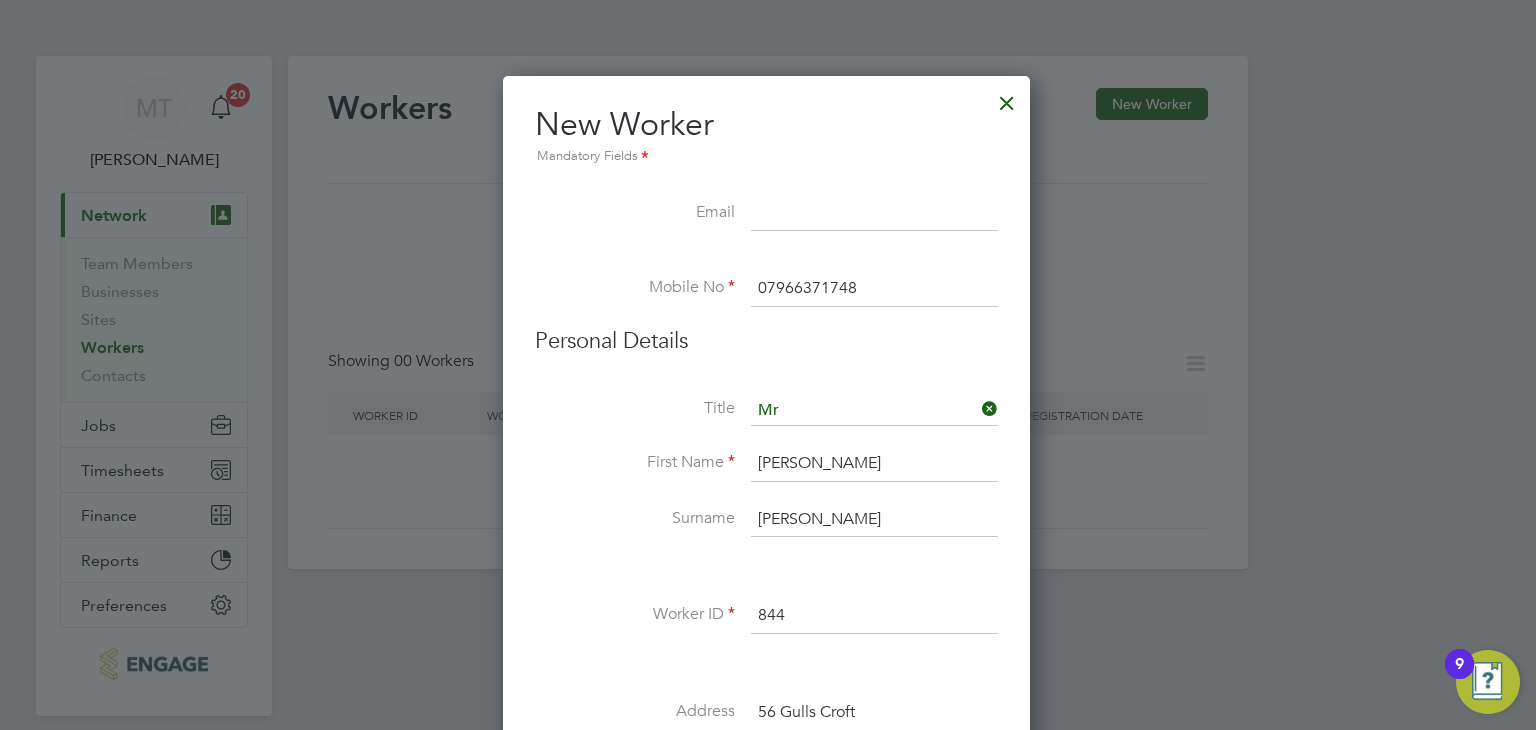 paste on "[EMAIL_ADDRESS][DOMAIN_NAME]" 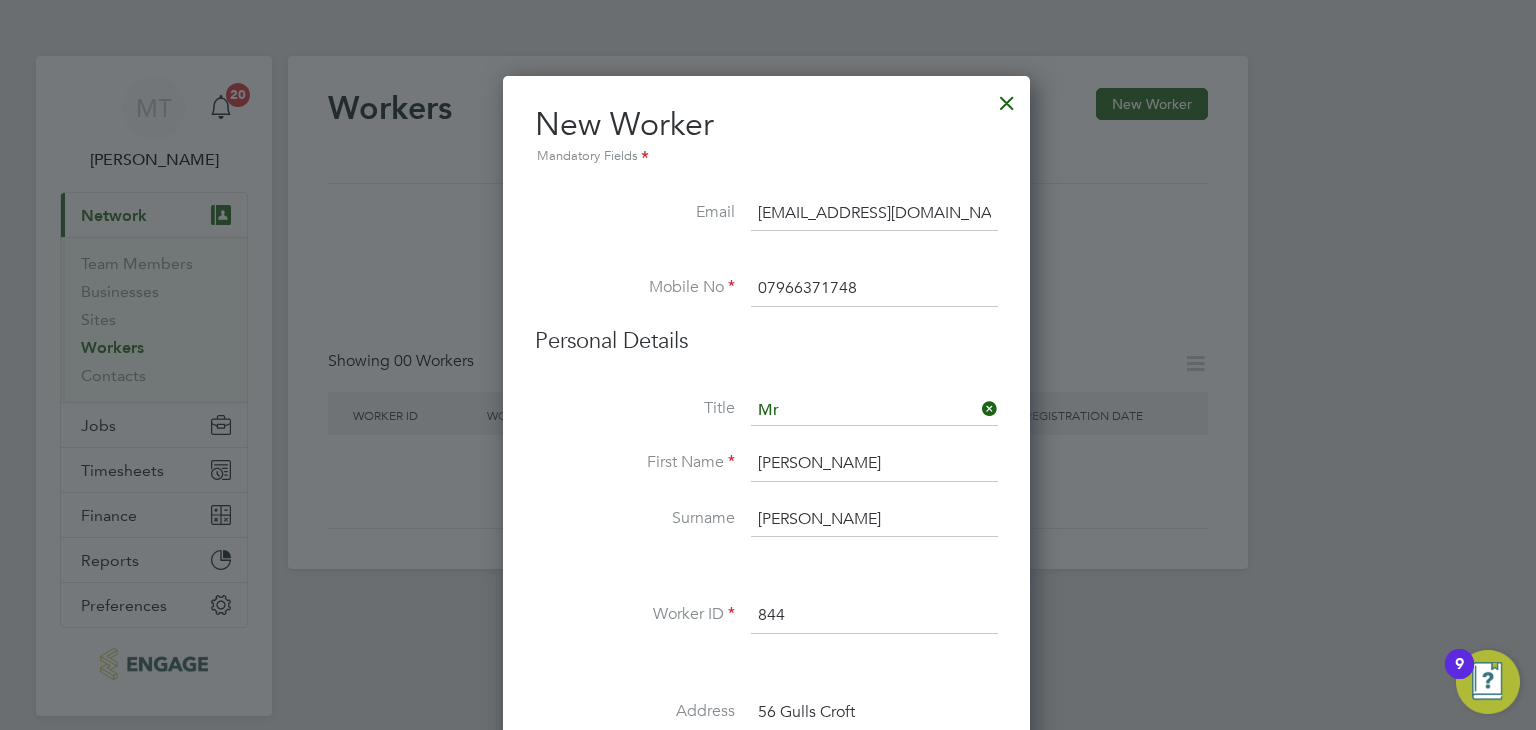 type on "[EMAIL_ADDRESS][DOMAIN_NAME]" 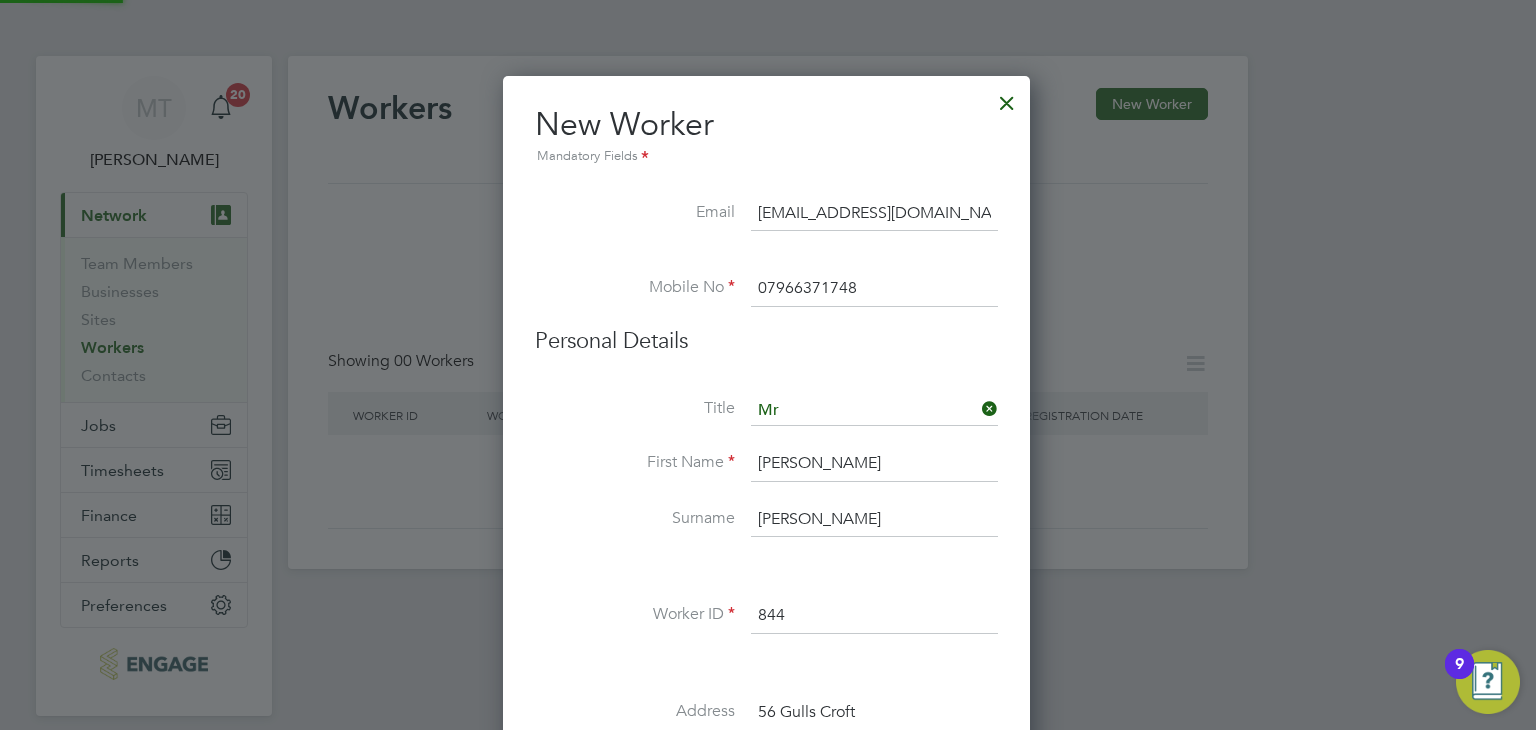 click on "Personal Details" at bounding box center (766, 361) 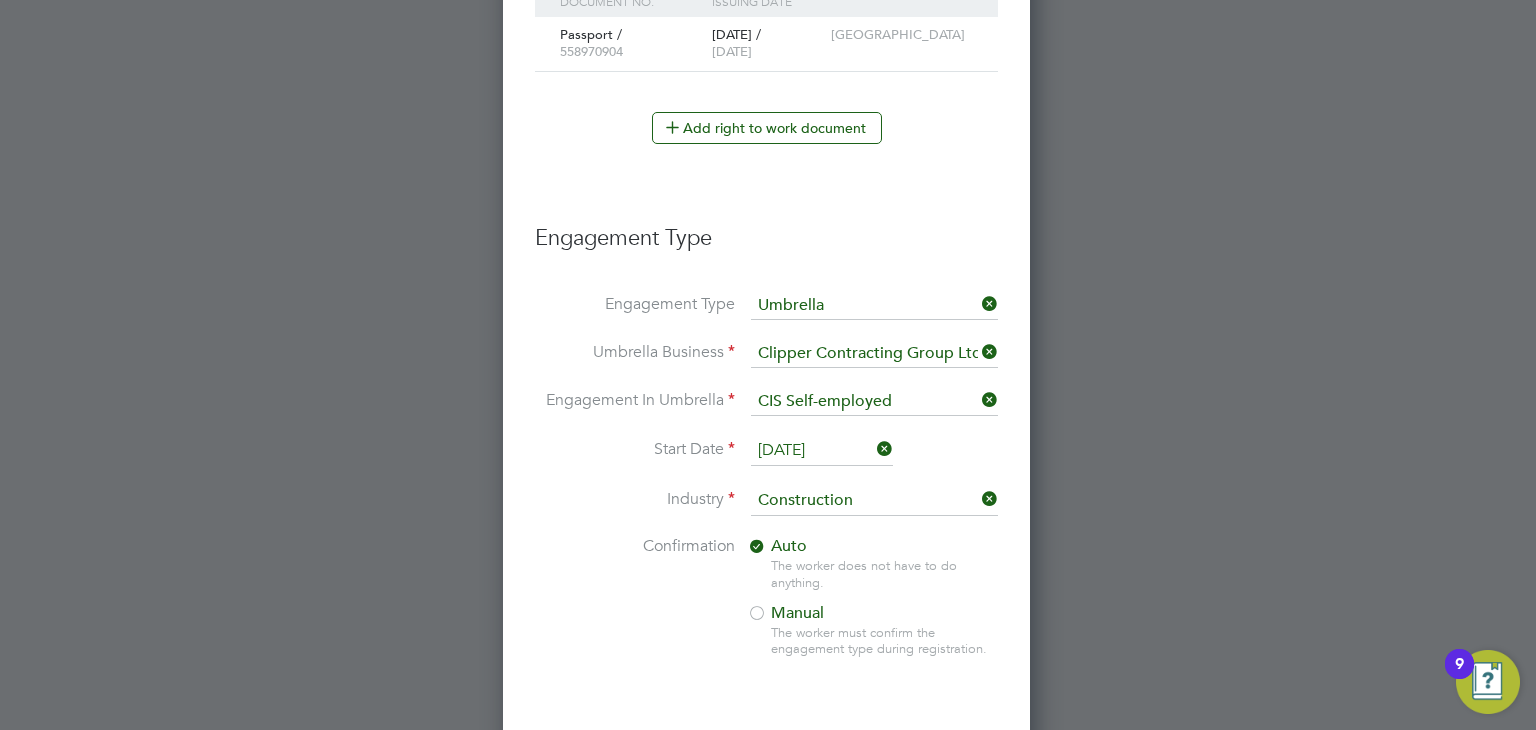 scroll, scrollTop: 1606, scrollLeft: 0, axis: vertical 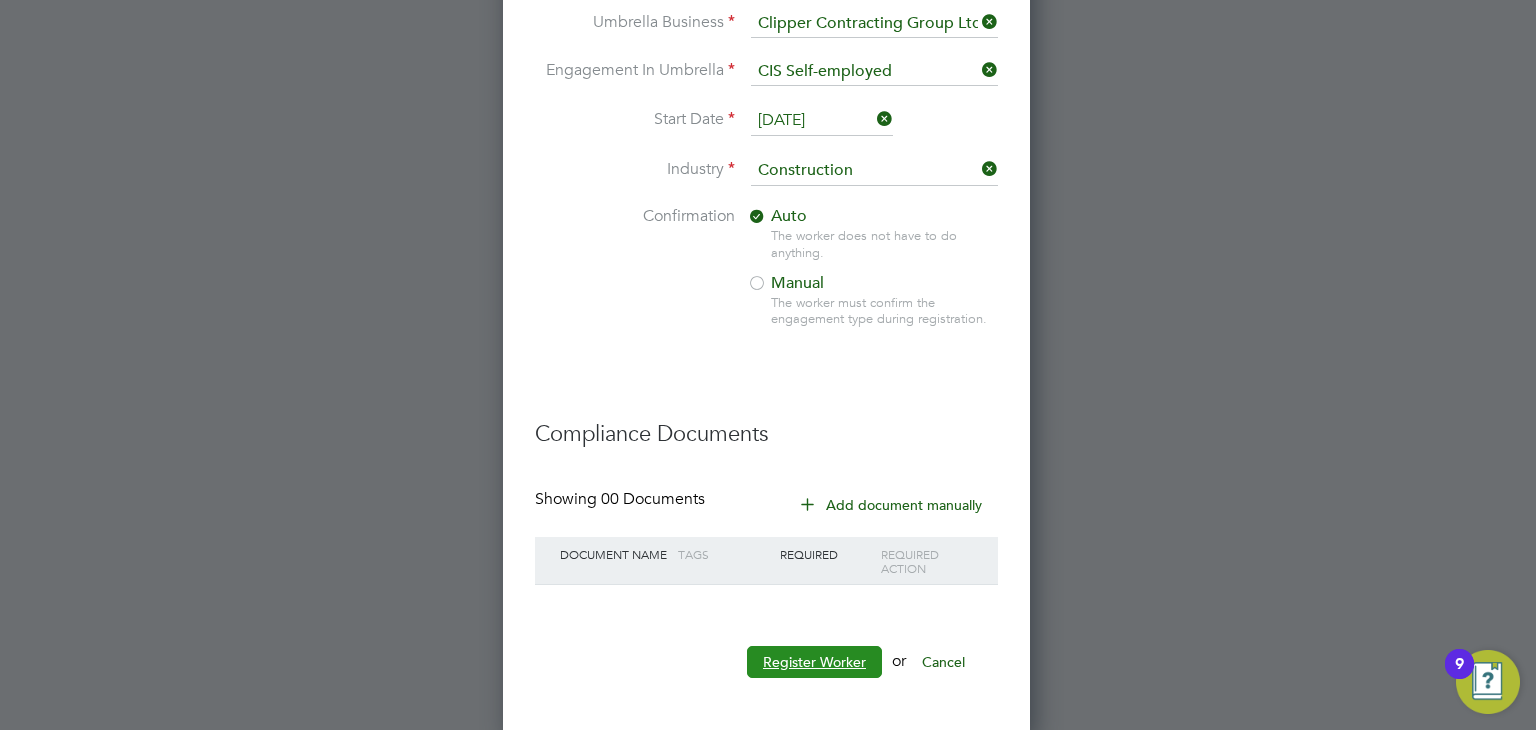 click on "Register Worker" at bounding box center [814, 662] 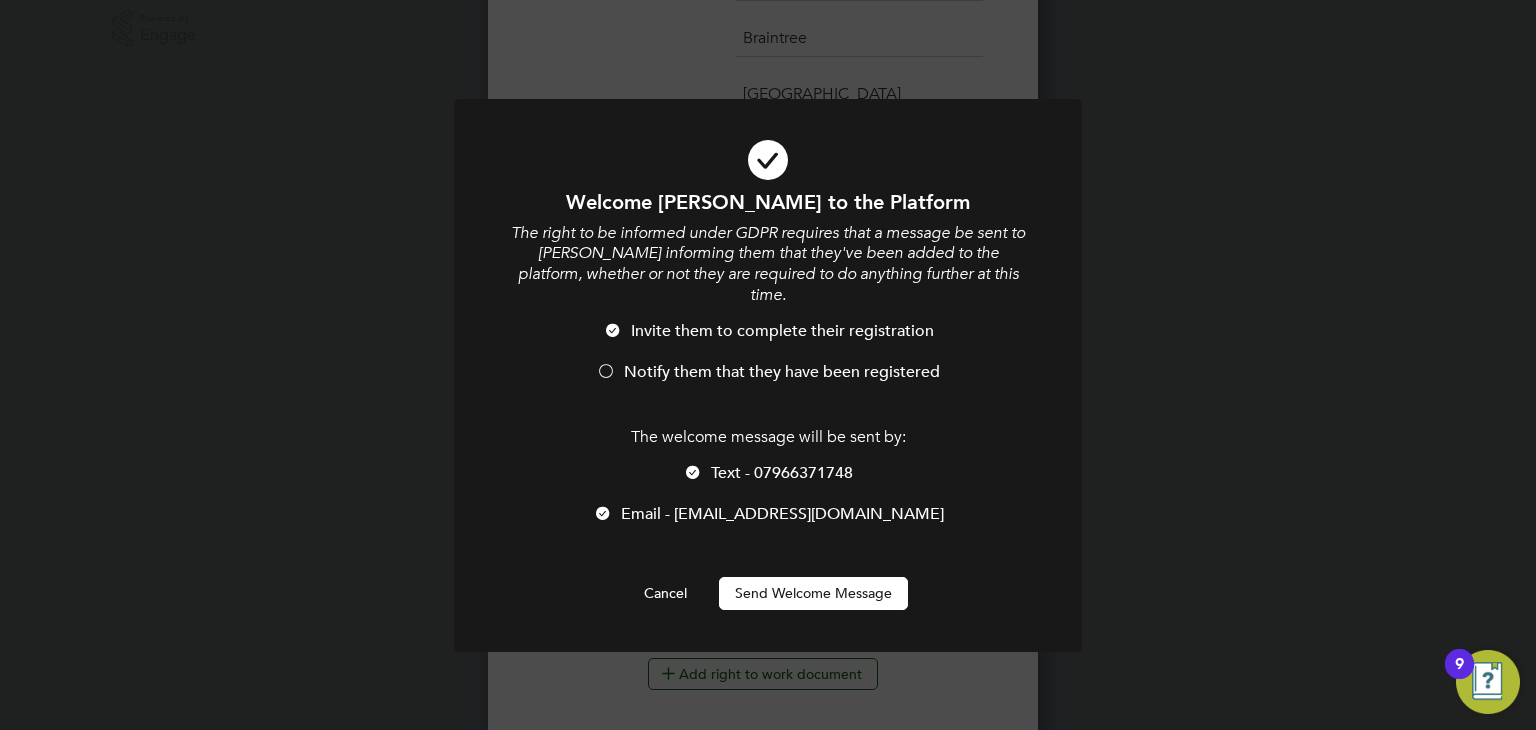 click at bounding box center (606, 373) 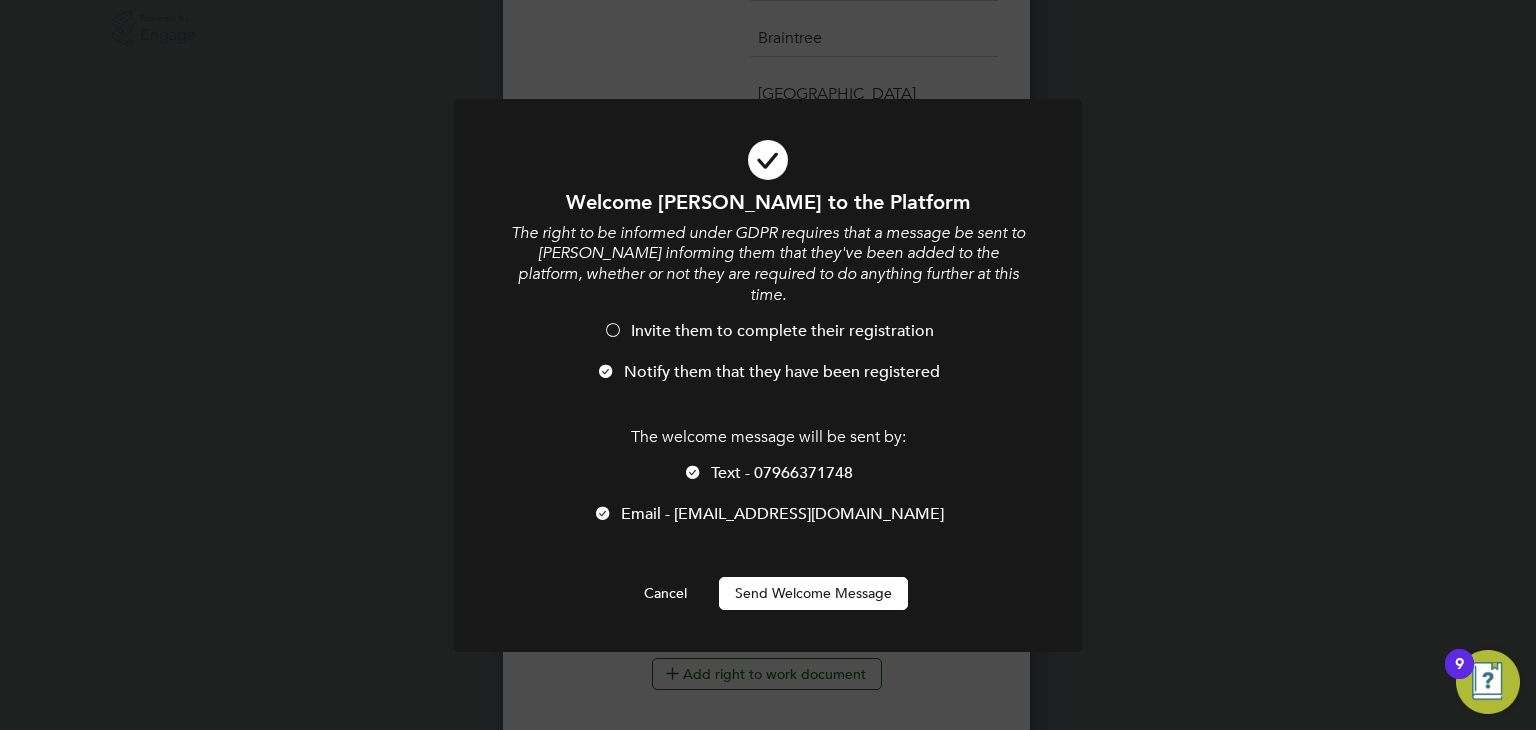 click on "Send Welcome Message" at bounding box center (813, 593) 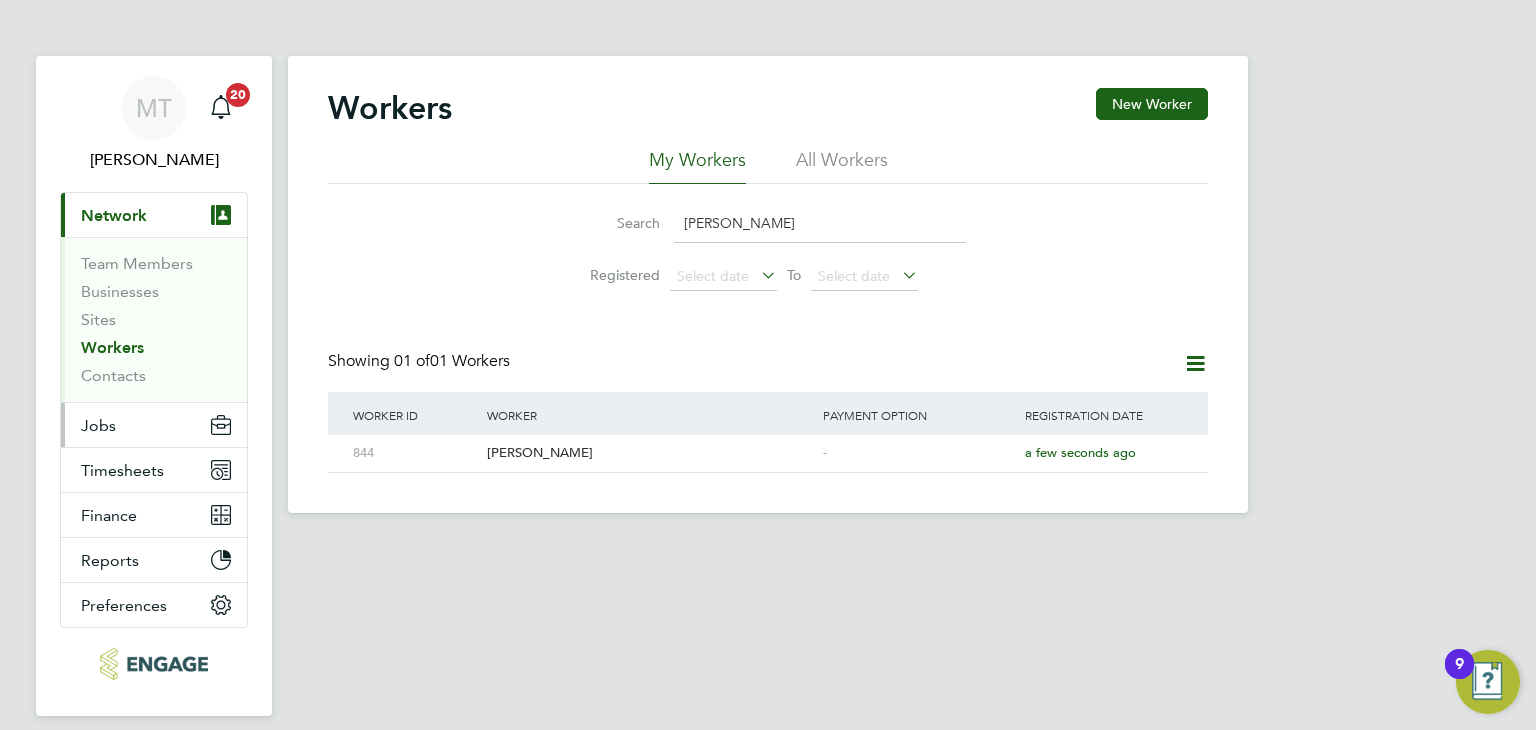 click on "Jobs" at bounding box center (98, 425) 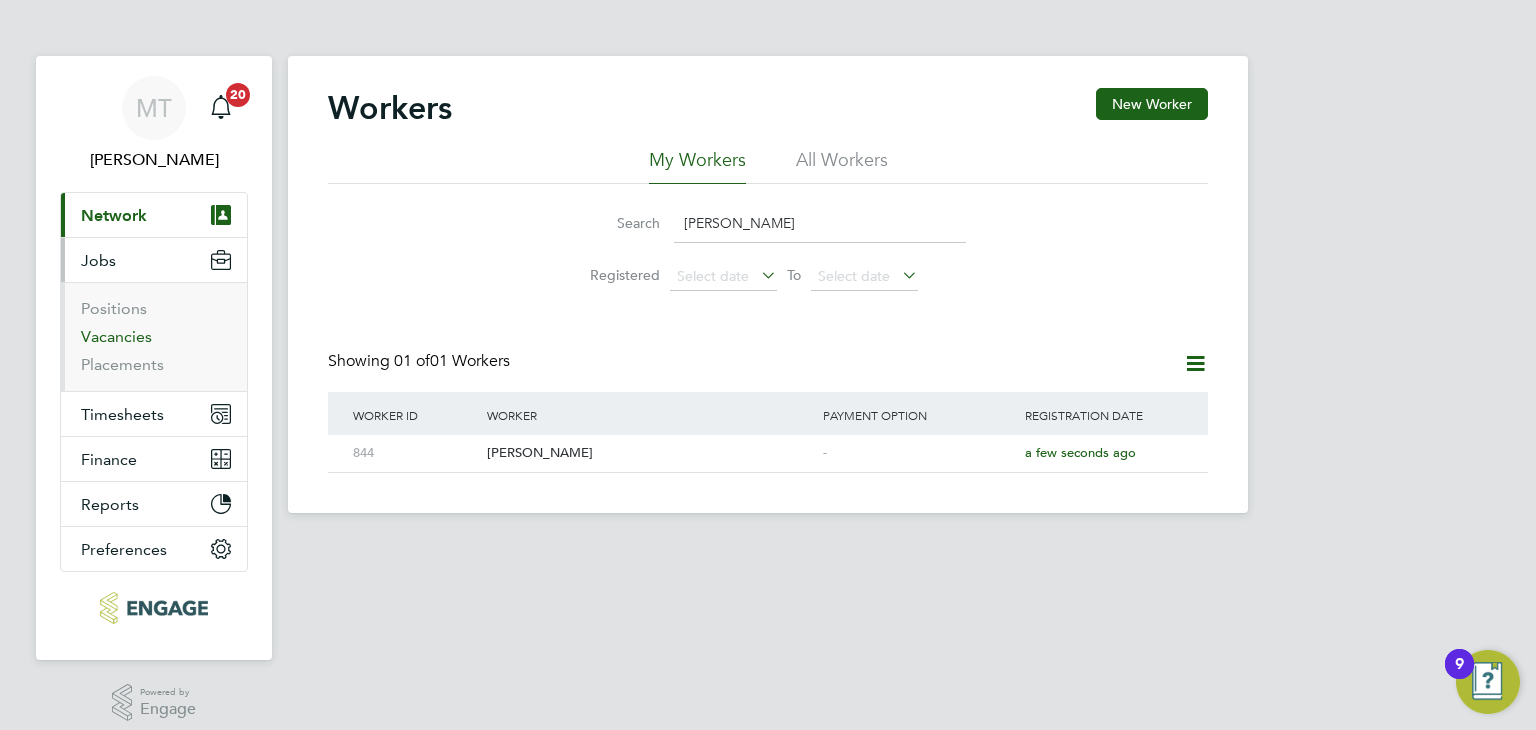 click on "Vacancies" at bounding box center (116, 336) 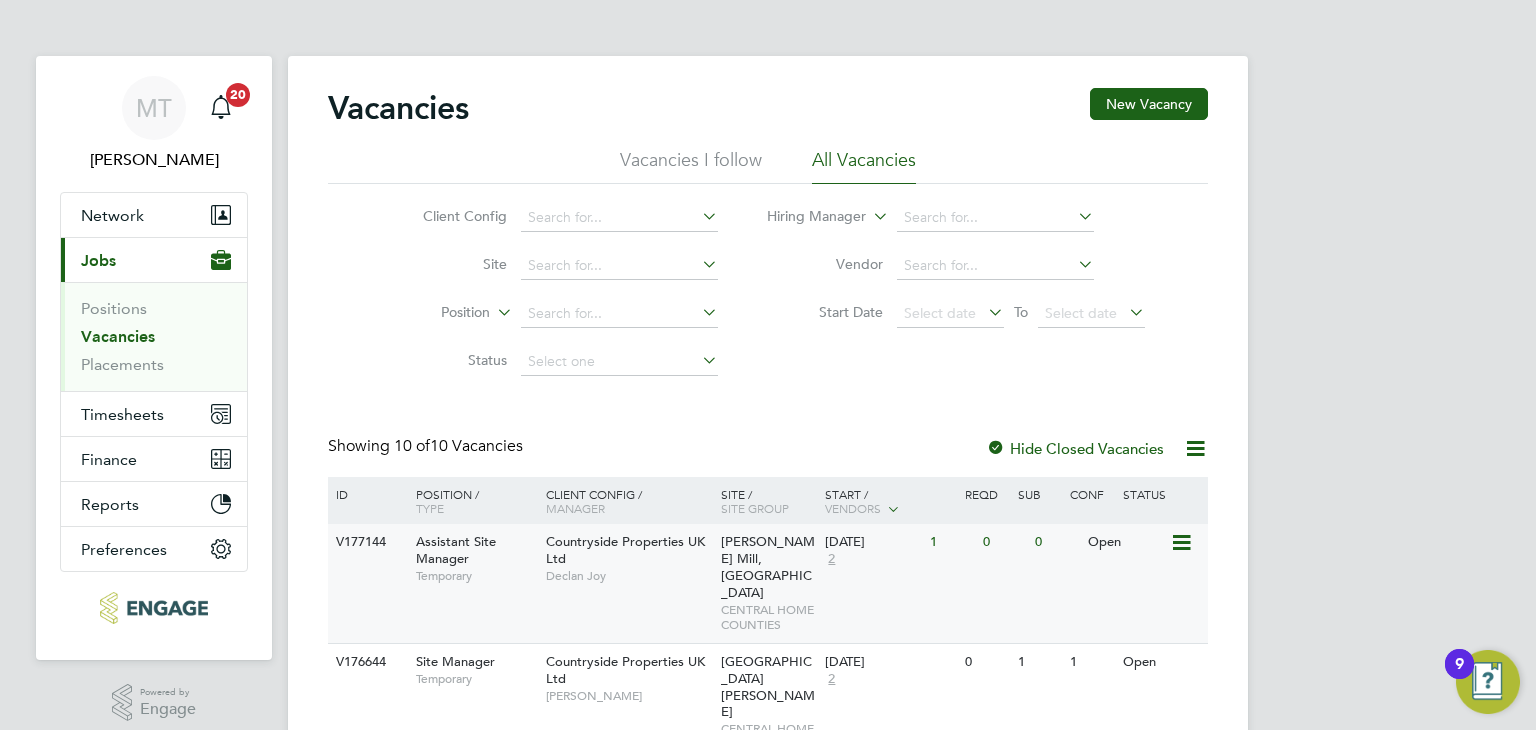 click on "CENTRAL HOME COUNTIES" 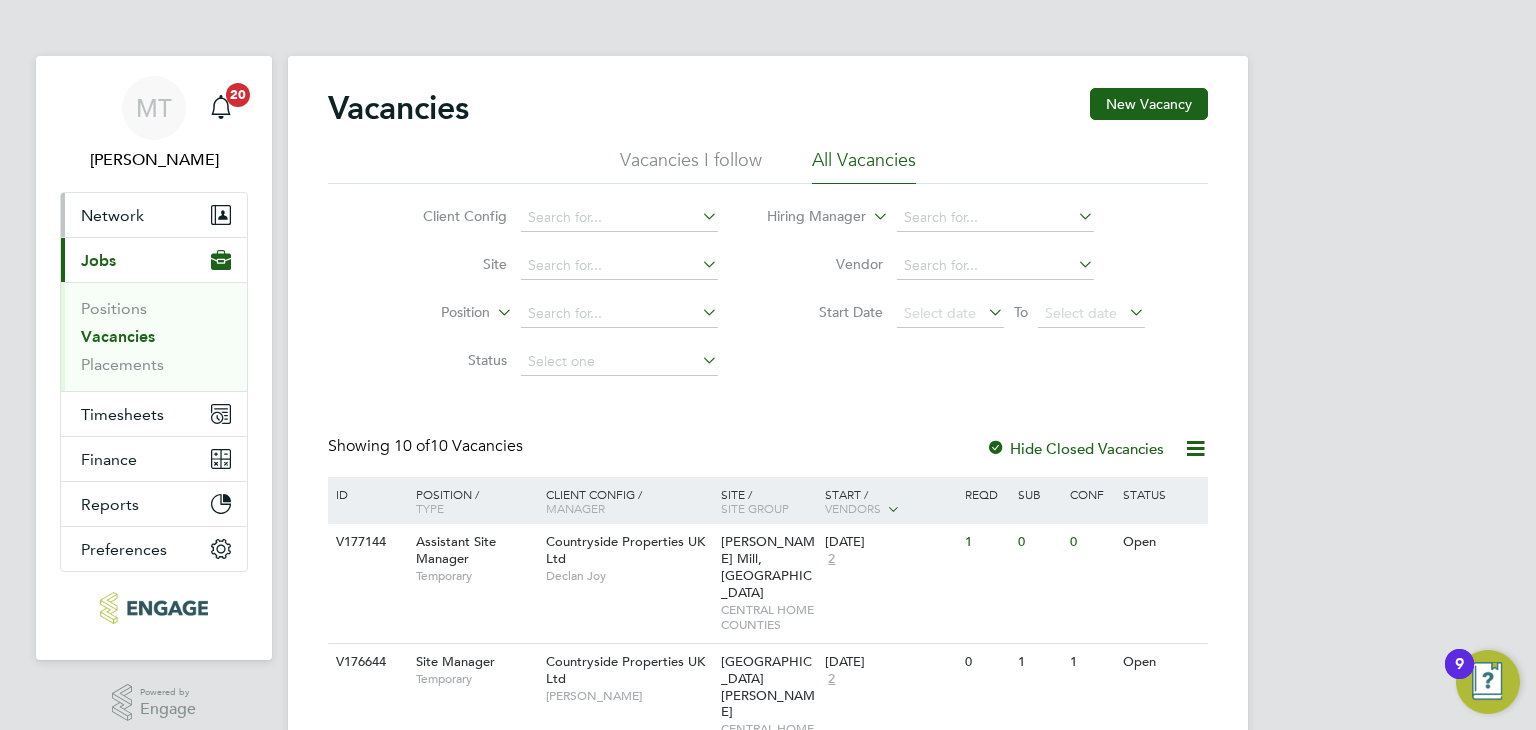 click on "Network" at bounding box center (154, 215) 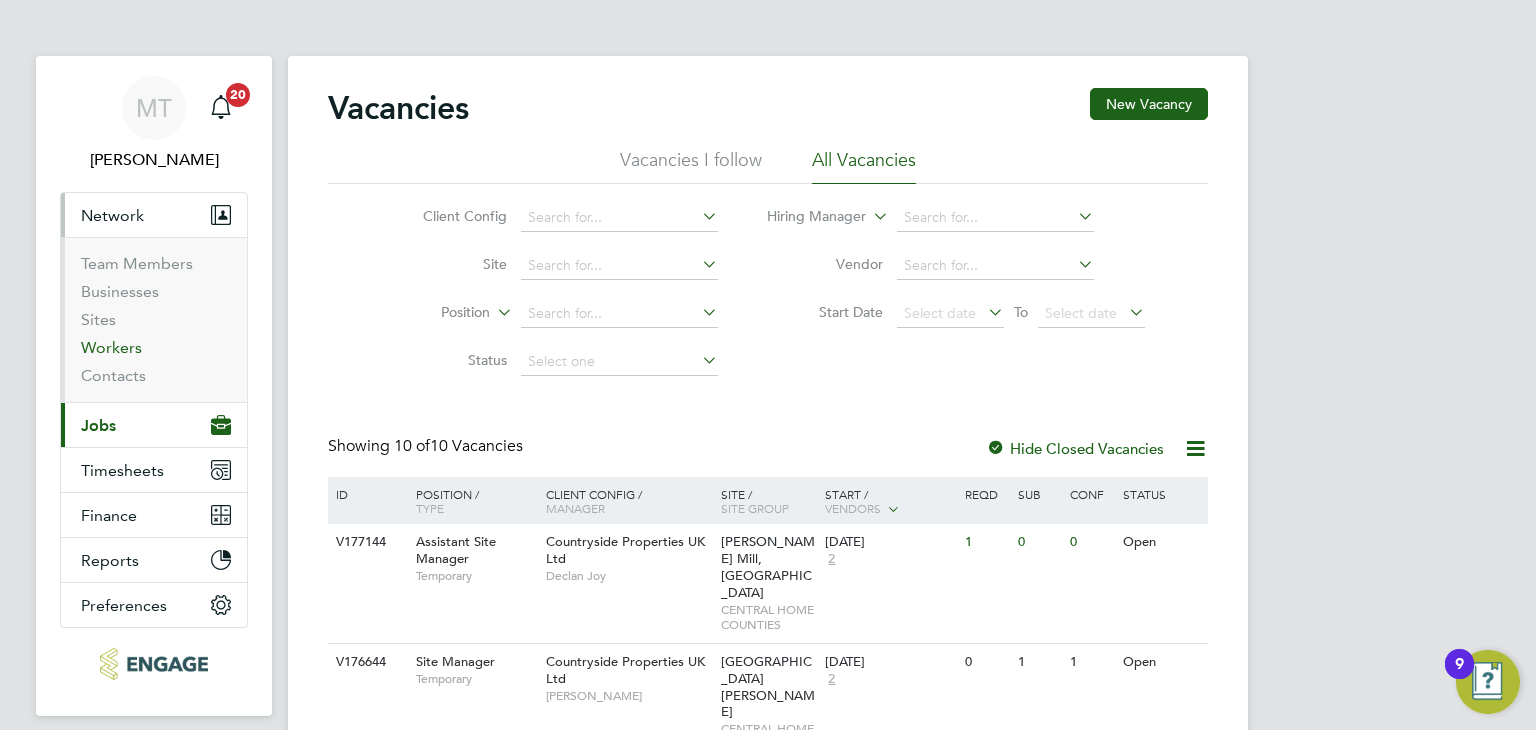 click on "Workers" at bounding box center (111, 347) 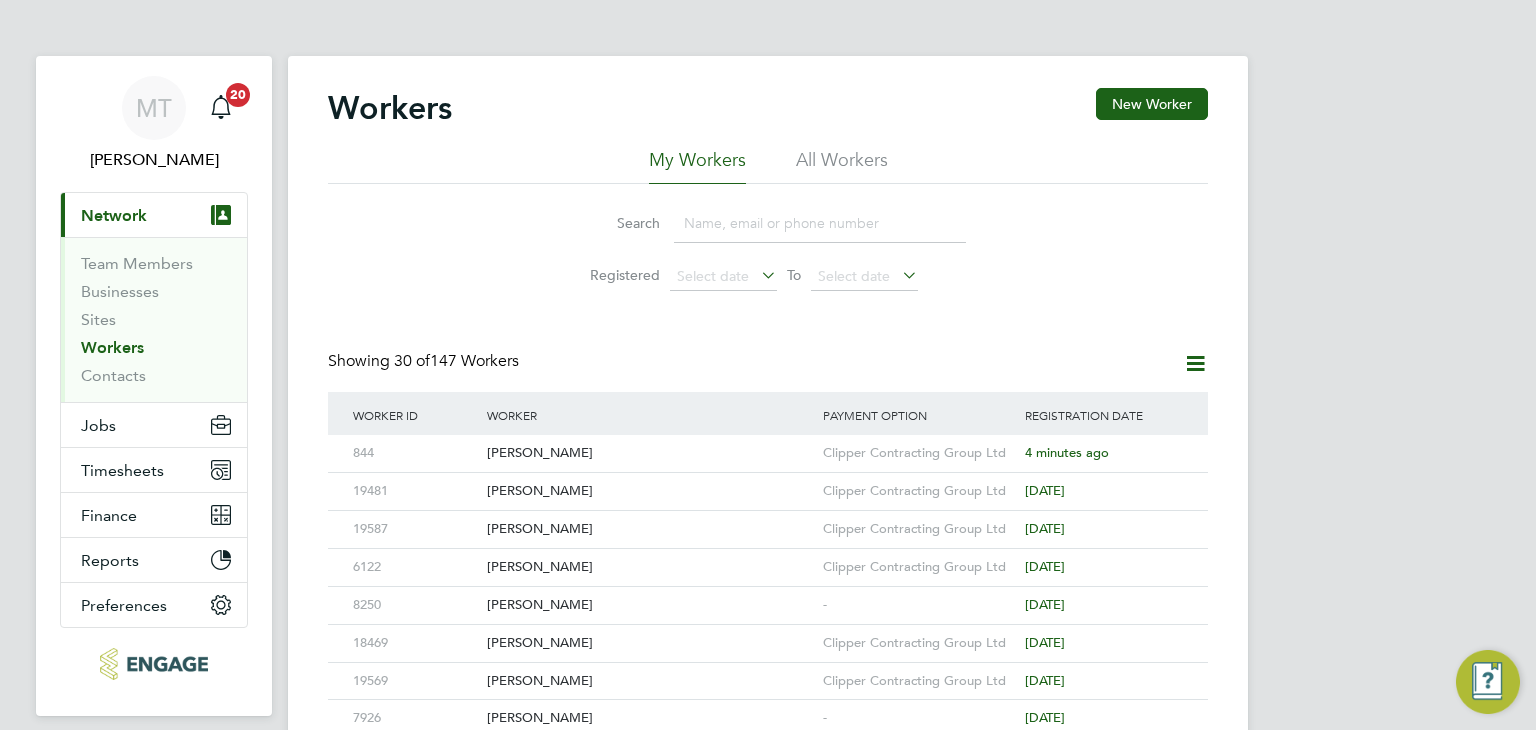 click 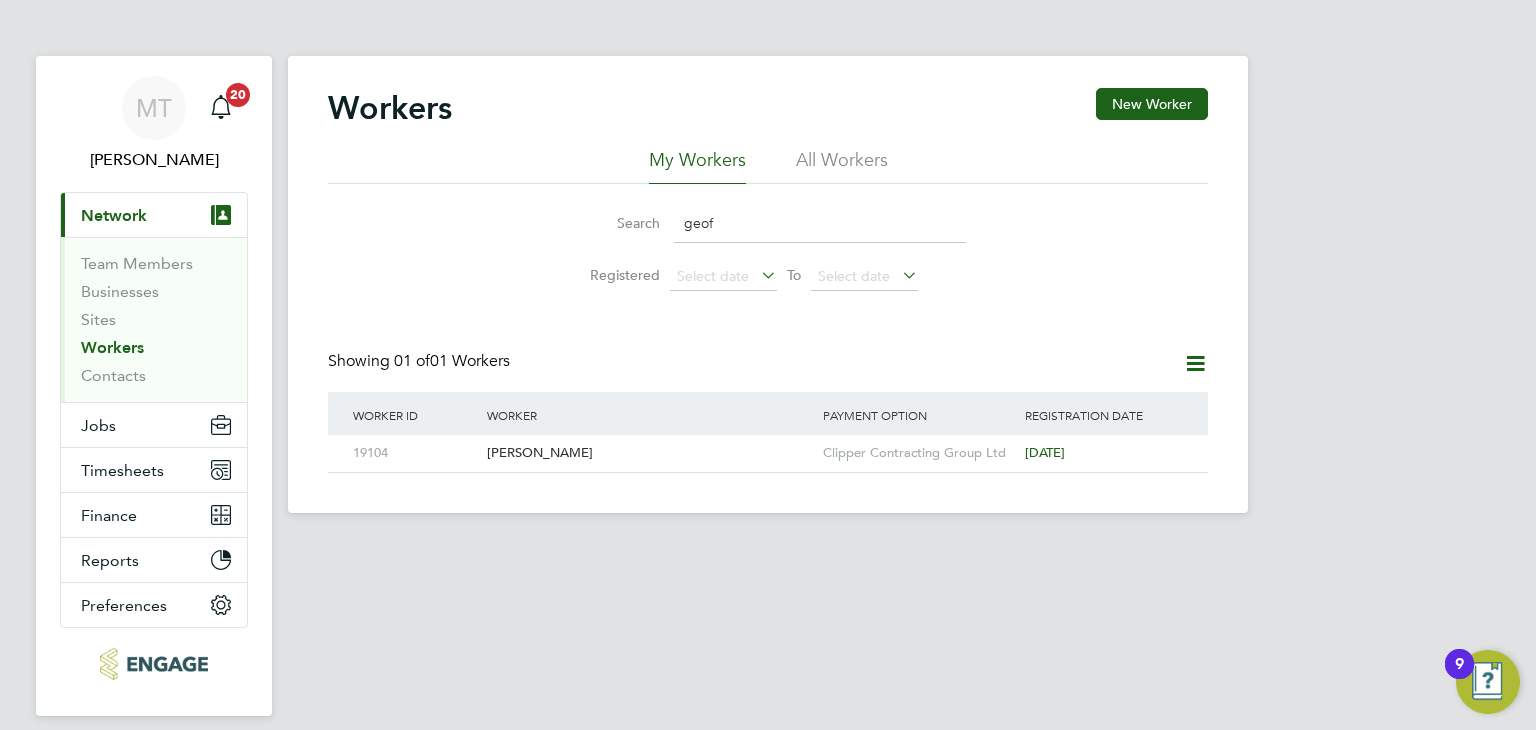 click on "Workers New Worker My Workers All Workers Search   geof Registered
Select date
To
Select date
Showing   01 of  01 Workers   Worker ID Worker Payment Option Registration Date 19104 [PERSON_NAME] Clipper Contracting Group Ltd [DATE] Show  30  more" 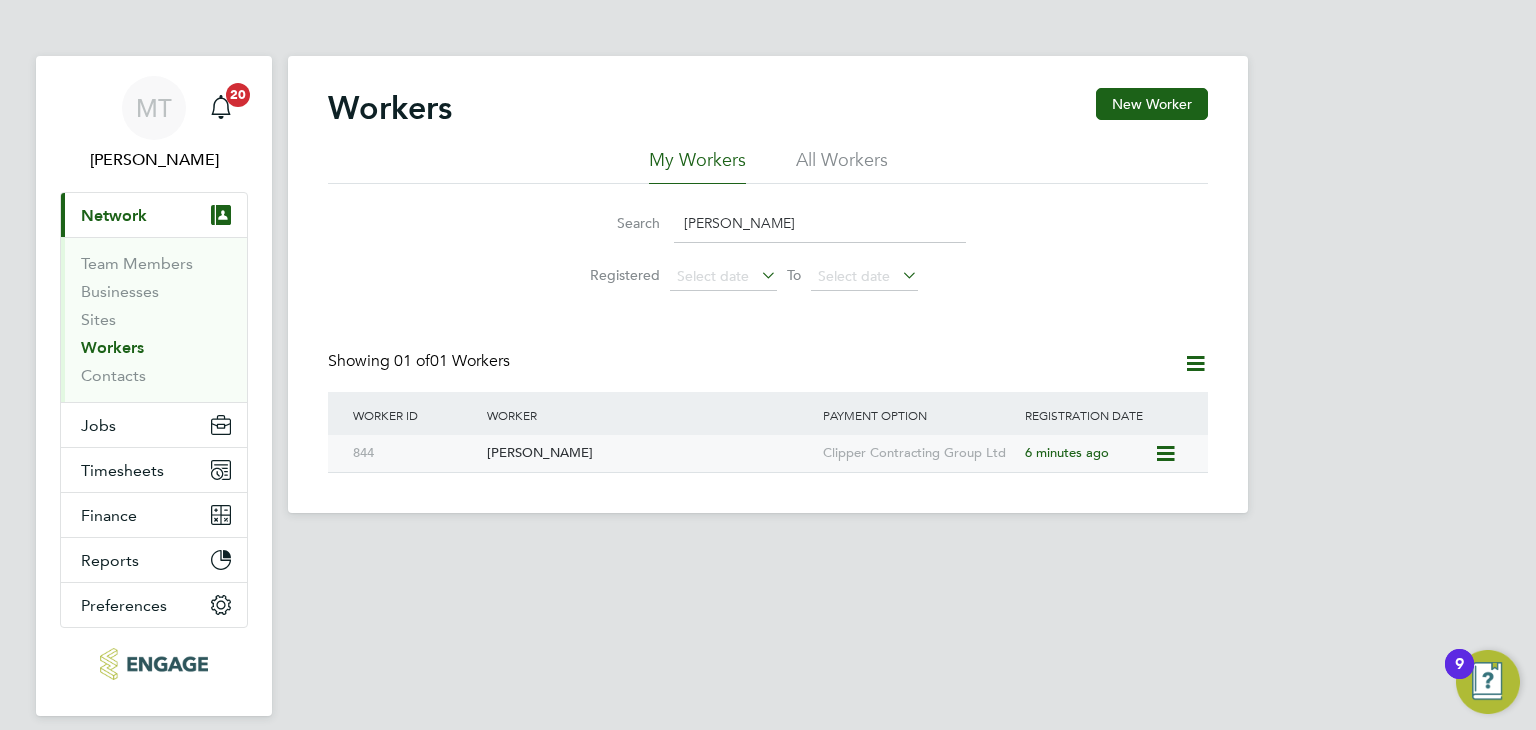 type on "[PERSON_NAME]" 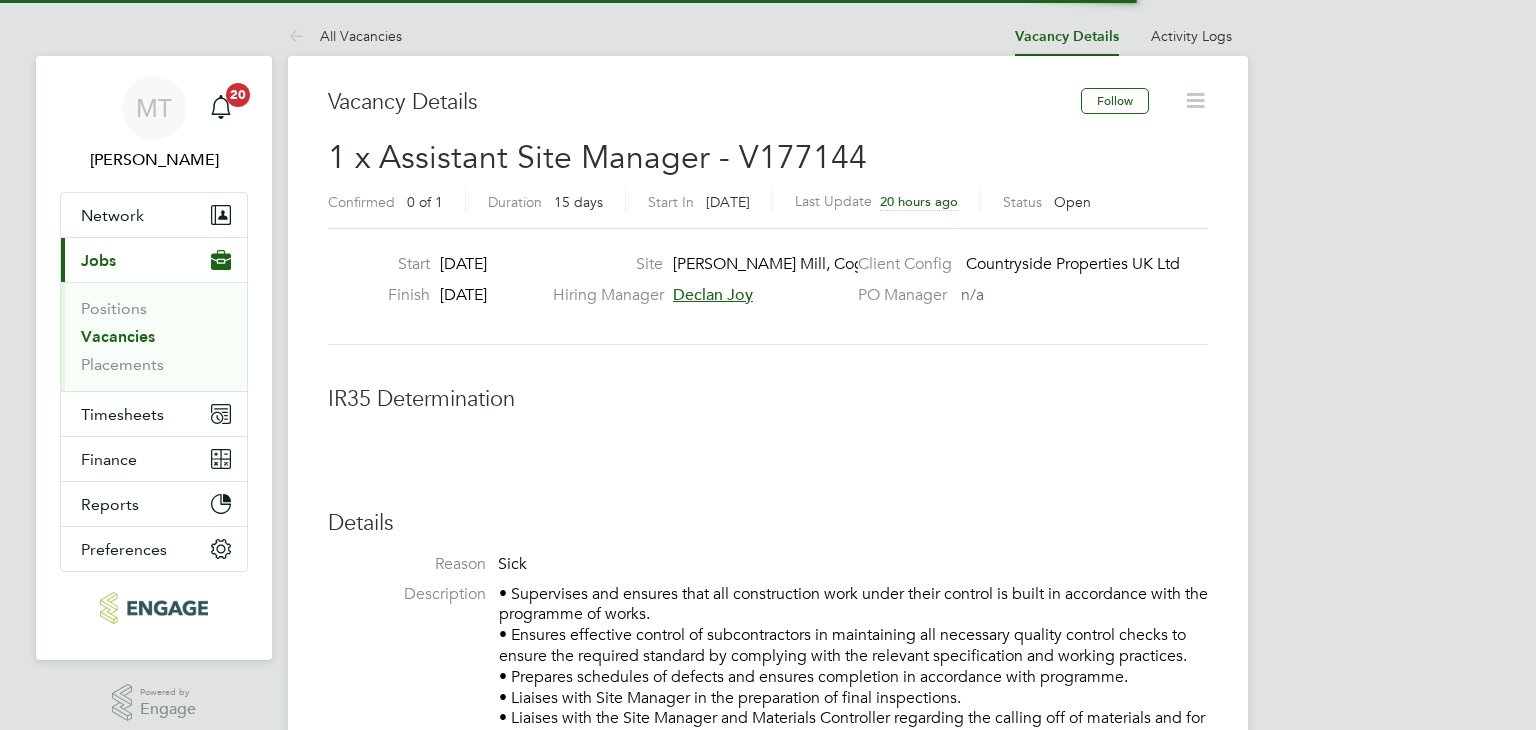 scroll, scrollTop: 0, scrollLeft: 0, axis: both 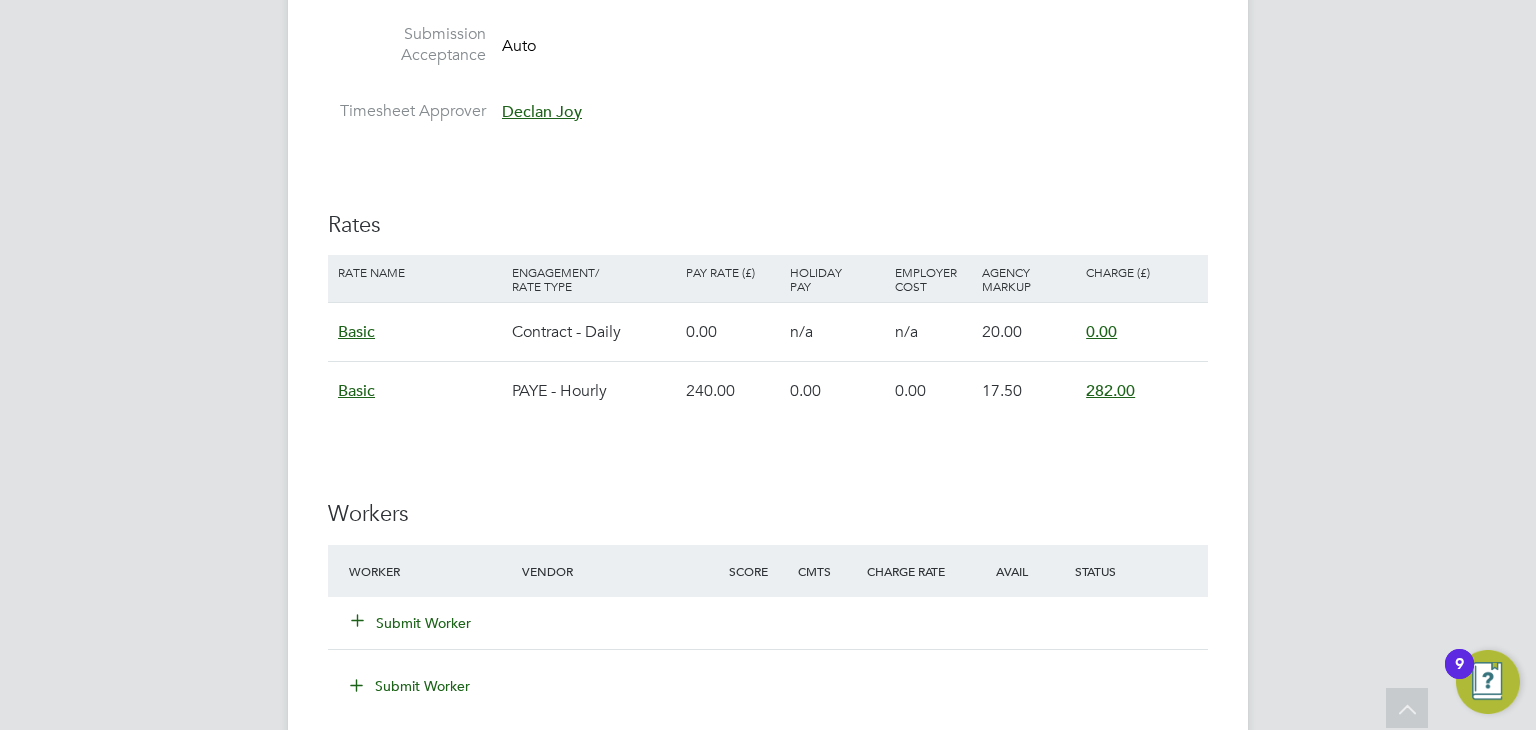 click on "Submit Worker" 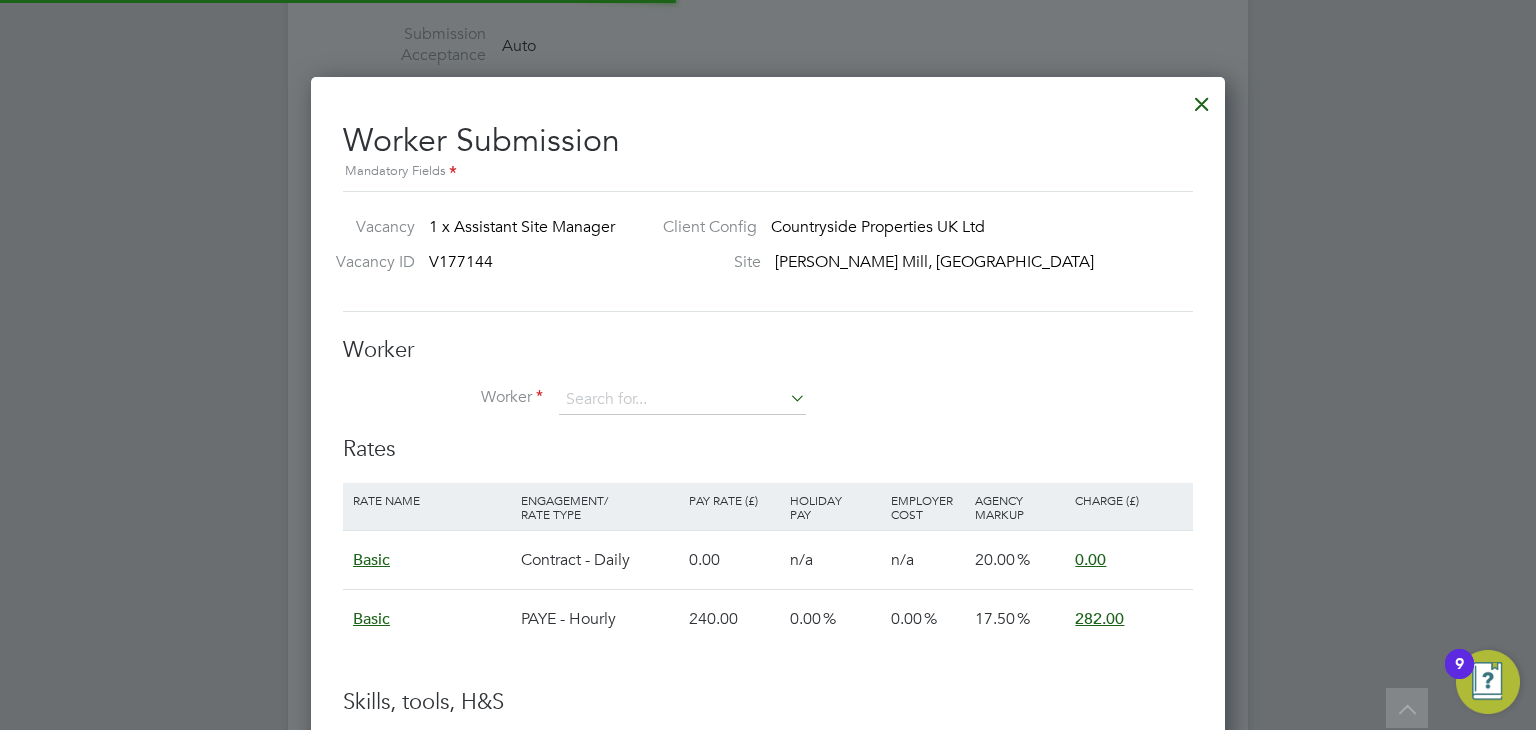 scroll, scrollTop: 10, scrollLeft: 10, axis: both 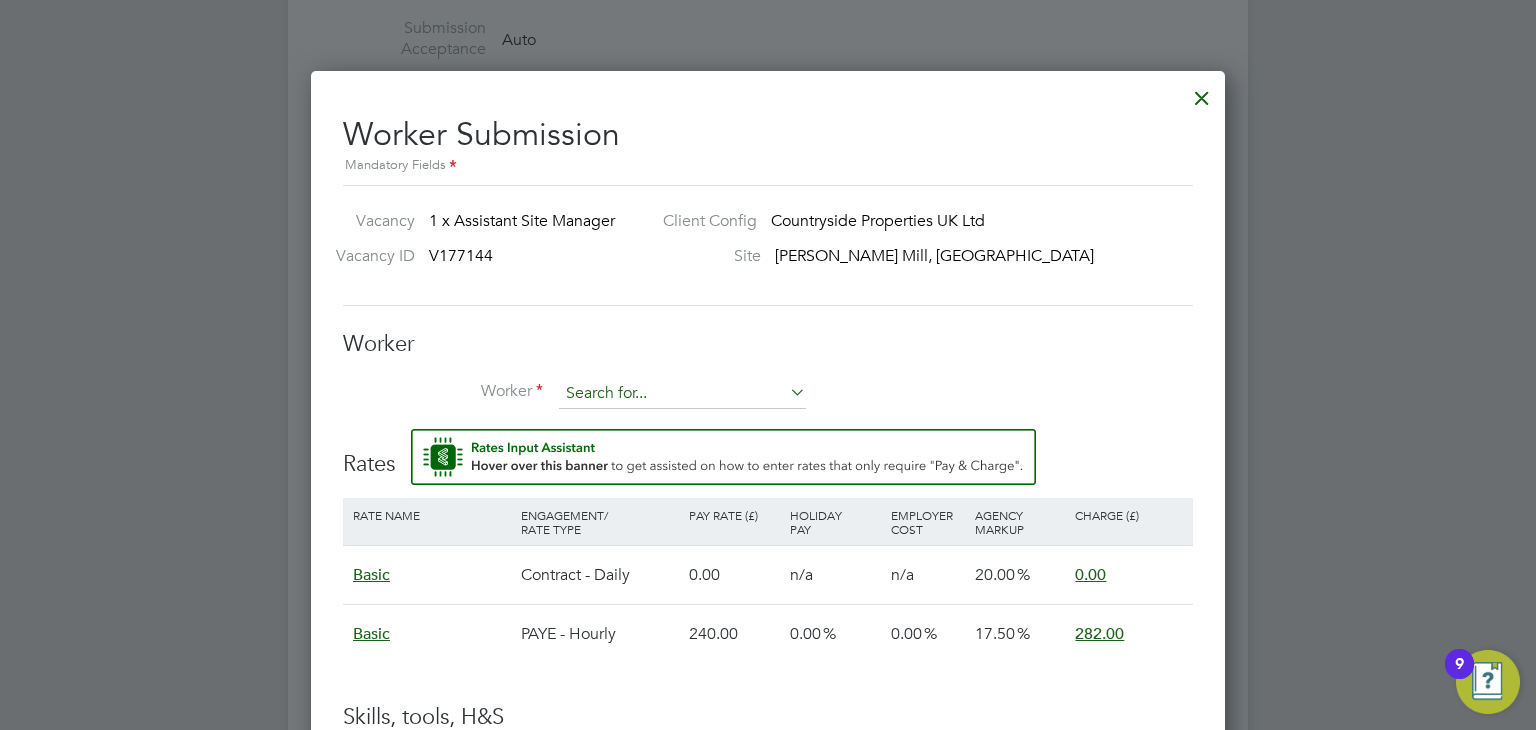 click at bounding box center [682, 394] 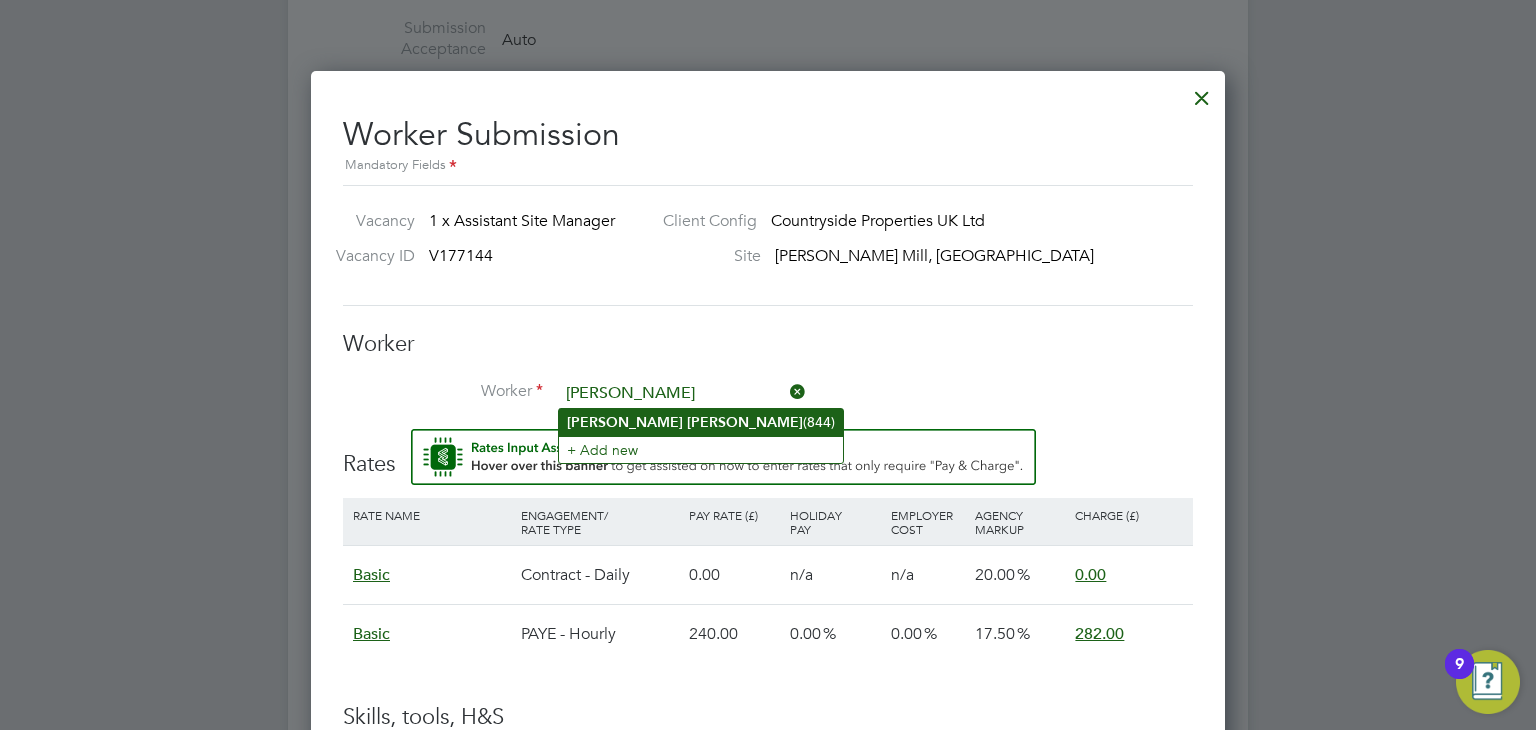 click on "[PERSON_NAME]" 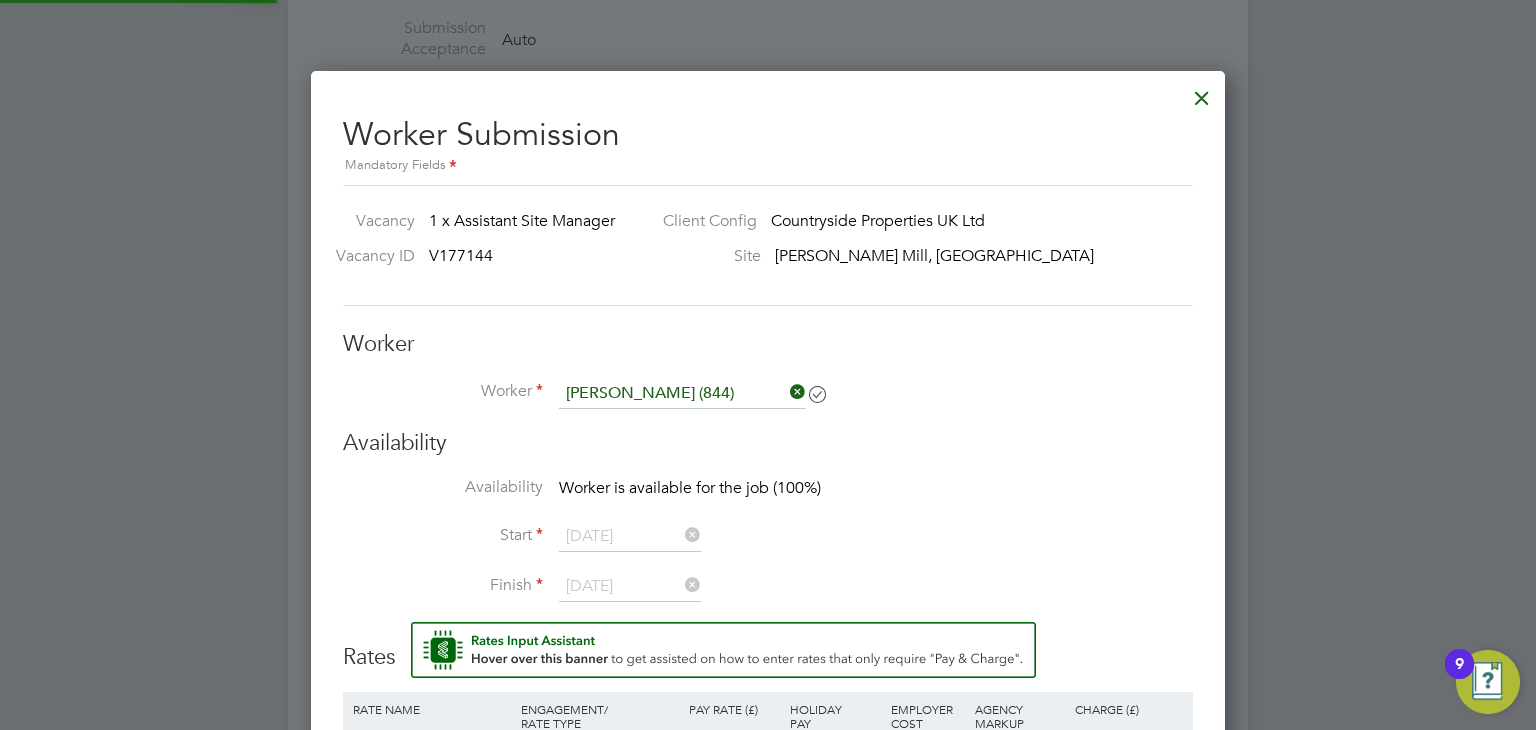 scroll, scrollTop: 9, scrollLeft: 9, axis: both 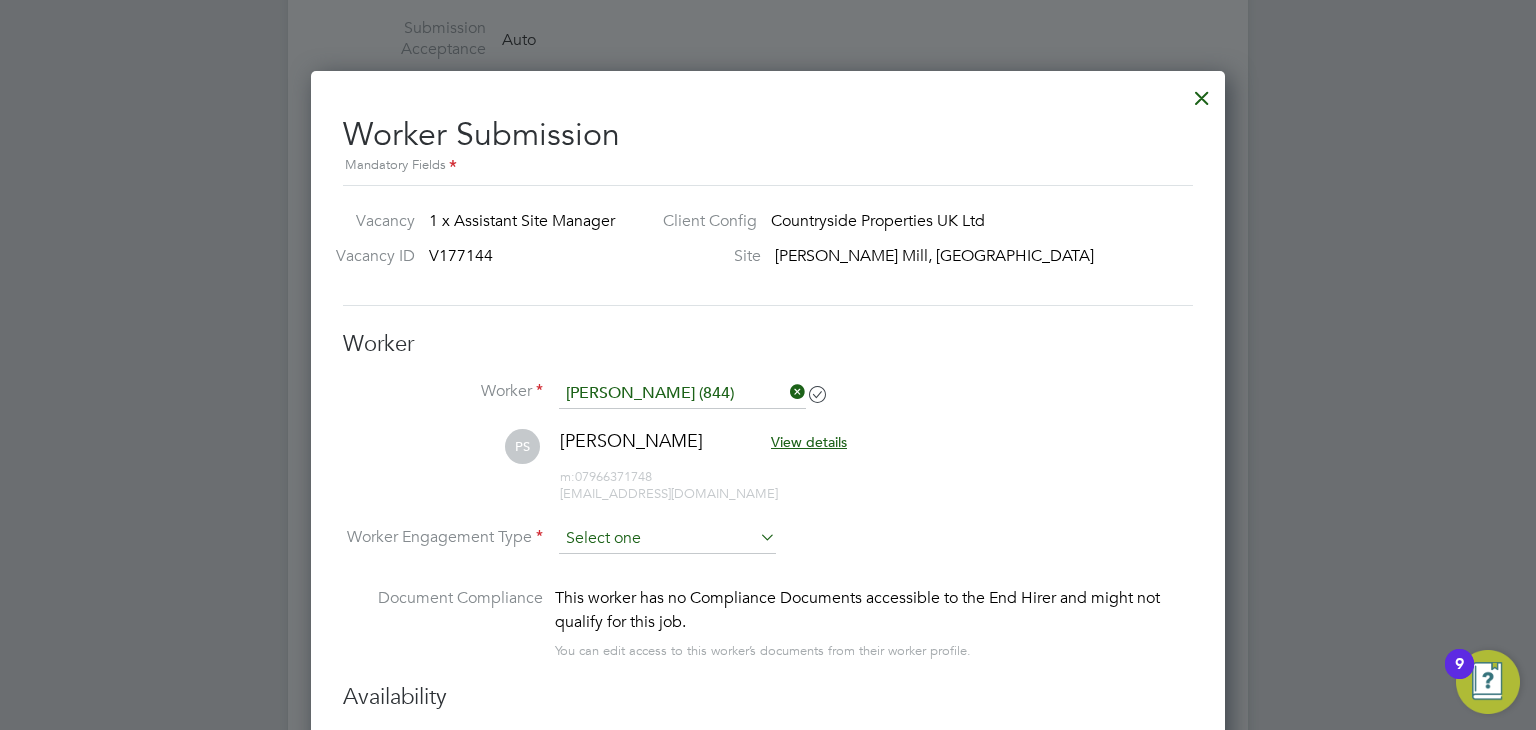 click at bounding box center [667, 539] 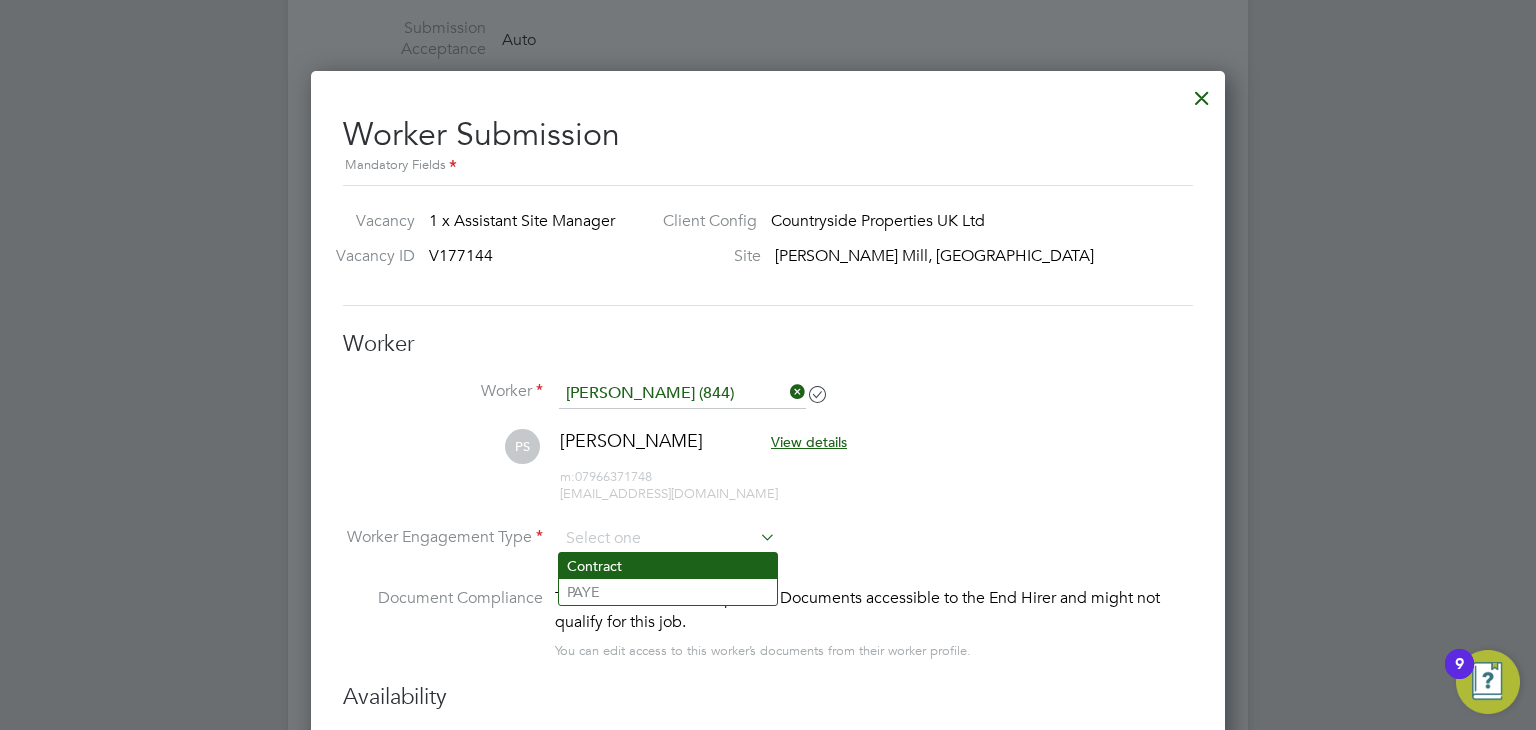 click on "Contract" 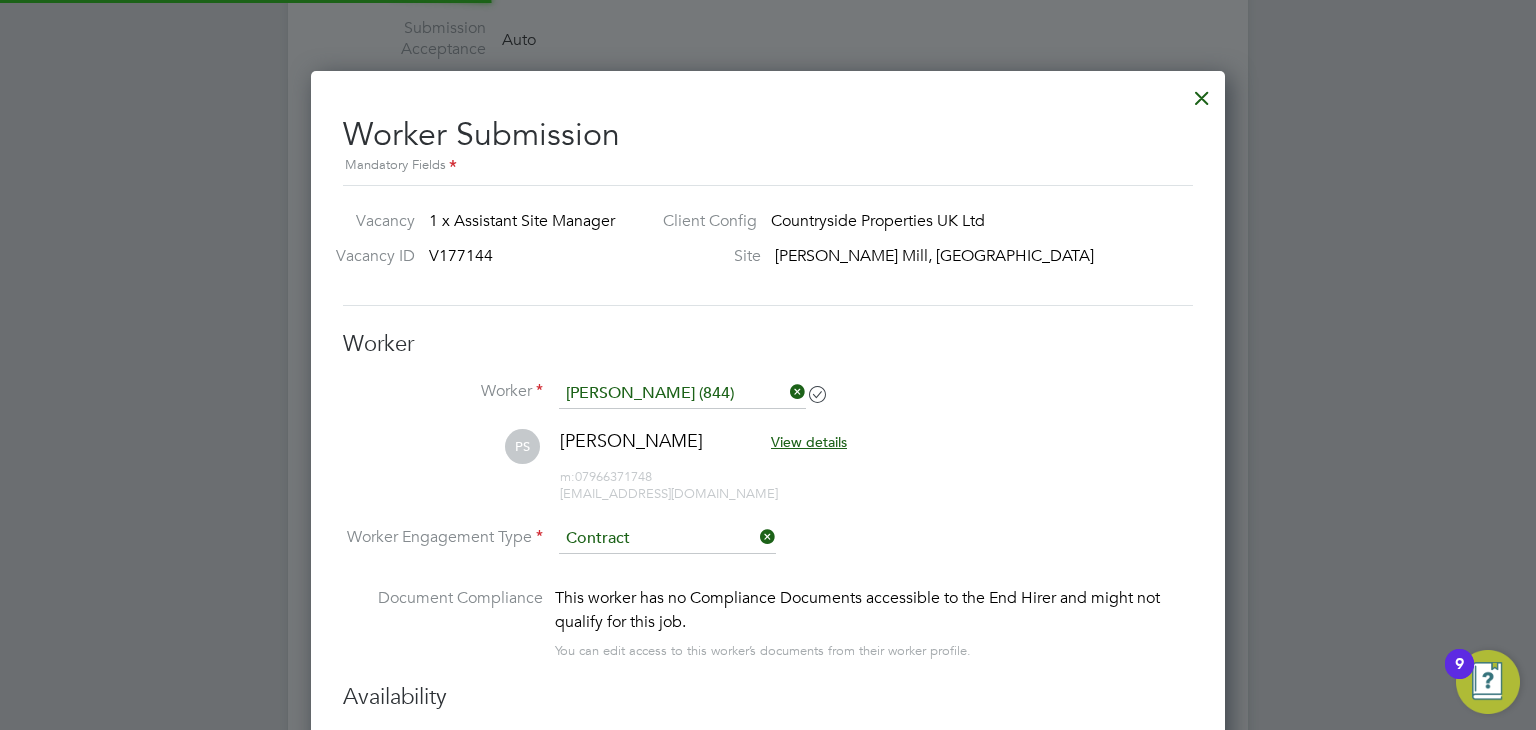 click on "PS Paul Smith   View details m:  07966371748   mrwack@hotmail.com" at bounding box center (768, 476) 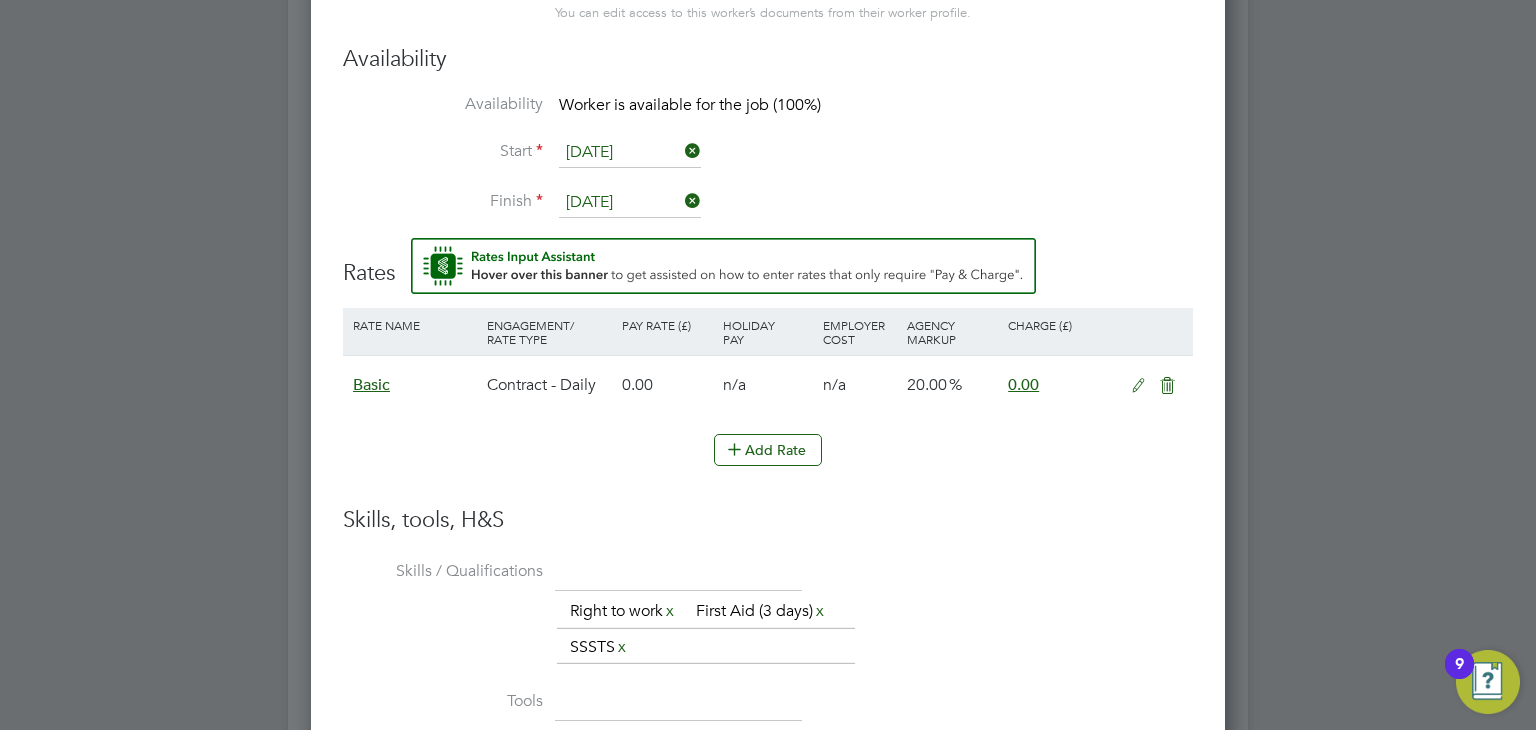 click at bounding box center (1138, 386) 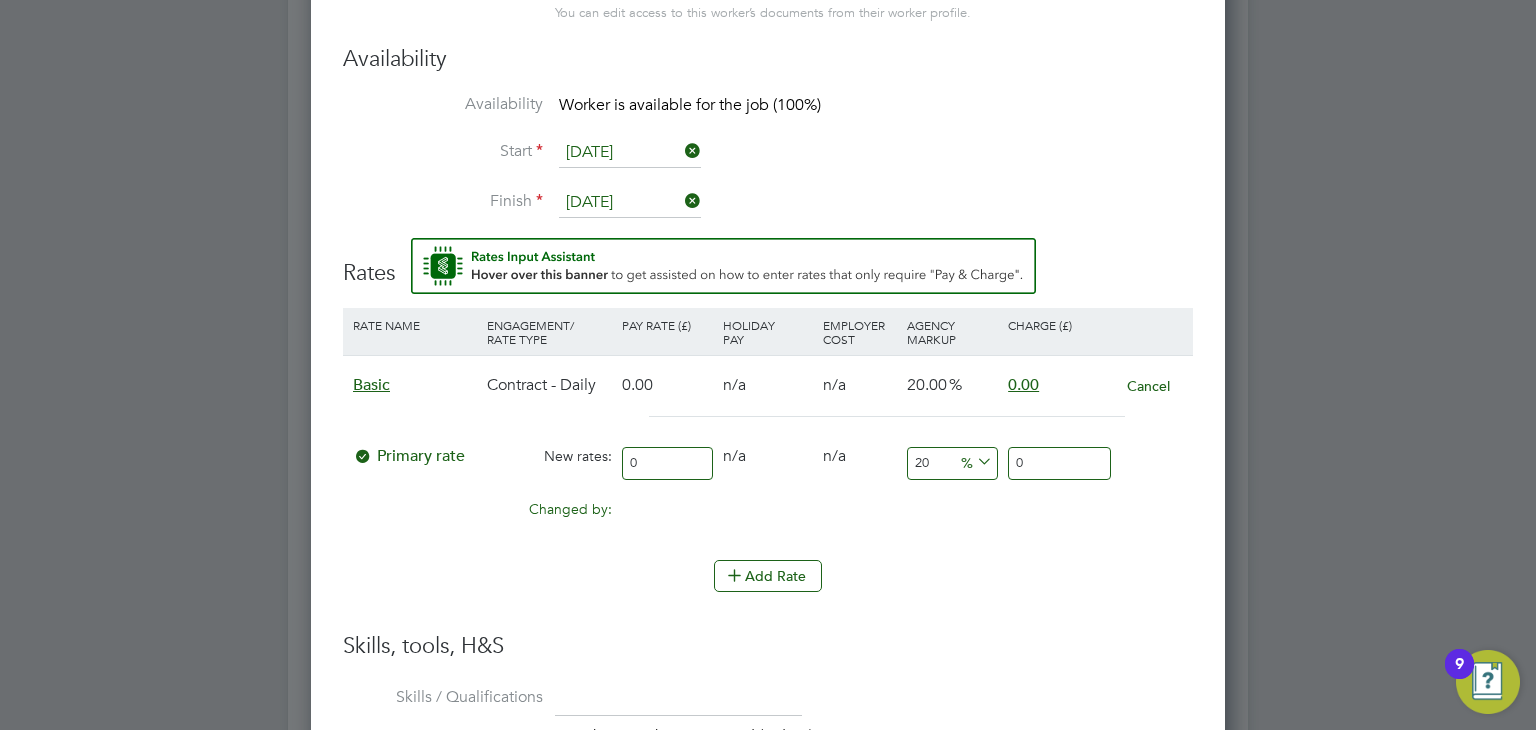 click on "0" at bounding box center [667, 463] 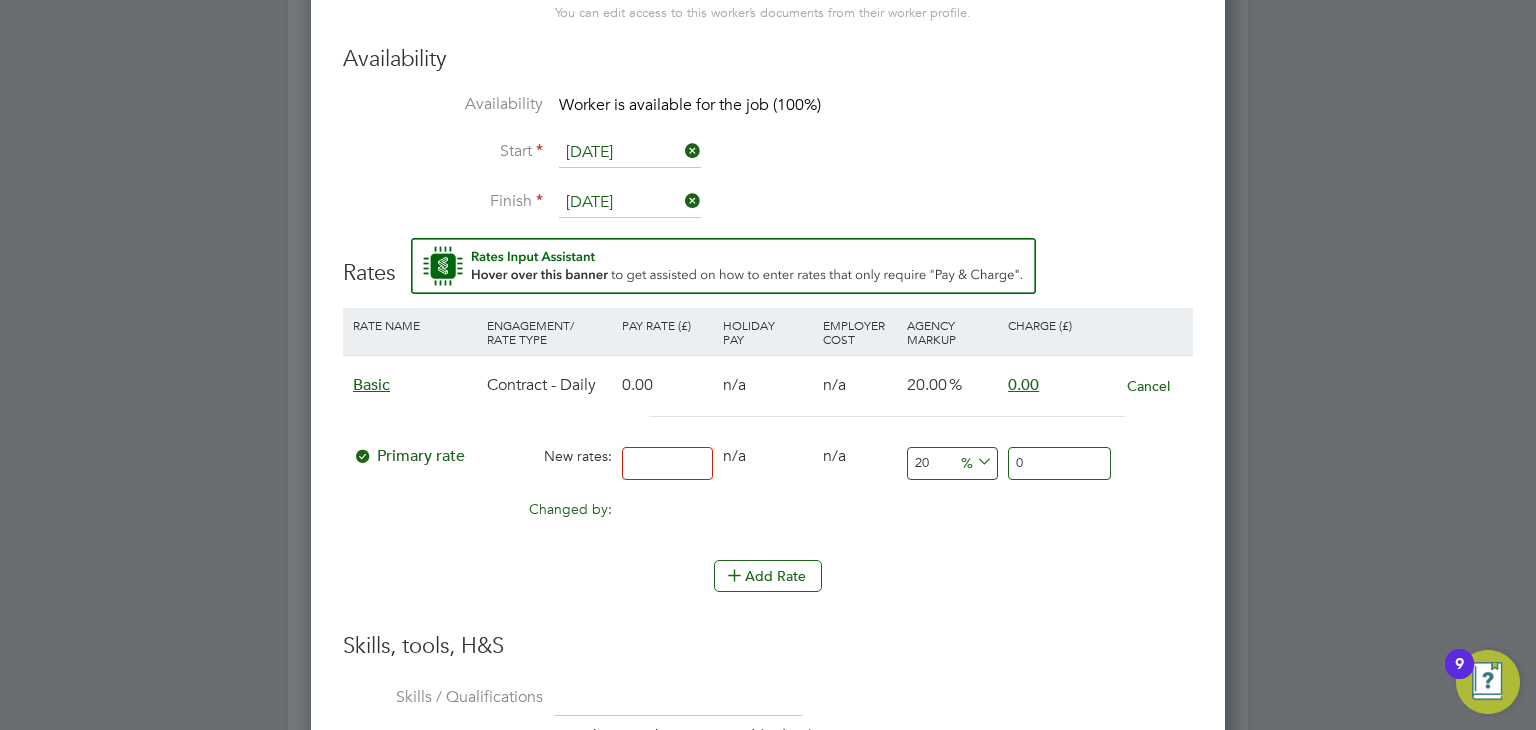 type on "2" 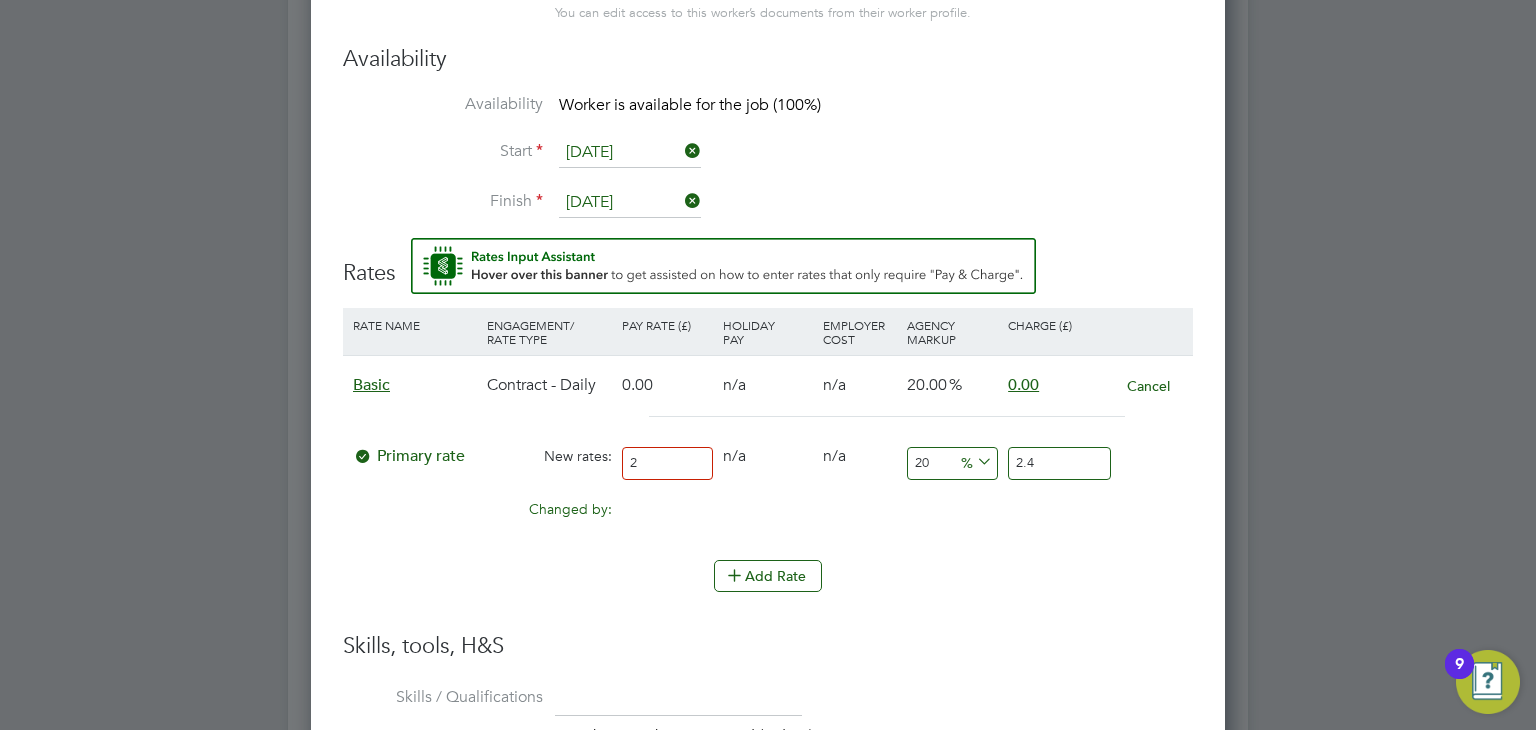 type on "25" 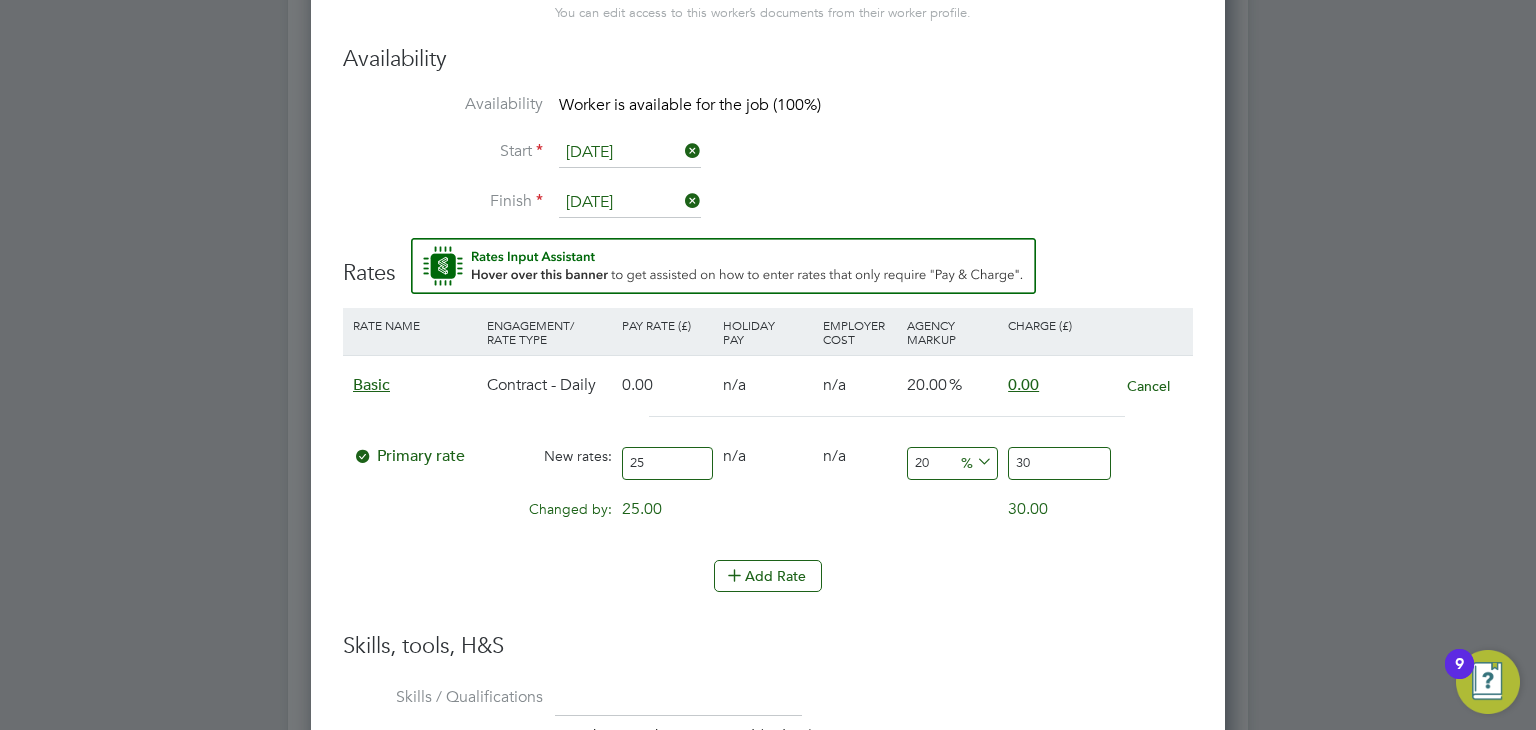 type on "250" 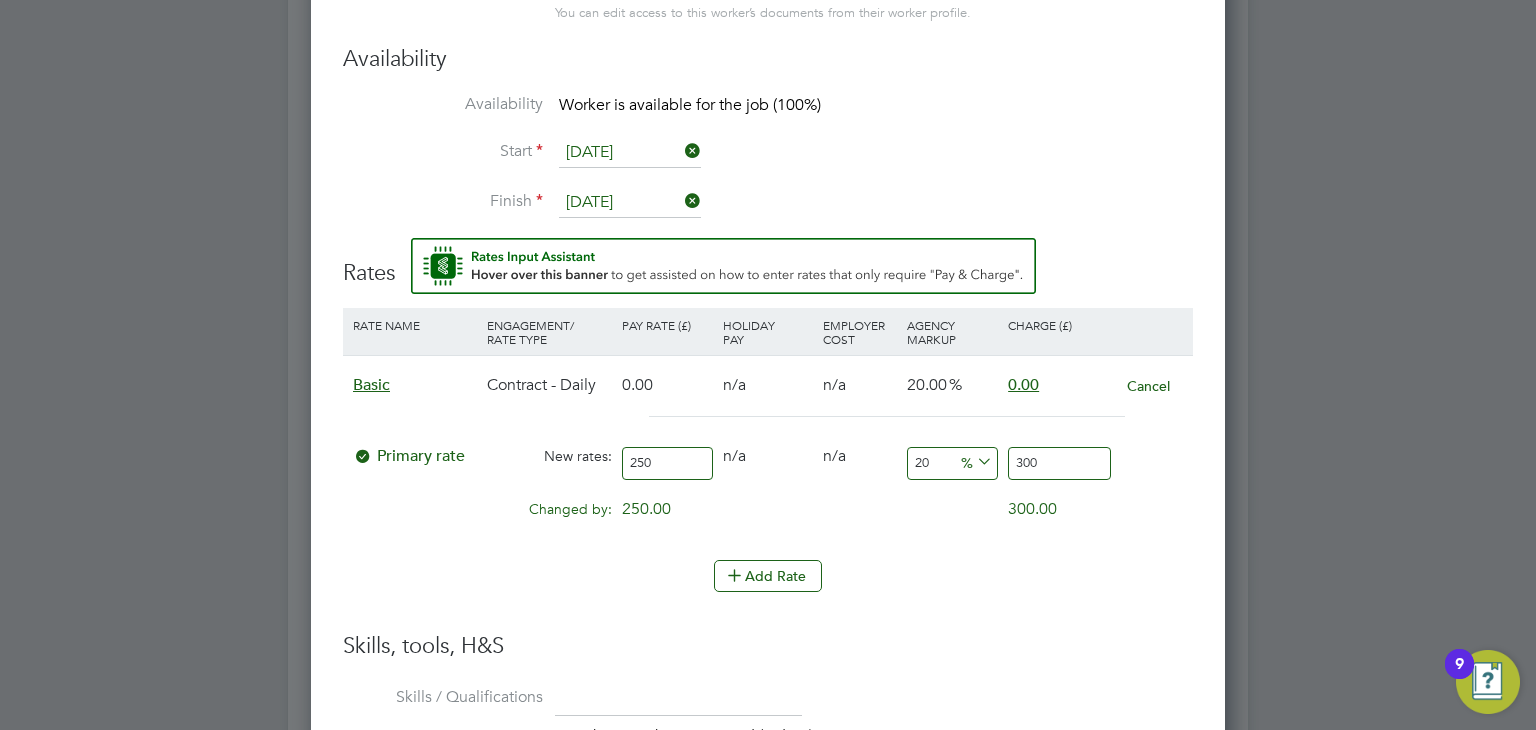 type on "250" 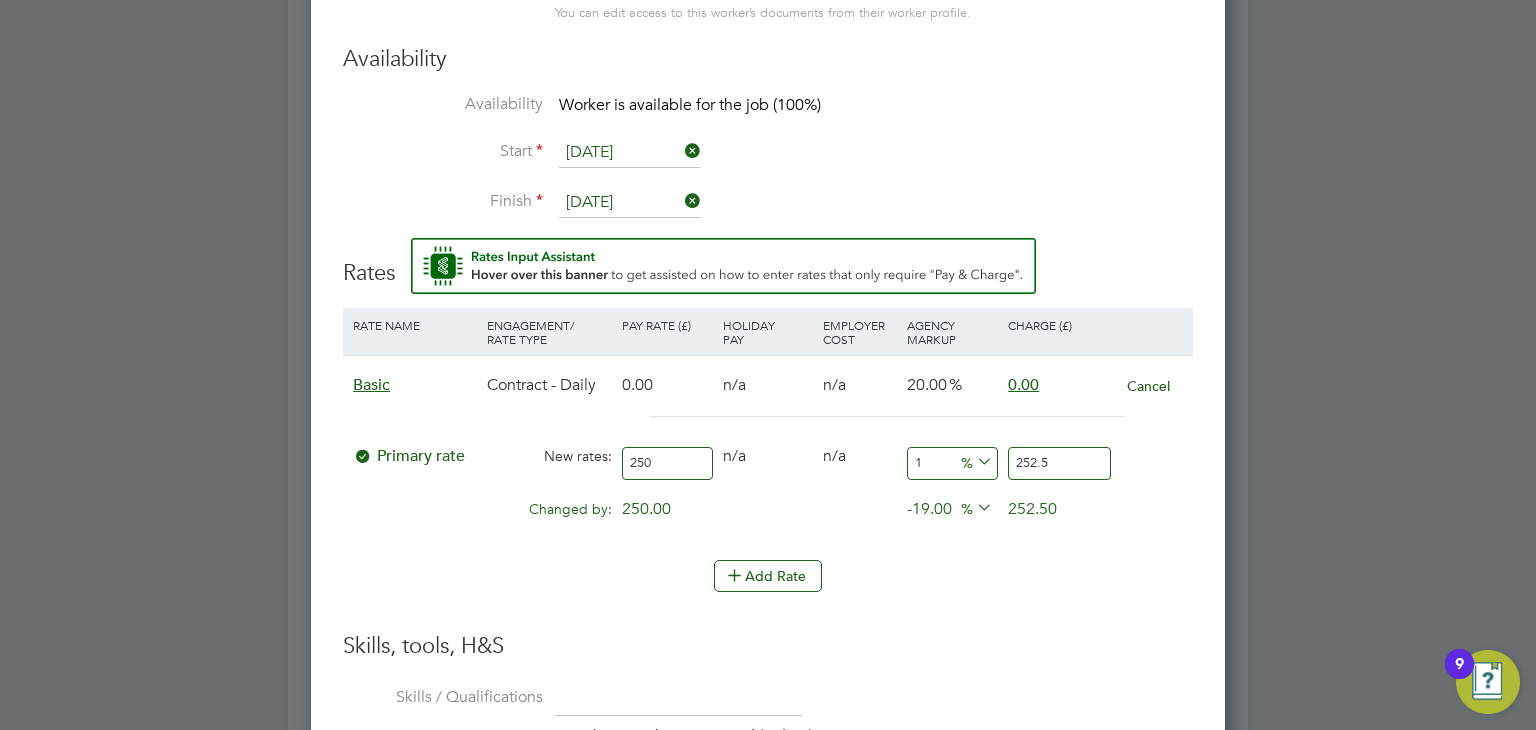 type on "17" 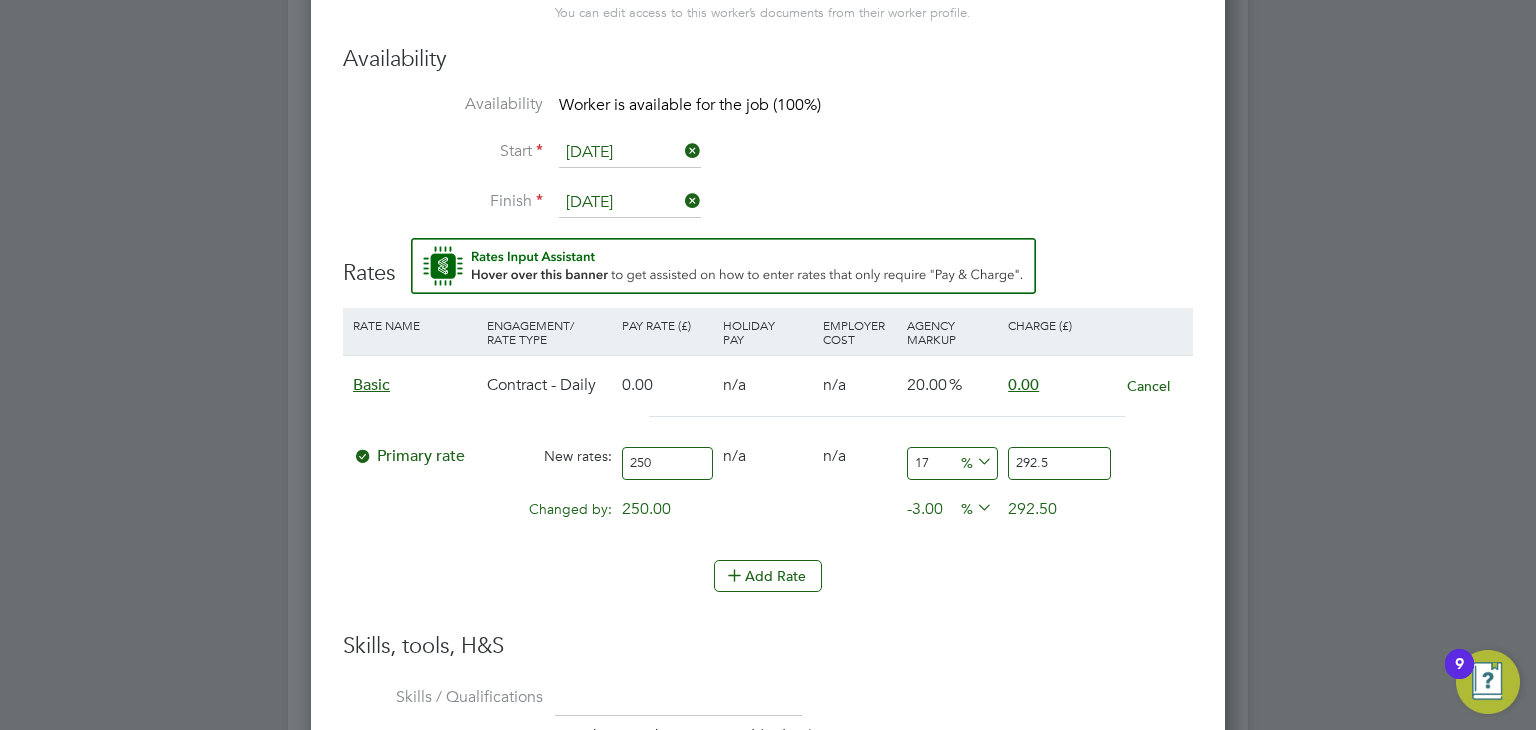type on "17.5" 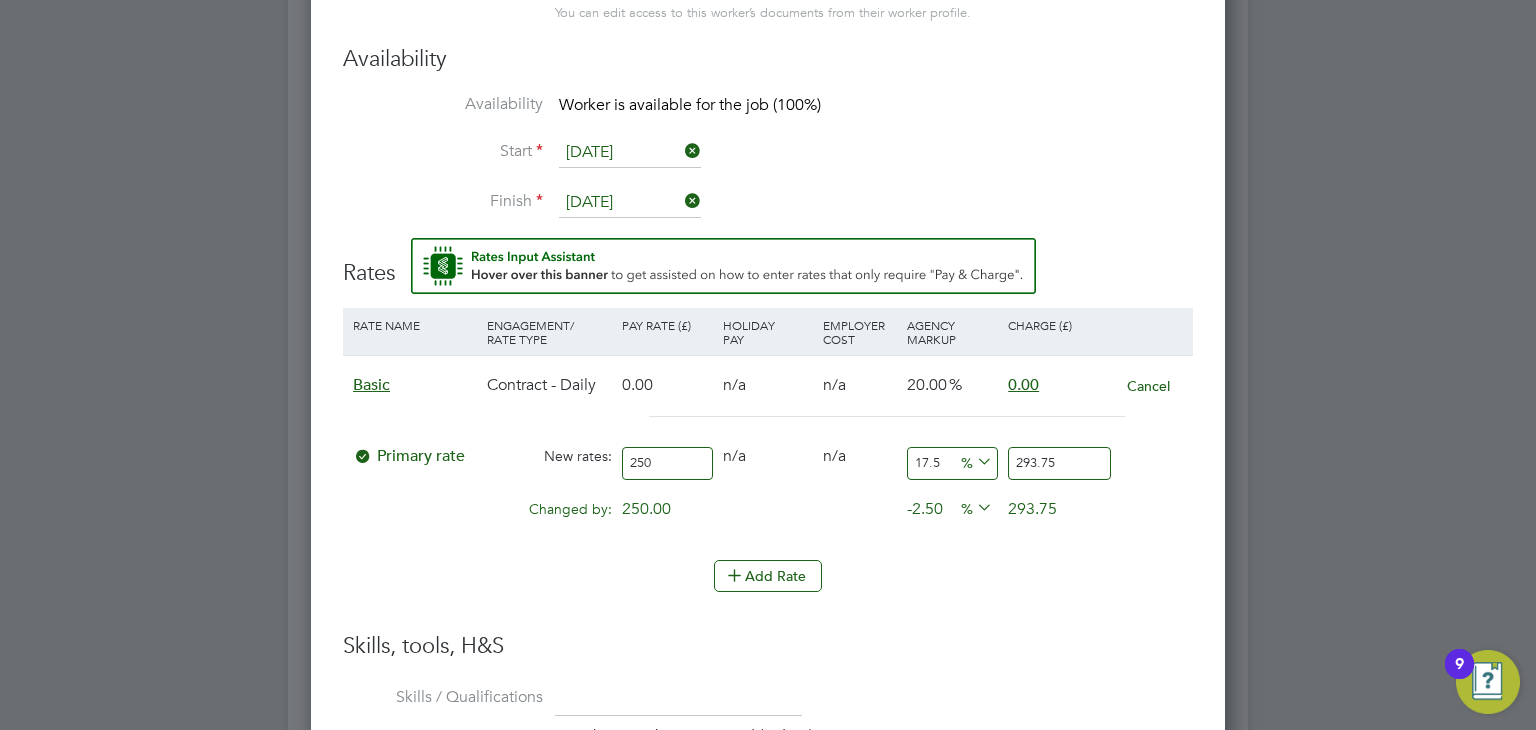 type on "17.5" 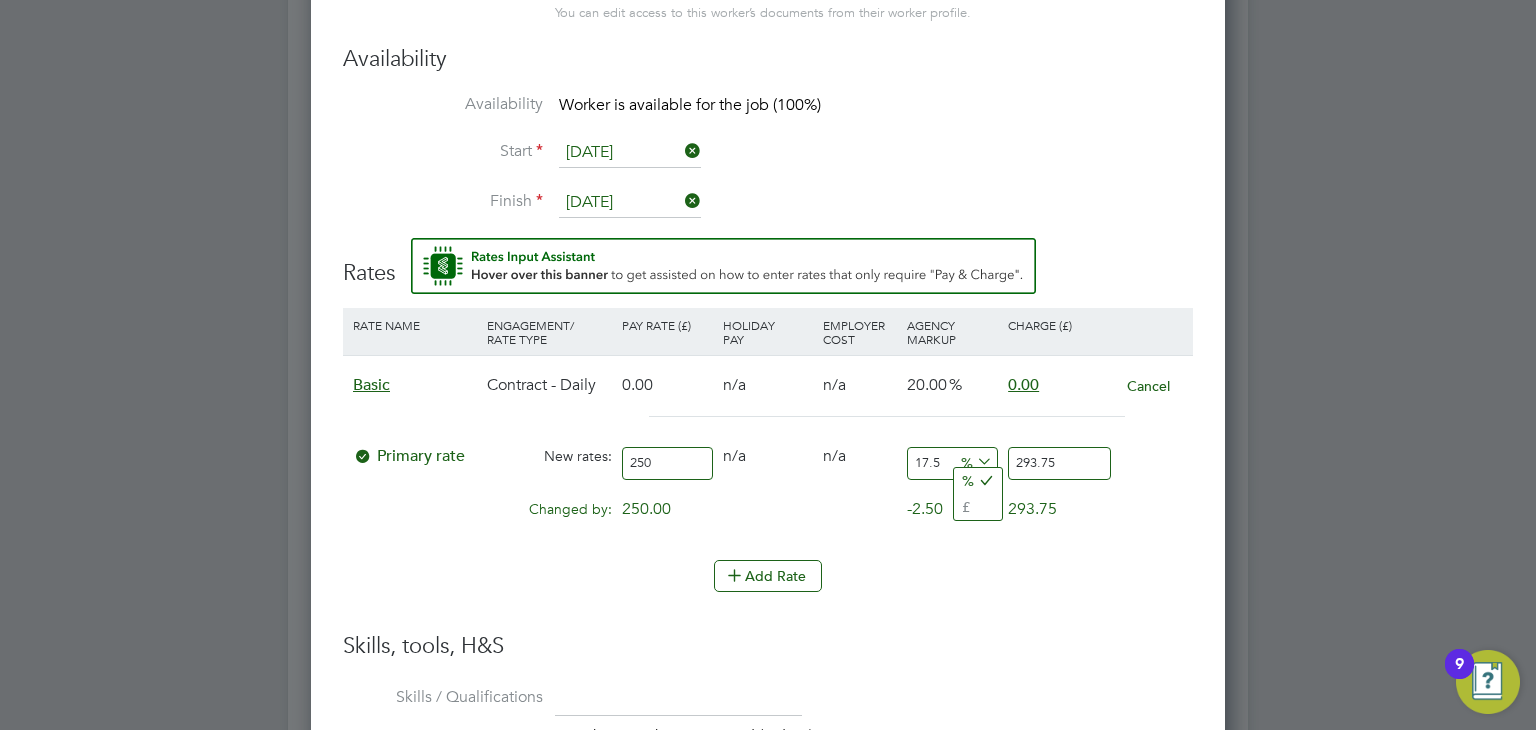 click on "Skills, tools, H&S" at bounding box center (768, 646) 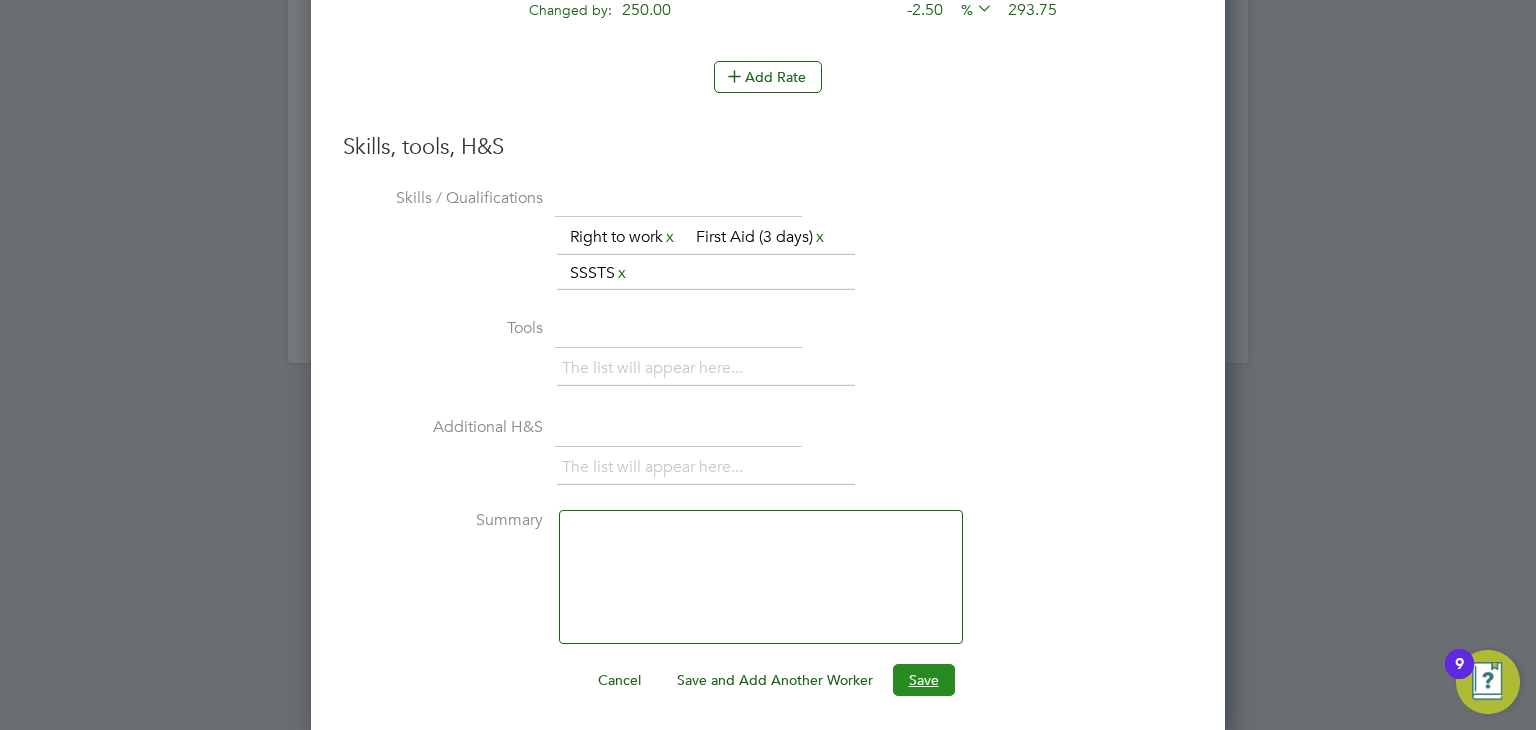 click on "Save" at bounding box center (924, 680) 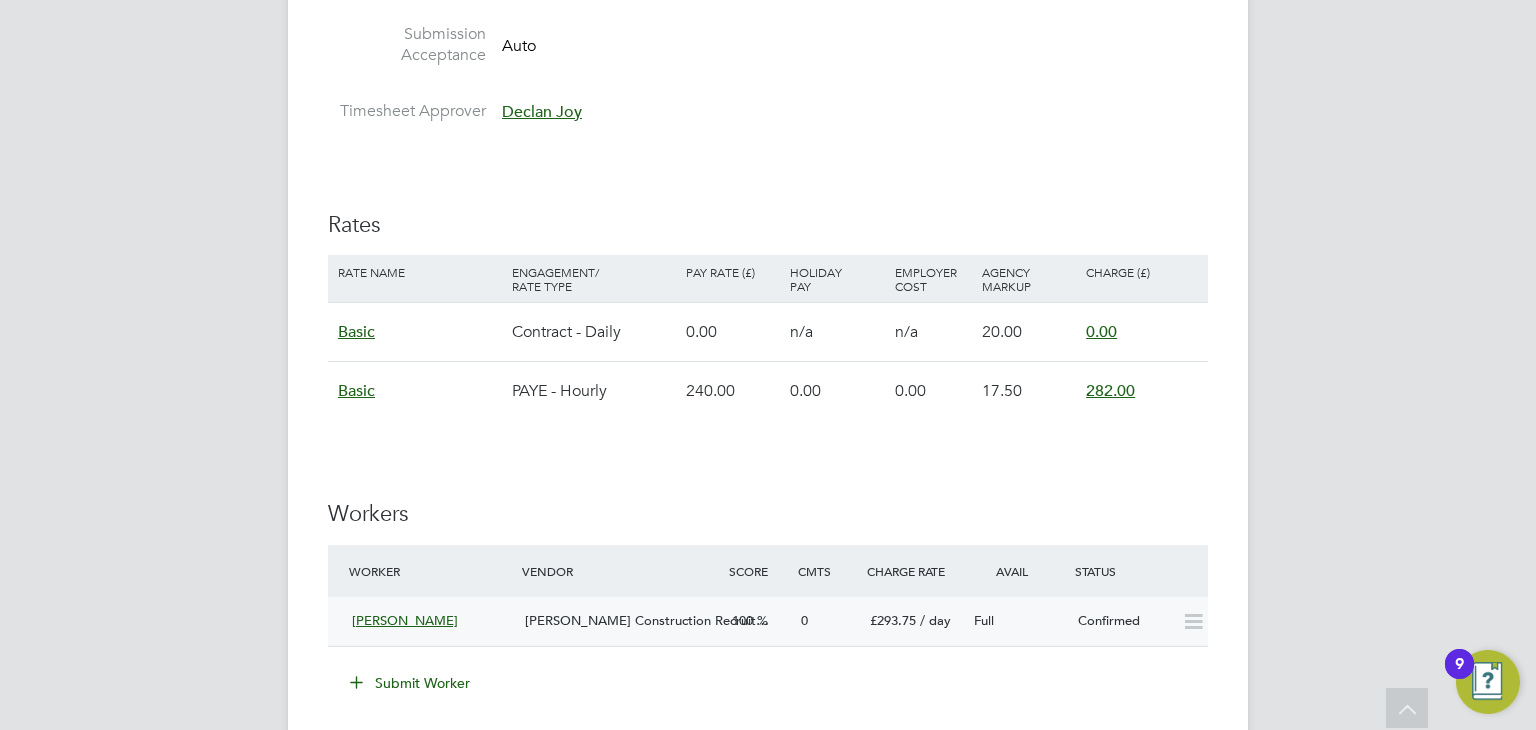 click 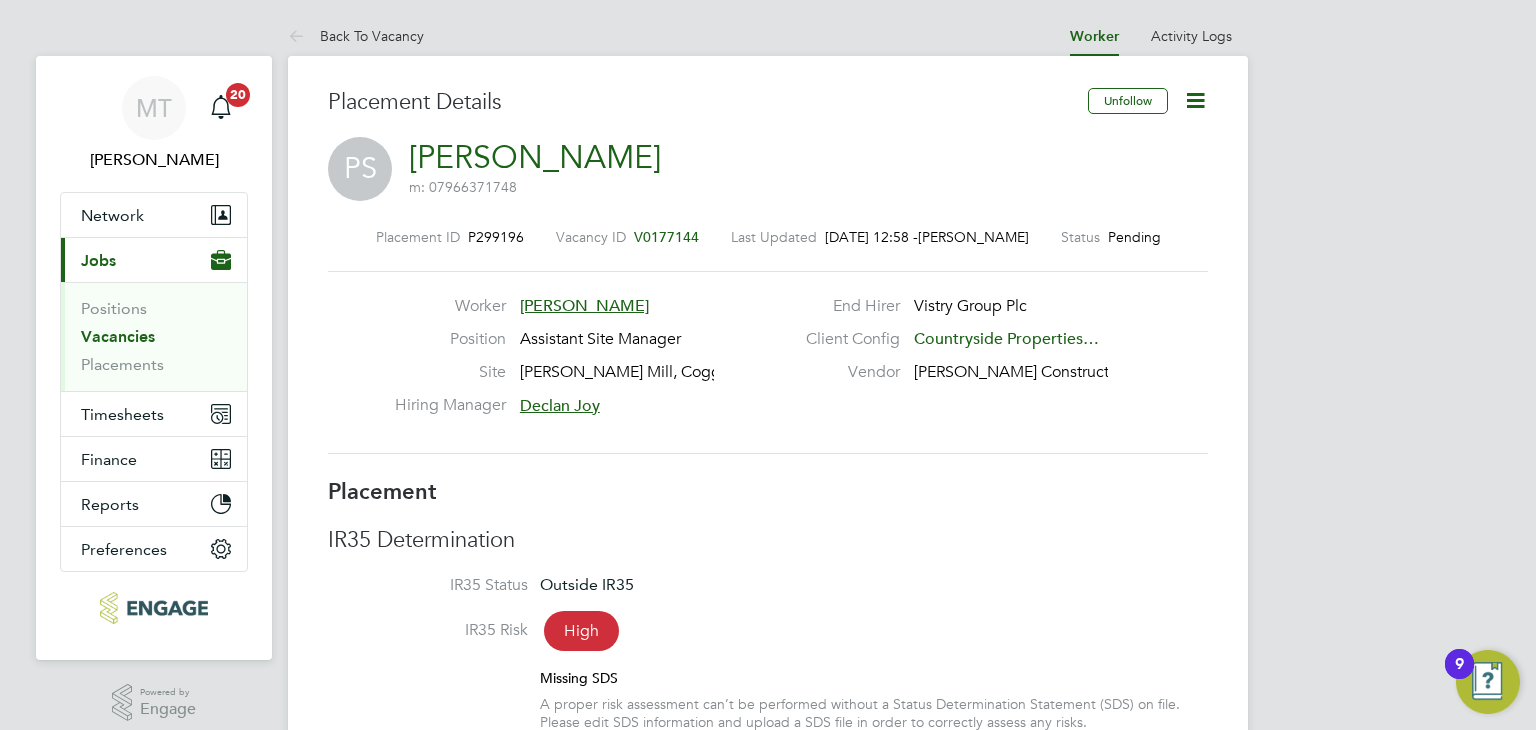 click 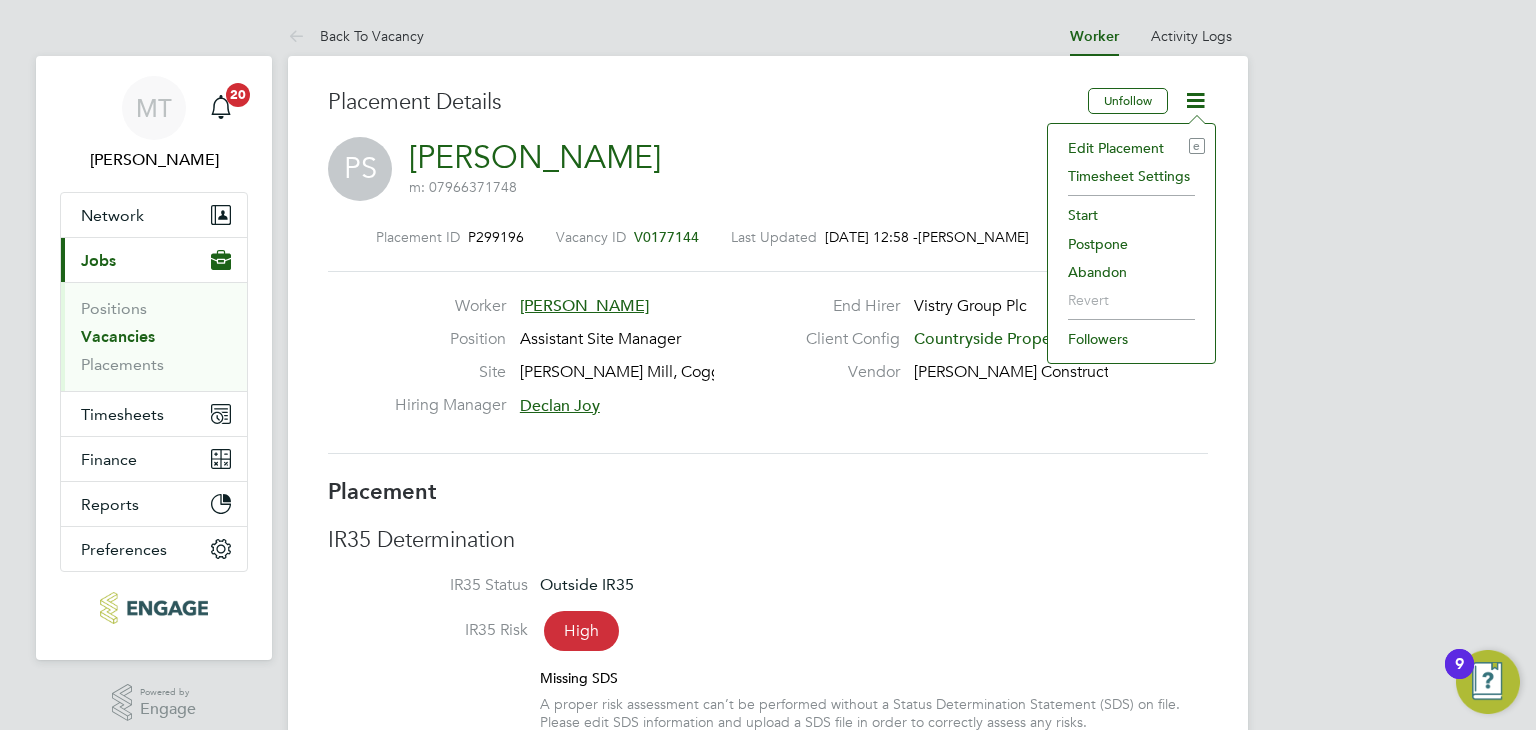 click on "Edit Placement e" 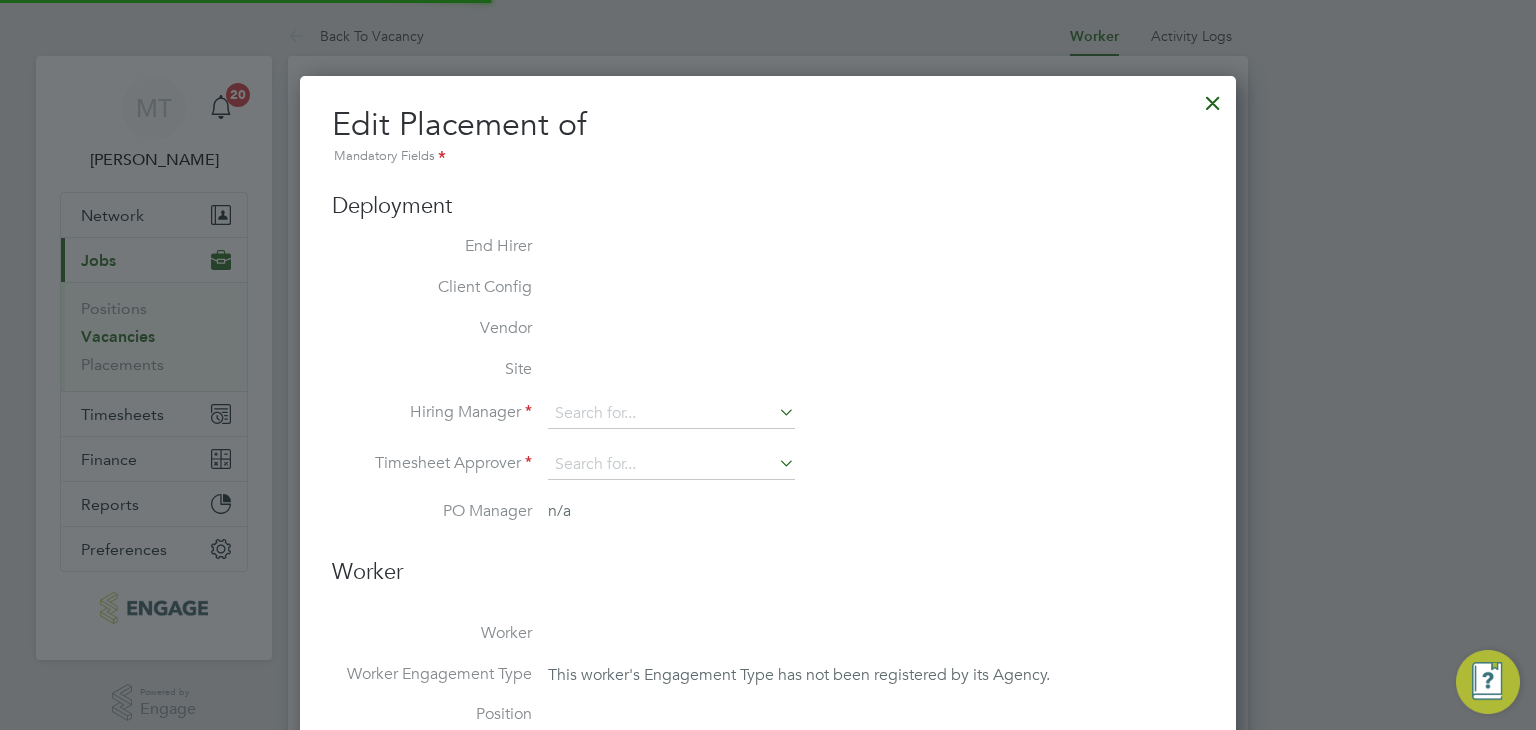 type on "Declan Joy" 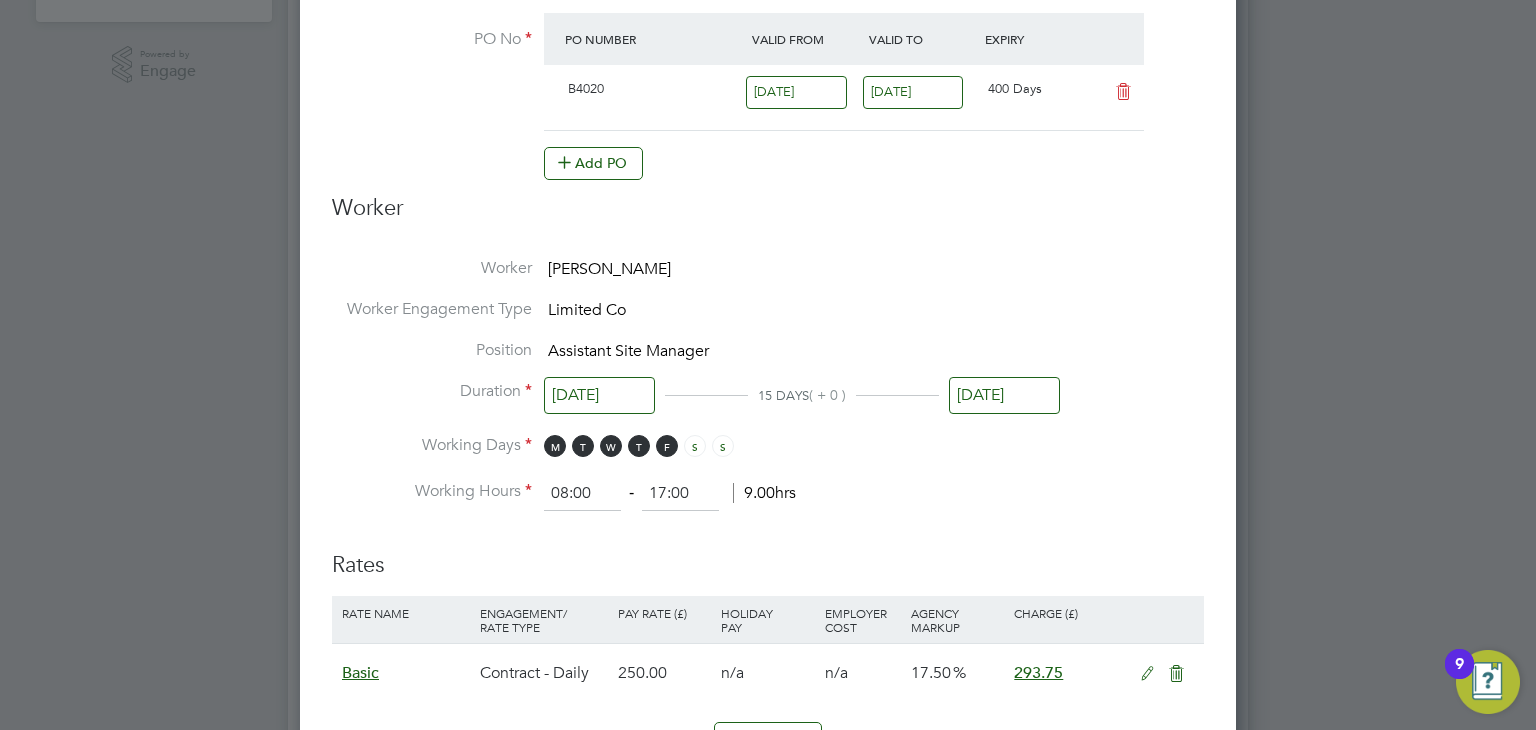 click at bounding box center [1147, 674] 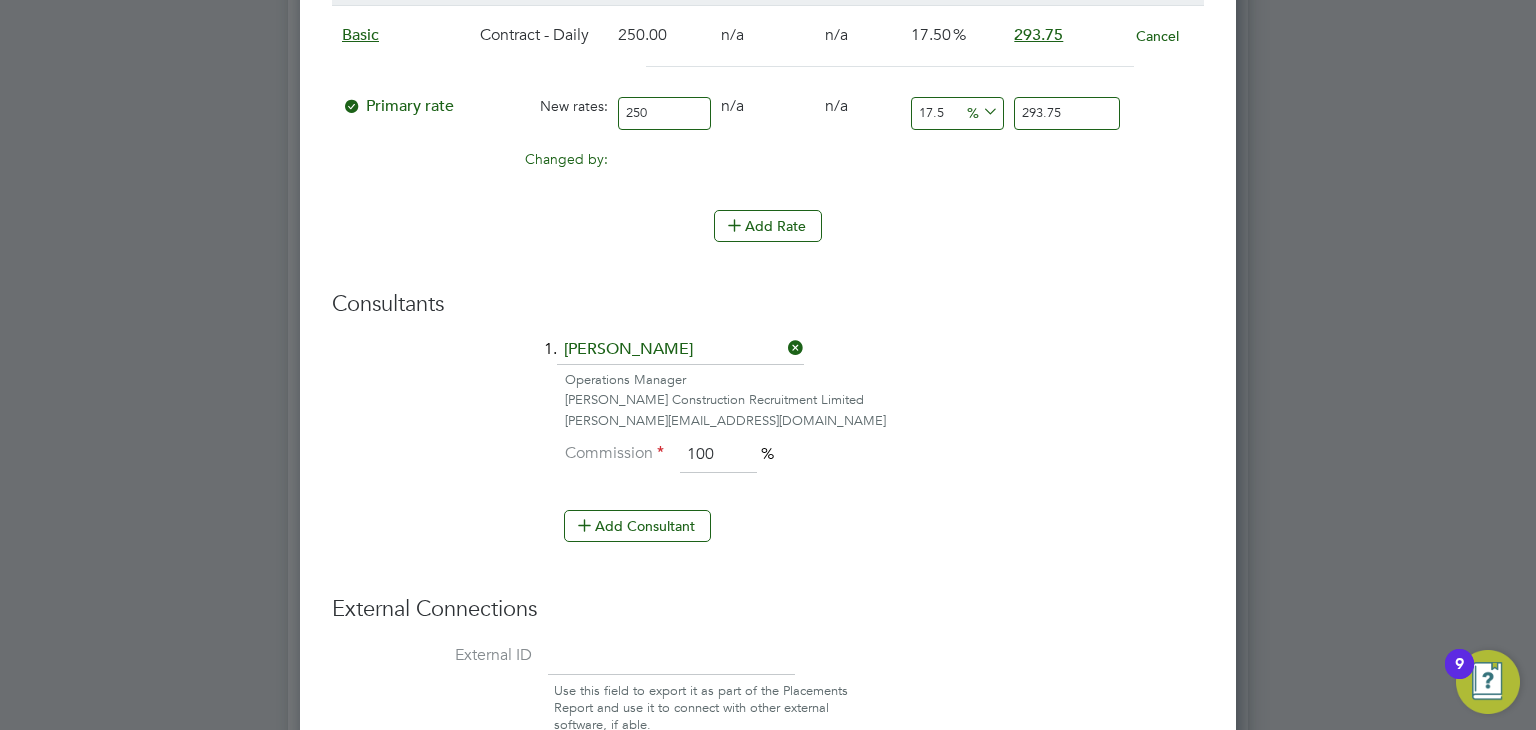 click on "250" at bounding box center (664, 113) 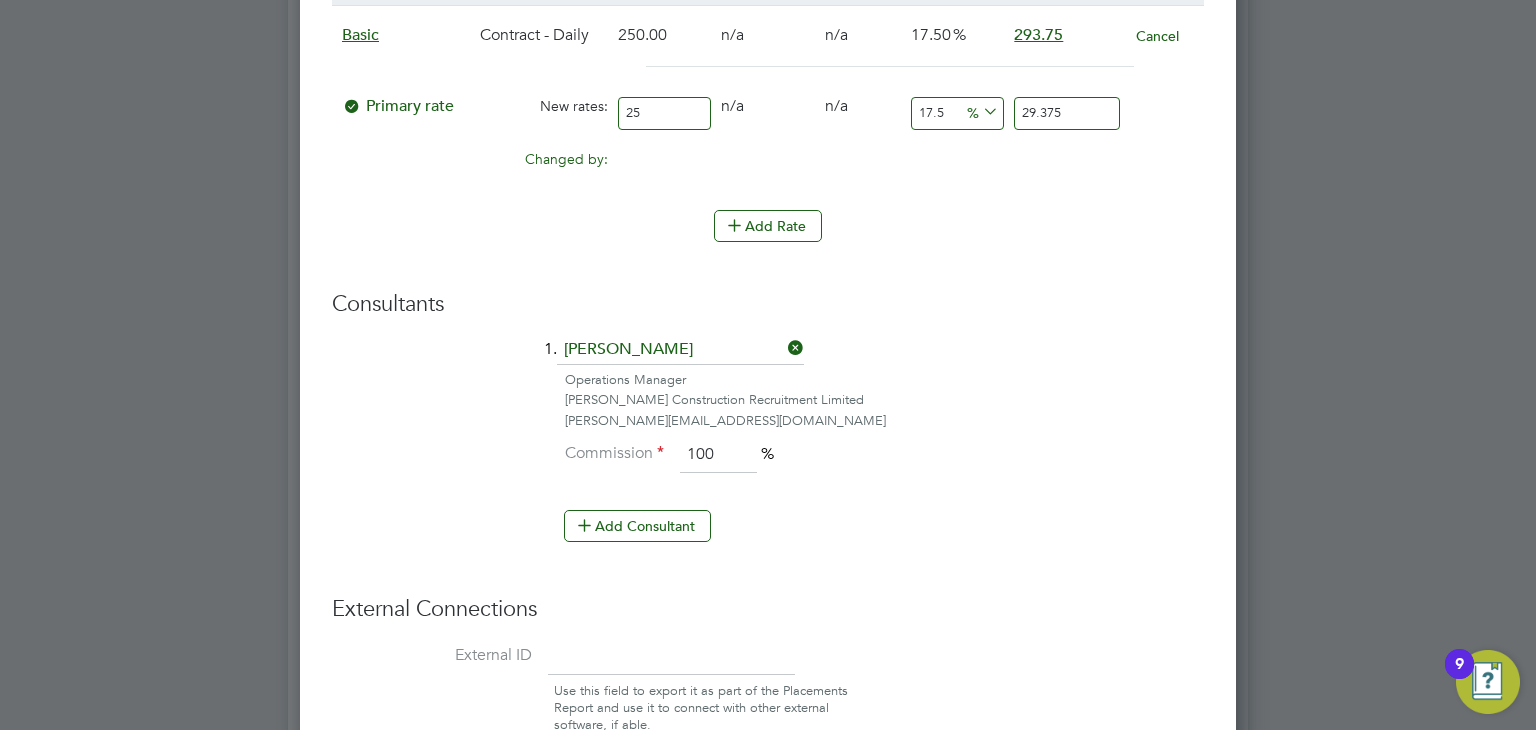 type on "2" 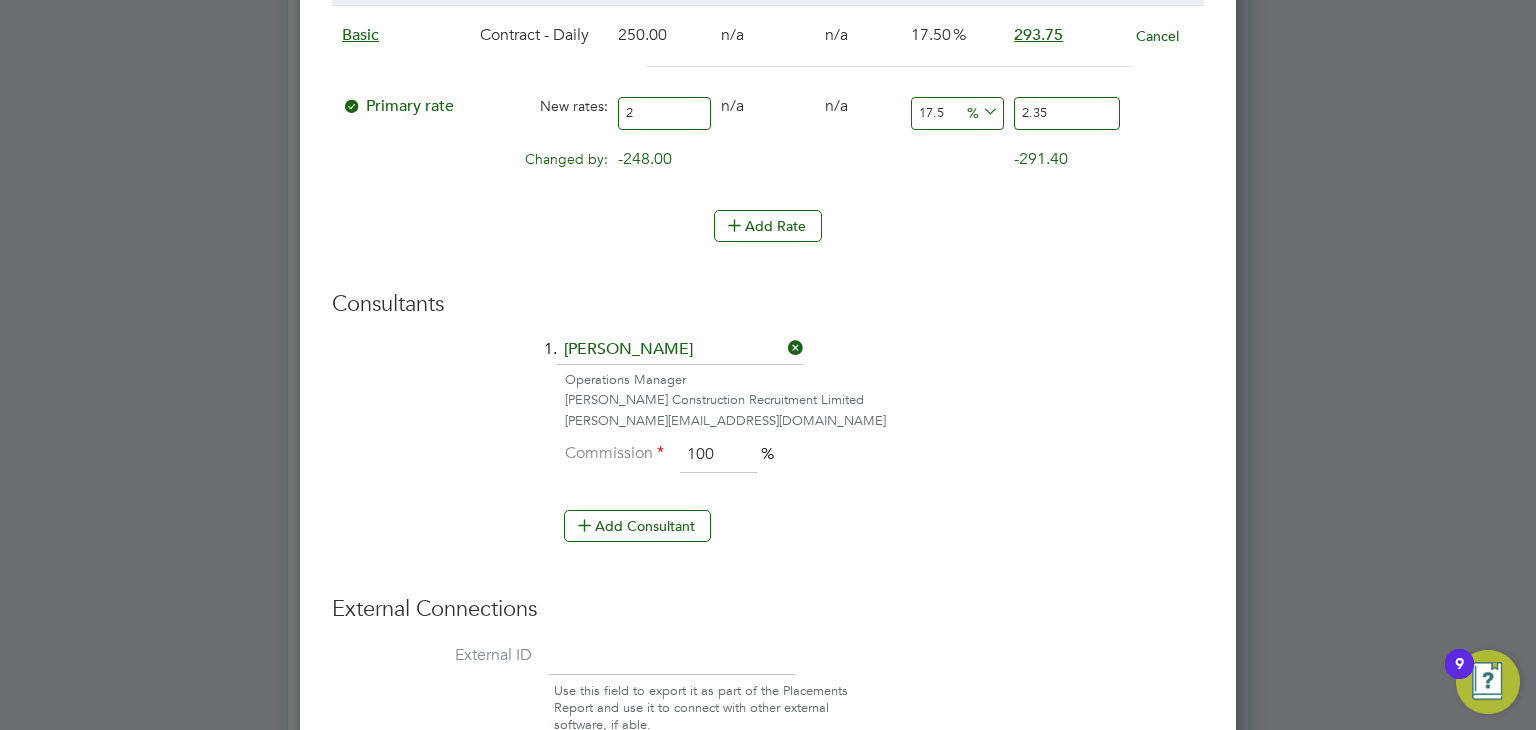 type on "24" 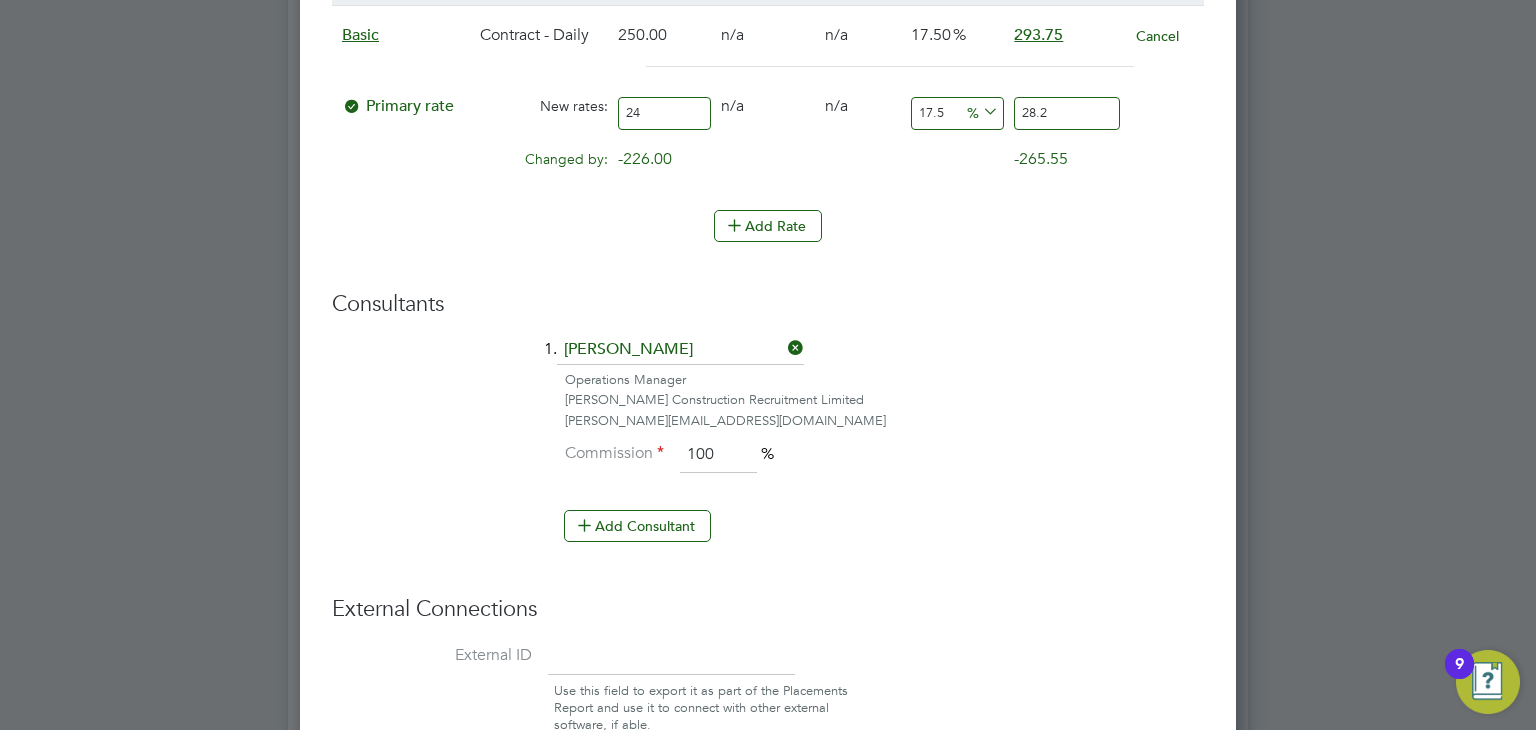 type on "240" 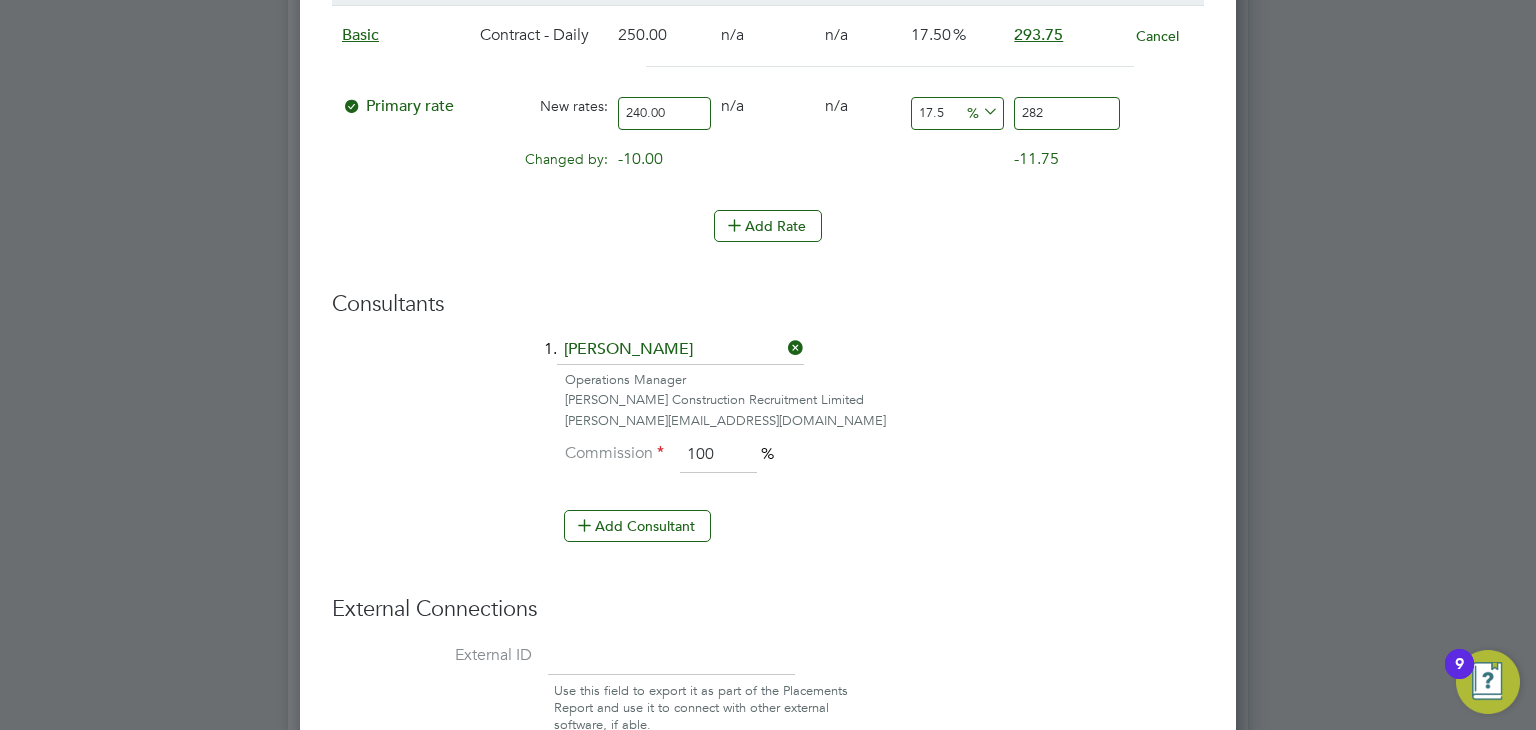 type on "240.00" 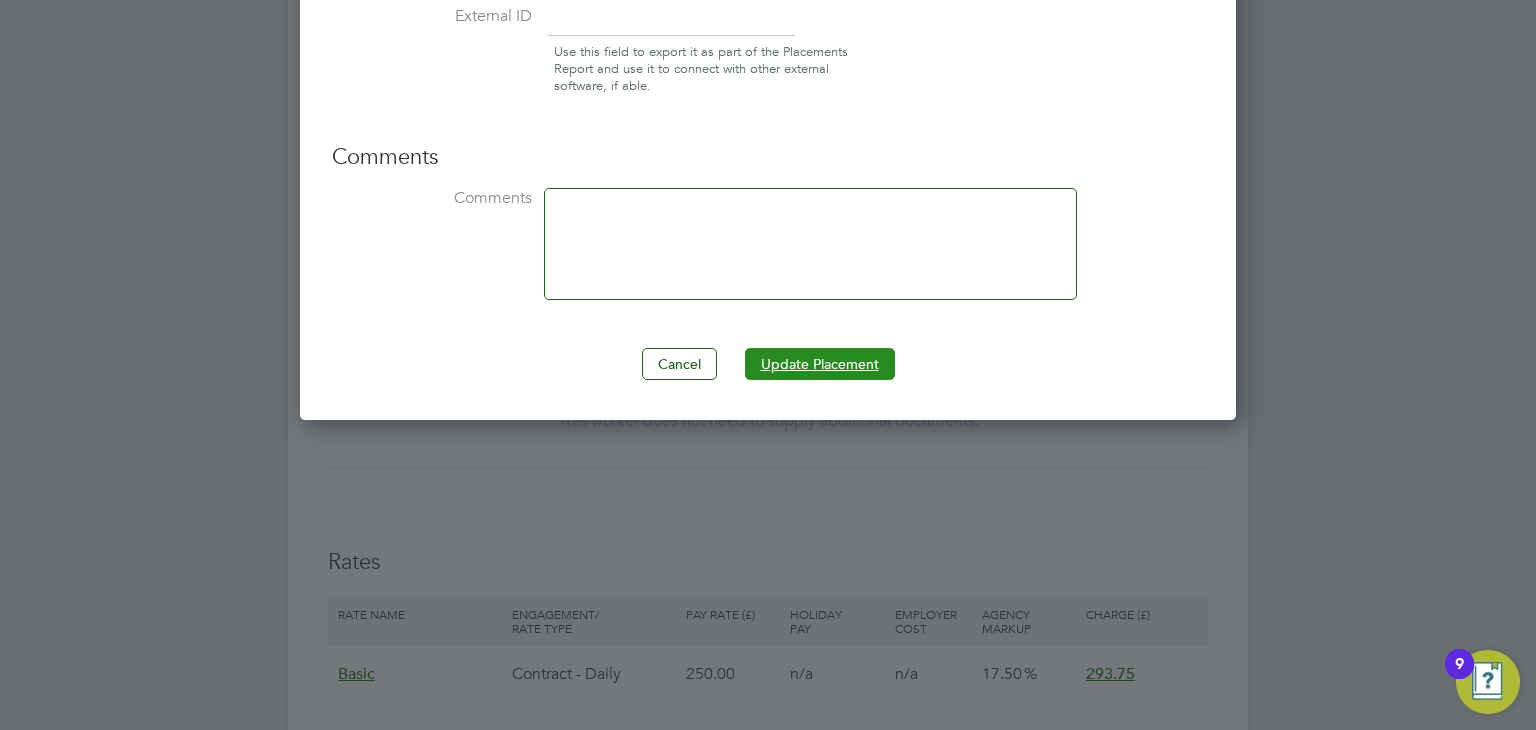 click on "Update Placement" at bounding box center [820, 364] 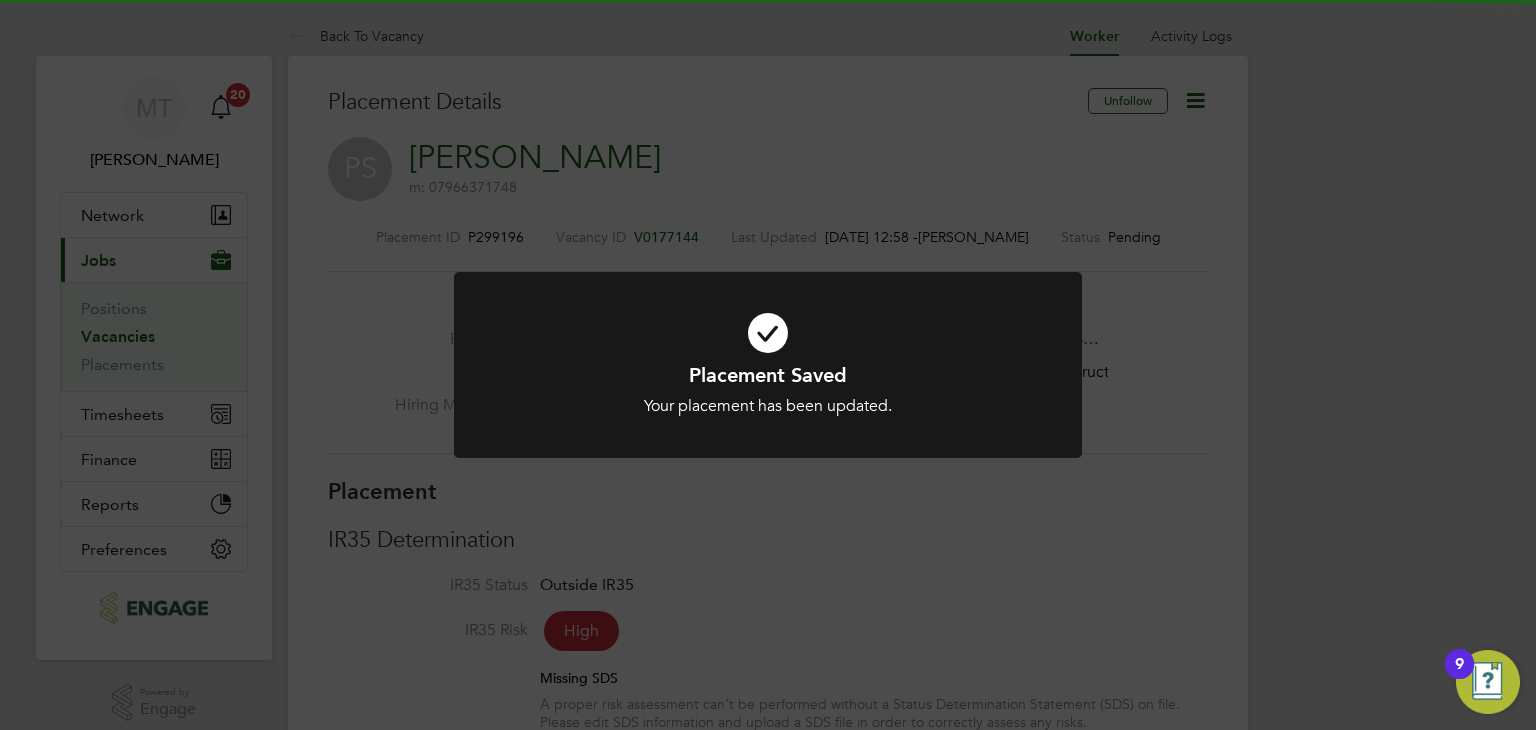 click on "Placement Saved Your placement has been updated. Cancel Okay" 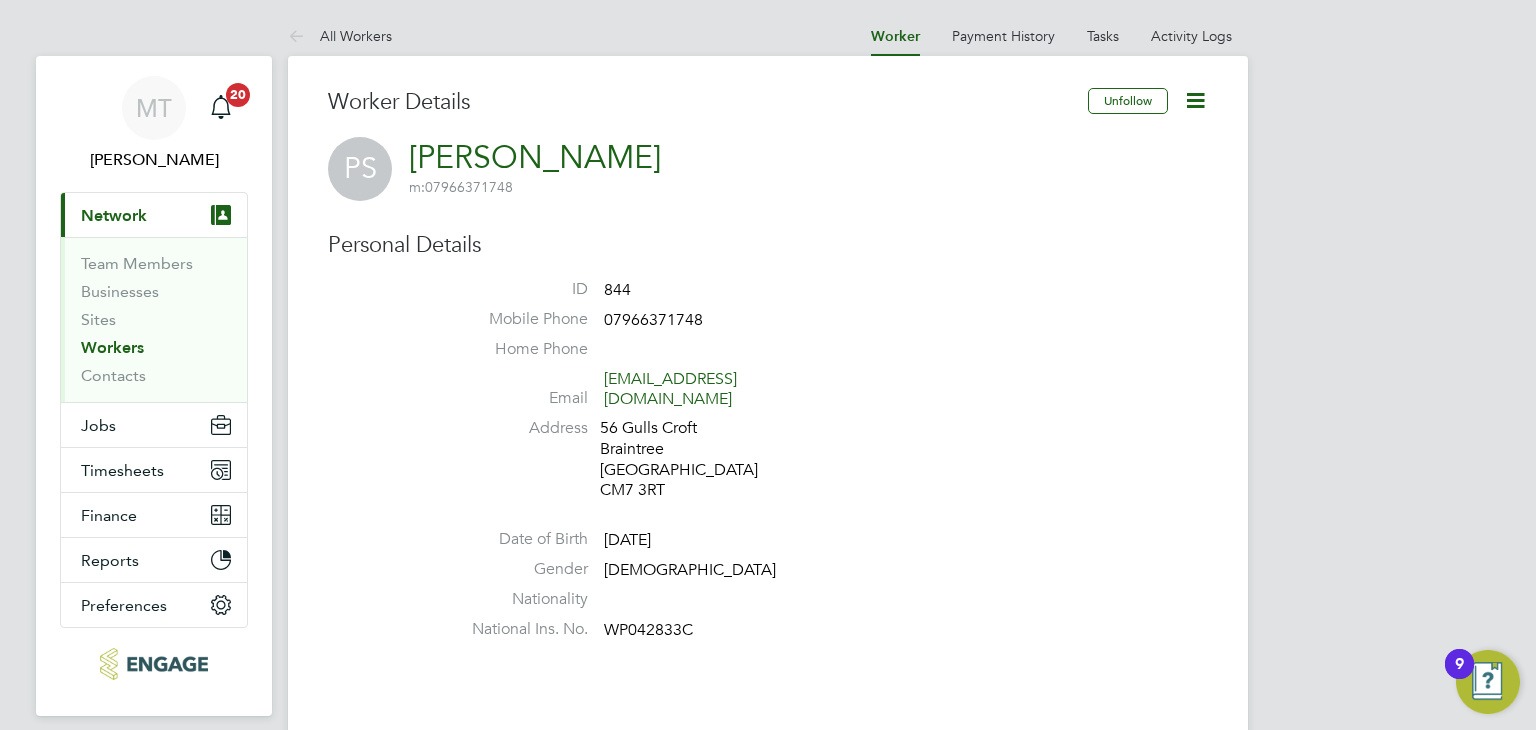 scroll, scrollTop: 638, scrollLeft: 0, axis: vertical 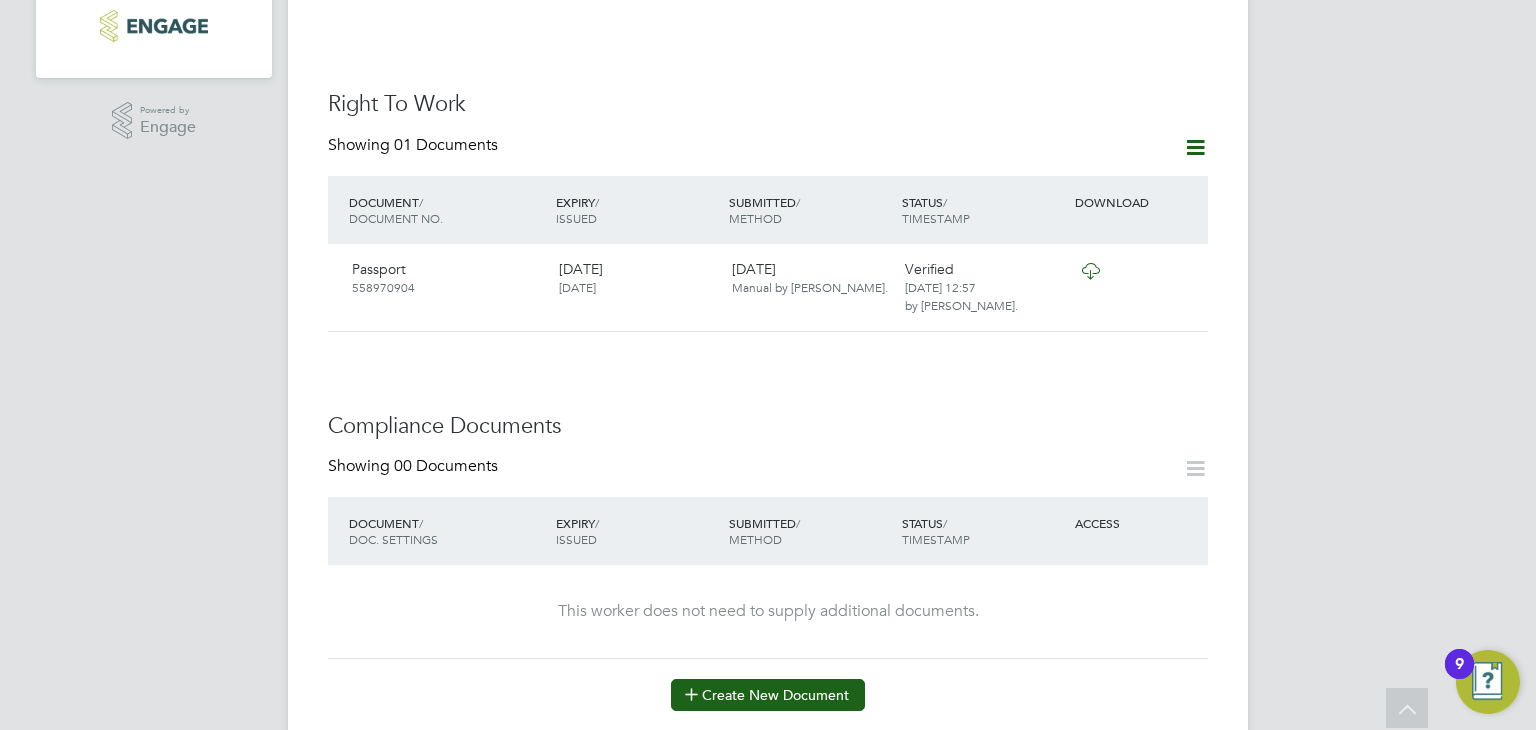click on "Create New Document" 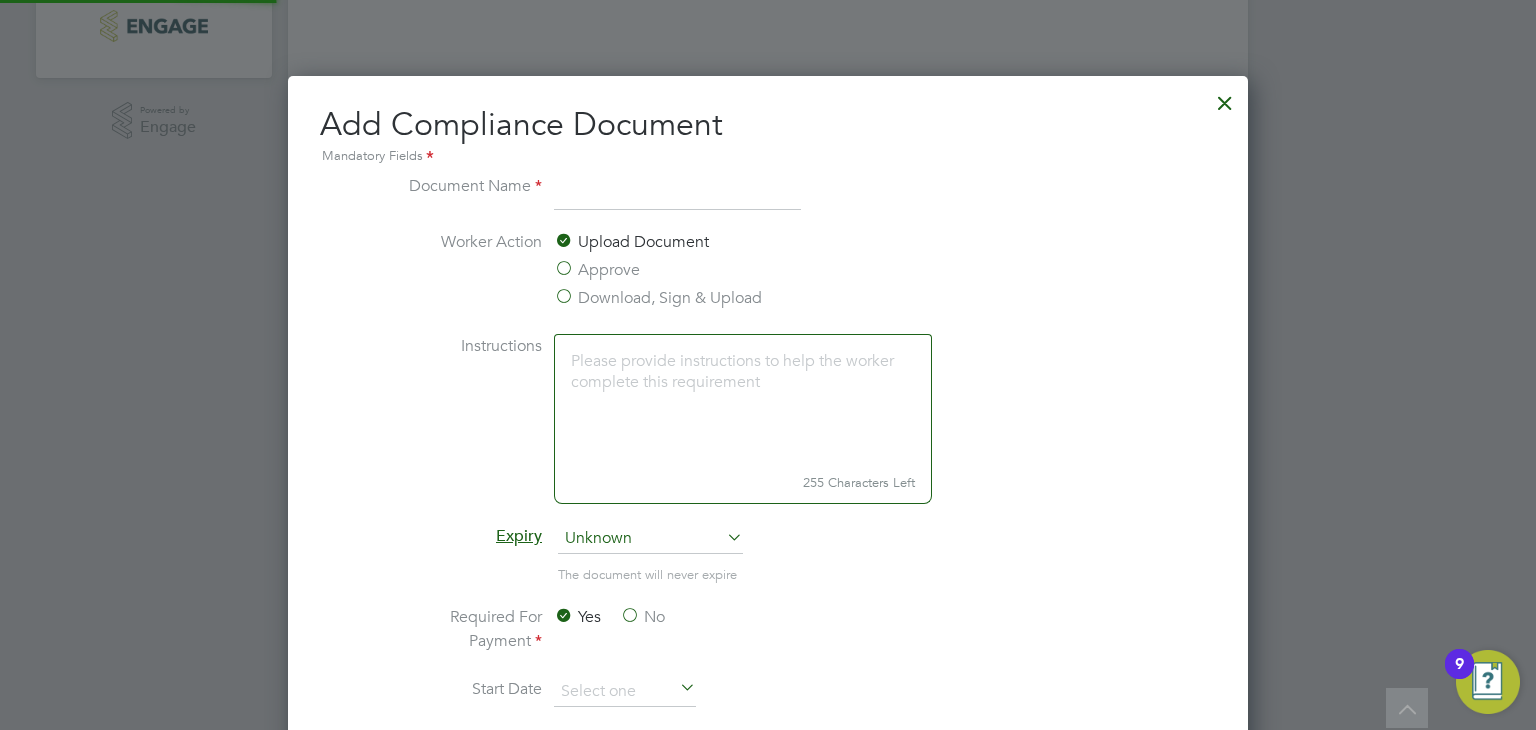 scroll, scrollTop: 9, scrollLeft: 10, axis: both 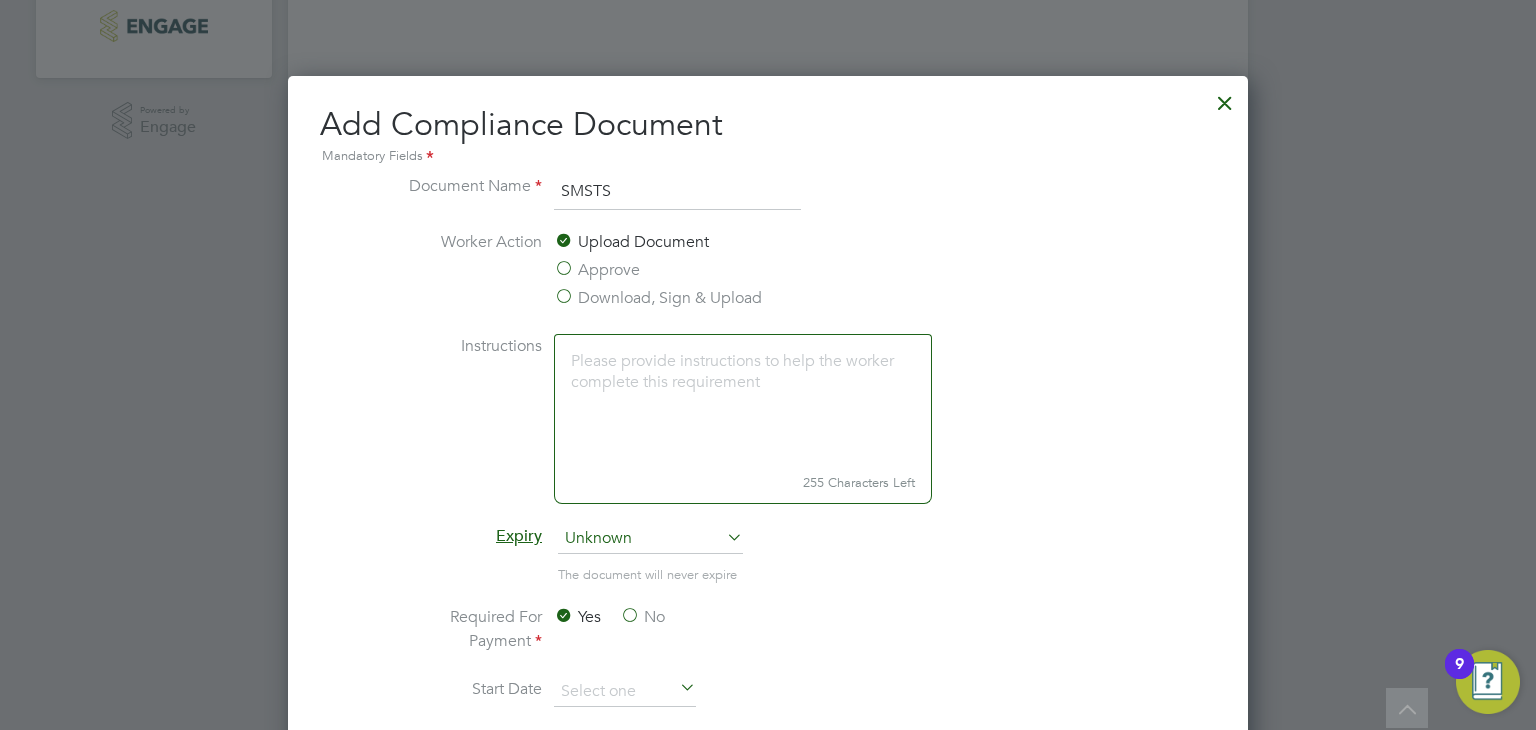 type on "SMSTS" 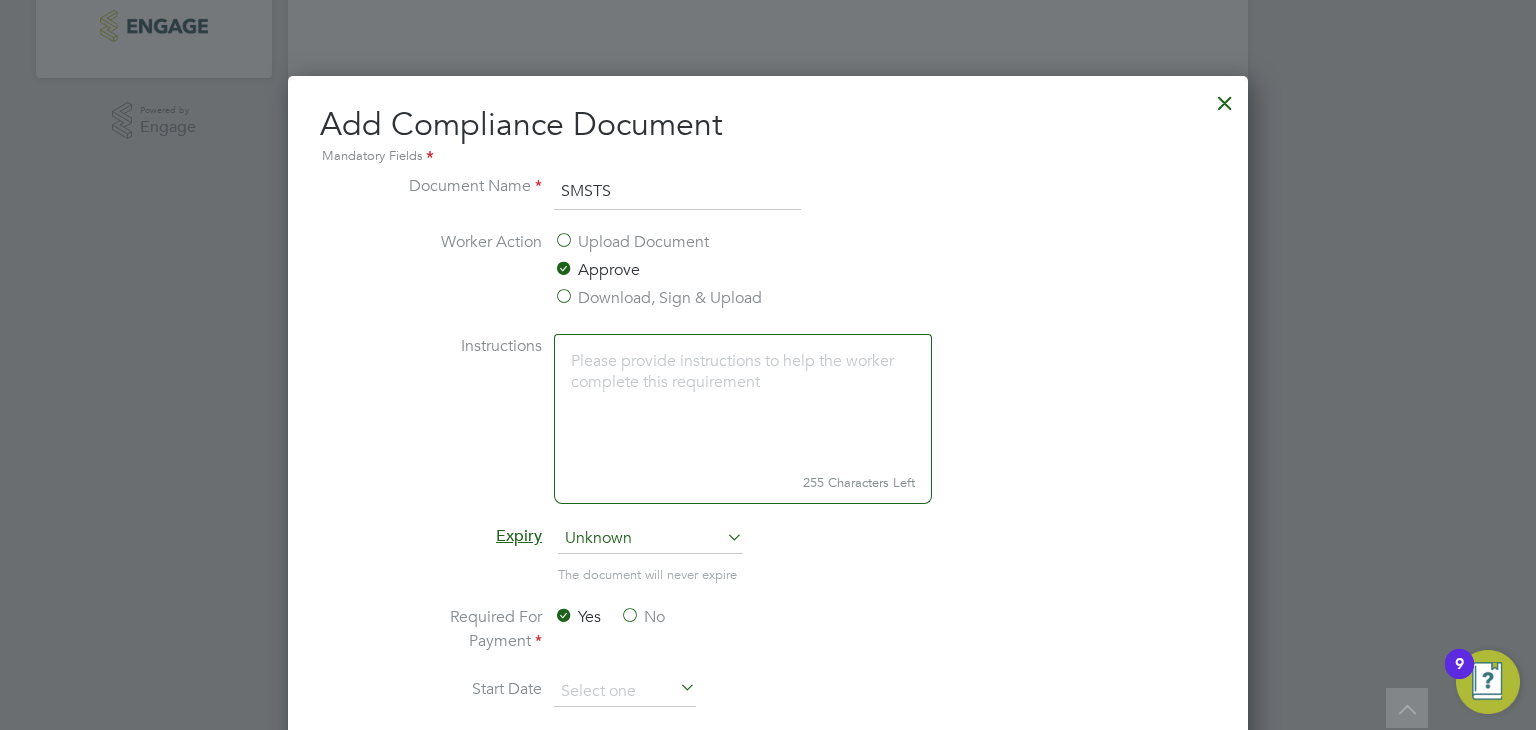 scroll, scrollTop: 9, scrollLeft: 10, axis: both 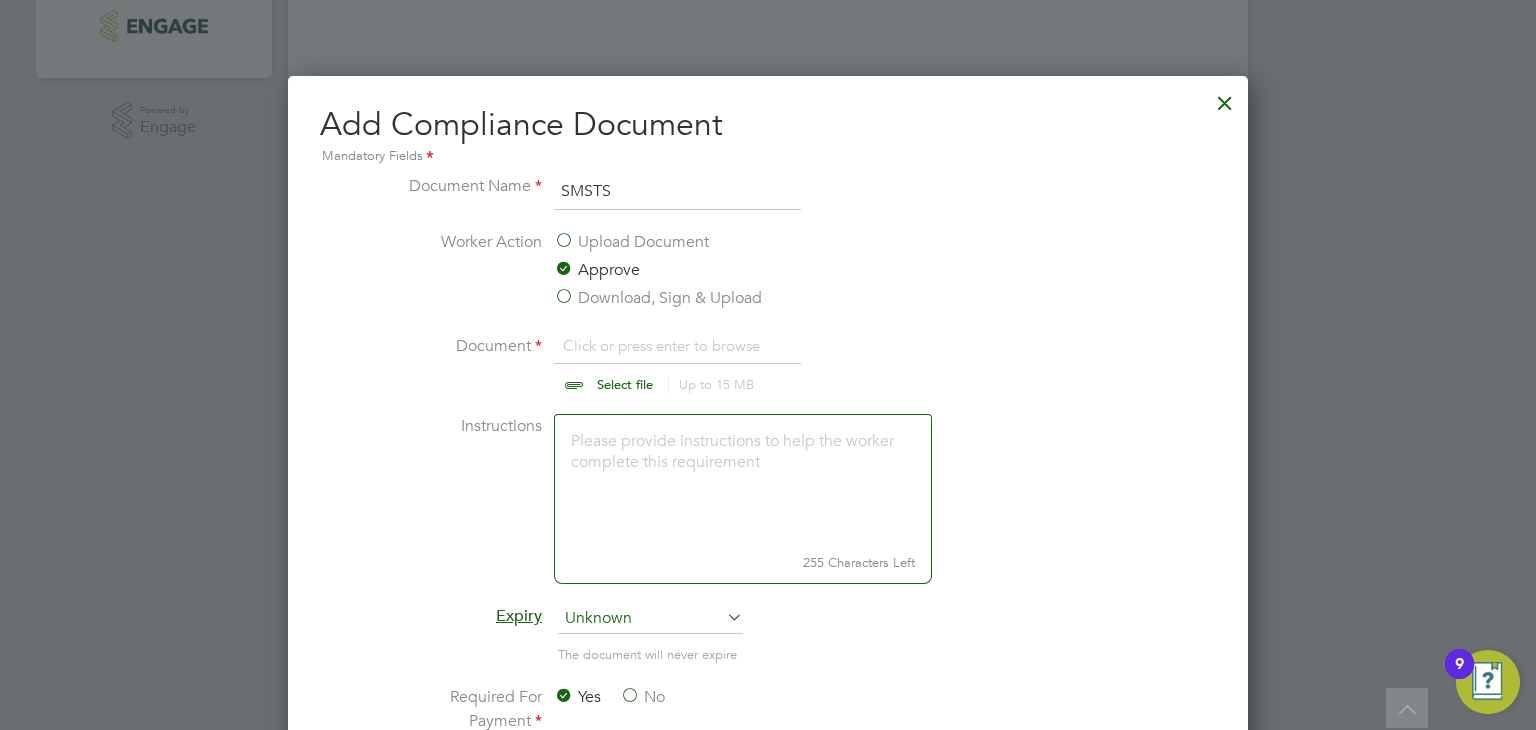 click at bounding box center [644, 364] 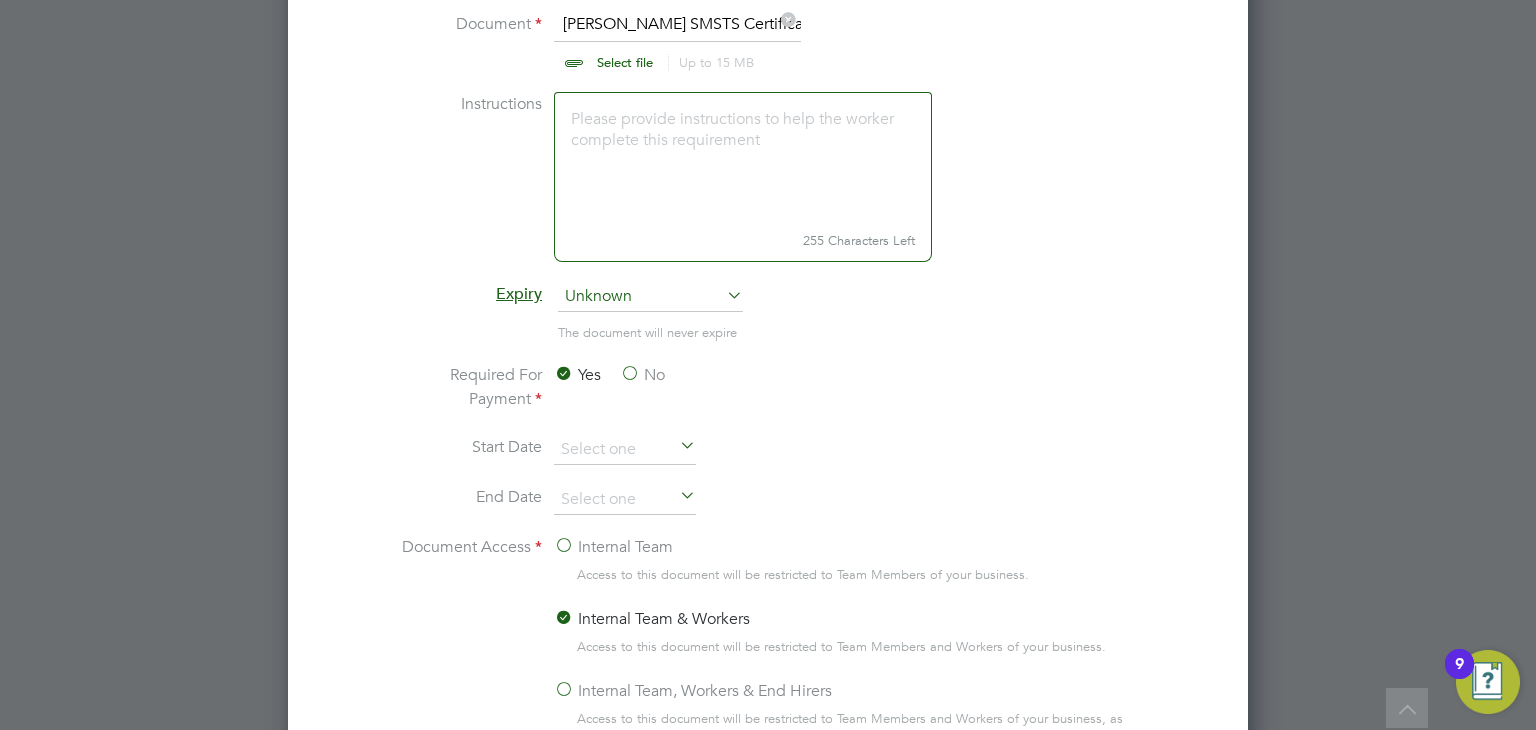 scroll, scrollTop: 1276, scrollLeft: 0, axis: vertical 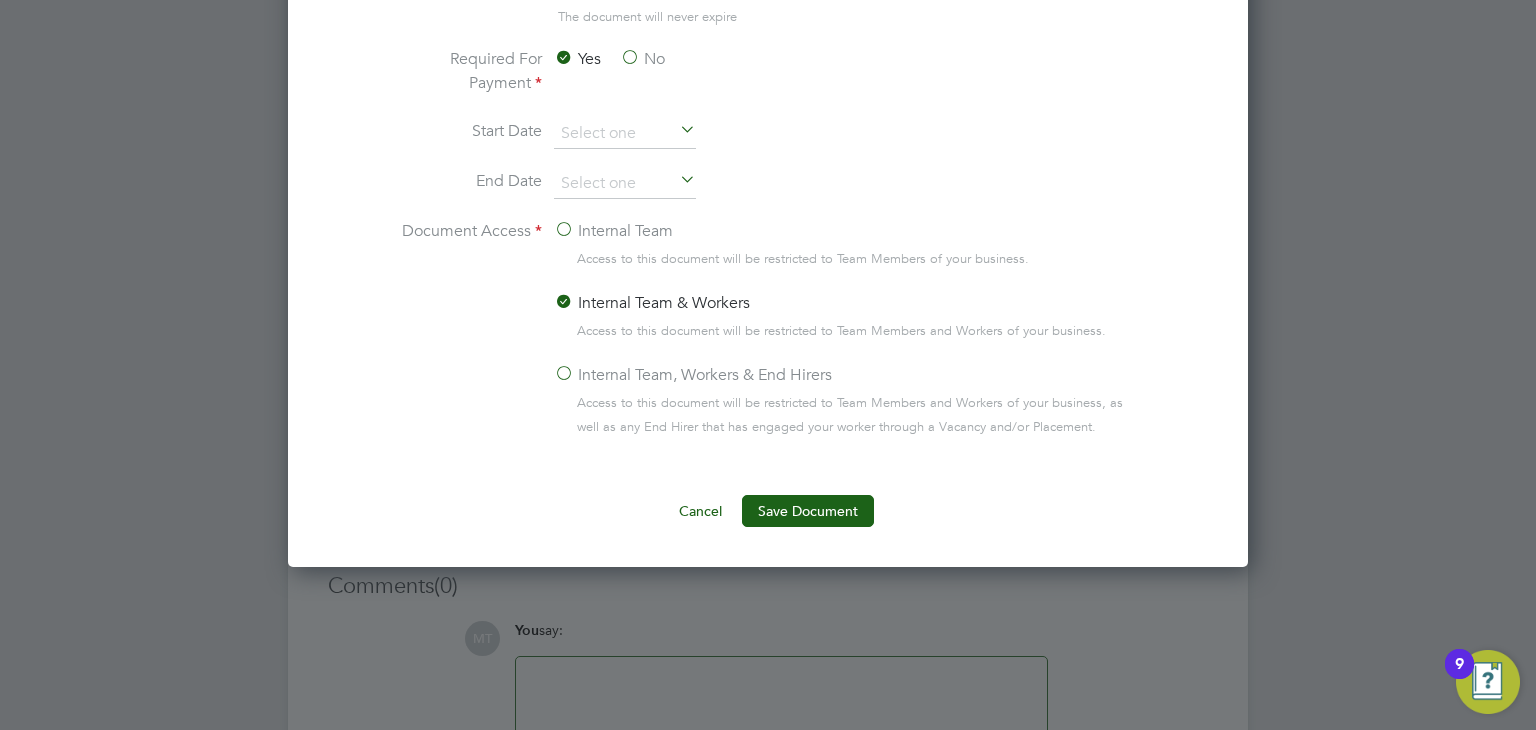 click on "Internal Team, Workers & End Hirers" 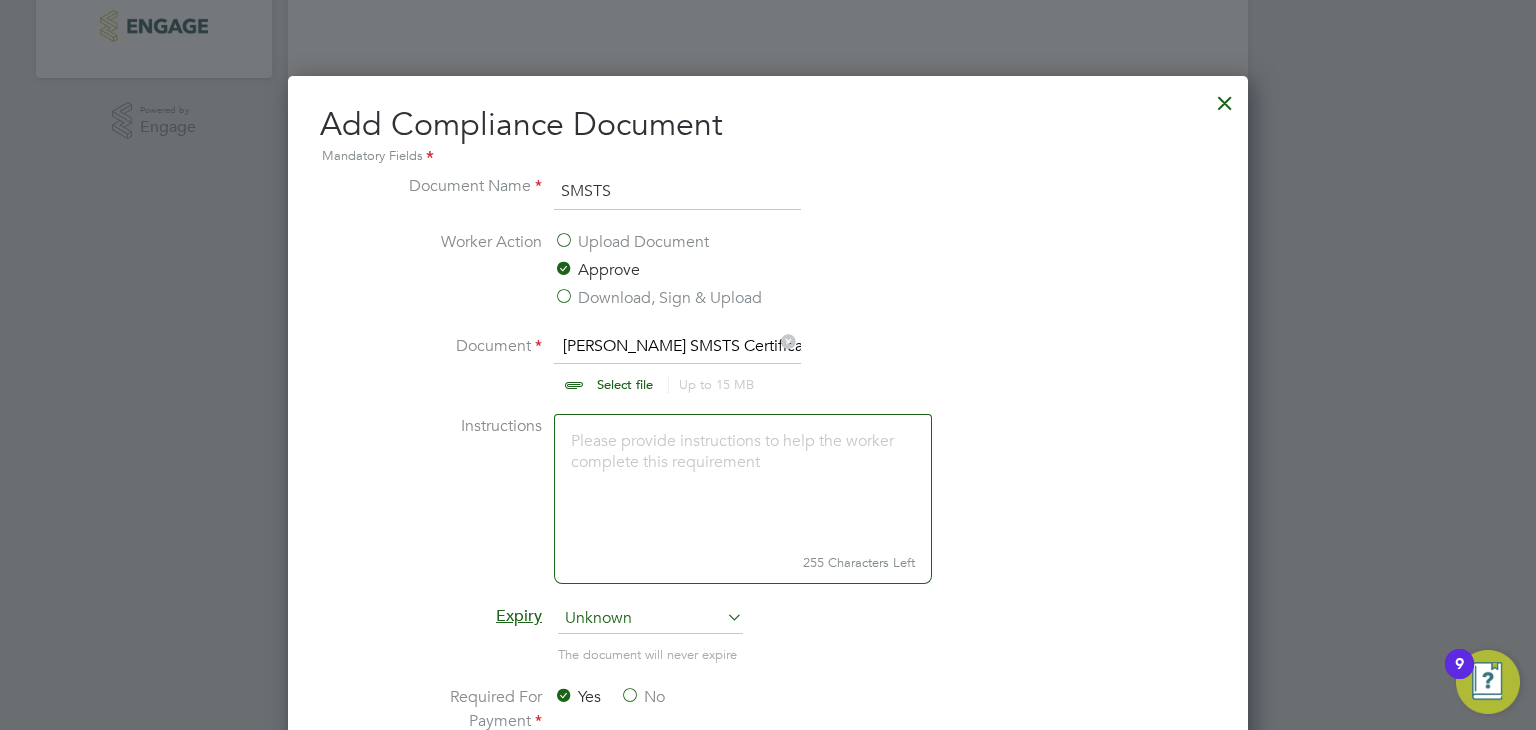 scroll, scrollTop: 1276, scrollLeft: 0, axis: vertical 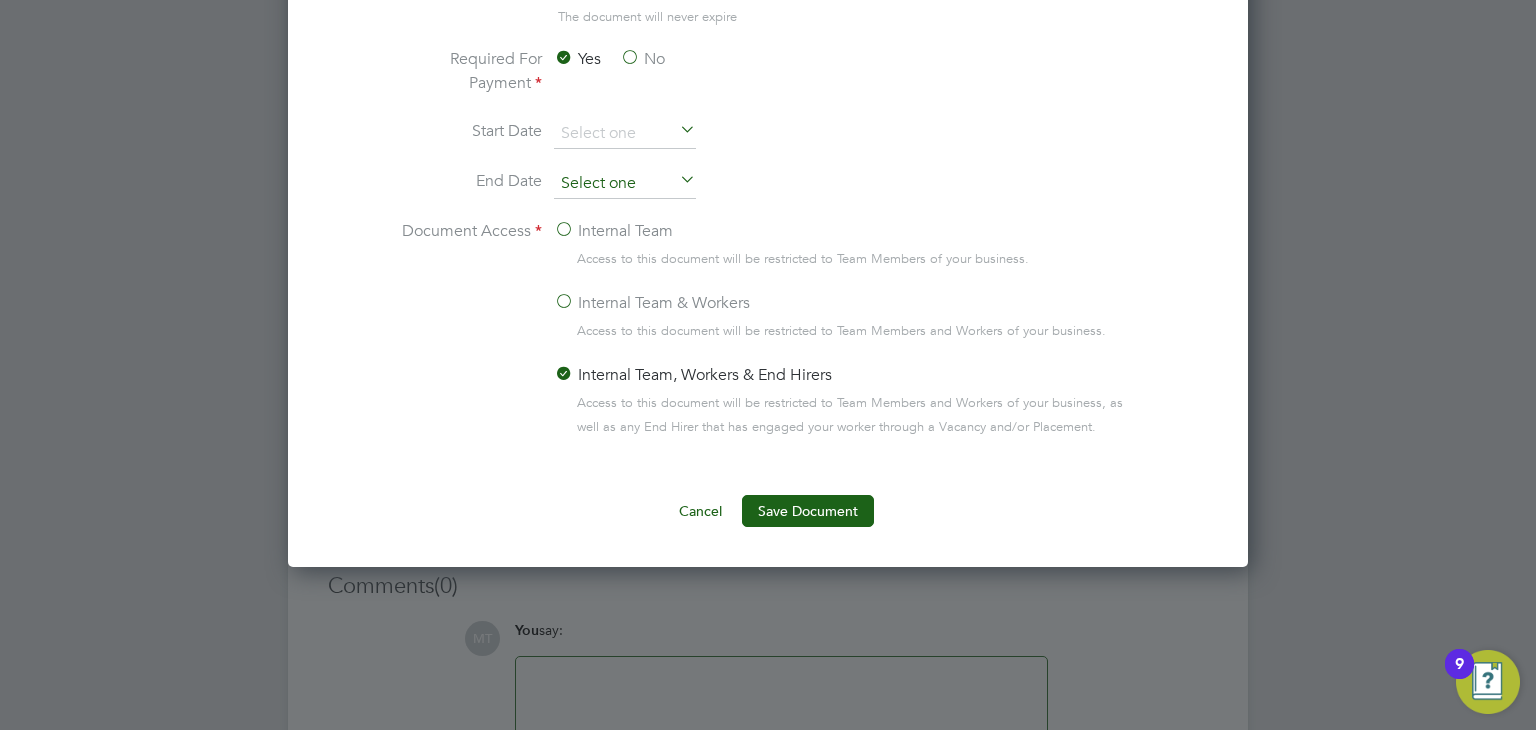 click at bounding box center [625, 184] 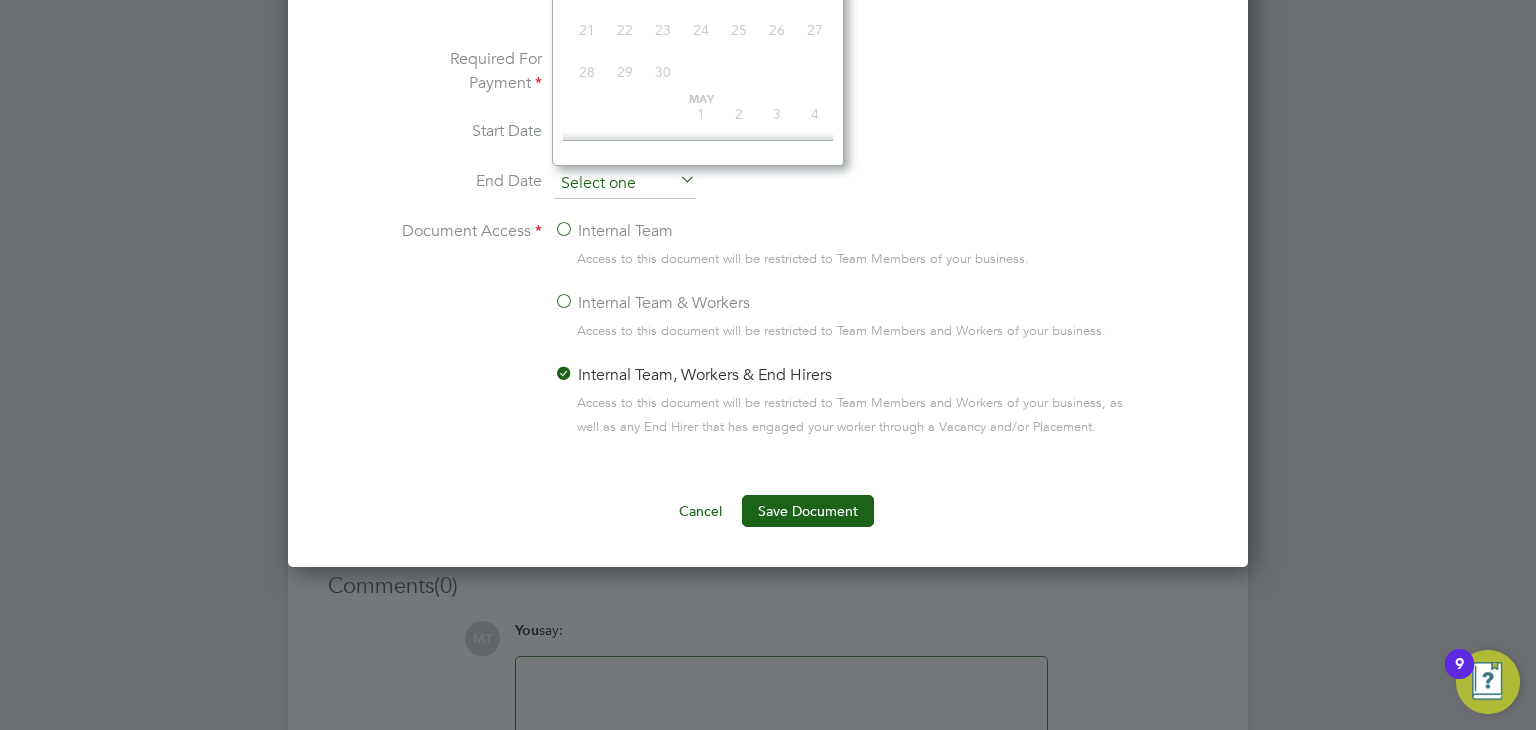 scroll, scrollTop: 740, scrollLeft: 0, axis: vertical 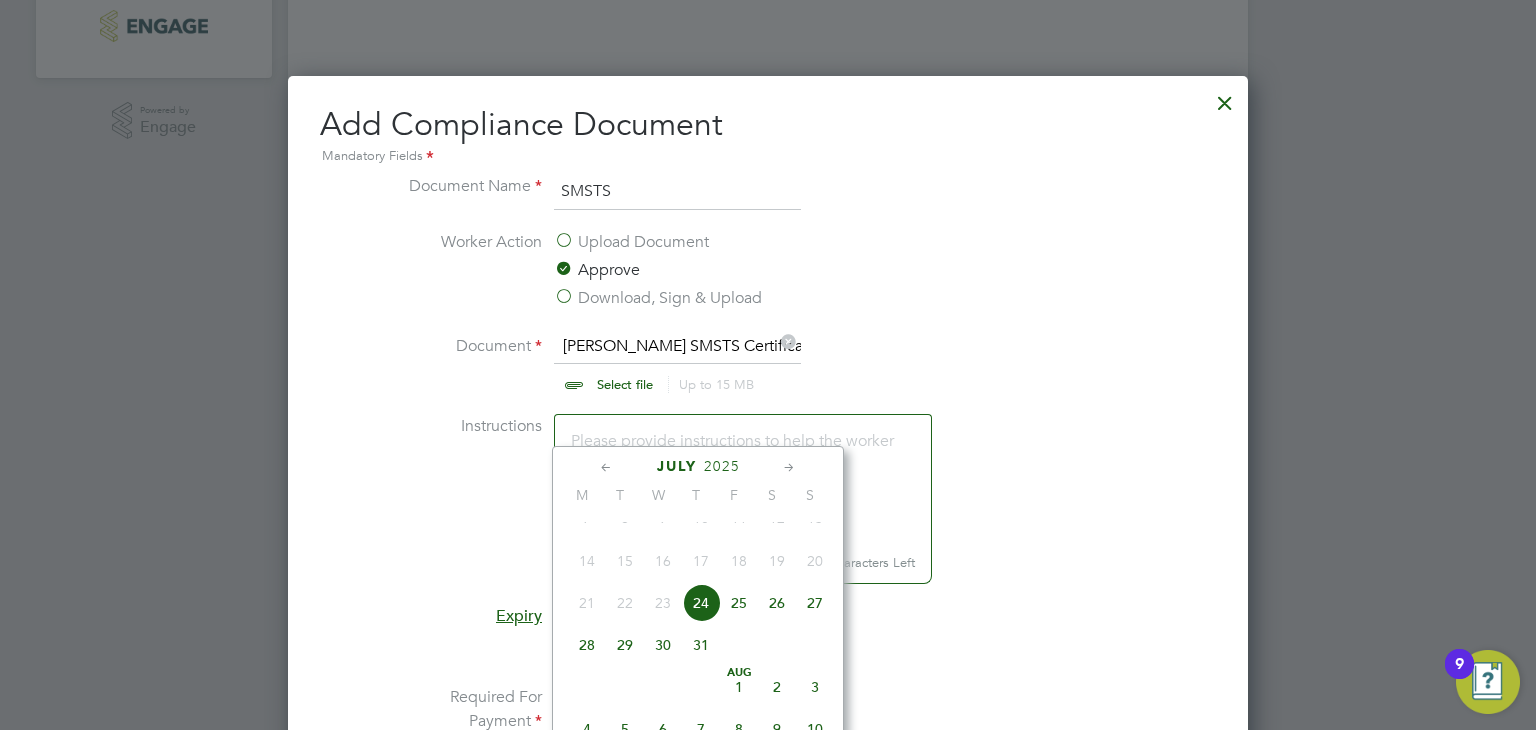 click 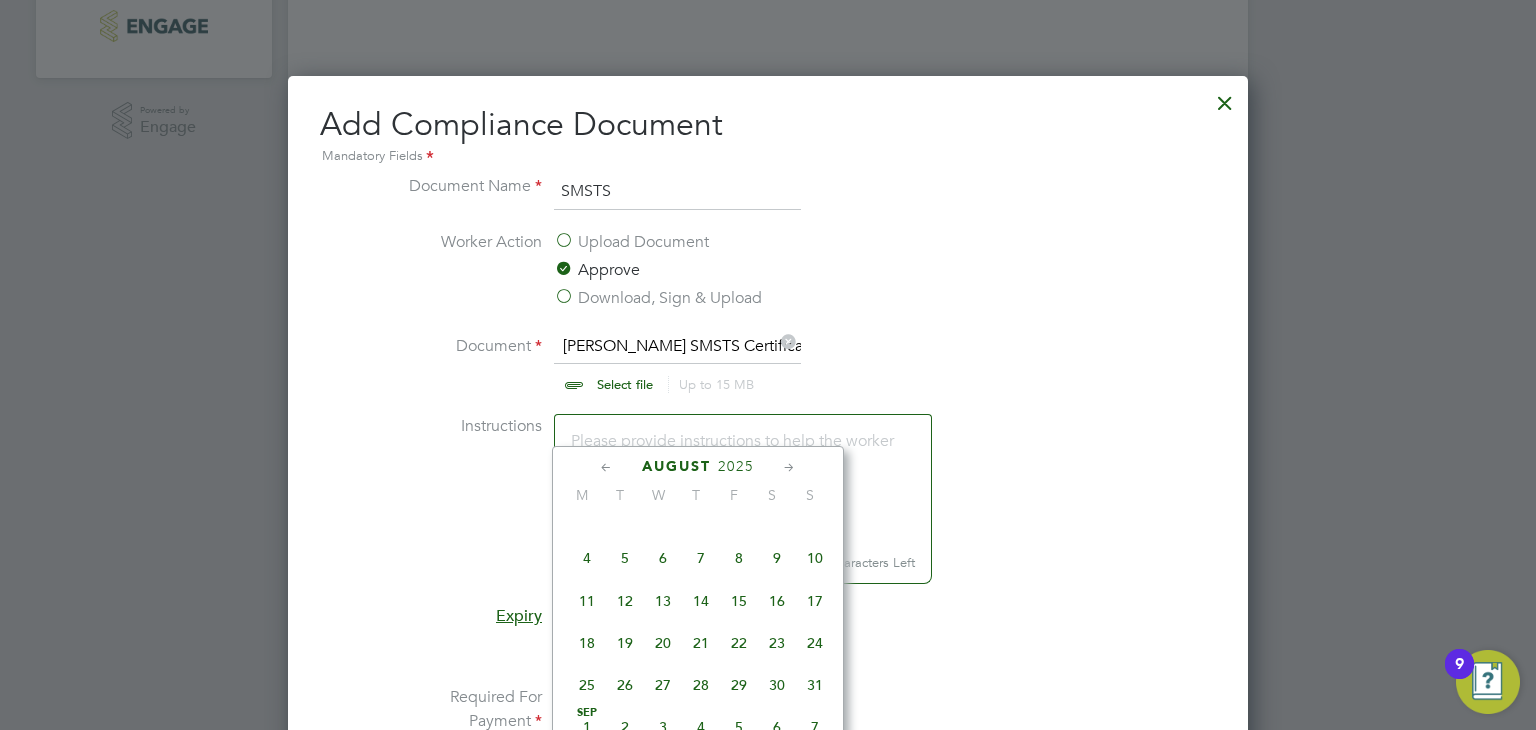click 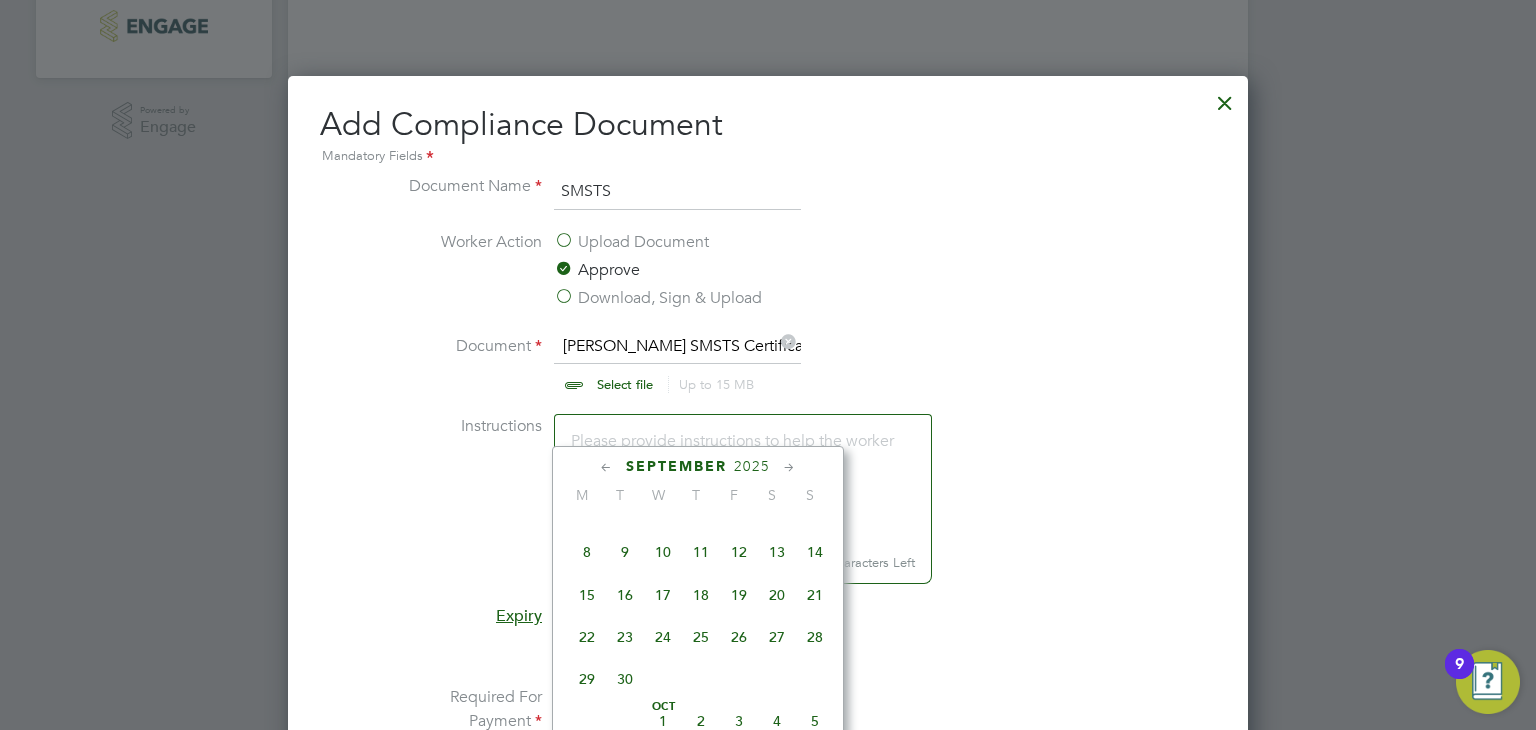 click on "30" 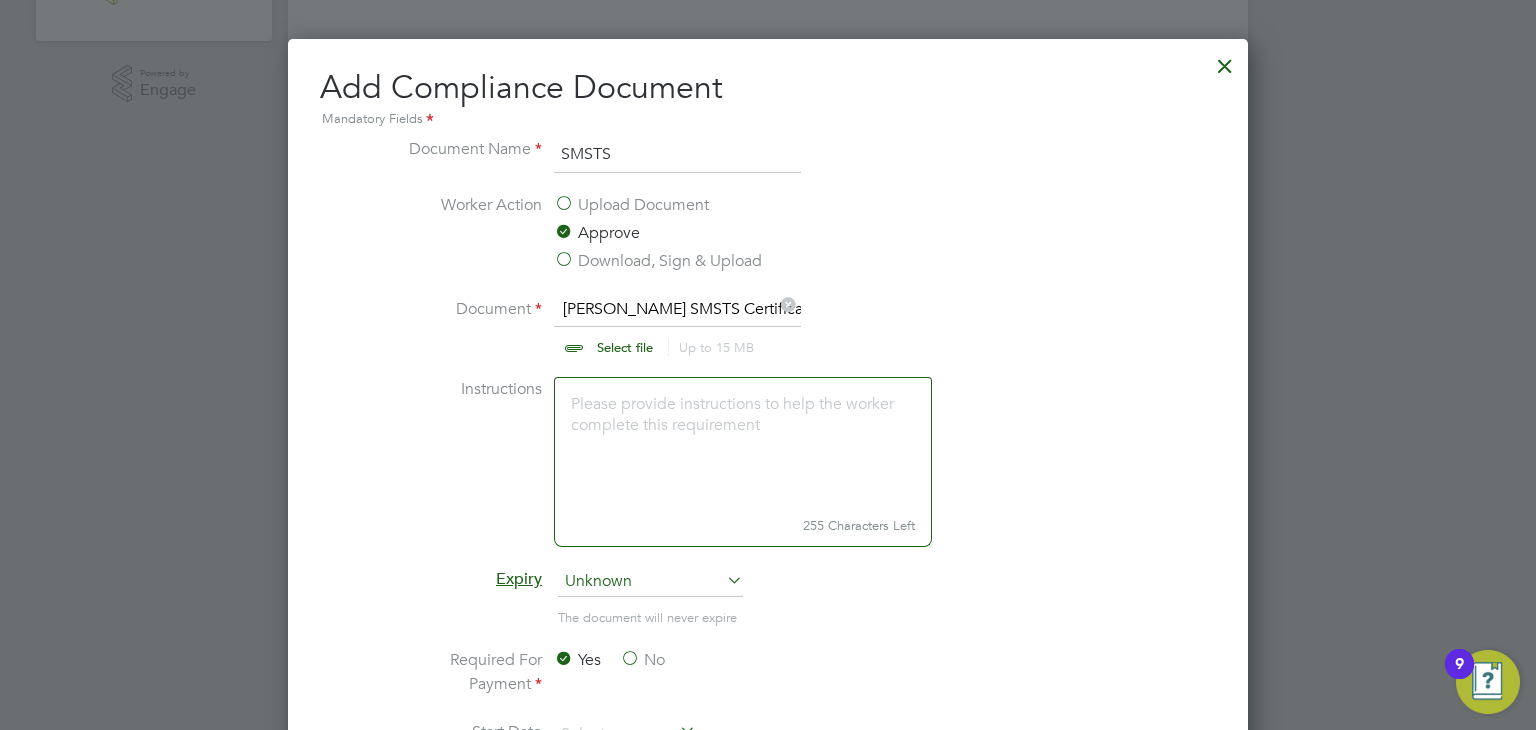 scroll, scrollTop: 1276, scrollLeft: 0, axis: vertical 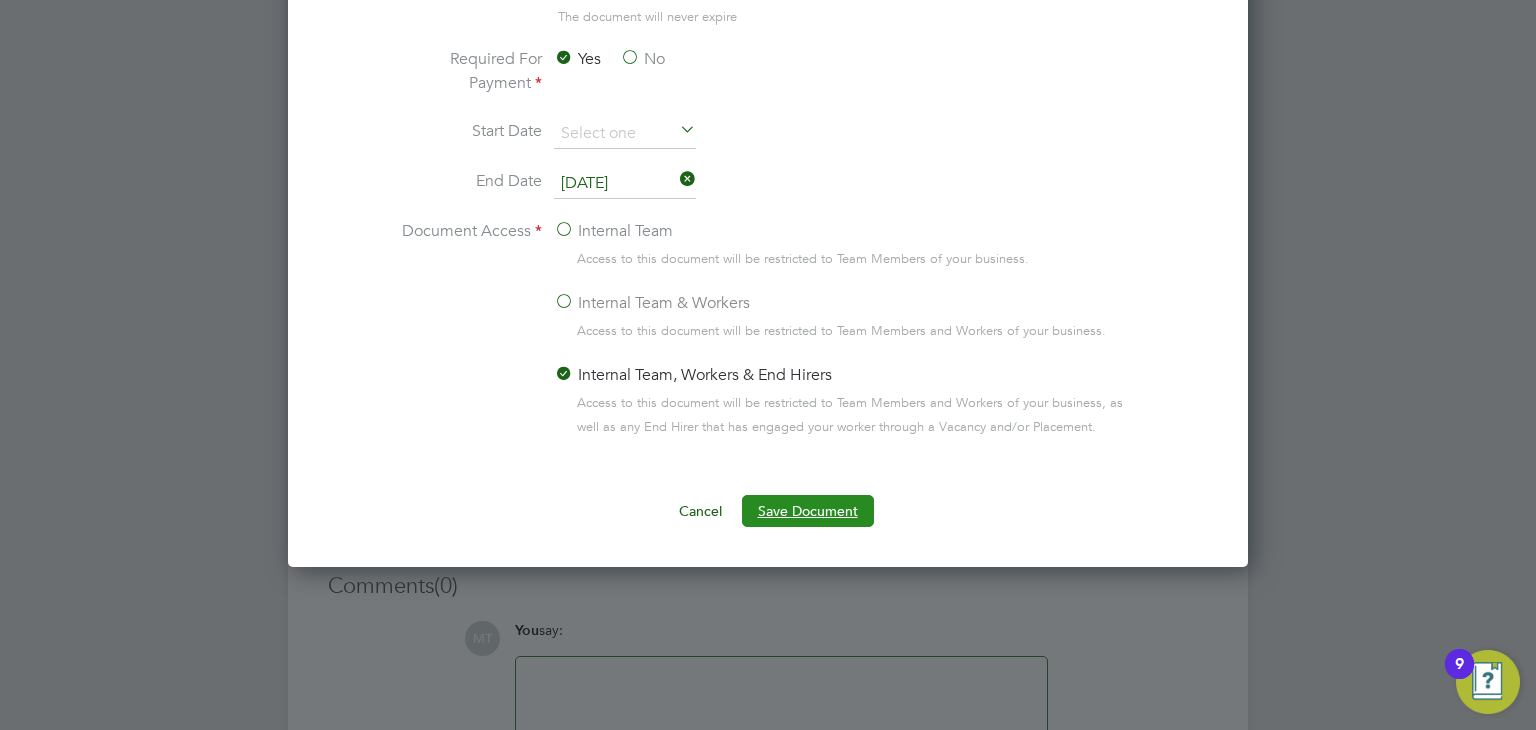 click on "Save Document" at bounding box center [808, 511] 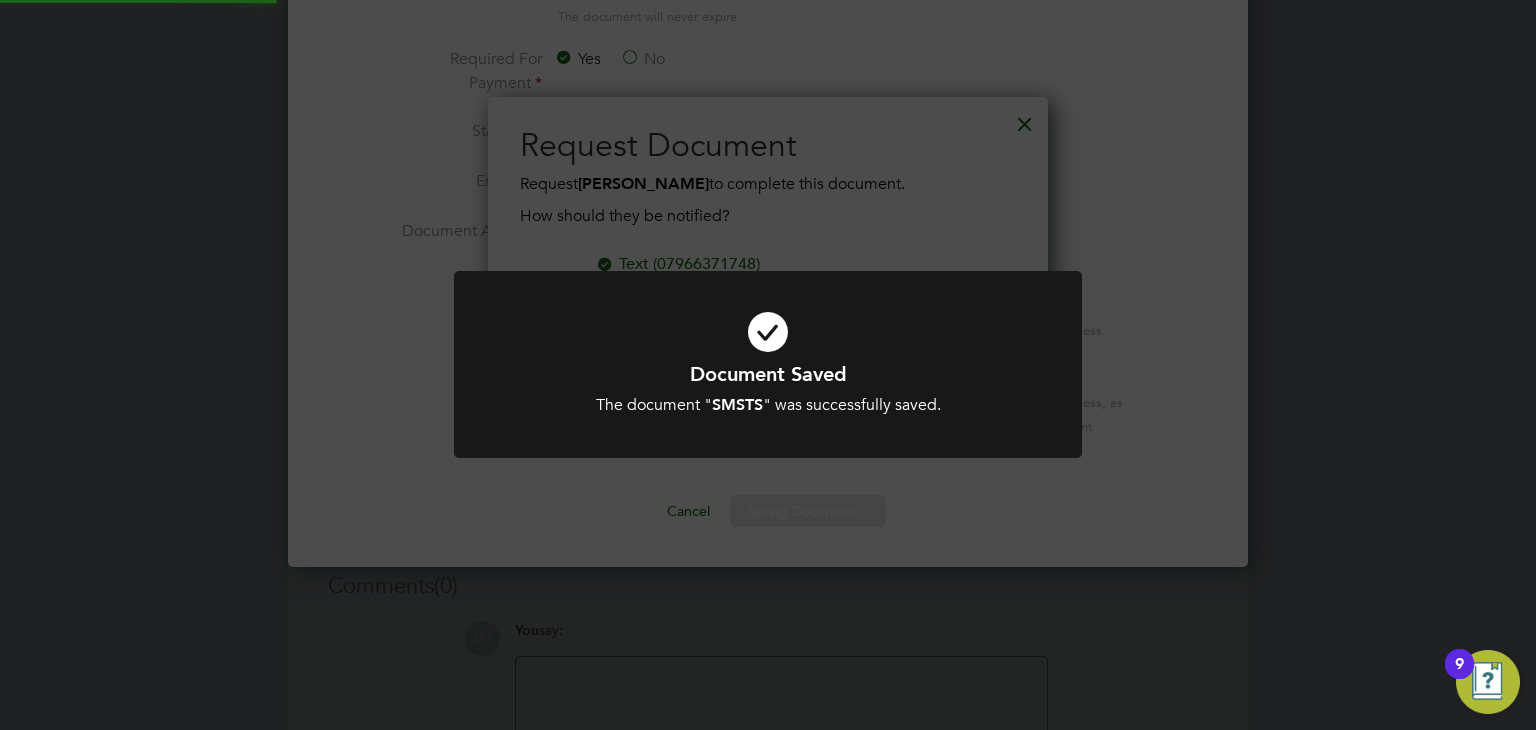 scroll, scrollTop: 9, scrollLeft: 10, axis: both 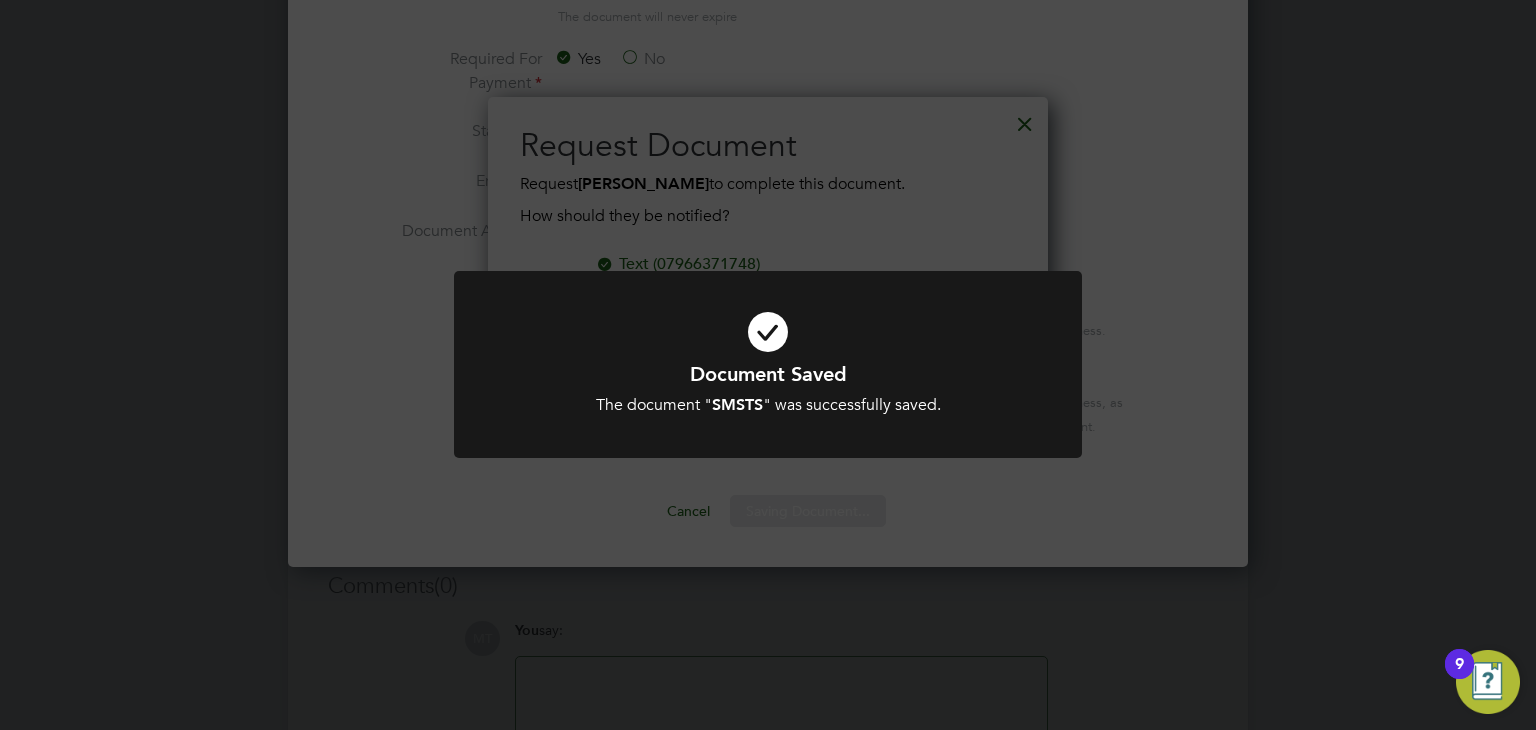 click on "Document Saved The document " SMSTS " was successfully saved. Cancel Okay" 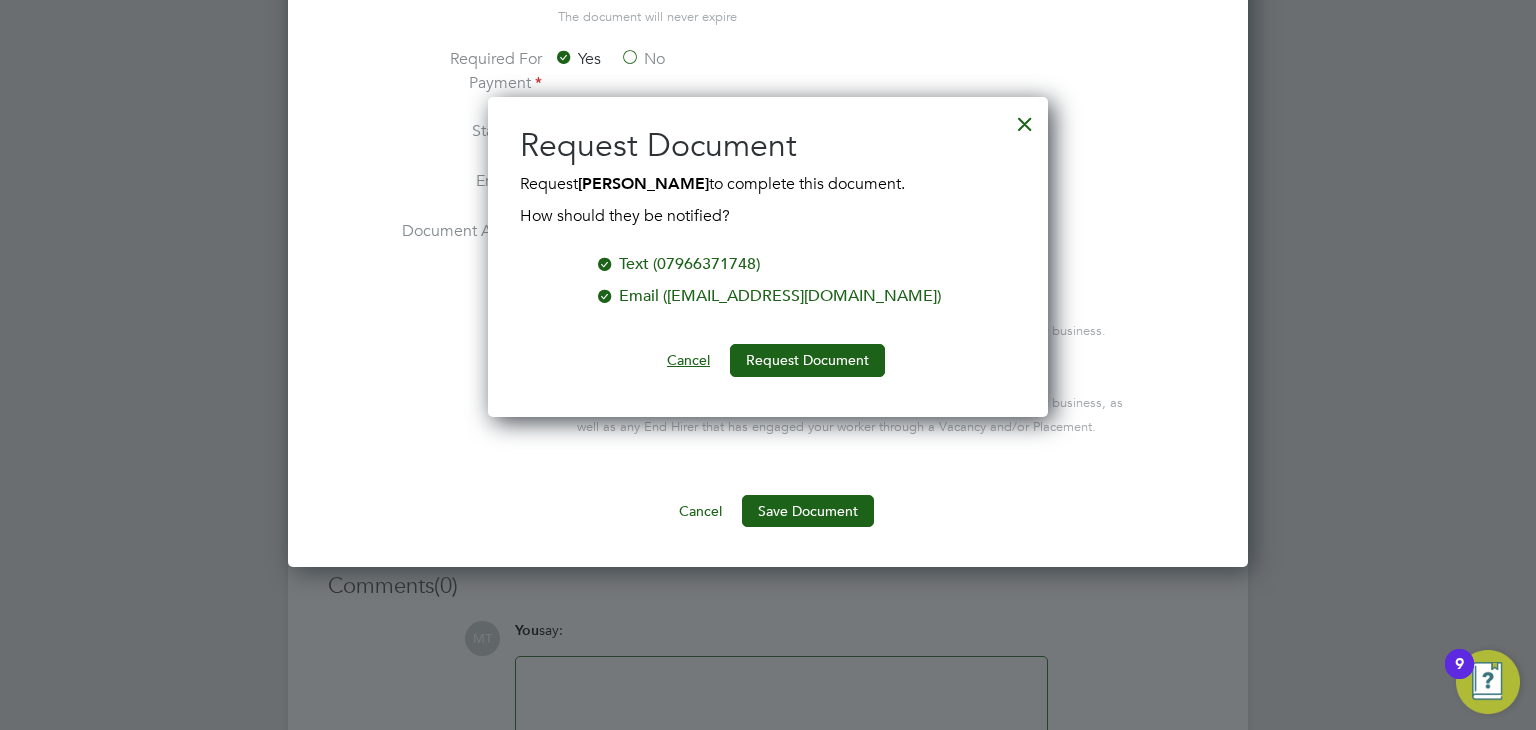 click on "Cancel" at bounding box center (688, 360) 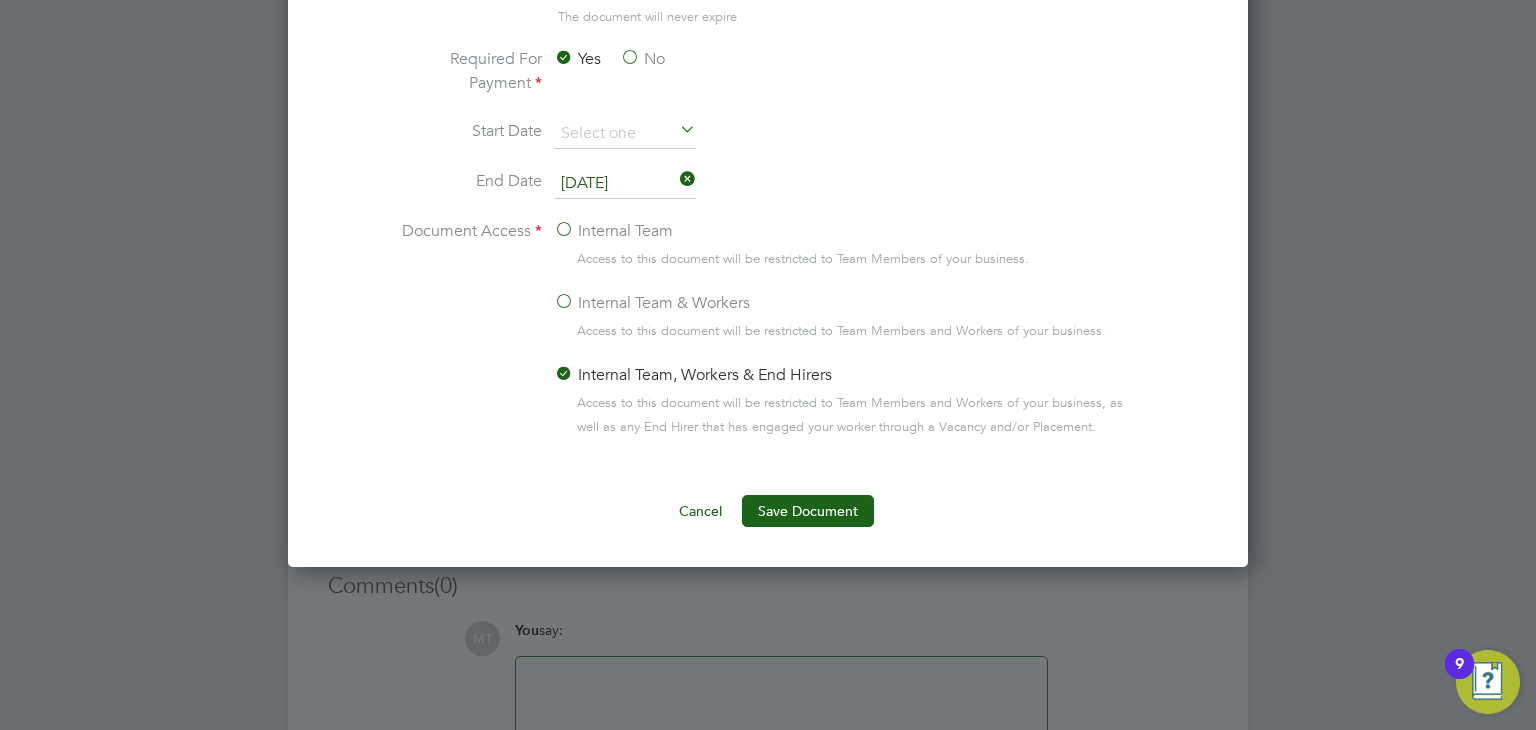 click on "Cancel" at bounding box center (700, 511) 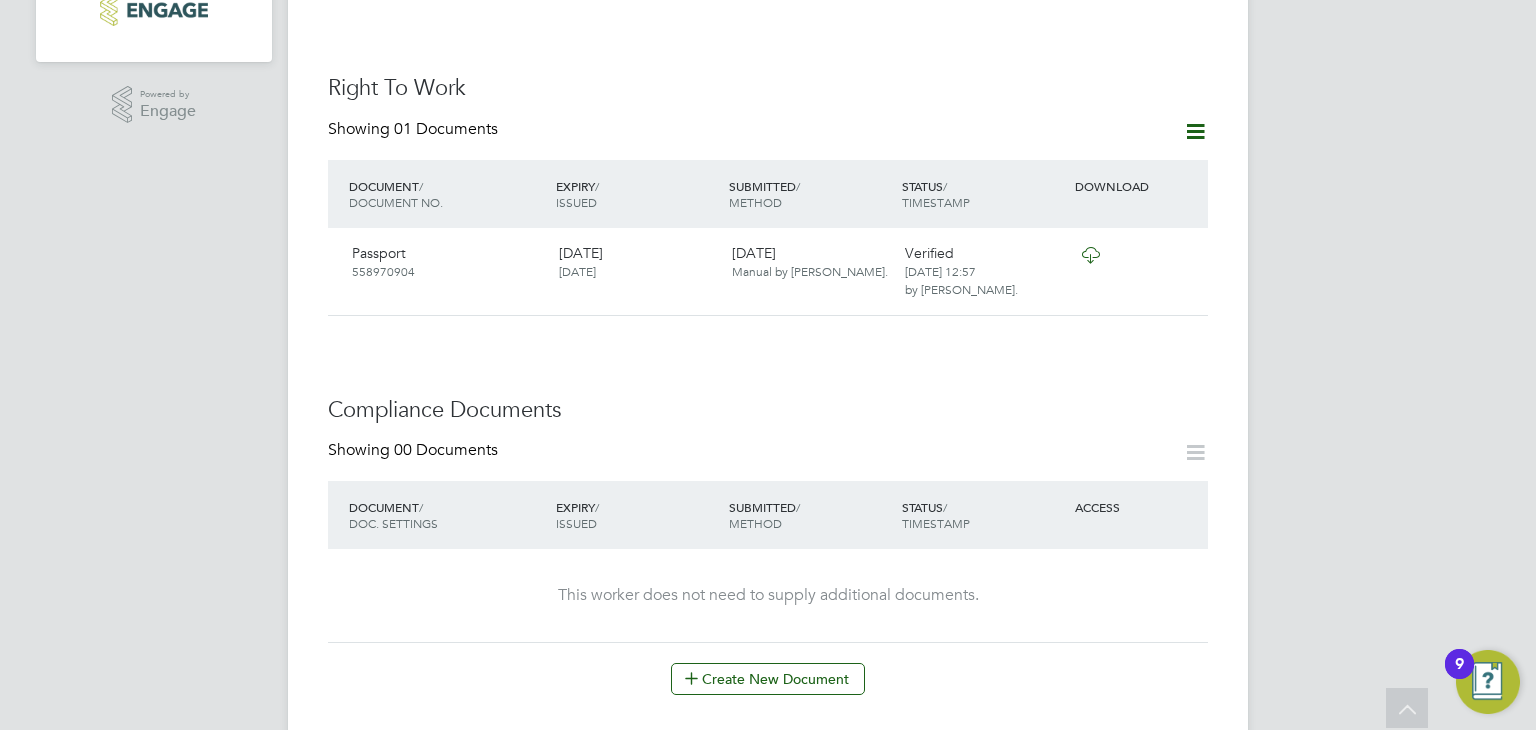 scroll, scrollTop: 638, scrollLeft: 0, axis: vertical 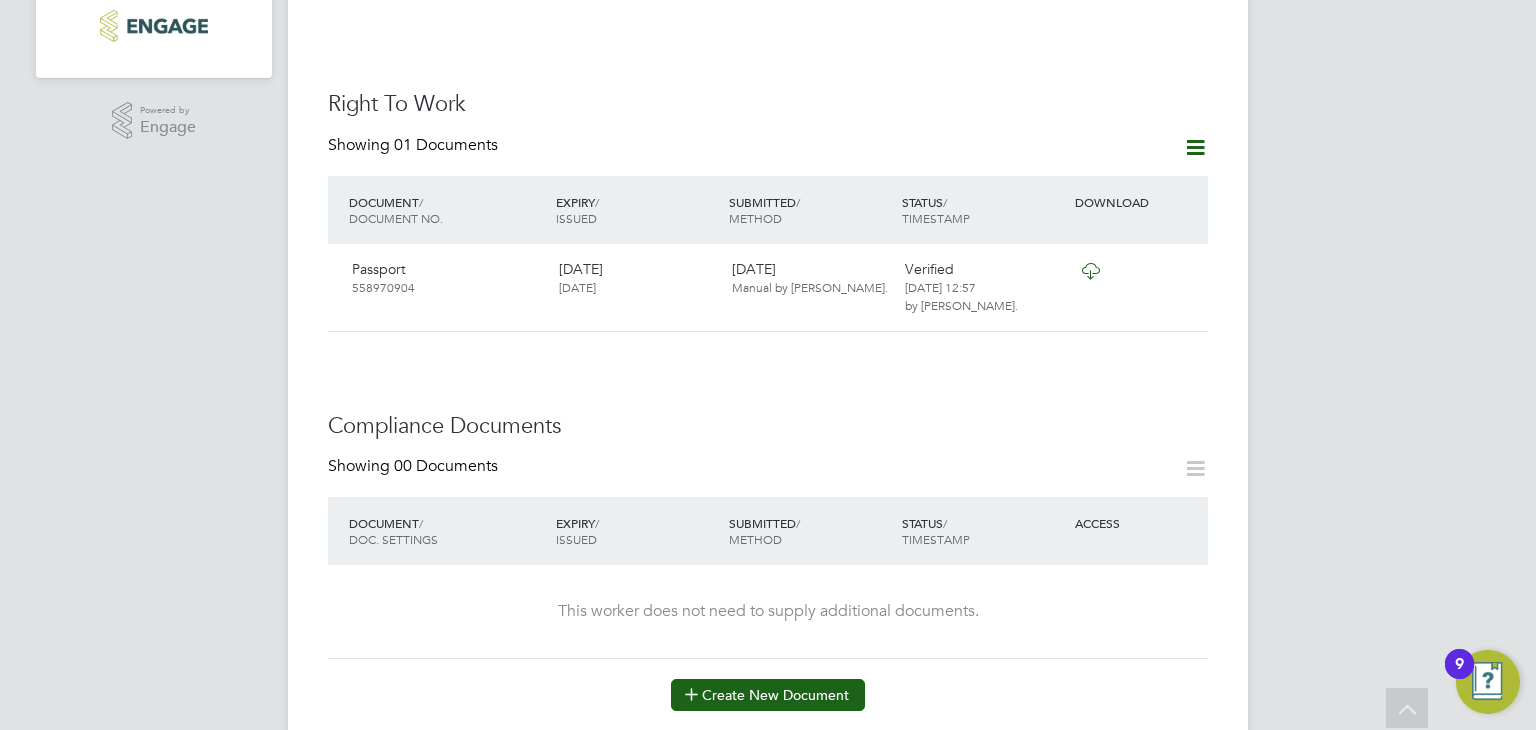 click on "Create New Document" 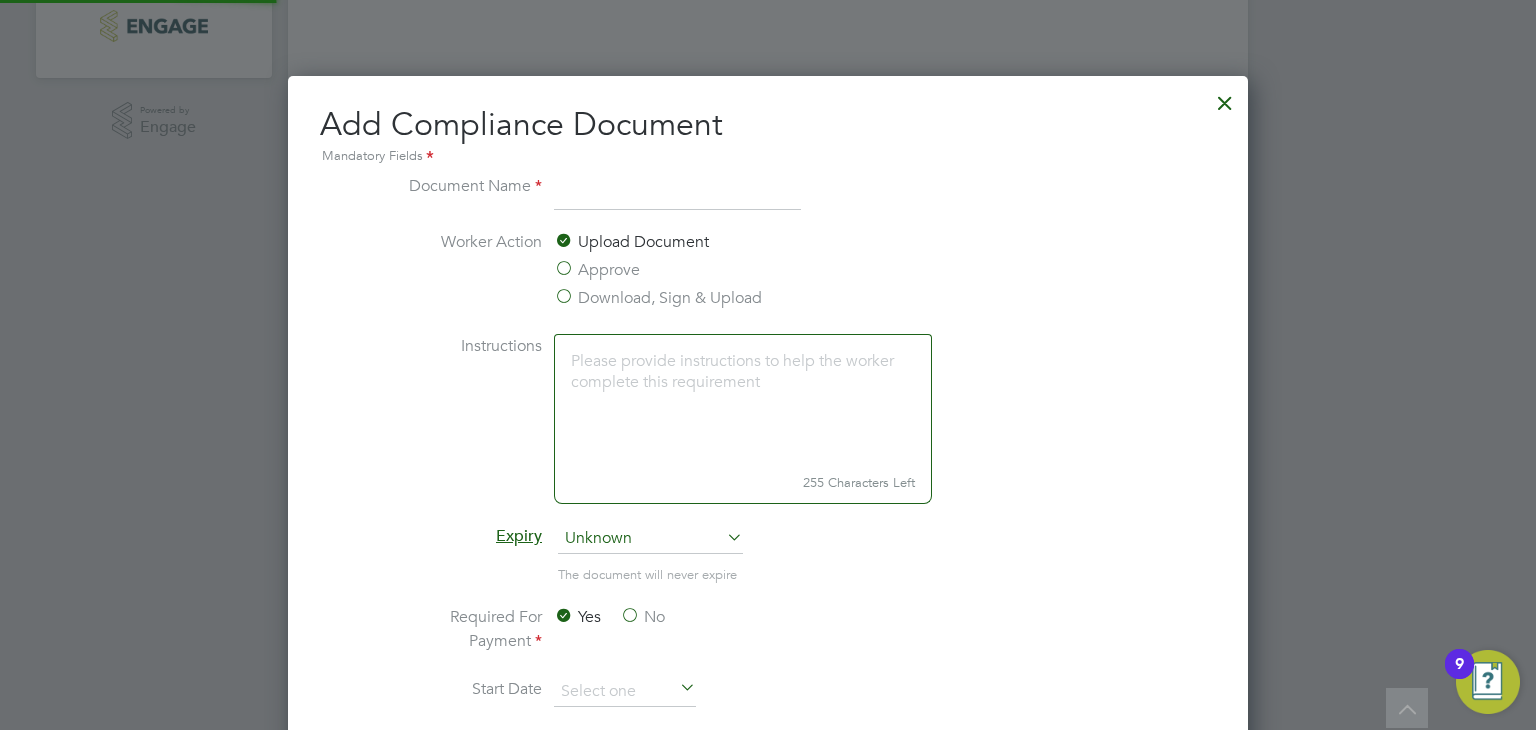 scroll, scrollTop: 9, scrollLeft: 10, axis: both 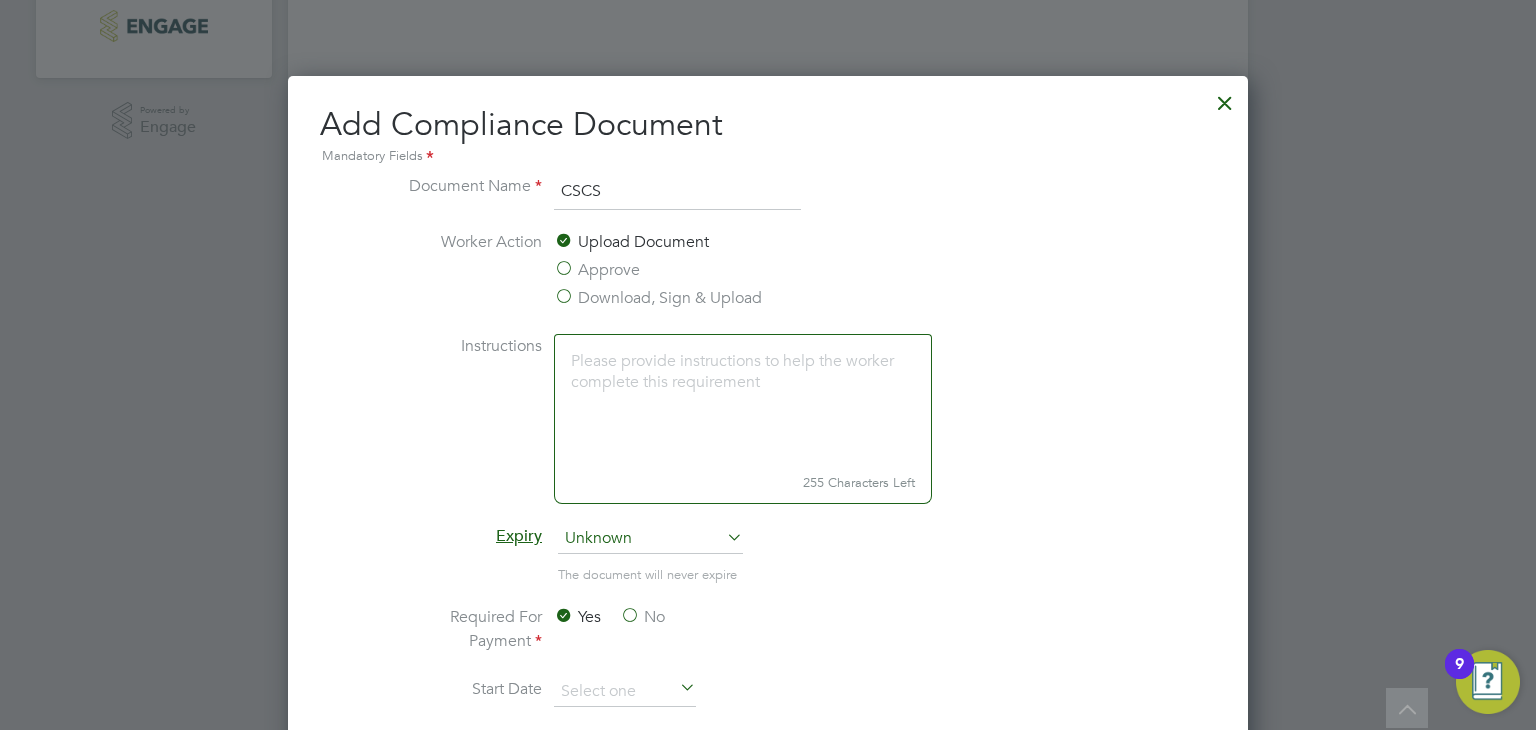 type on "CSCS" 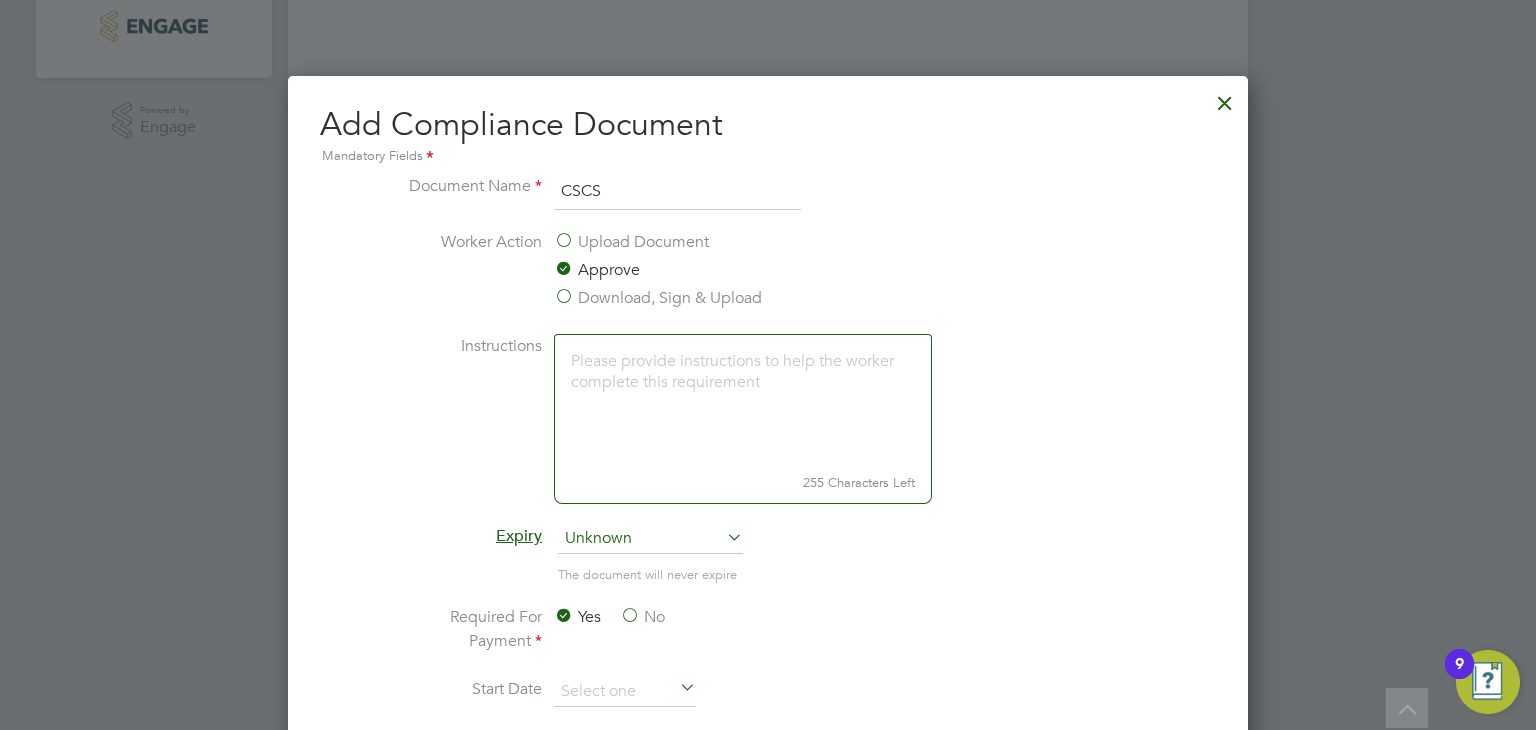 scroll, scrollTop: 9, scrollLeft: 10, axis: both 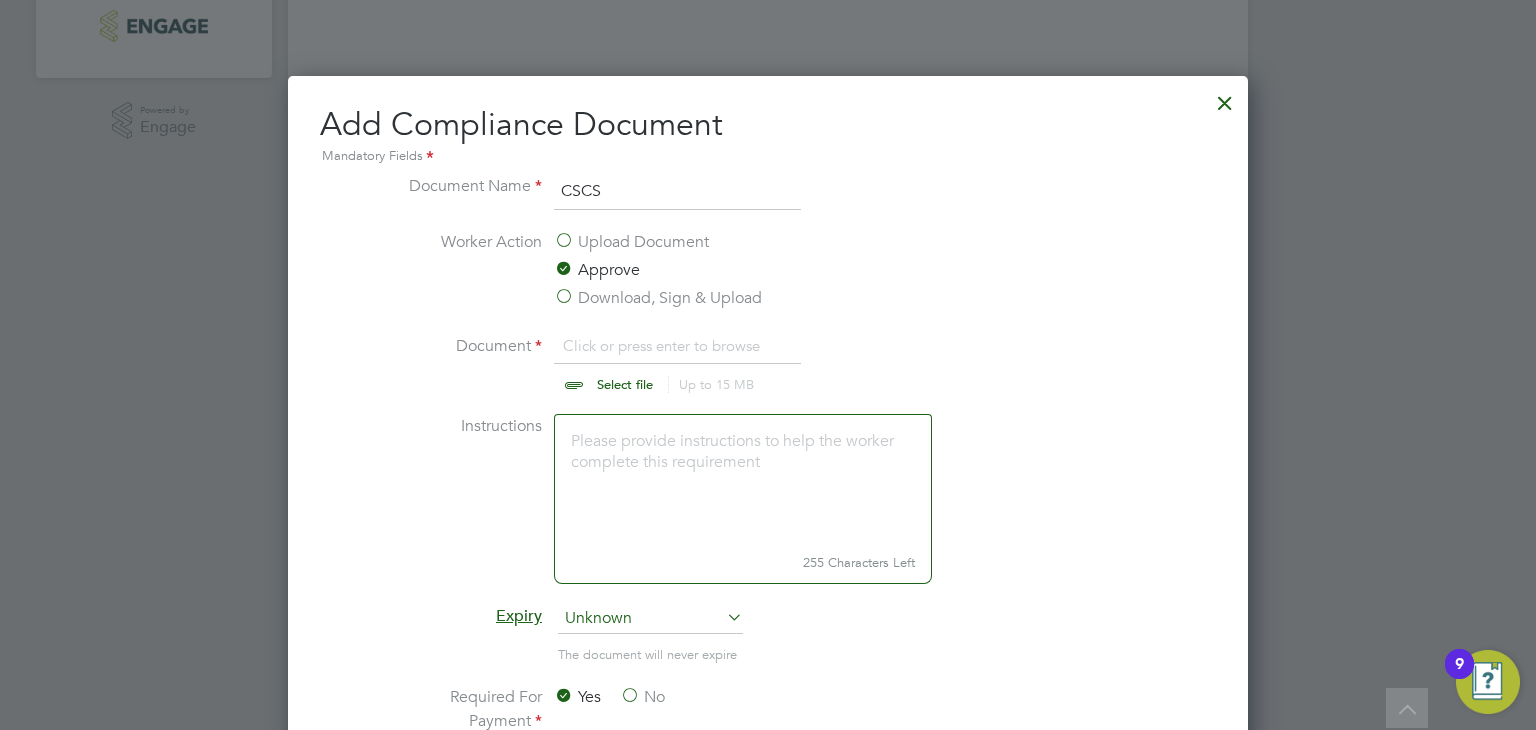 click at bounding box center (644, 364) 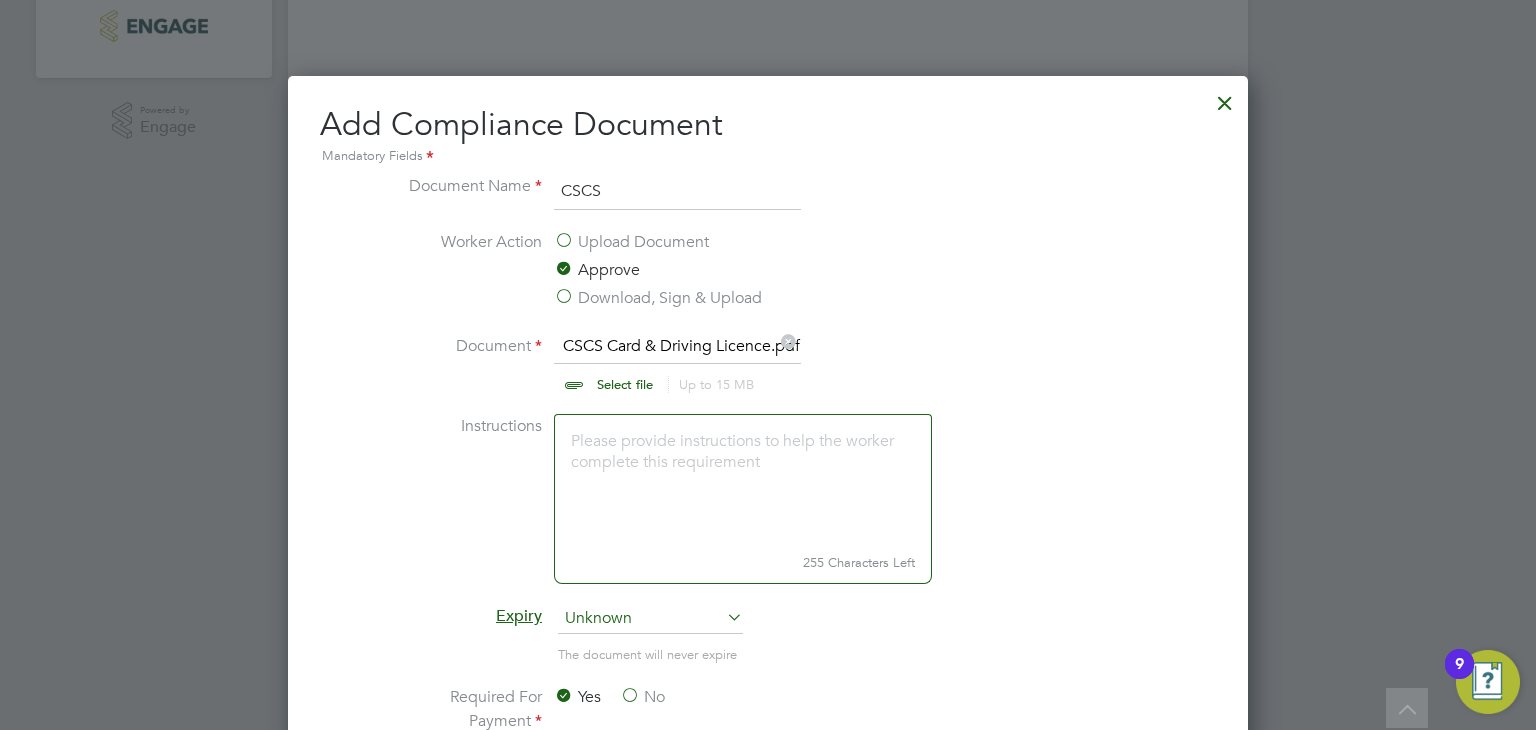 scroll, scrollTop: 1276, scrollLeft: 0, axis: vertical 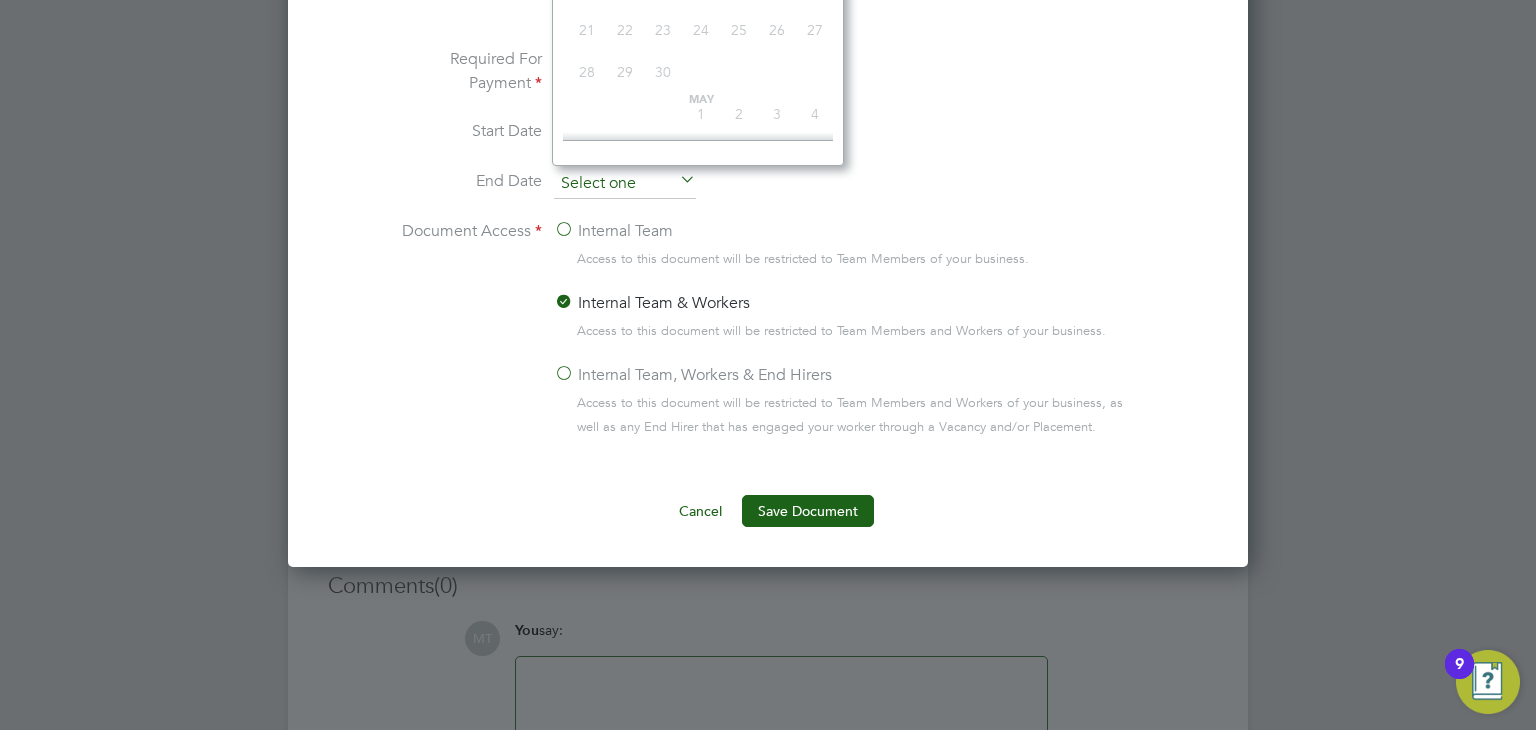 click at bounding box center (625, 184) 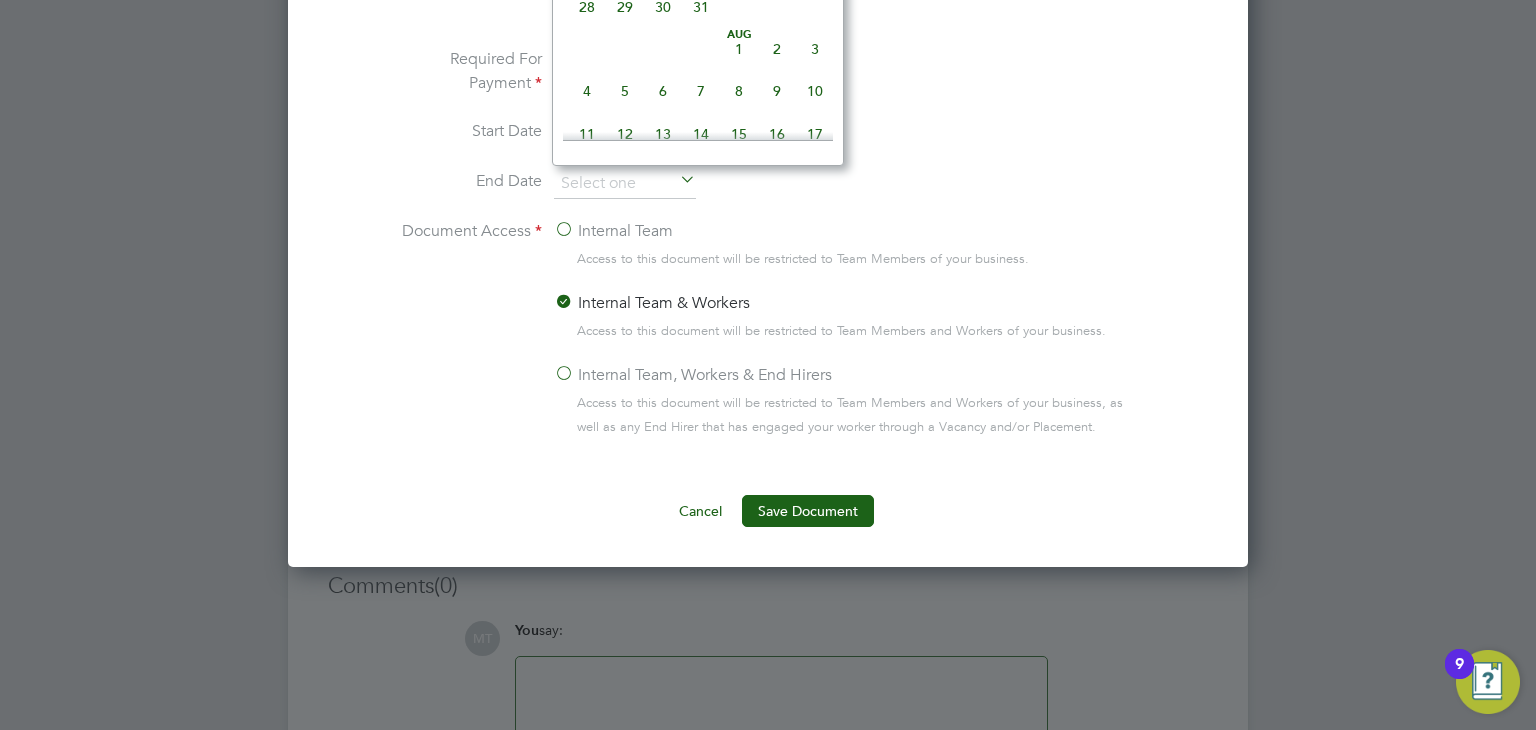 scroll, scrollTop: 638, scrollLeft: 0, axis: vertical 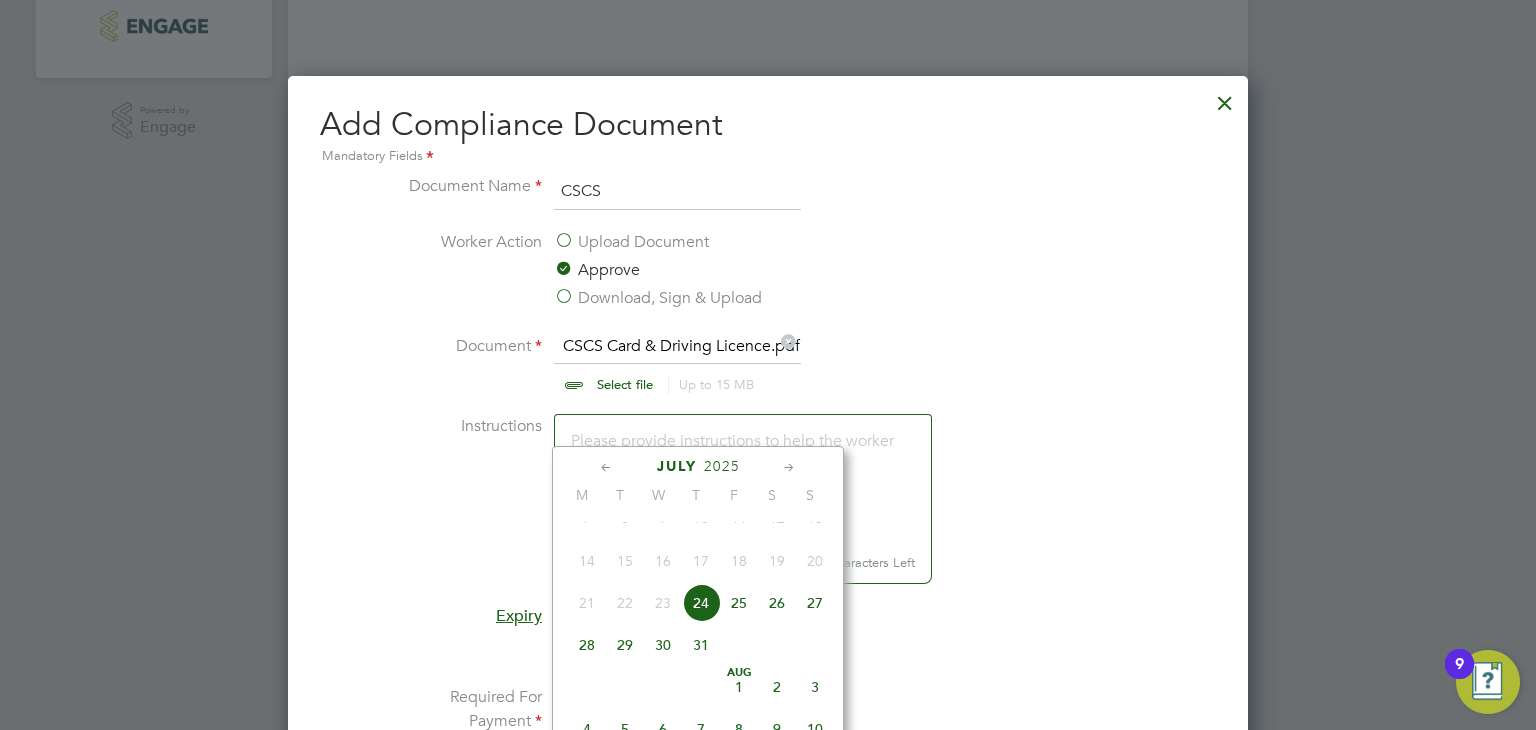 click 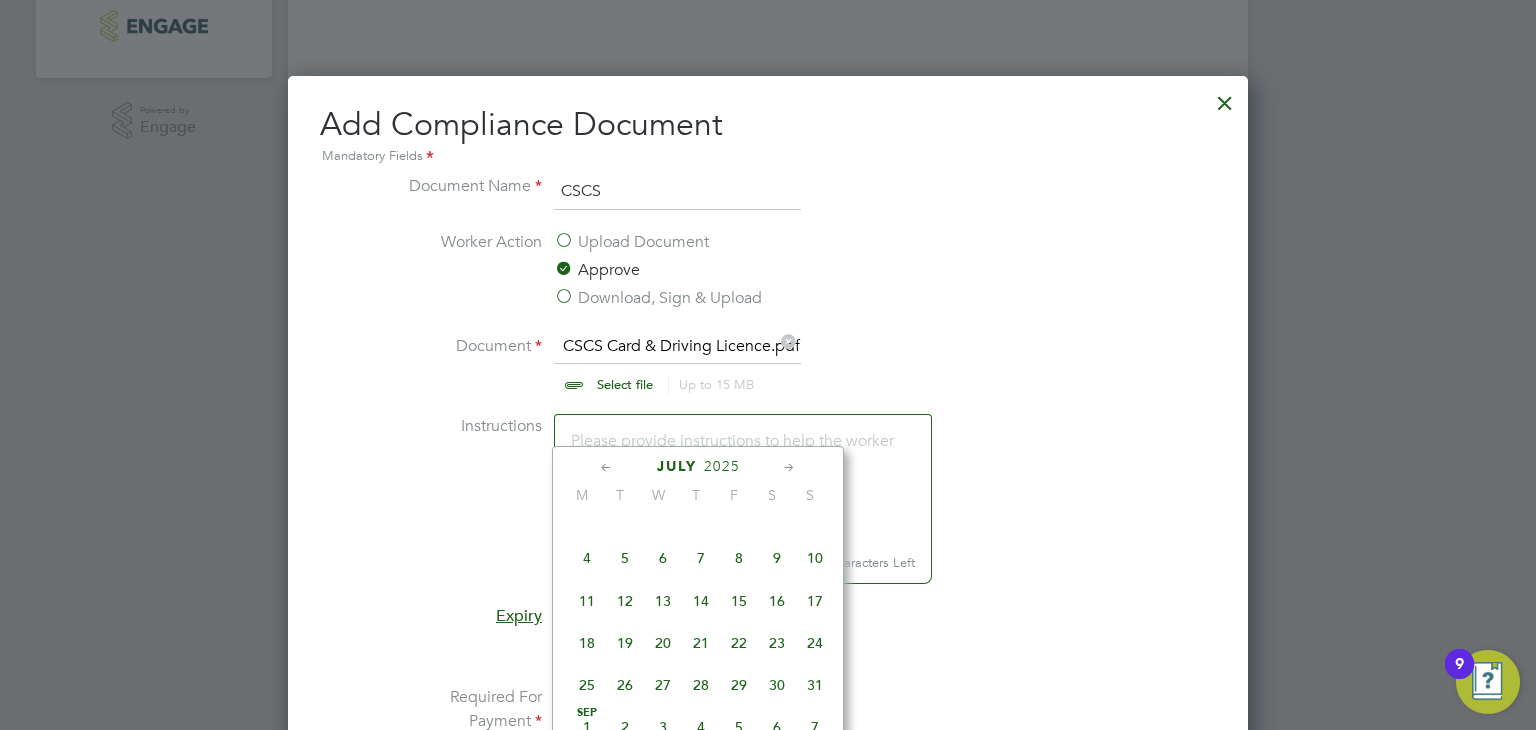 click 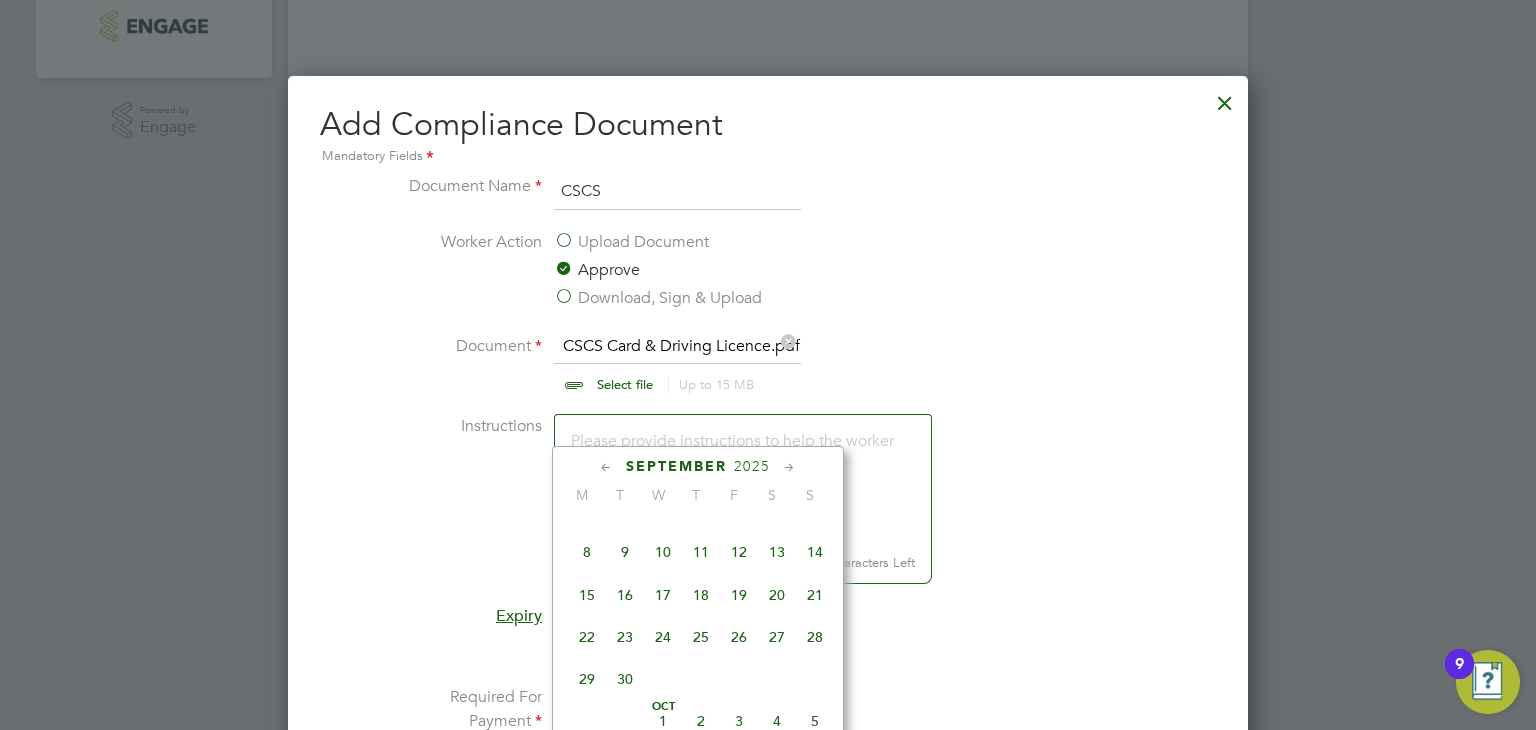 click 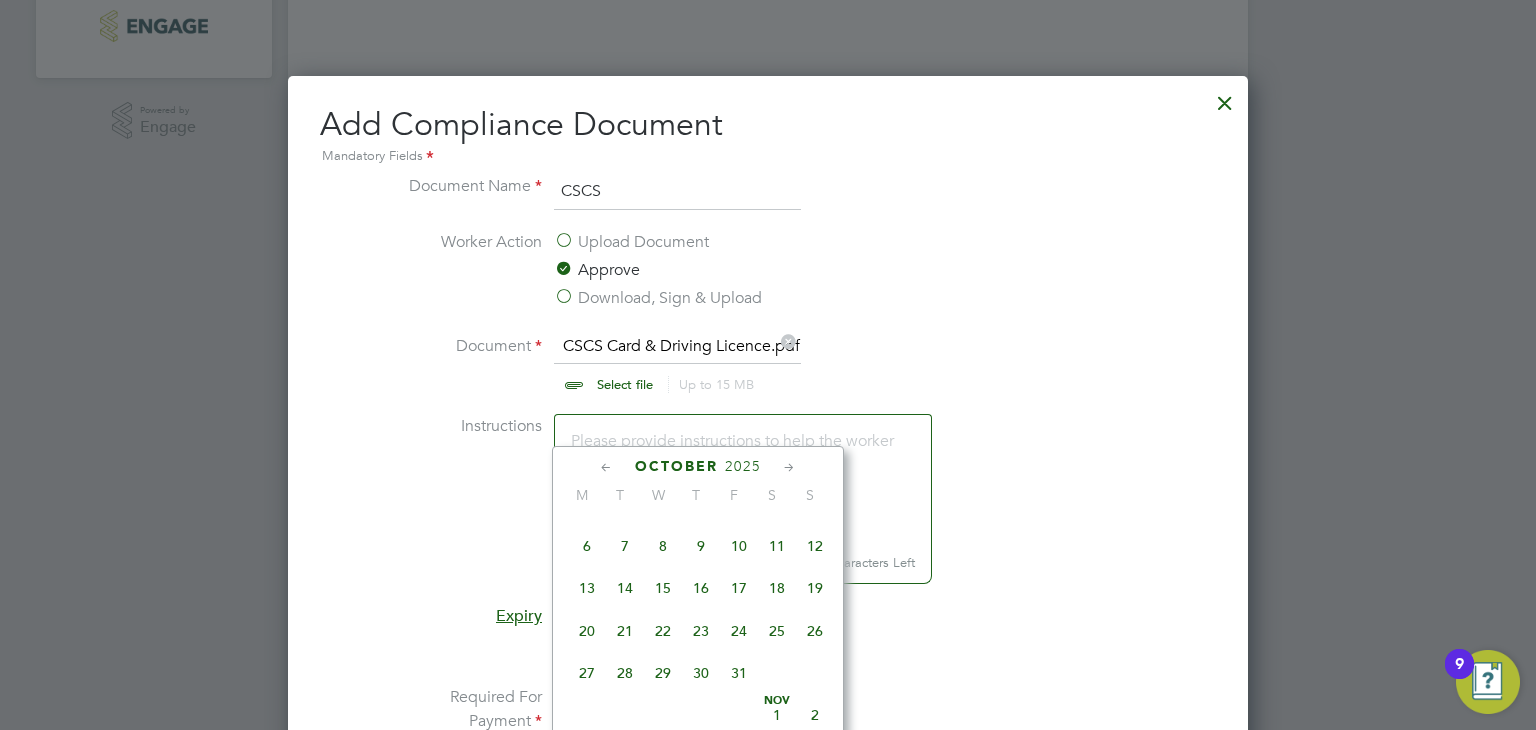click 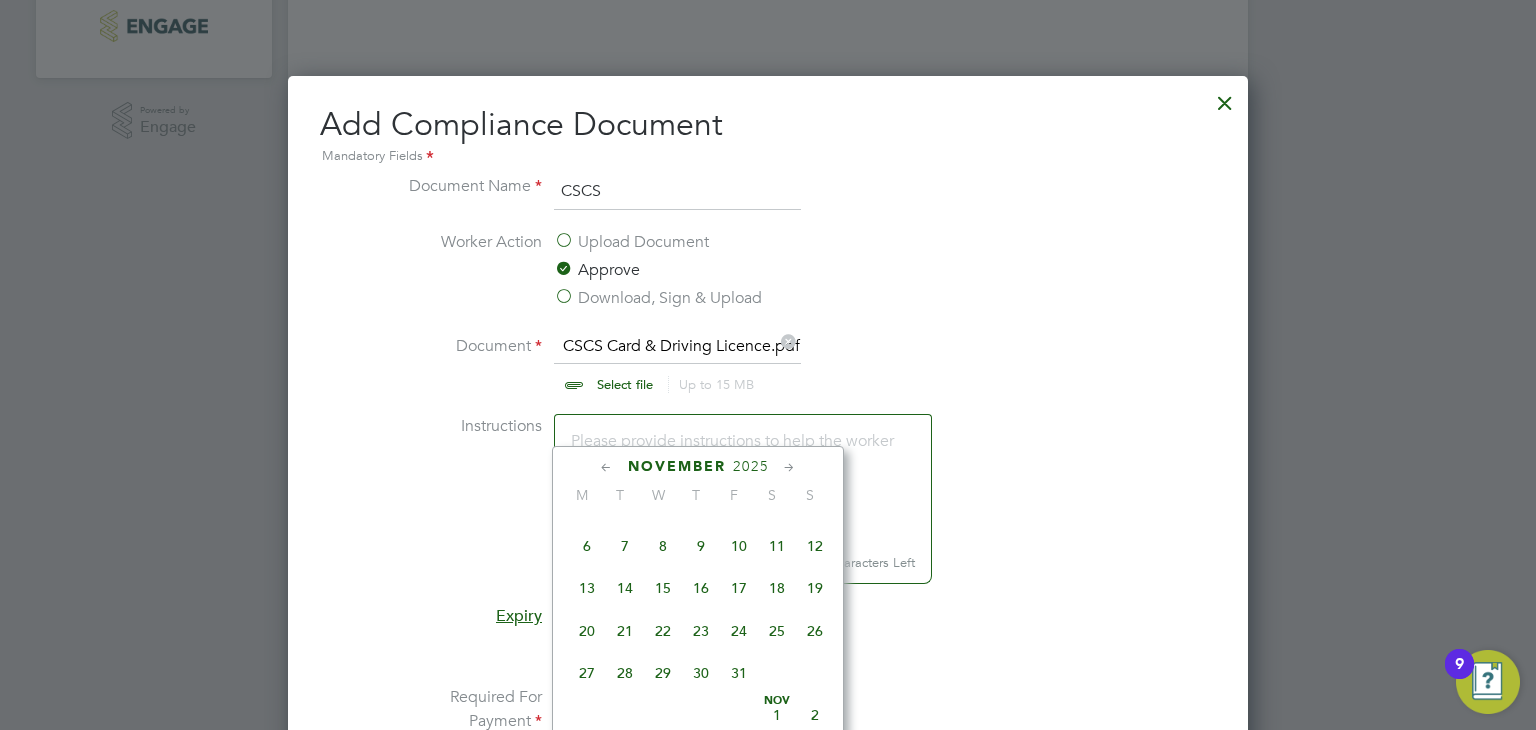 scroll, scrollTop: 1562, scrollLeft: 0, axis: vertical 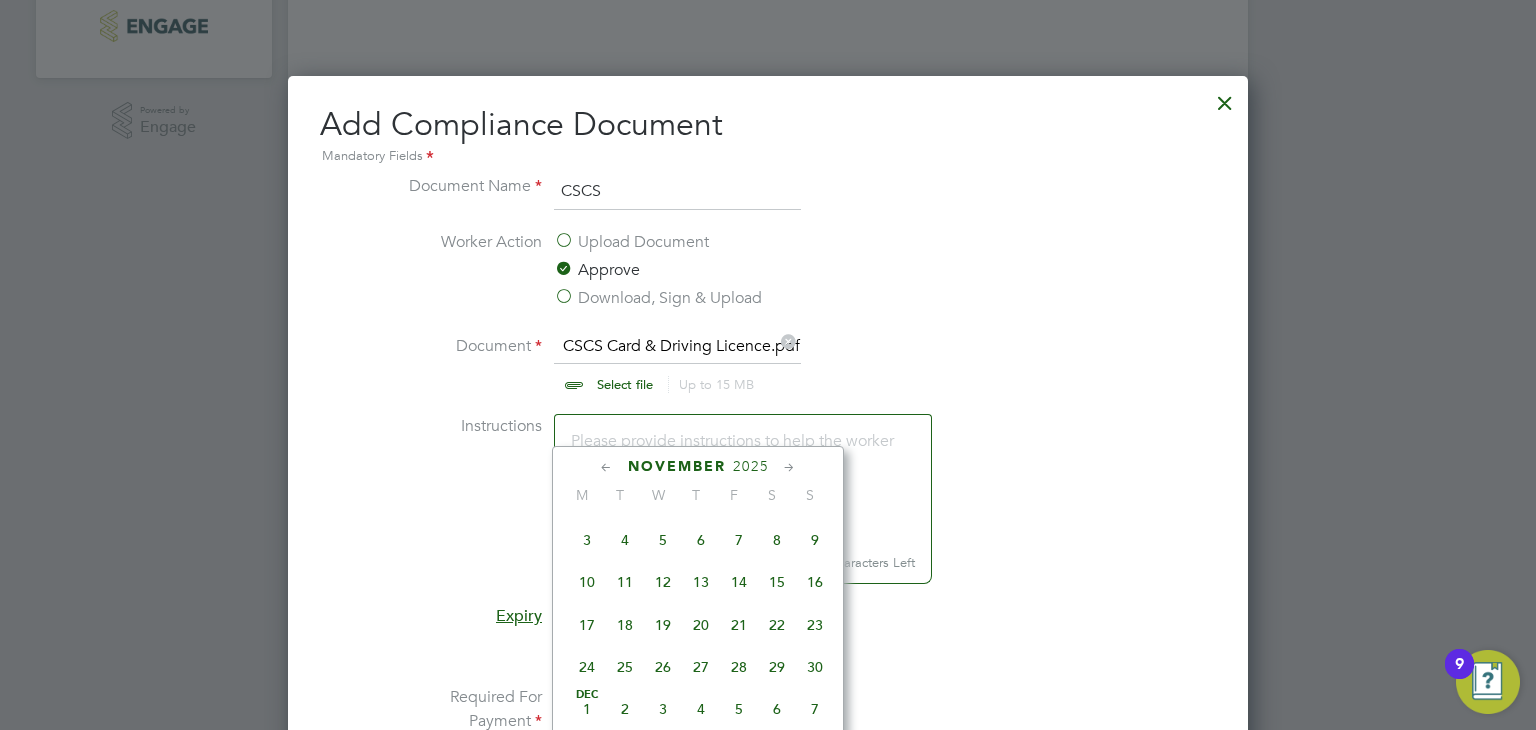 drag, startPoint x: 777, startPoint y: 537, endPoint x: 788, endPoint y: 527, distance: 14.866069 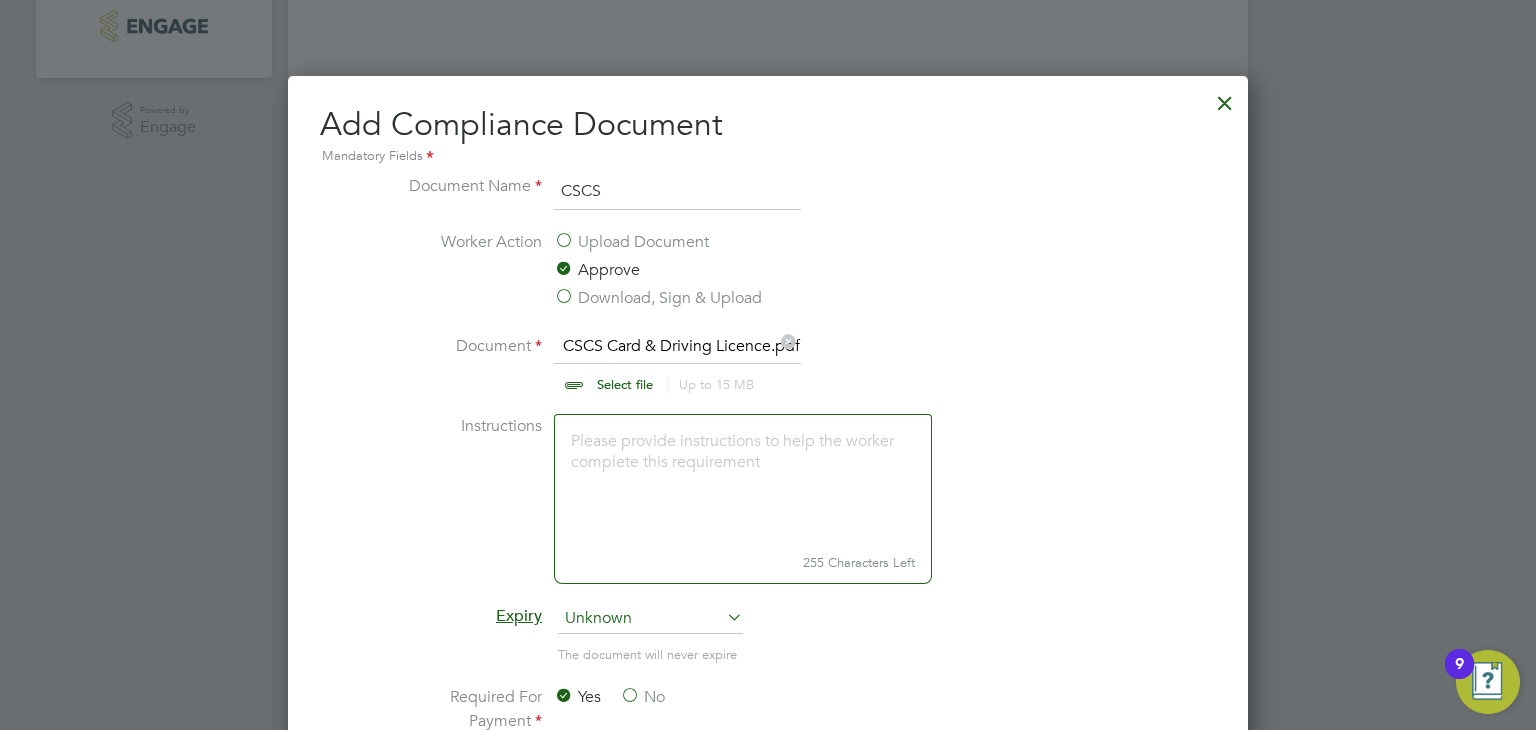 scroll, scrollTop: 1276, scrollLeft: 0, axis: vertical 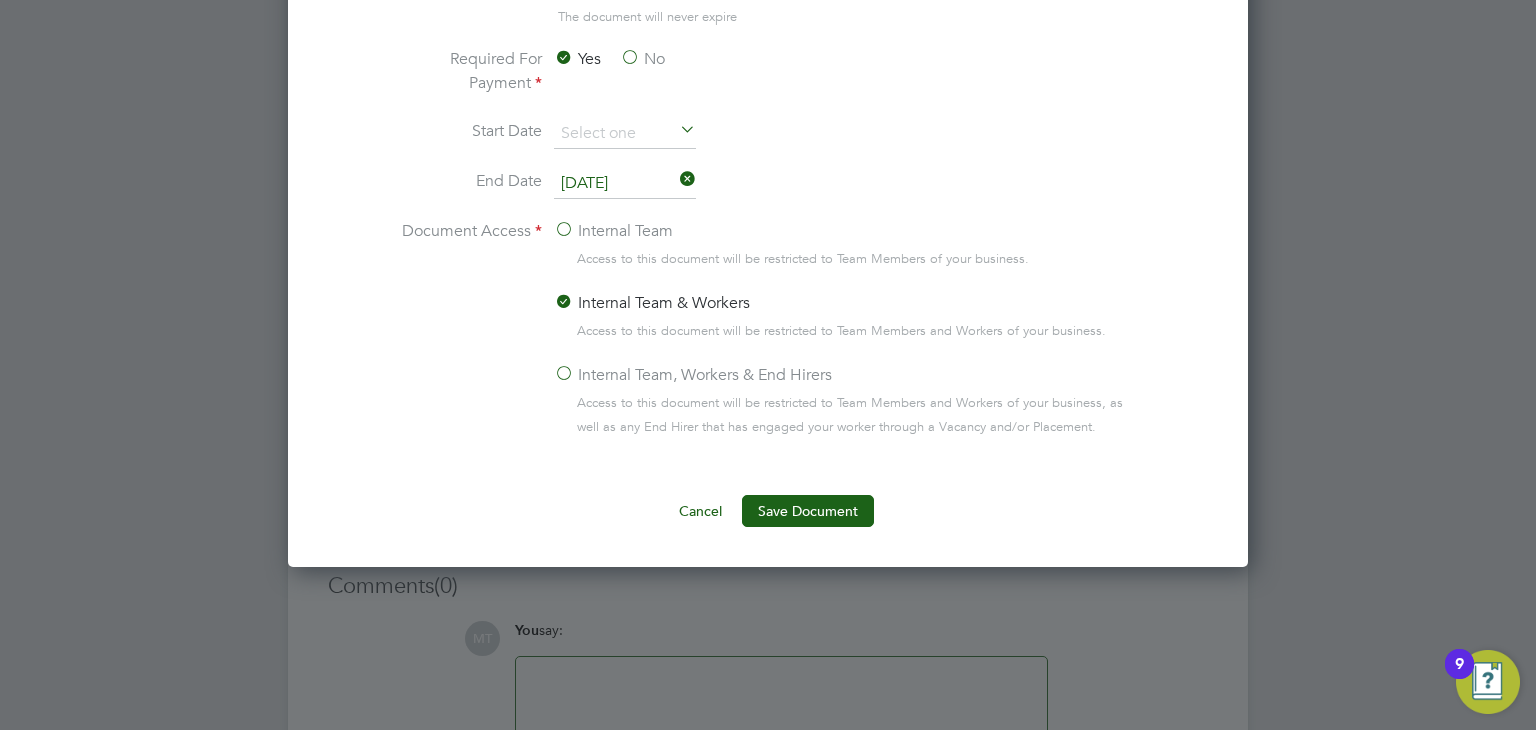 drag, startPoint x: 564, startPoint y: 368, endPoint x: 582, endPoint y: 405, distance: 41.14608 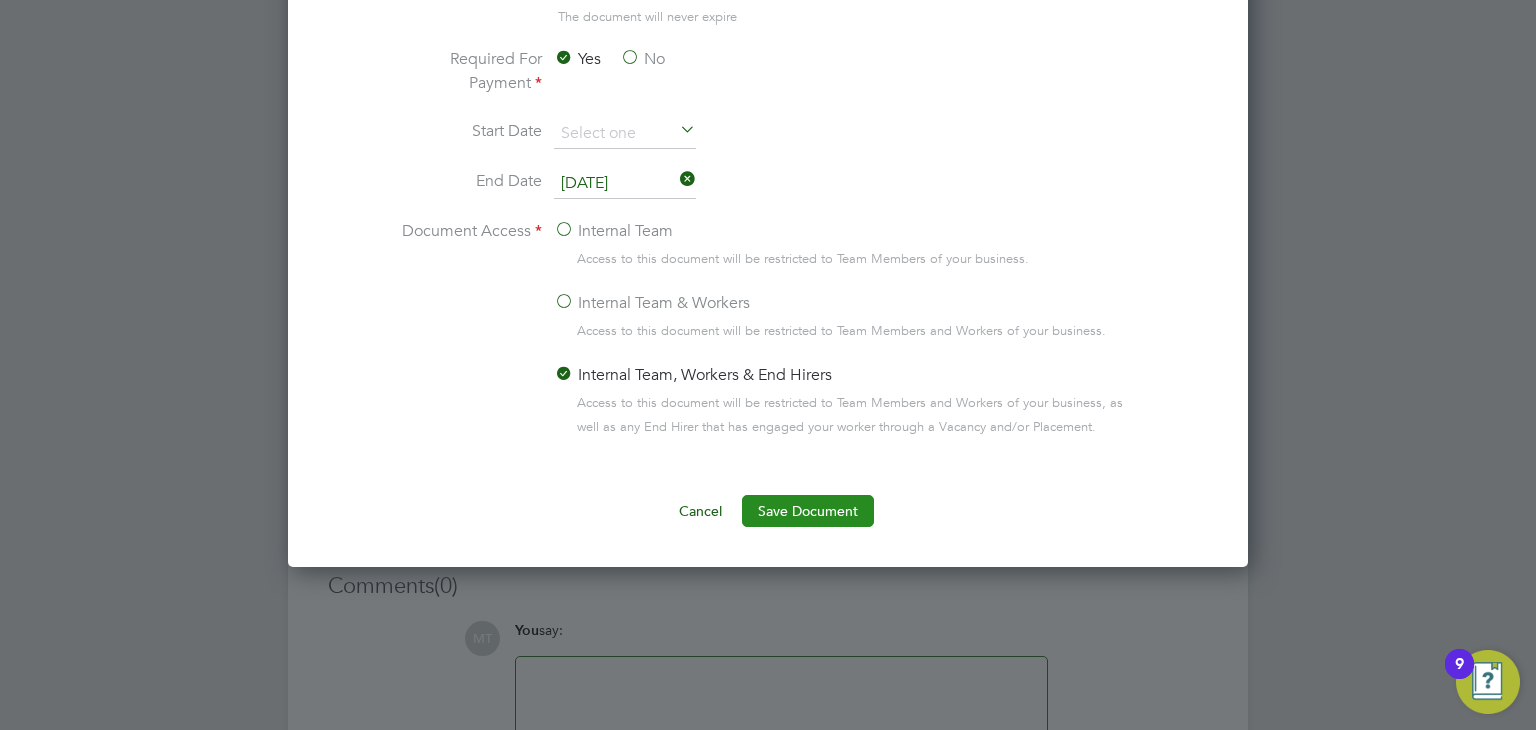 click on "Save Document" at bounding box center [808, 511] 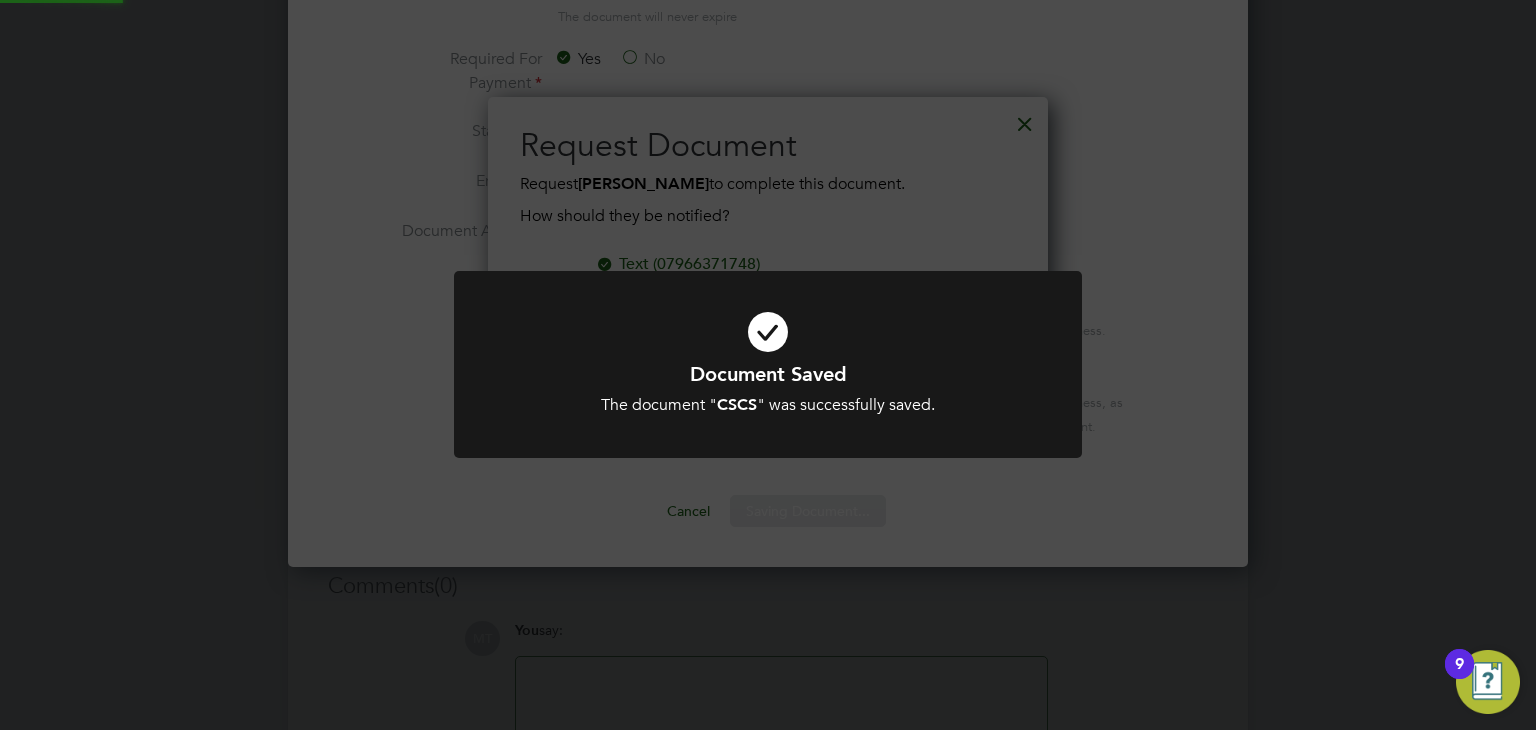 scroll, scrollTop: 9, scrollLeft: 10, axis: both 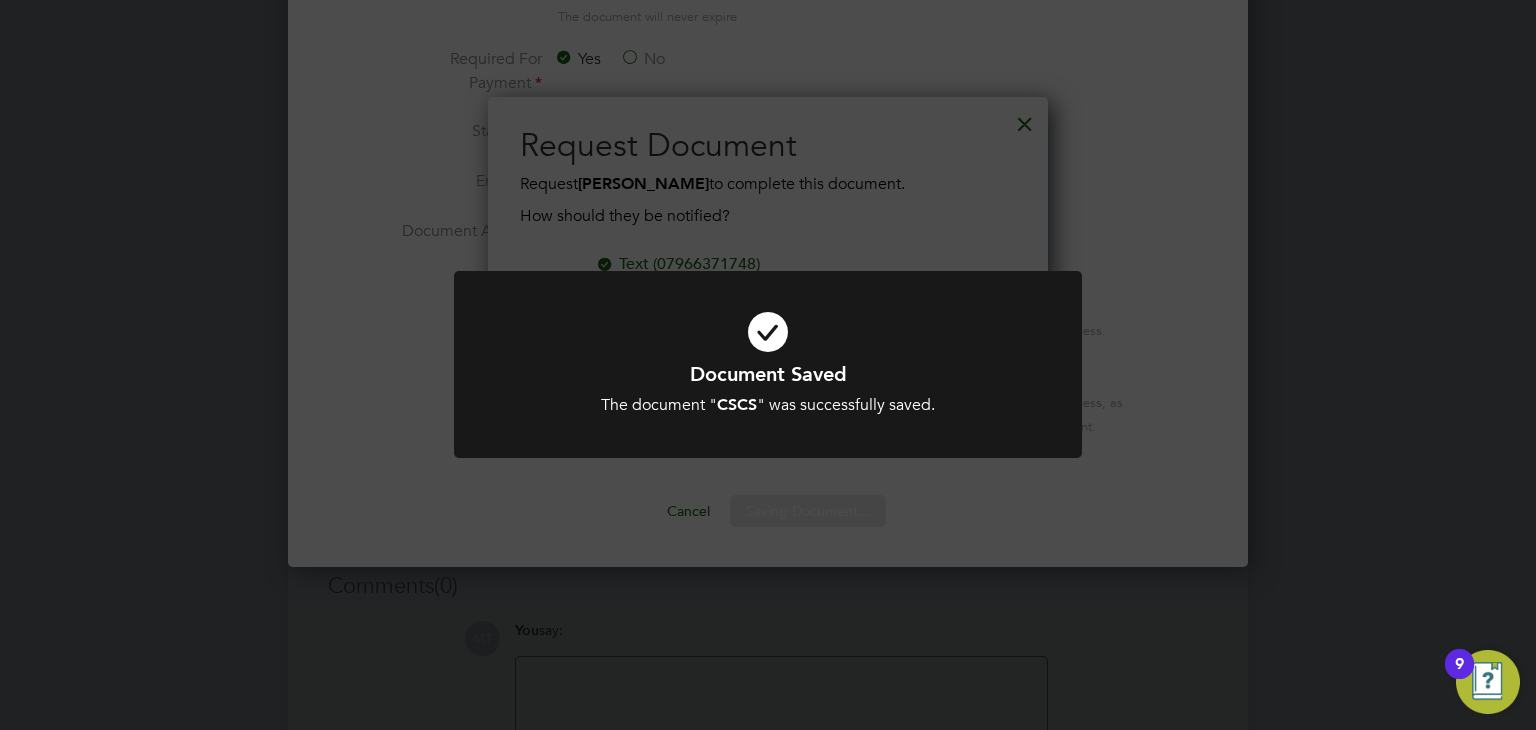 click on "Document Saved The document " CSCS " was successfully saved. Cancel Okay" 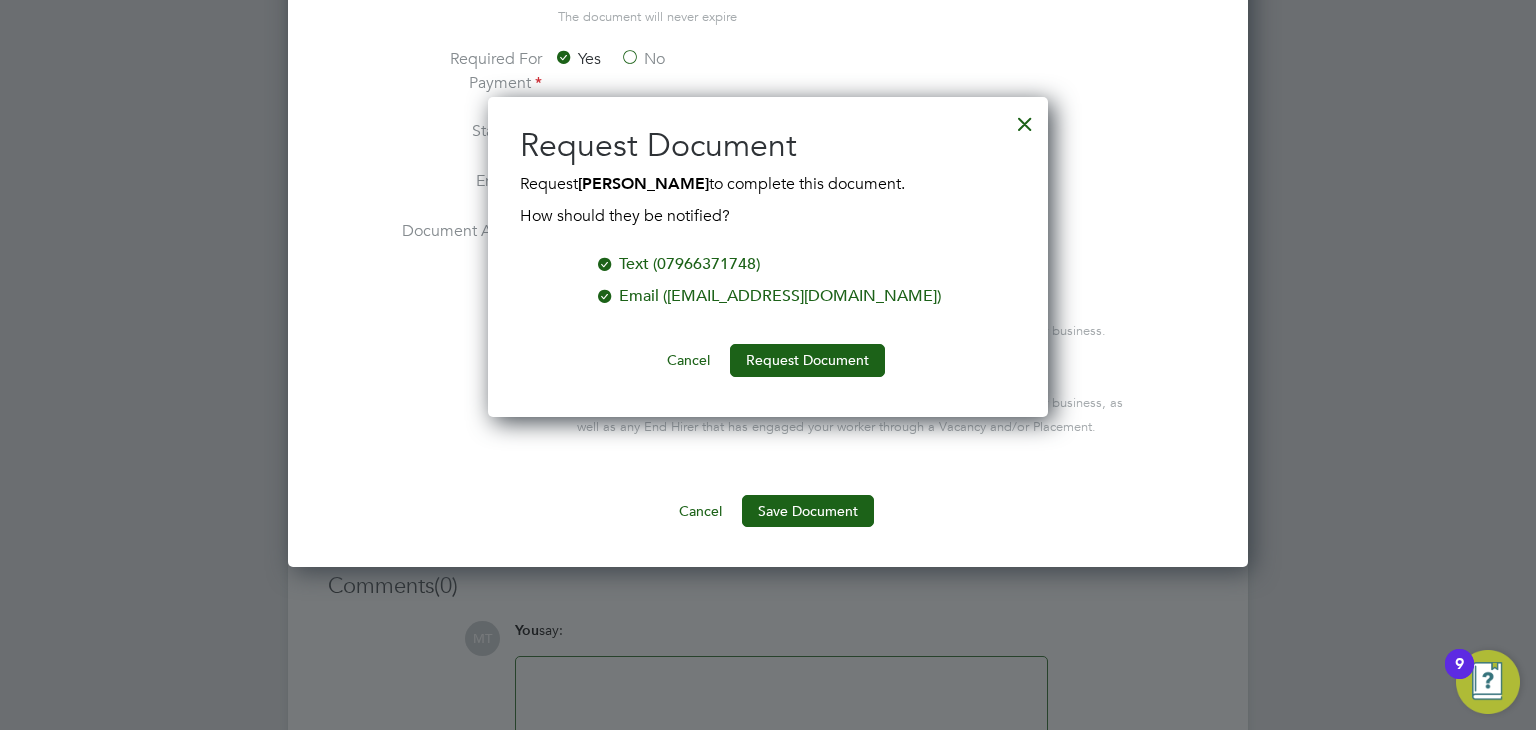 click on "Cancel" at bounding box center [688, 360] 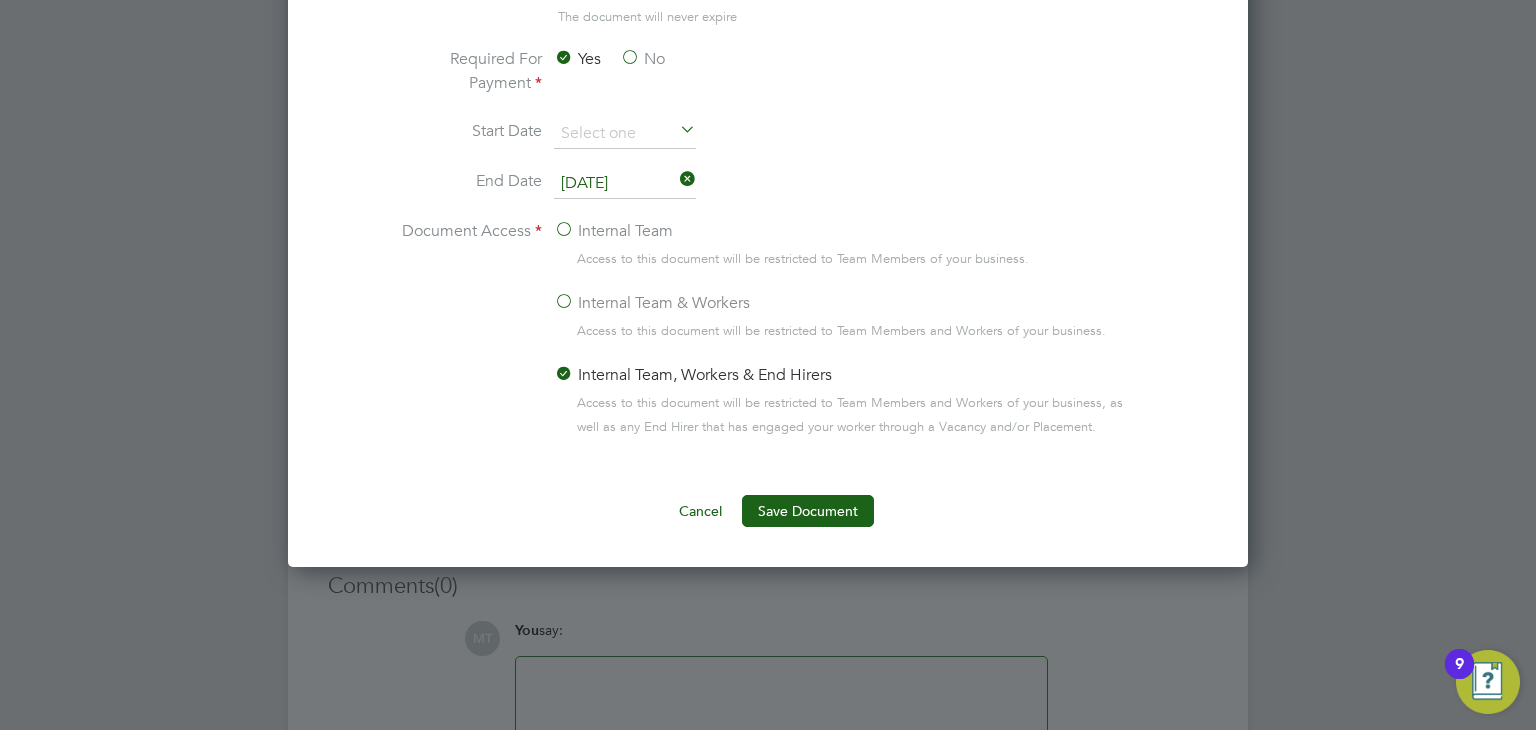 click on "Cancel" at bounding box center [700, 511] 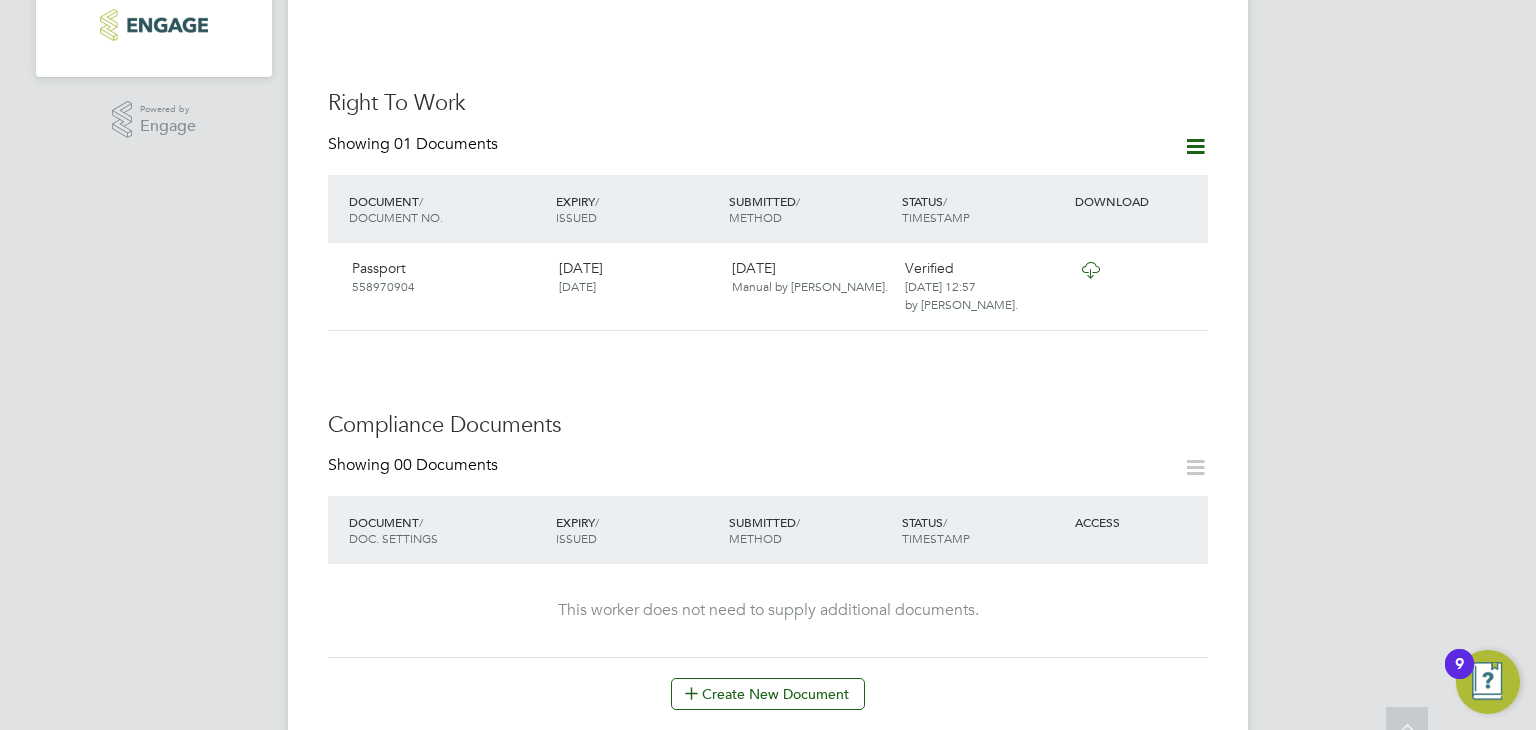 scroll, scrollTop: 638, scrollLeft: 0, axis: vertical 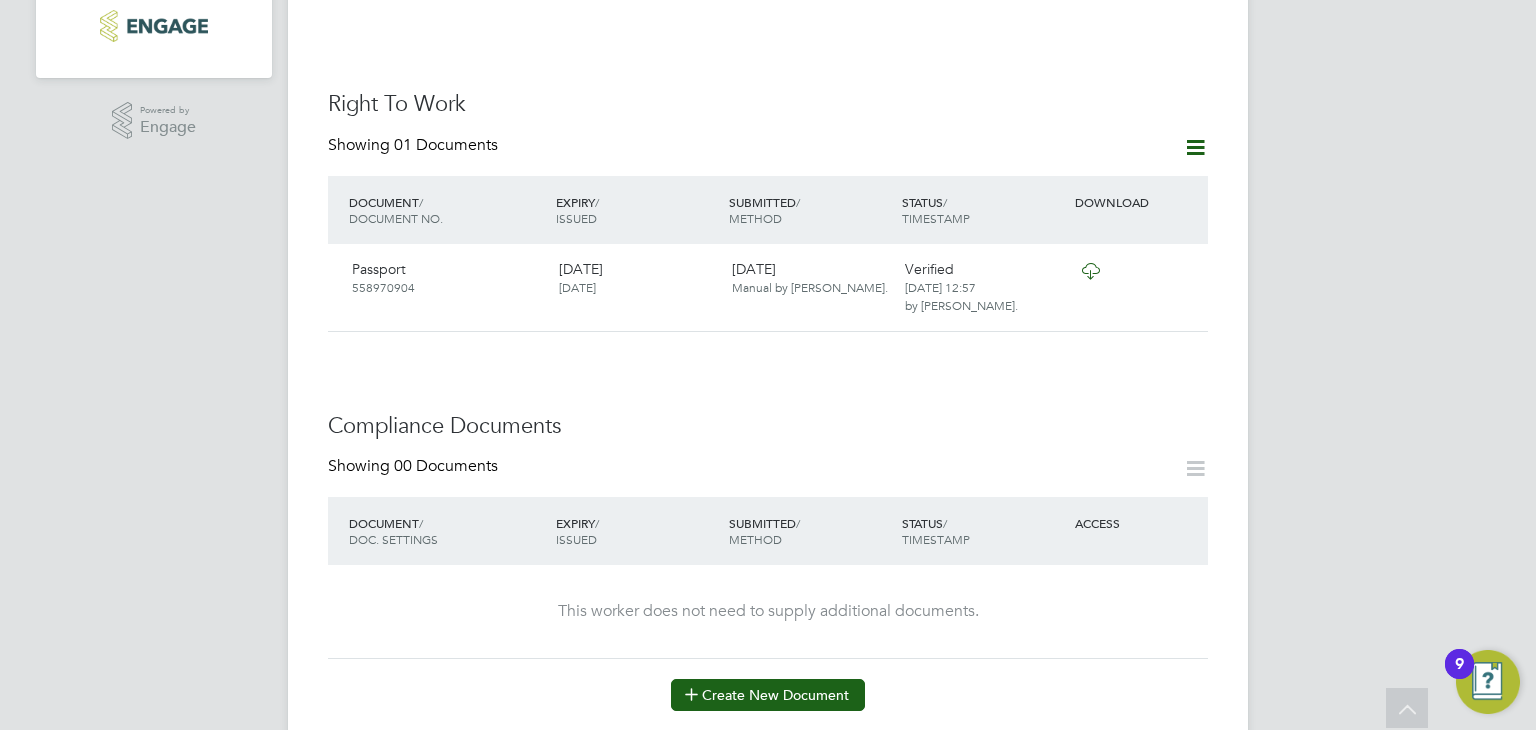 click on "Create New Document" 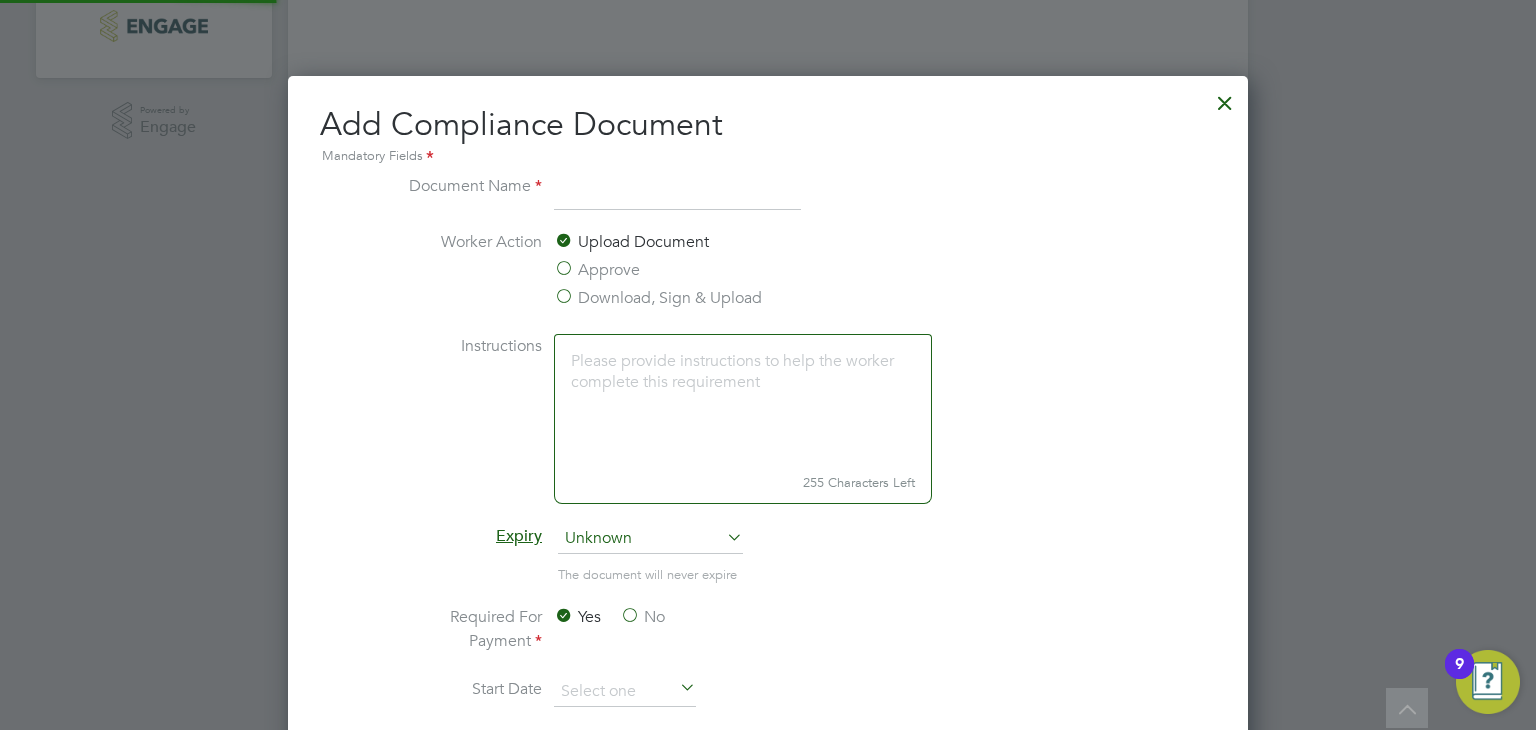 scroll, scrollTop: 9, scrollLeft: 10, axis: both 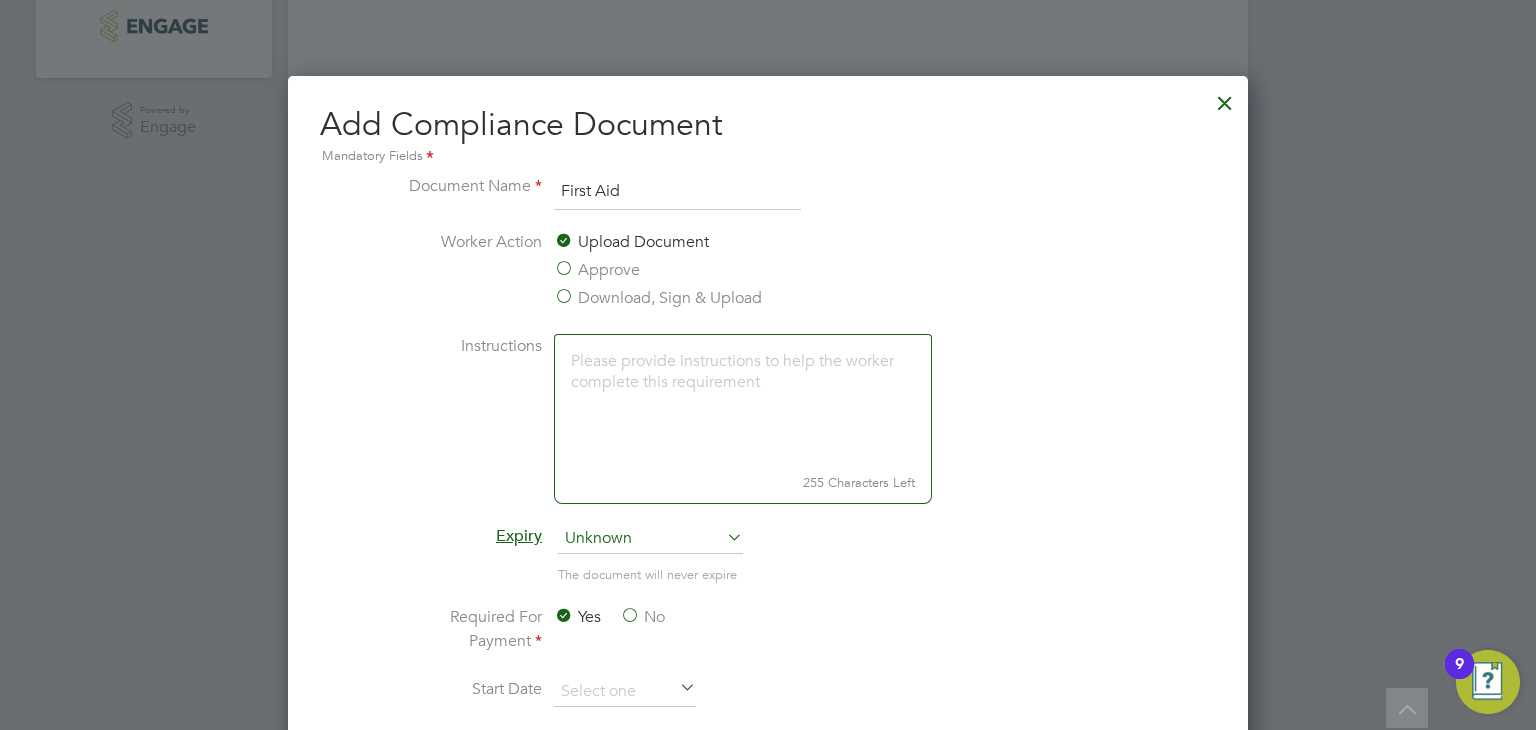 type on "First Aid" 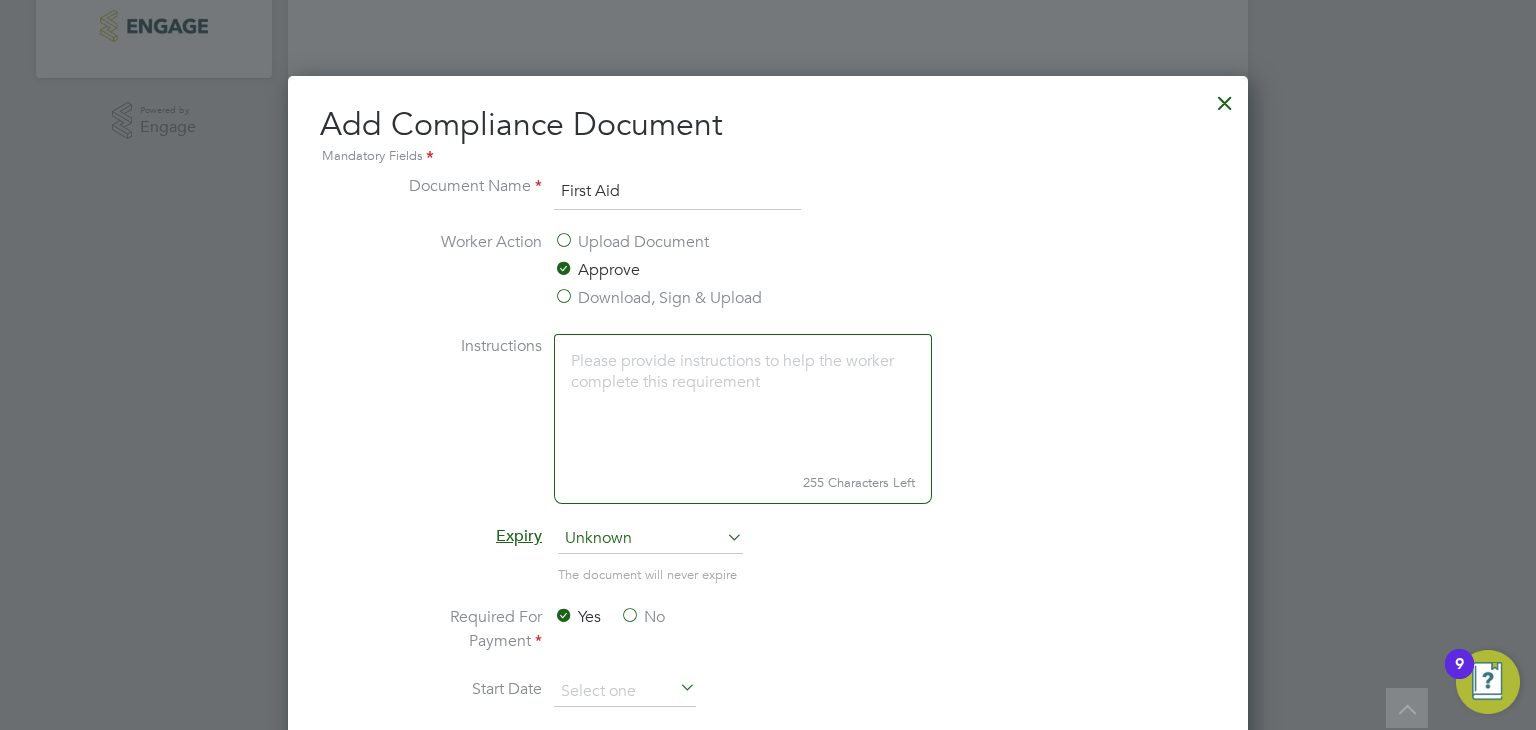 scroll, scrollTop: 9, scrollLeft: 10, axis: both 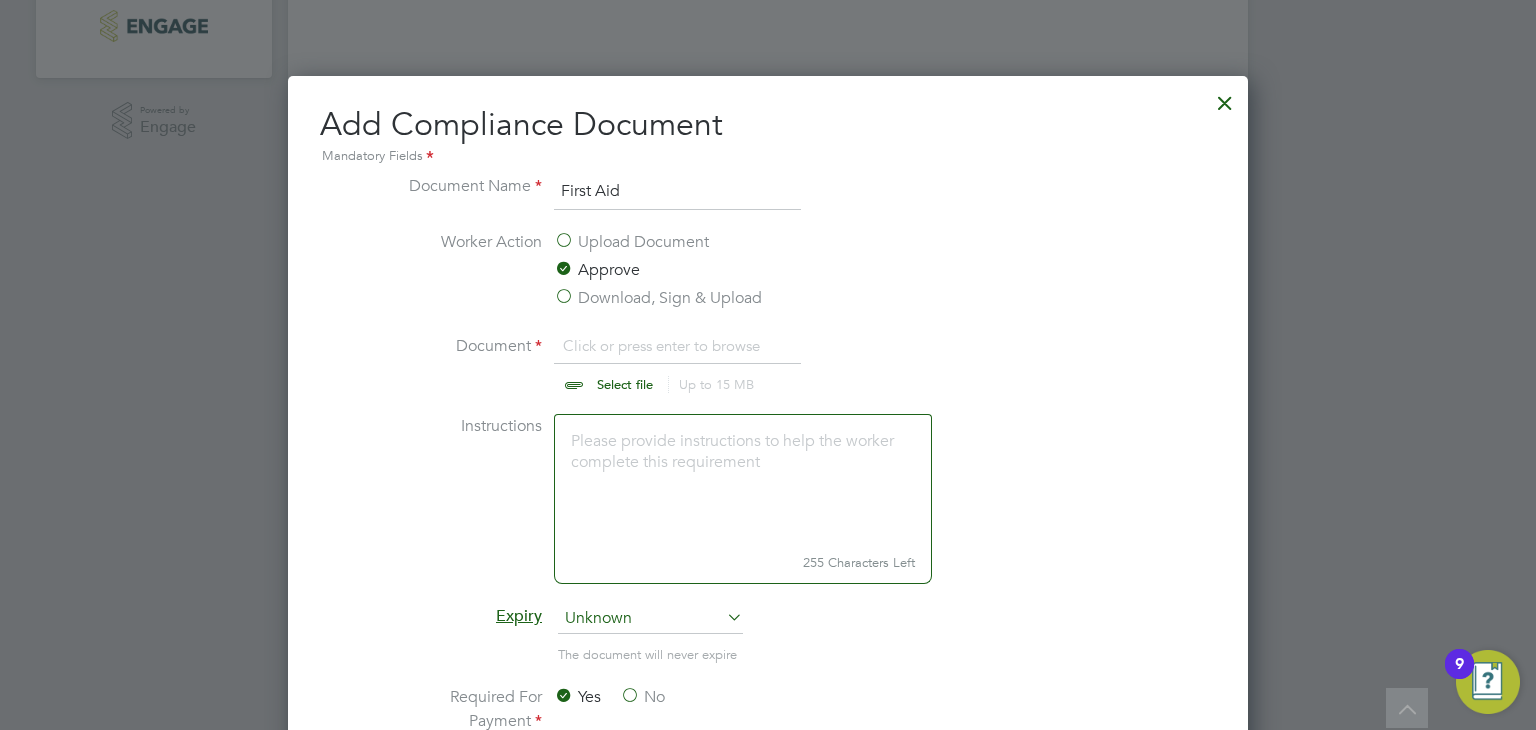 click at bounding box center [644, 364] 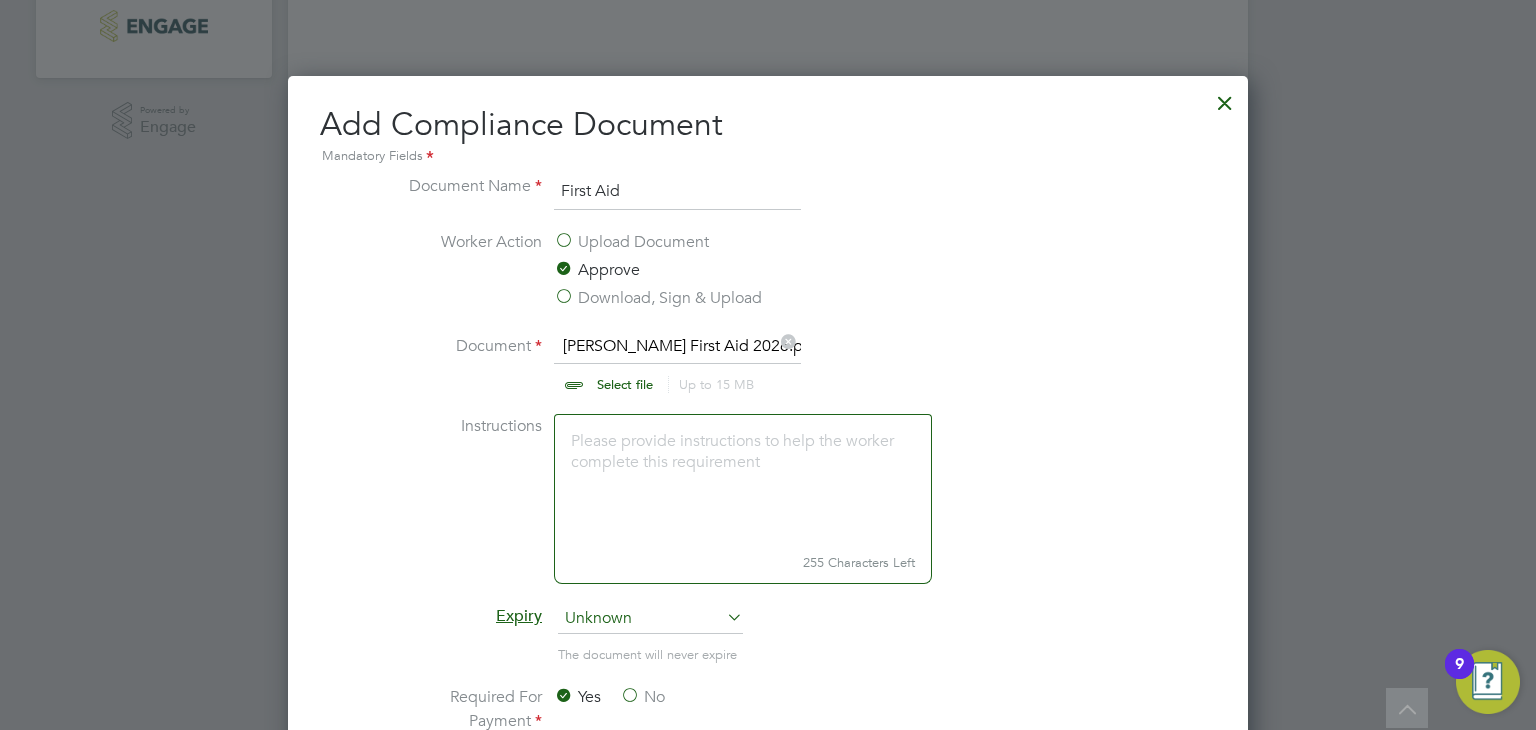 scroll, scrollTop: 1276, scrollLeft: 0, axis: vertical 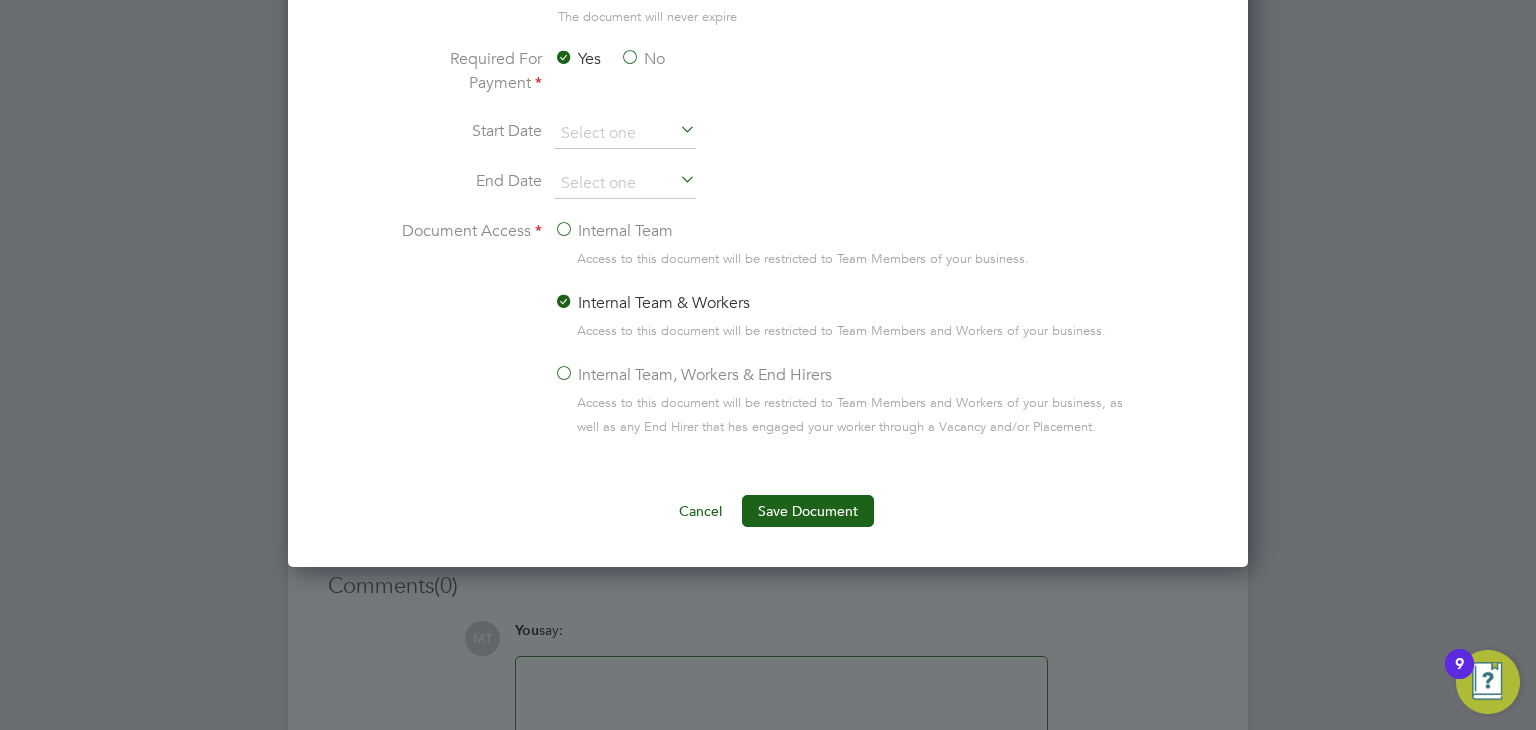 click on "Start Date" at bounding box center (768, 144) 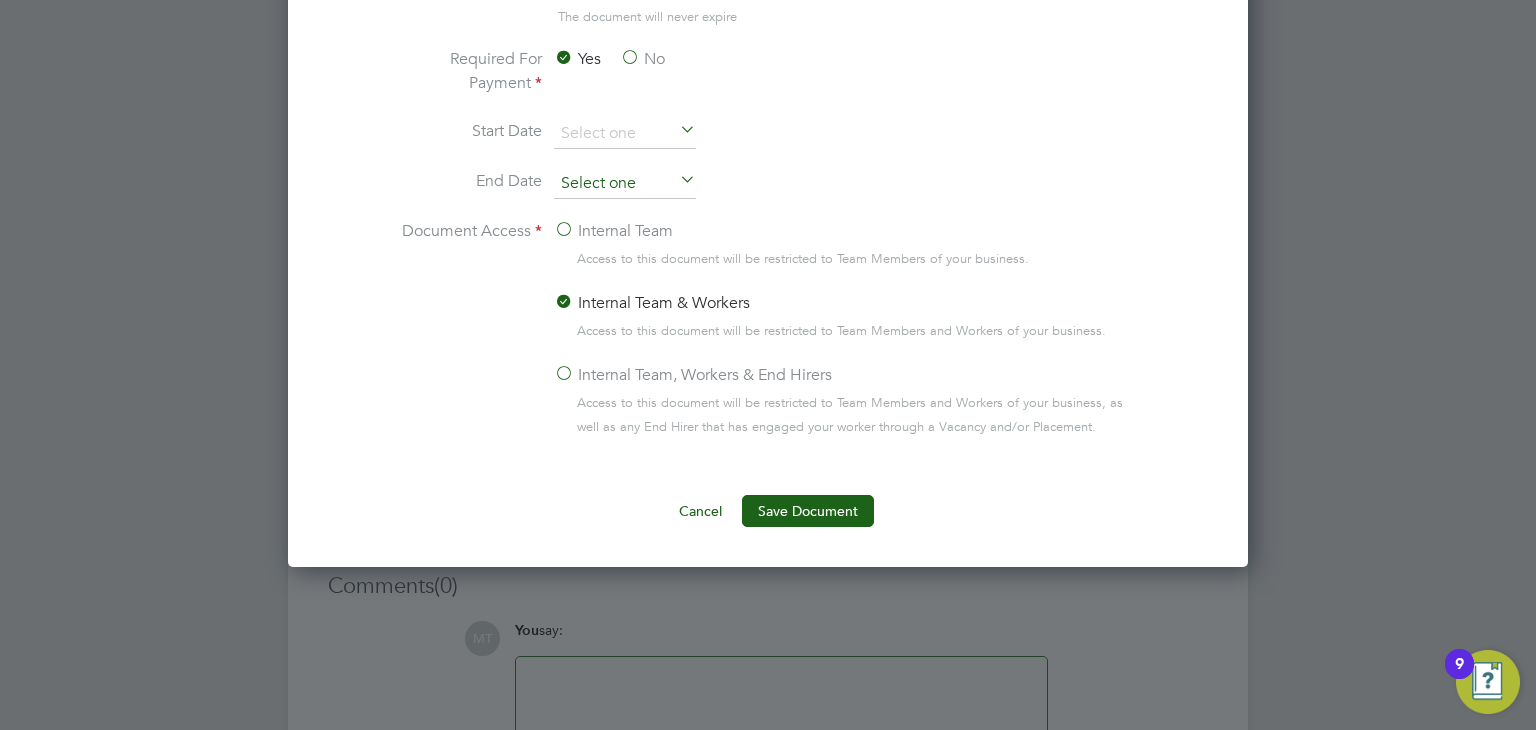 click at bounding box center [625, 184] 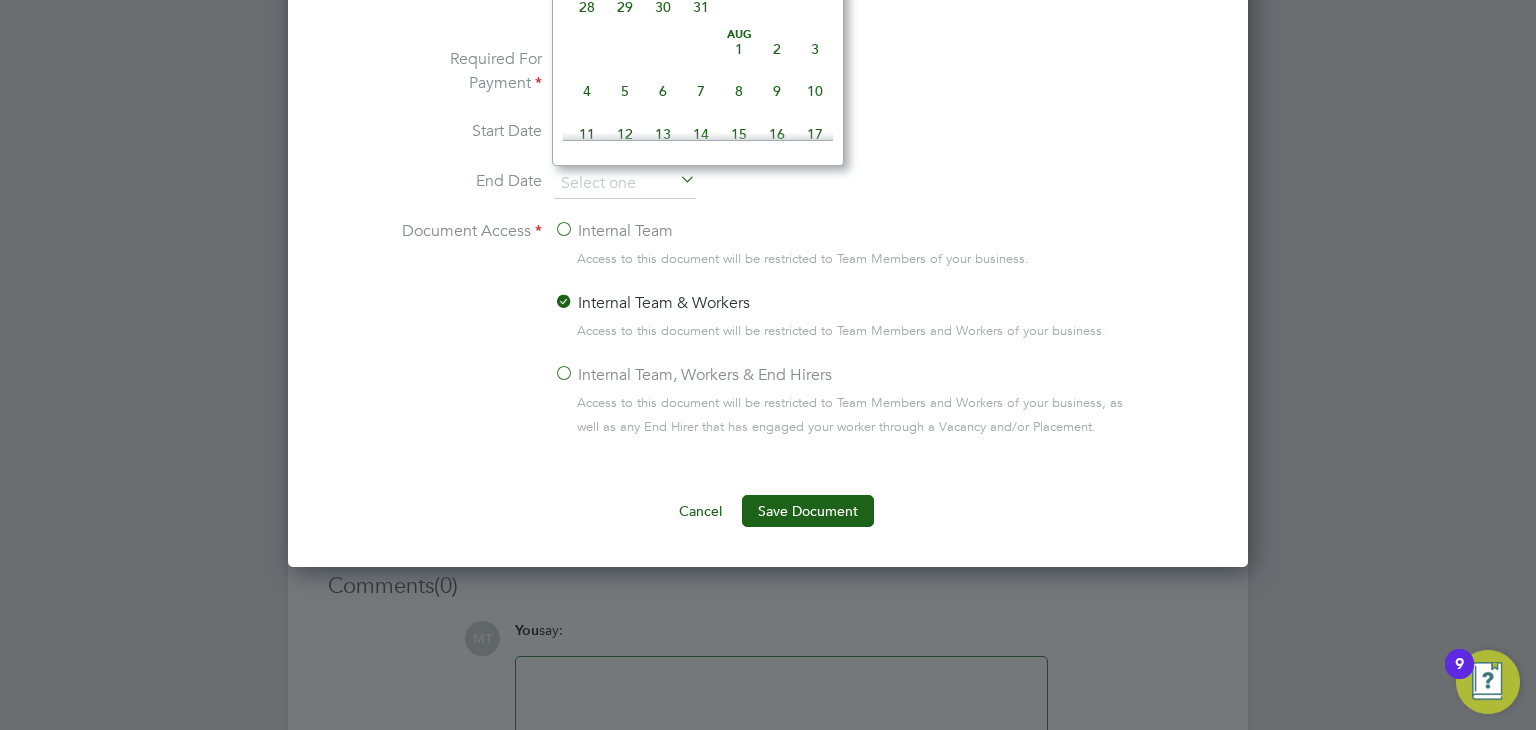 scroll, scrollTop: 203, scrollLeft: 0, axis: vertical 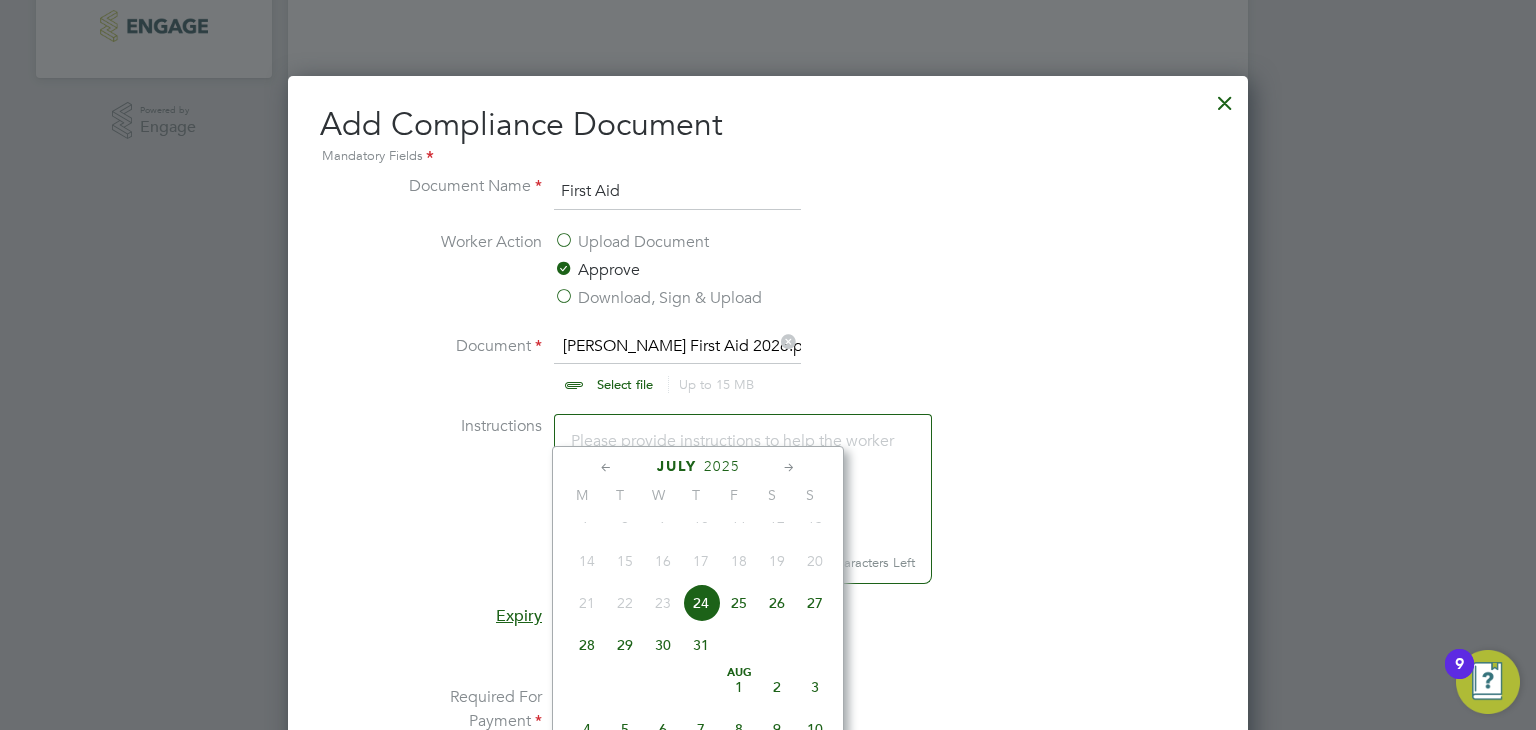 click on "2025" 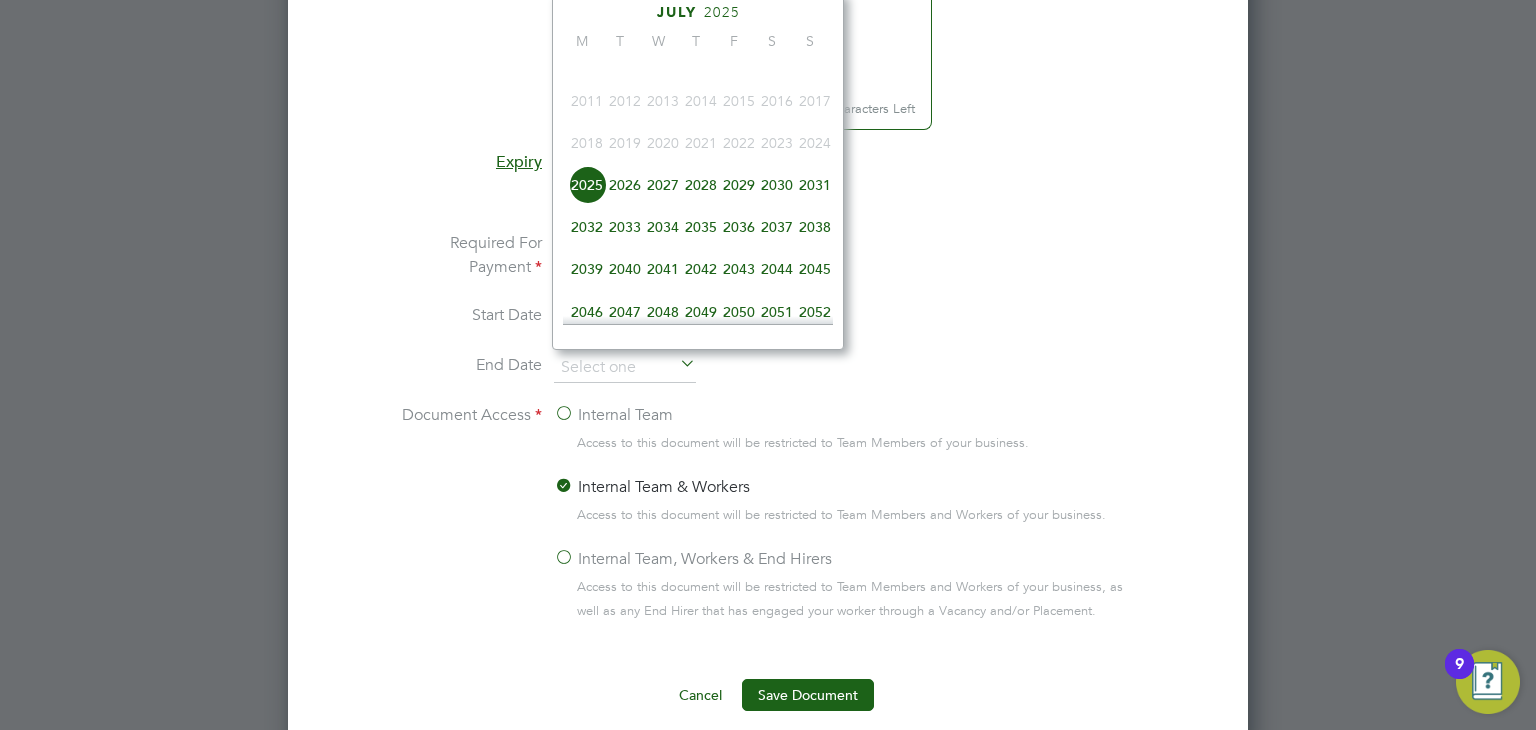 click on "2026" 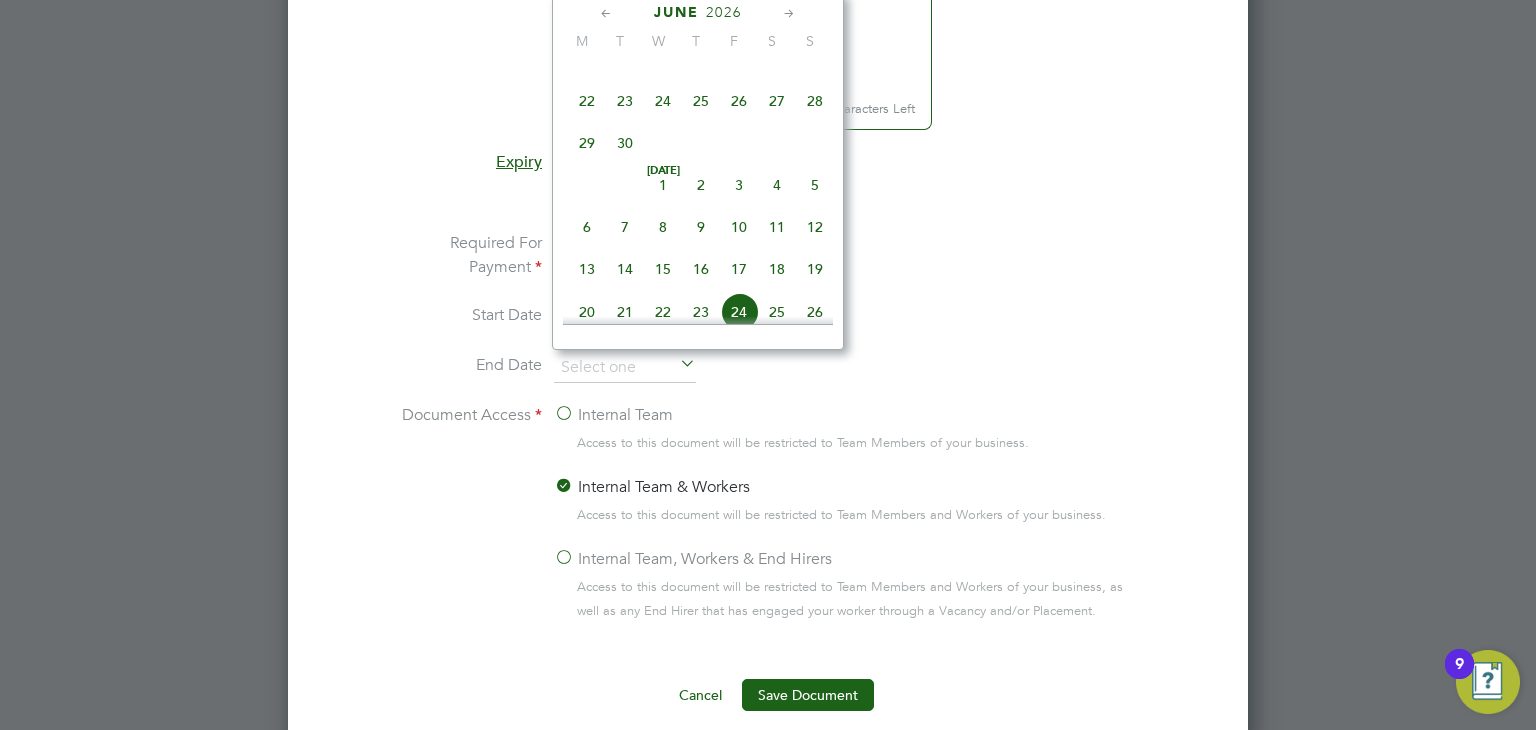 scroll, scrollTop: 759, scrollLeft: 0, axis: vertical 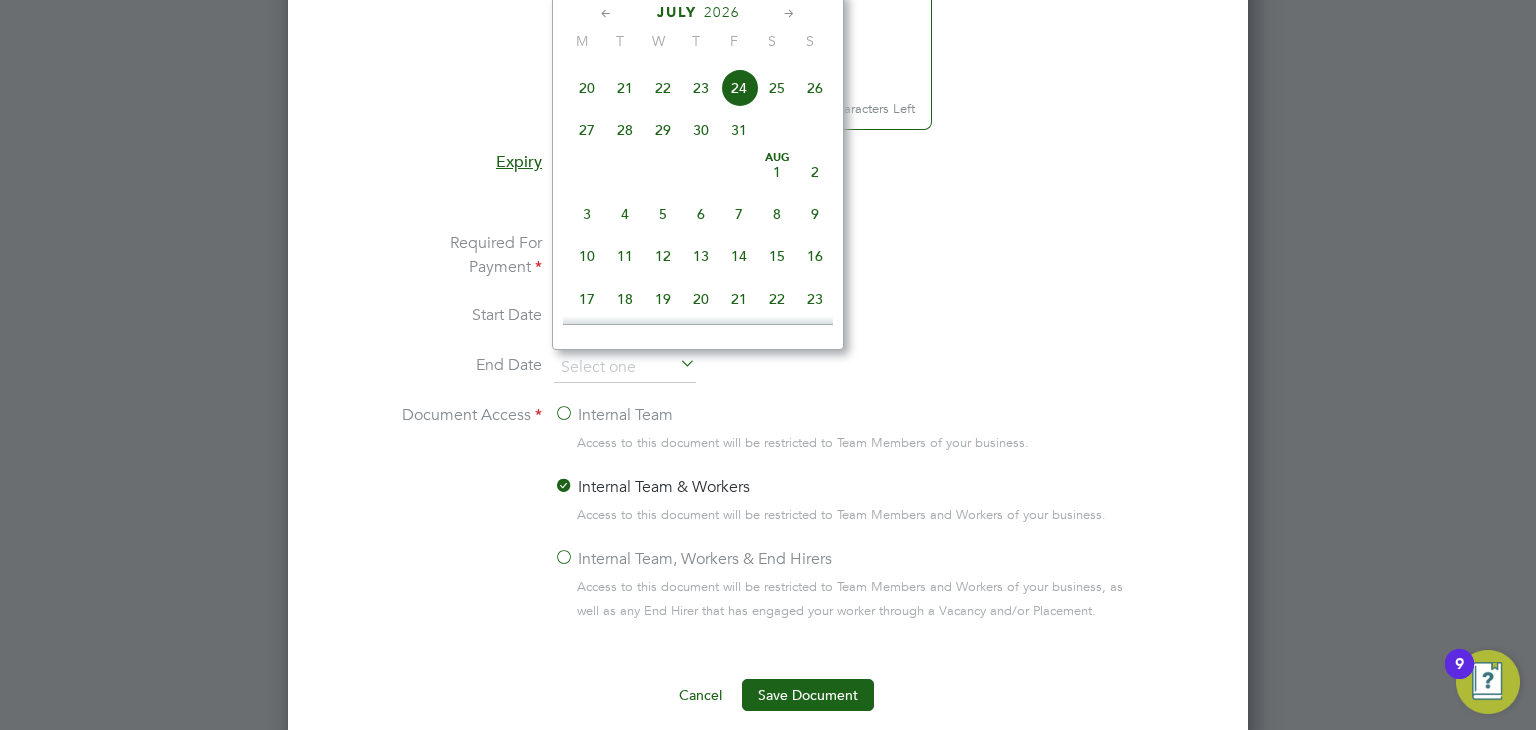 click on "Required For Payment Yes   No" at bounding box center (768, 267) 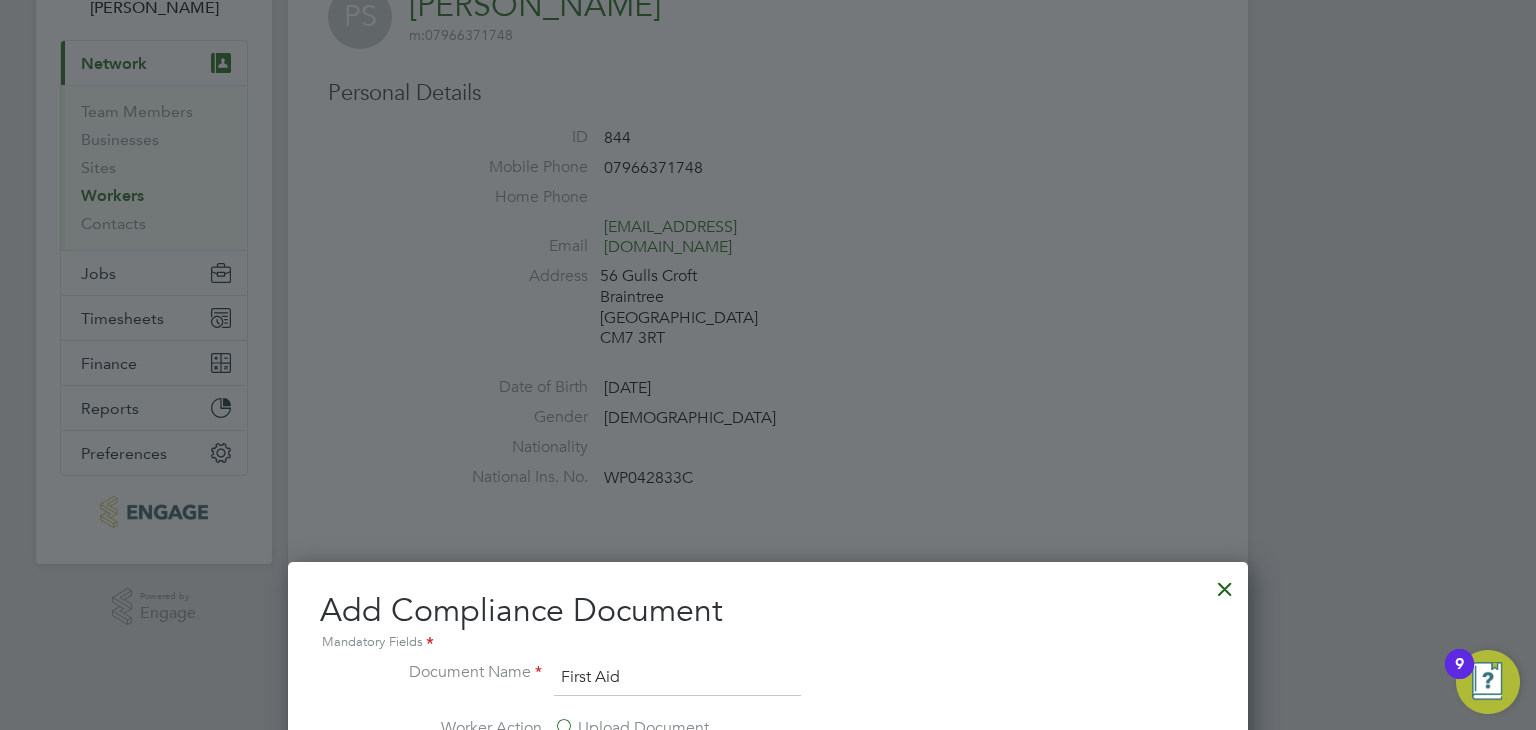 scroll, scrollTop: 790, scrollLeft: 0, axis: vertical 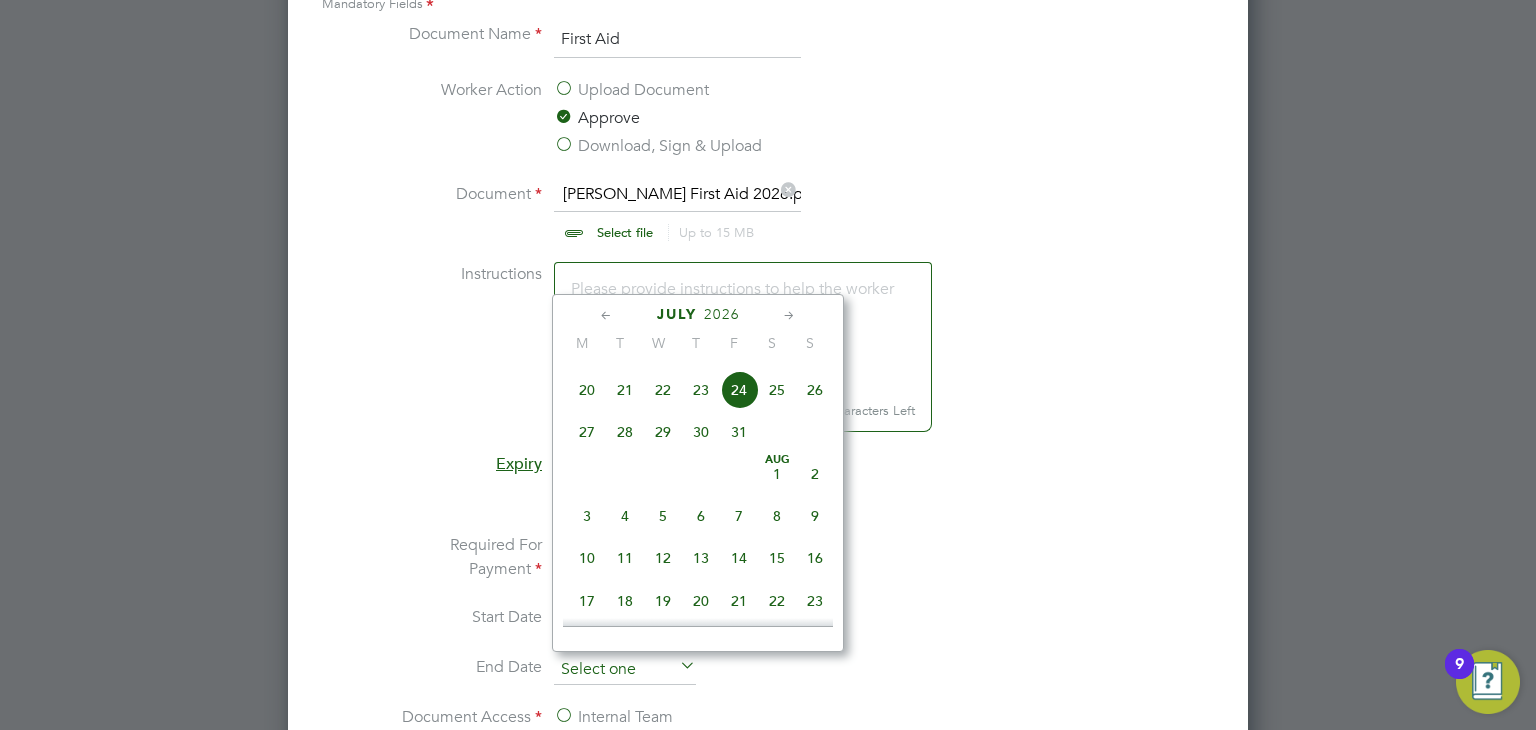 click at bounding box center (625, 670) 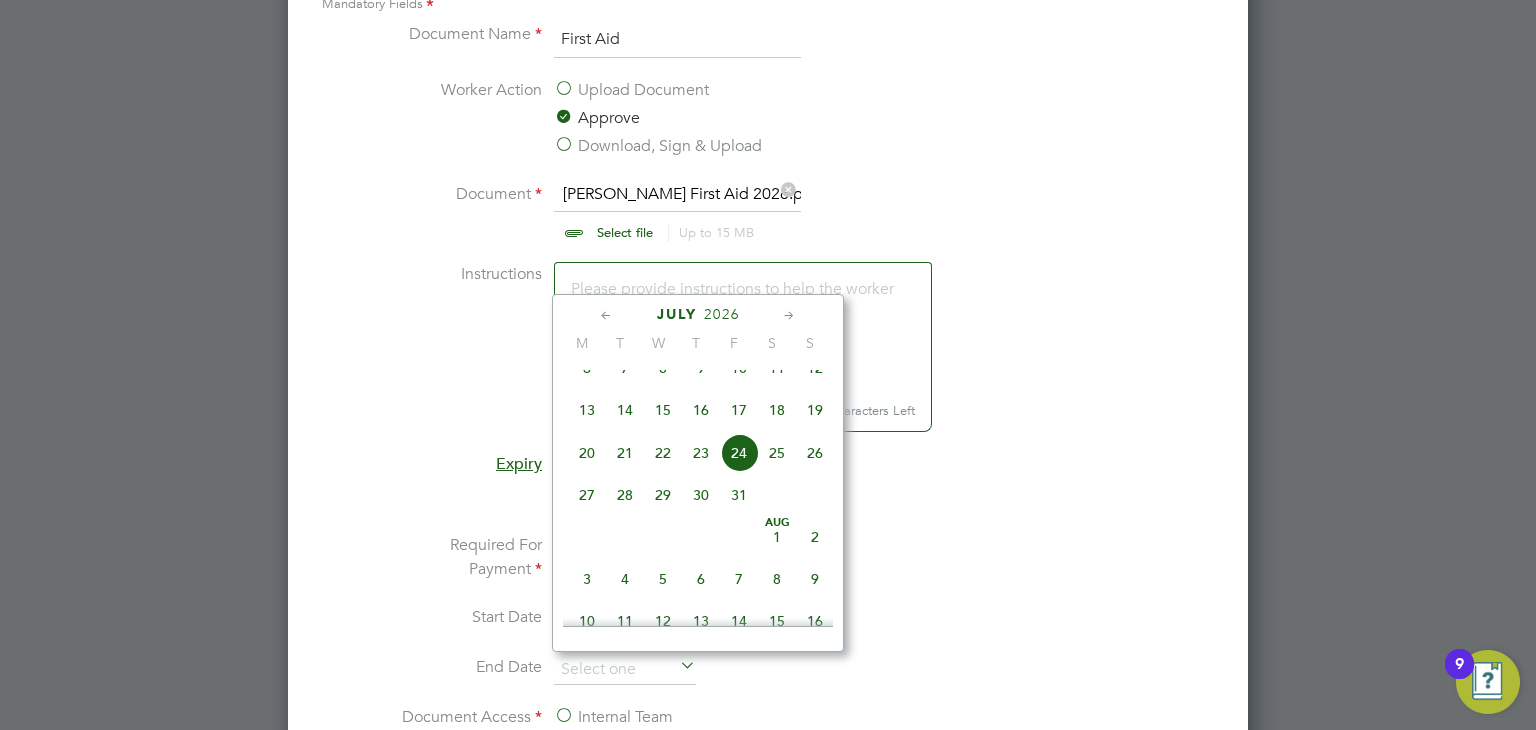 click 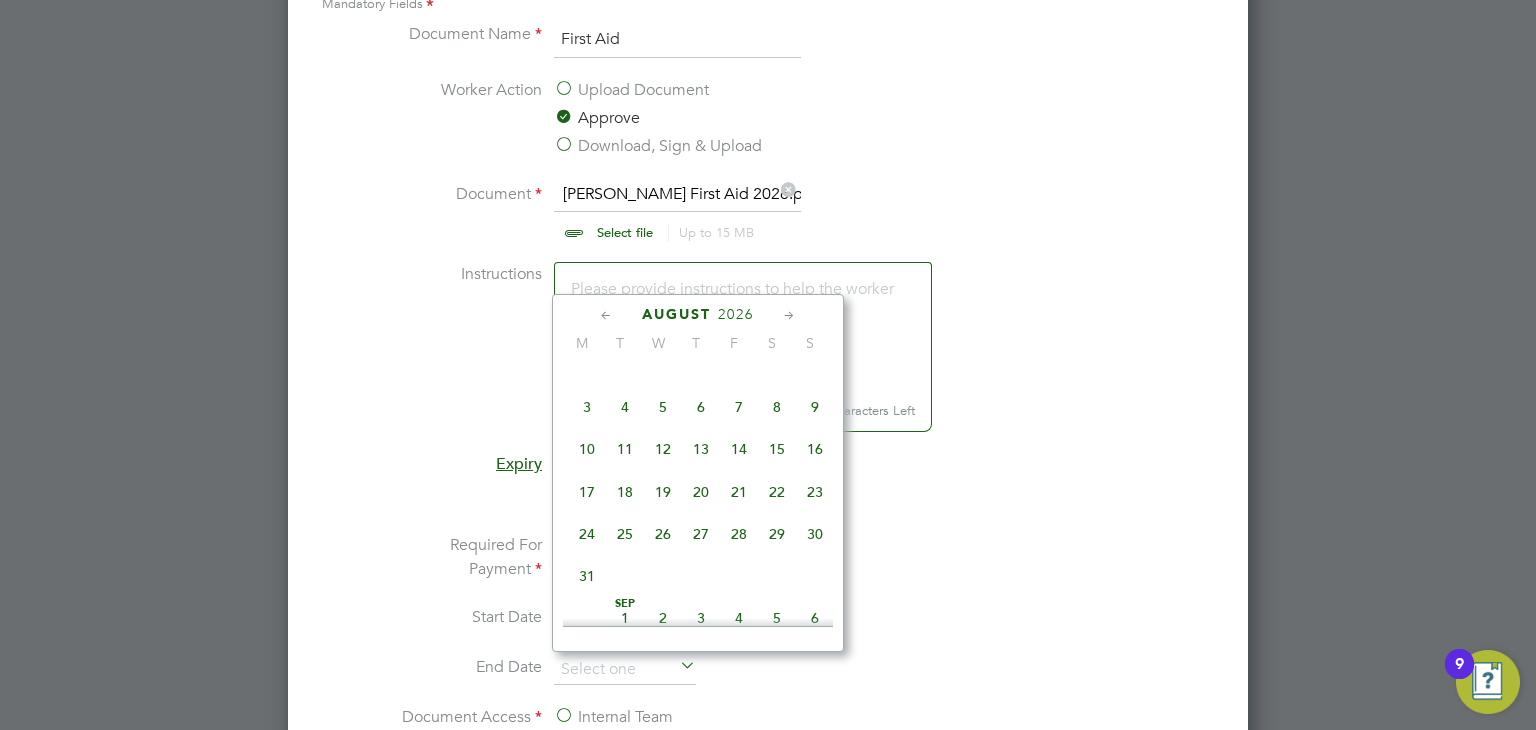 click 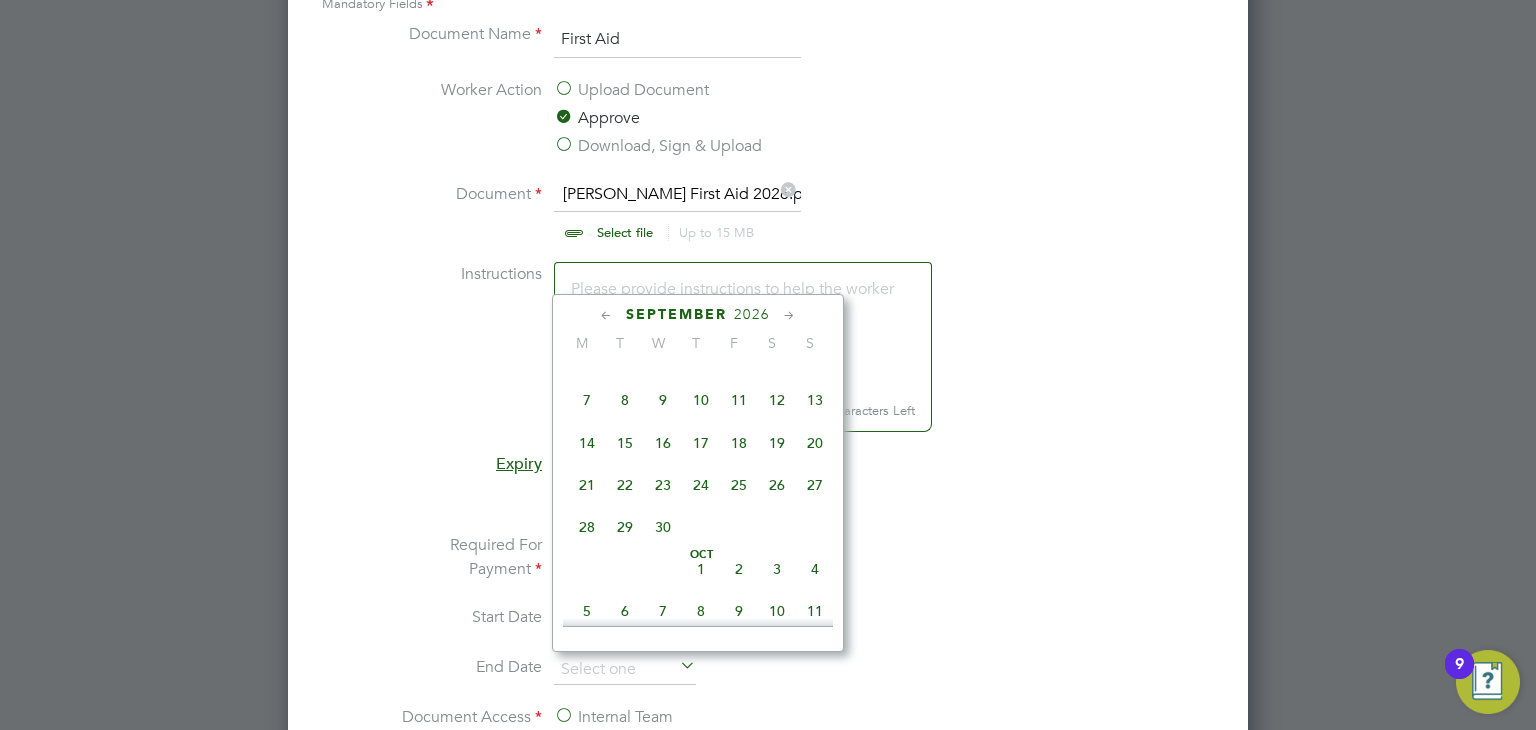 click 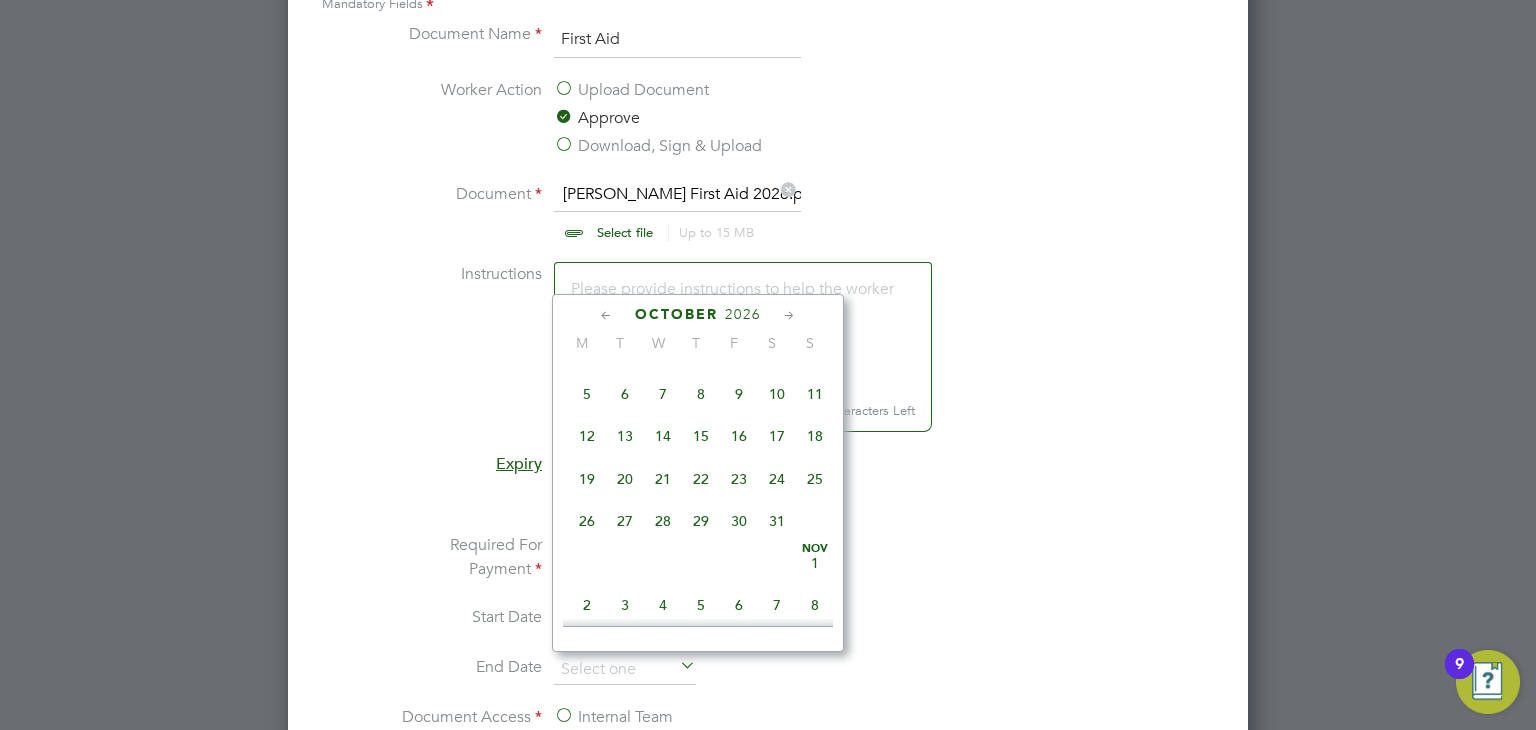 click 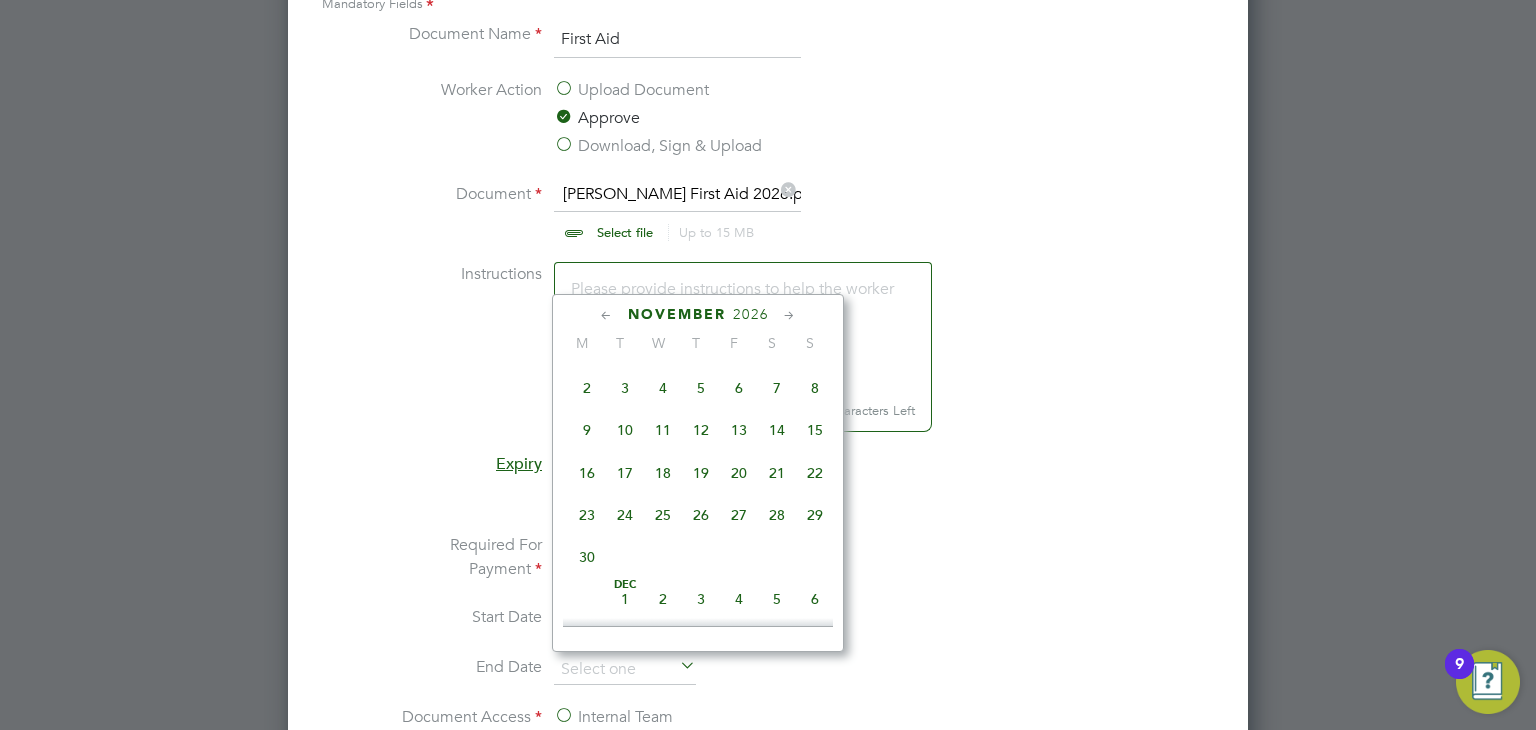 click 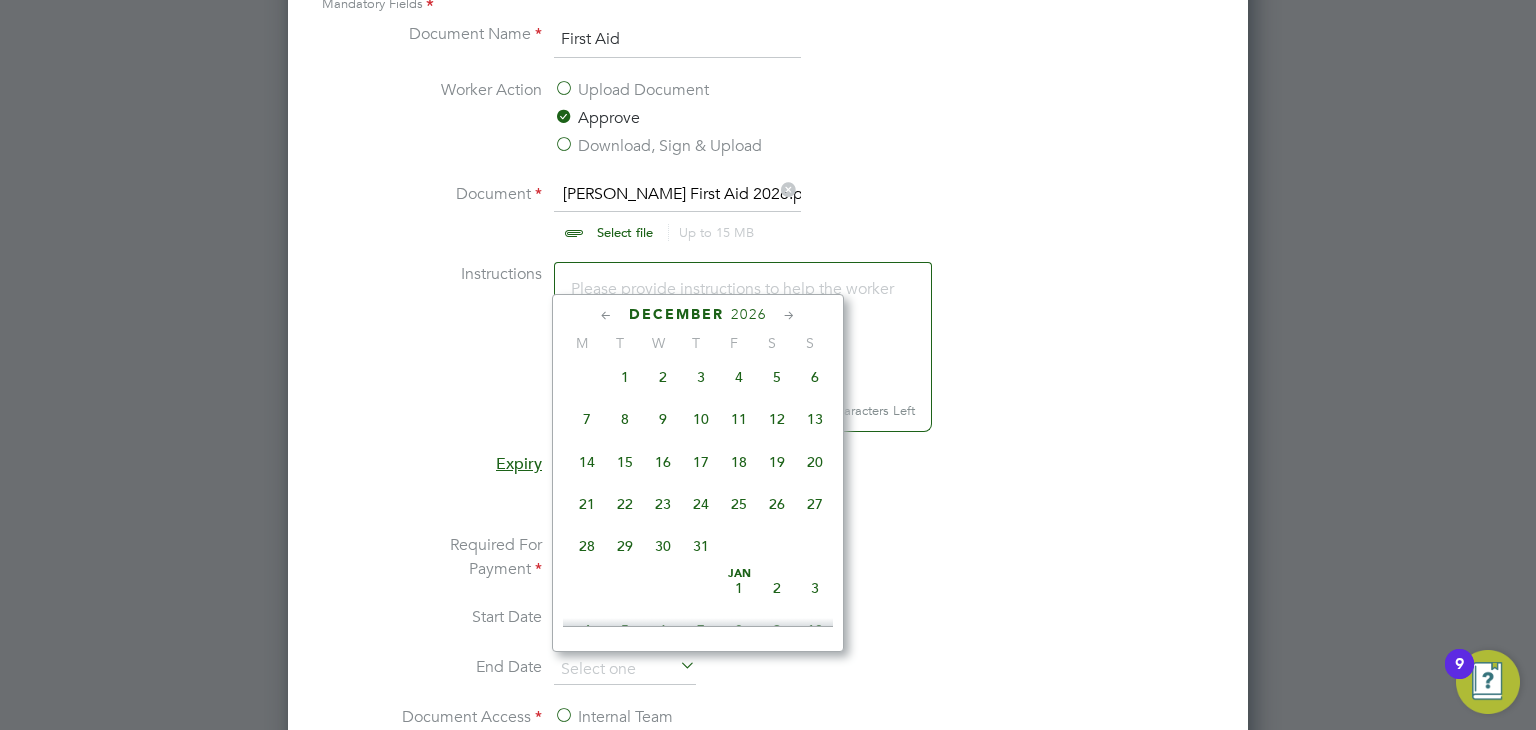 click on "31" 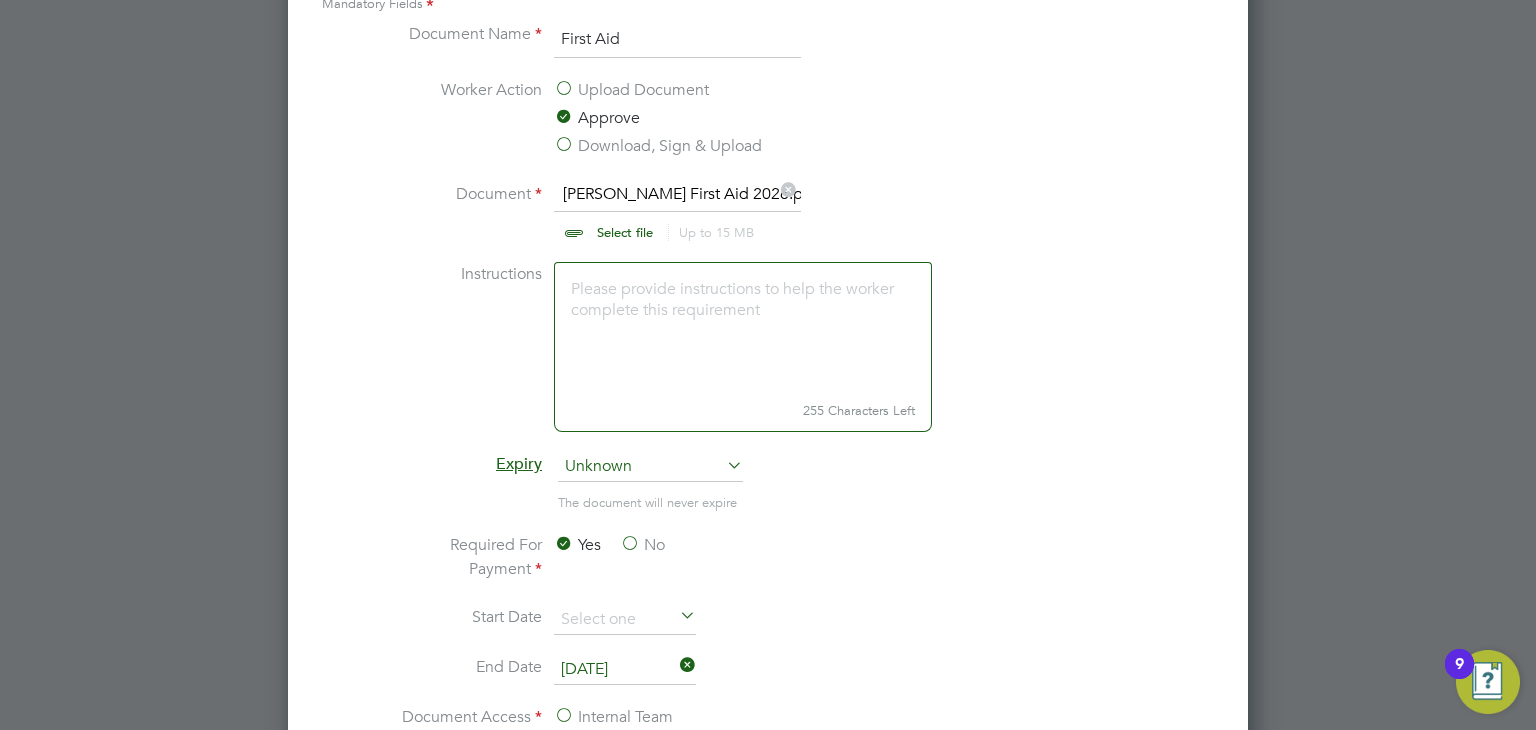 click on "Required For Payment Yes   No" at bounding box center (768, 569) 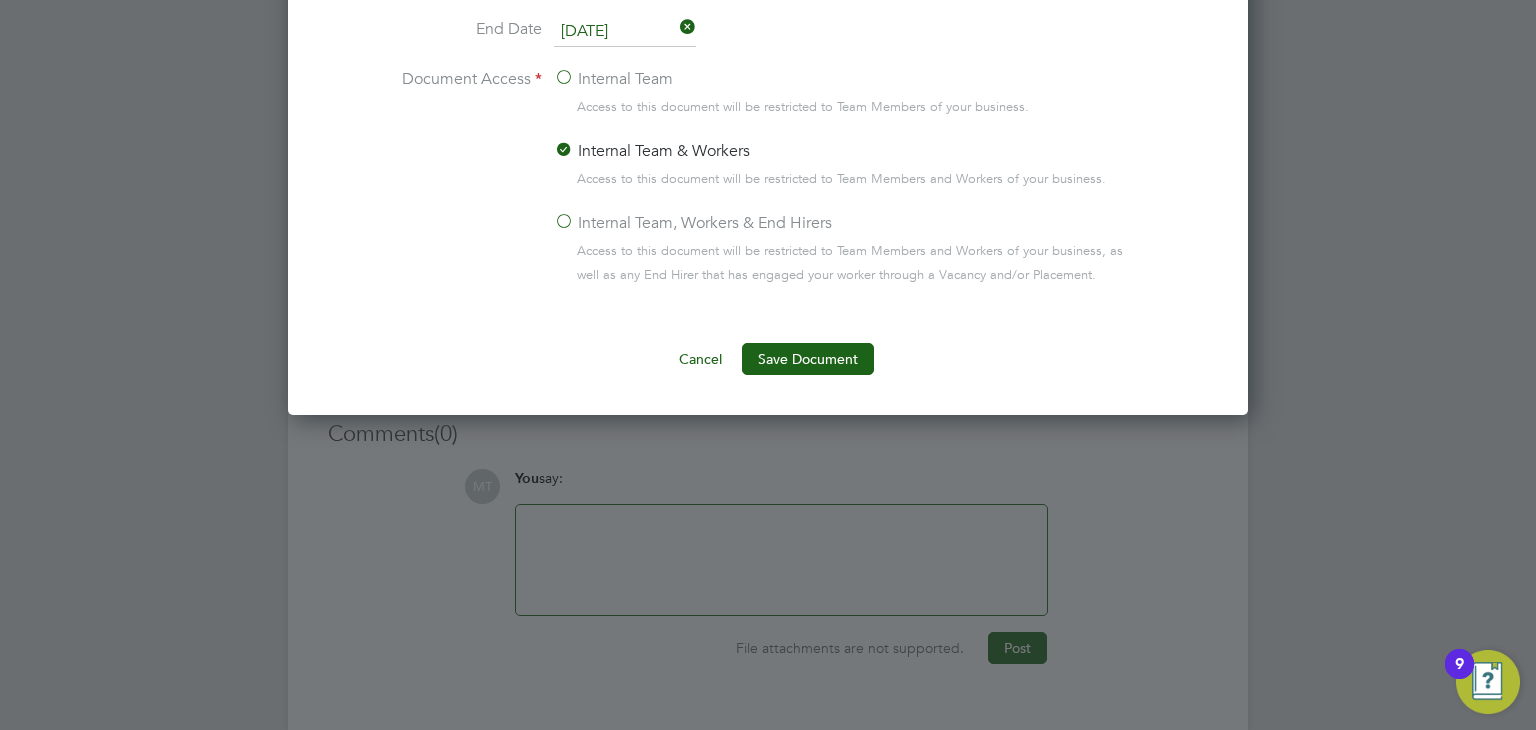 click on "Internal Team, Workers & End Hirers" 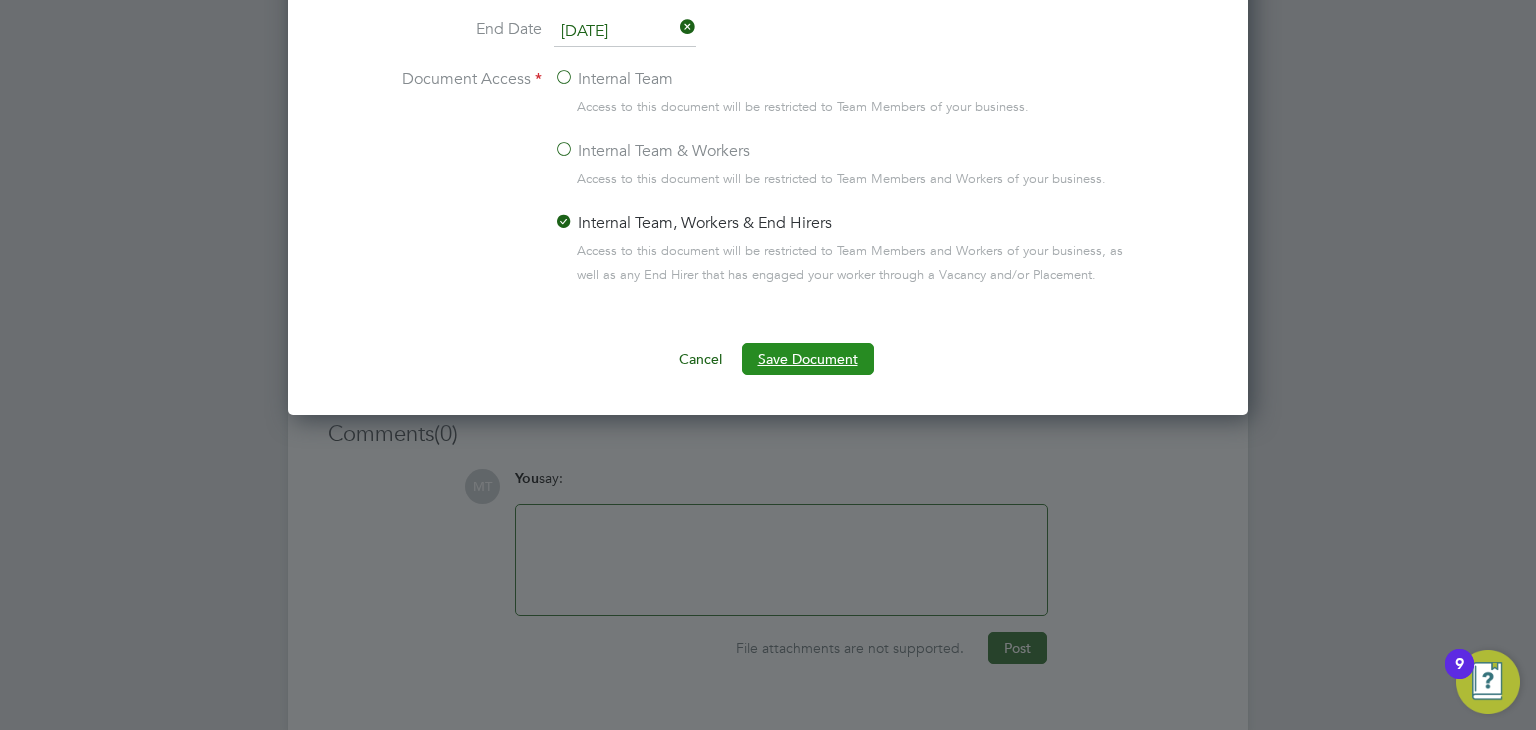 click on "Save Document" at bounding box center [808, 359] 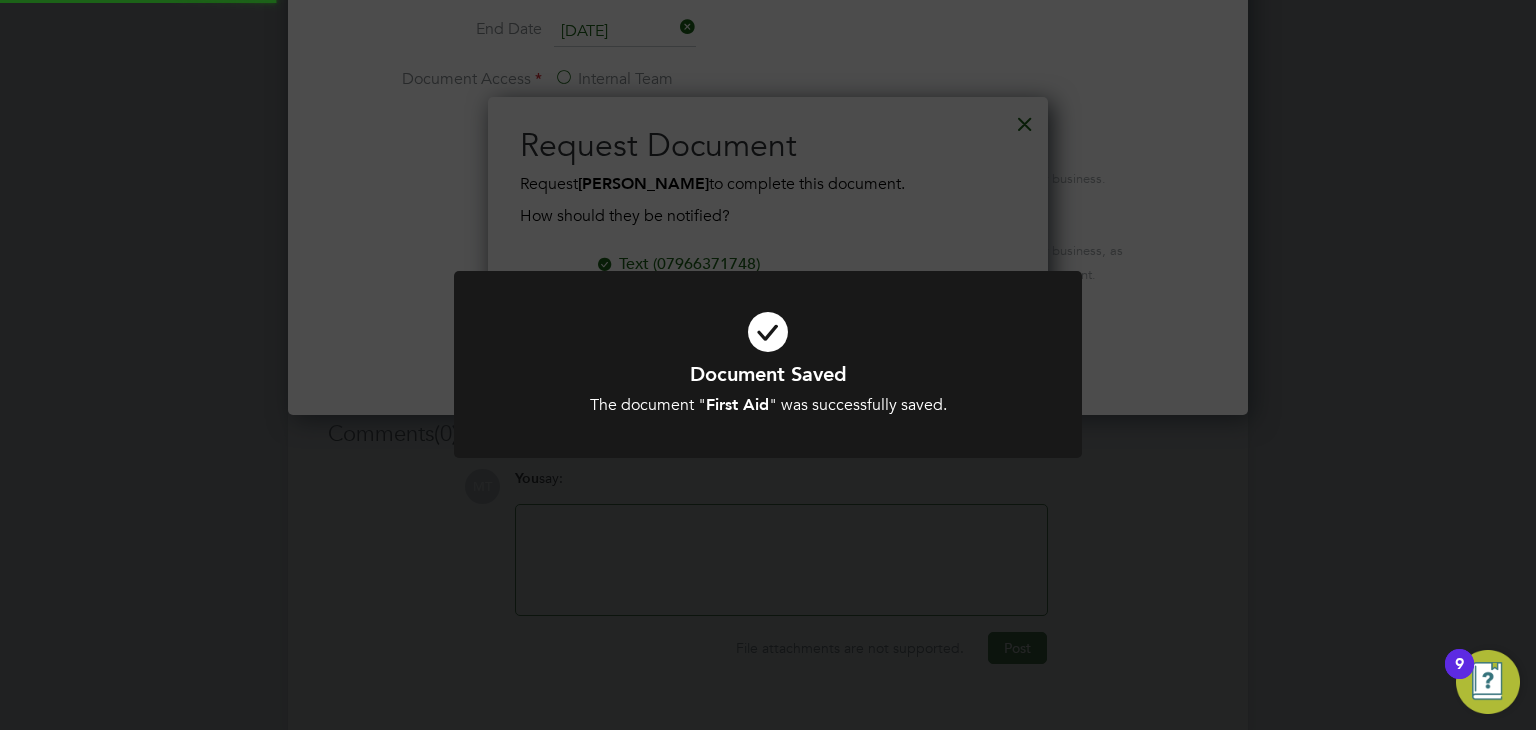 scroll, scrollTop: 9, scrollLeft: 10, axis: both 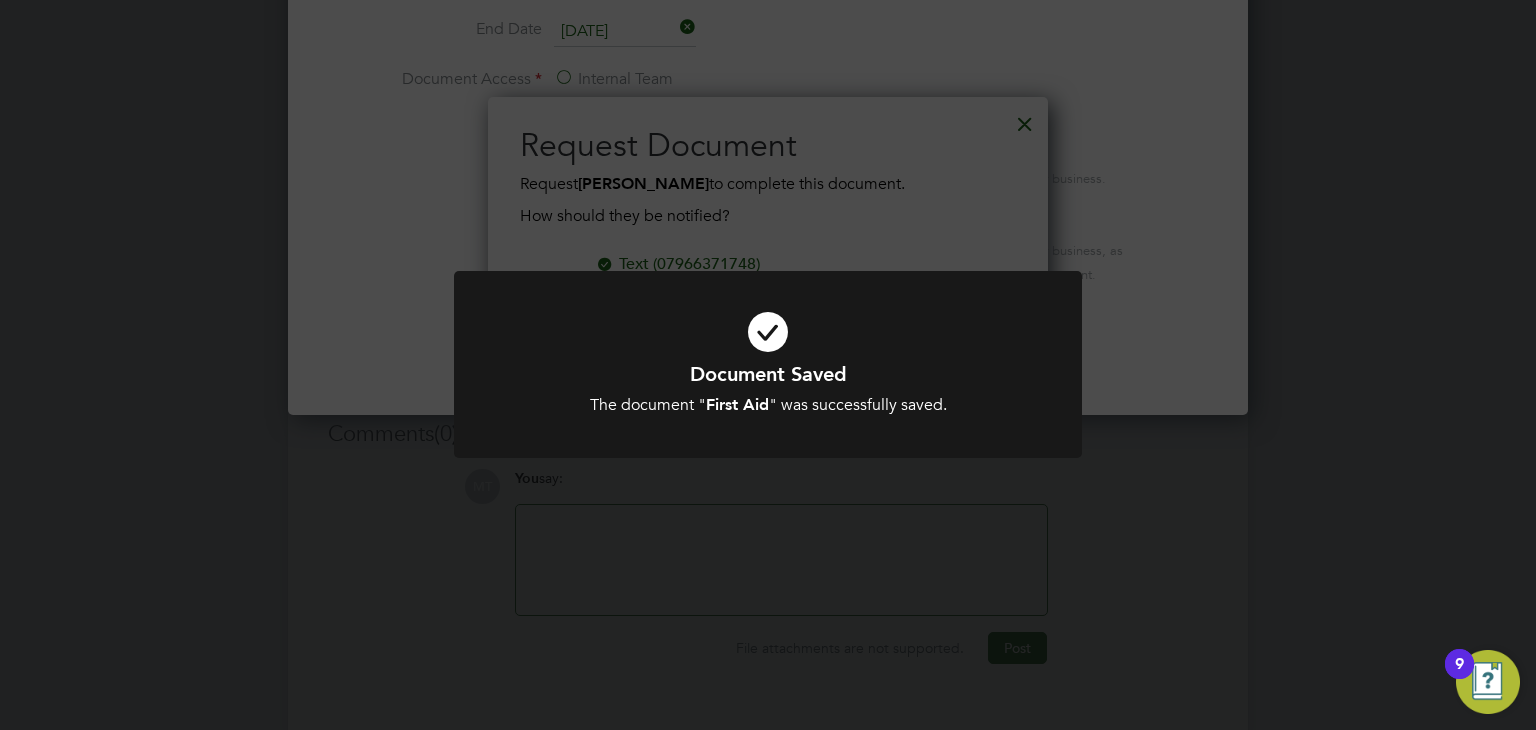 click on "Document Saved The document " First Aid " was successfully saved. Cancel Okay" 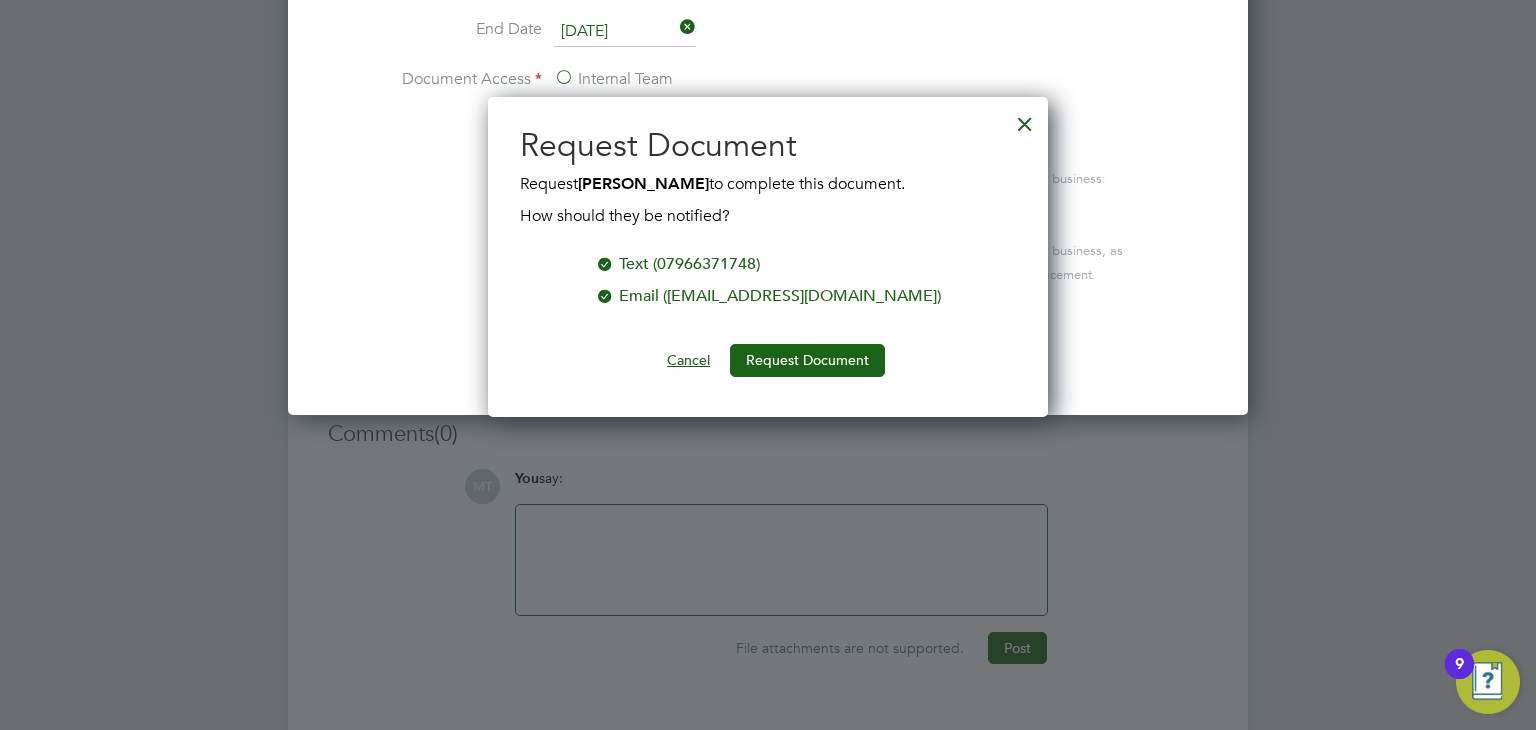 click on "Cancel" at bounding box center (688, 360) 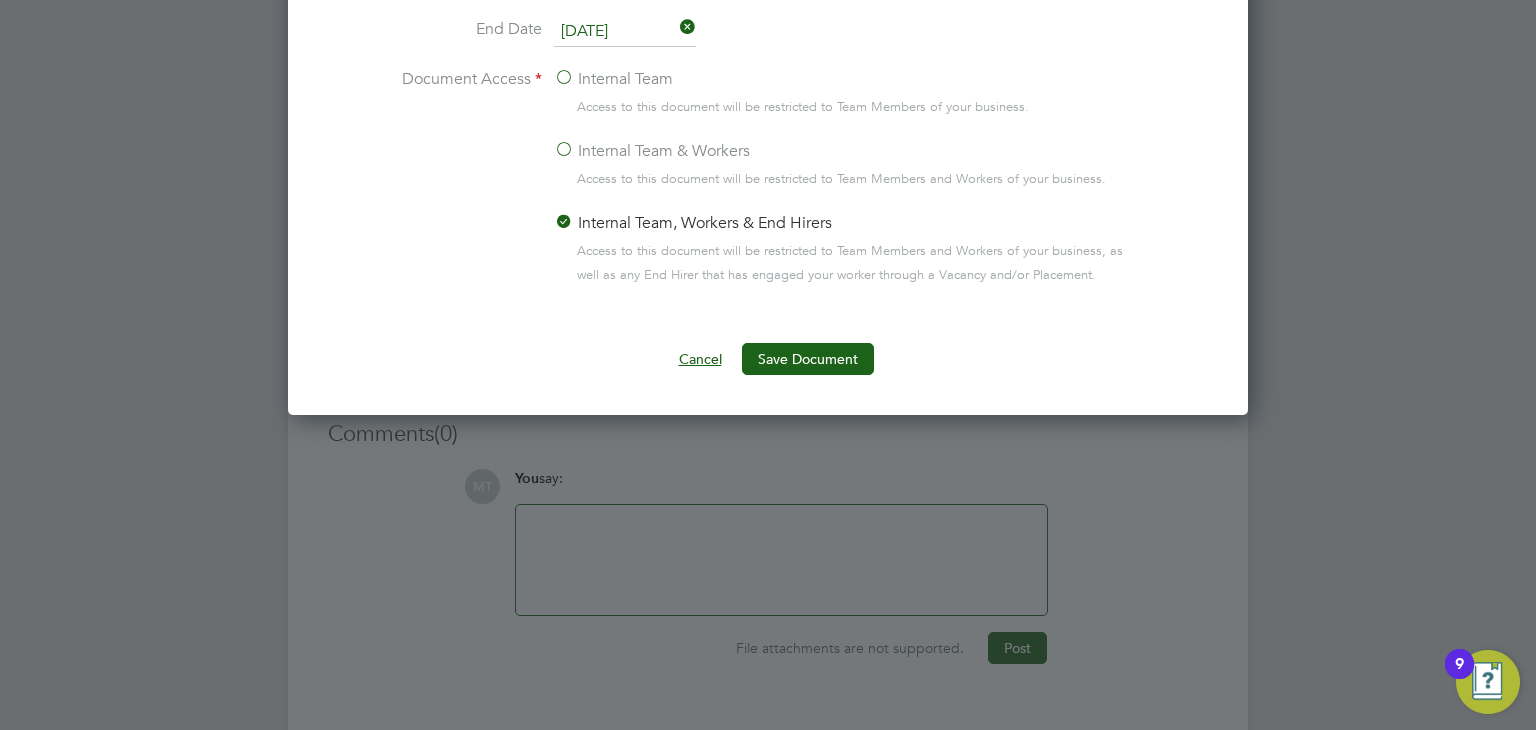 click on "Cancel" at bounding box center (700, 359) 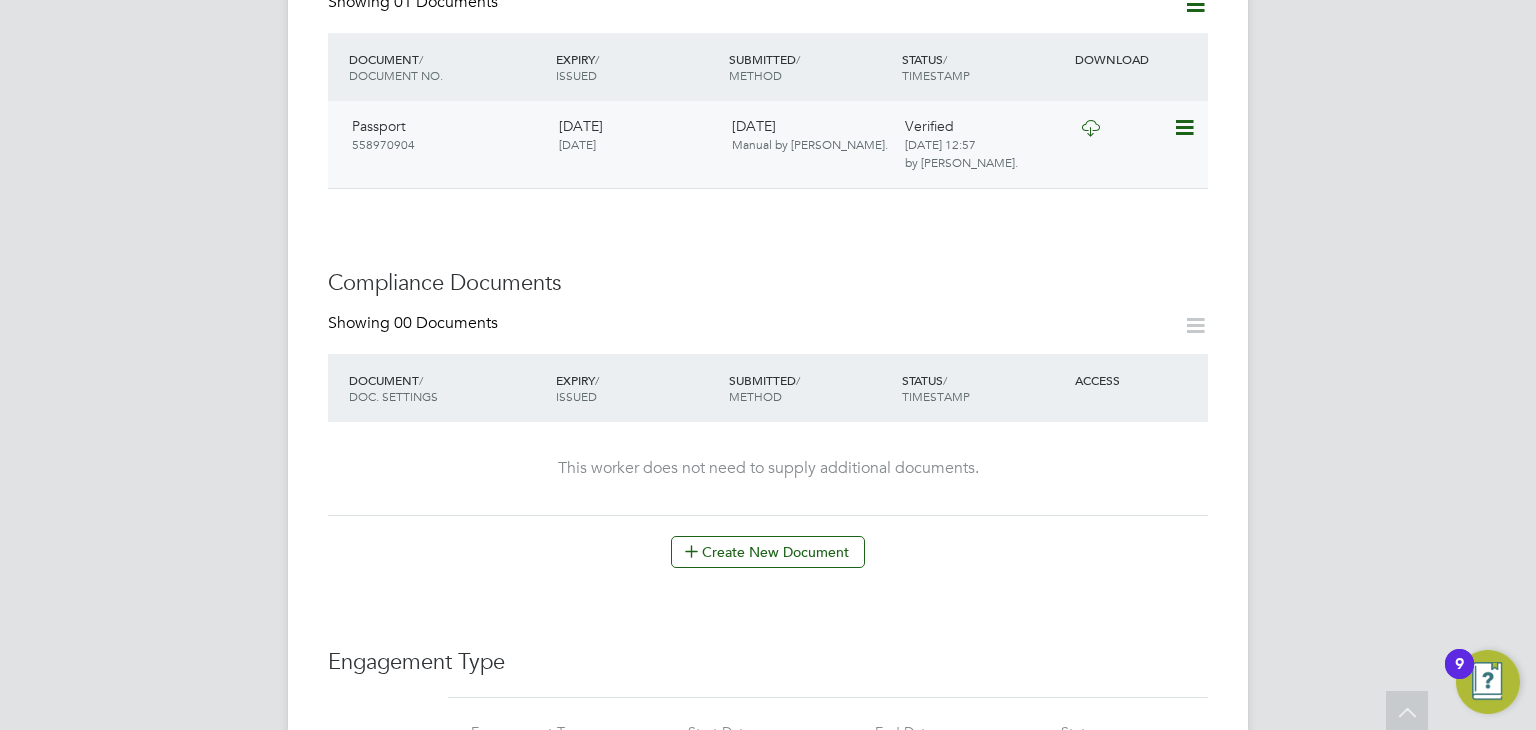 scroll, scrollTop: 638, scrollLeft: 0, axis: vertical 